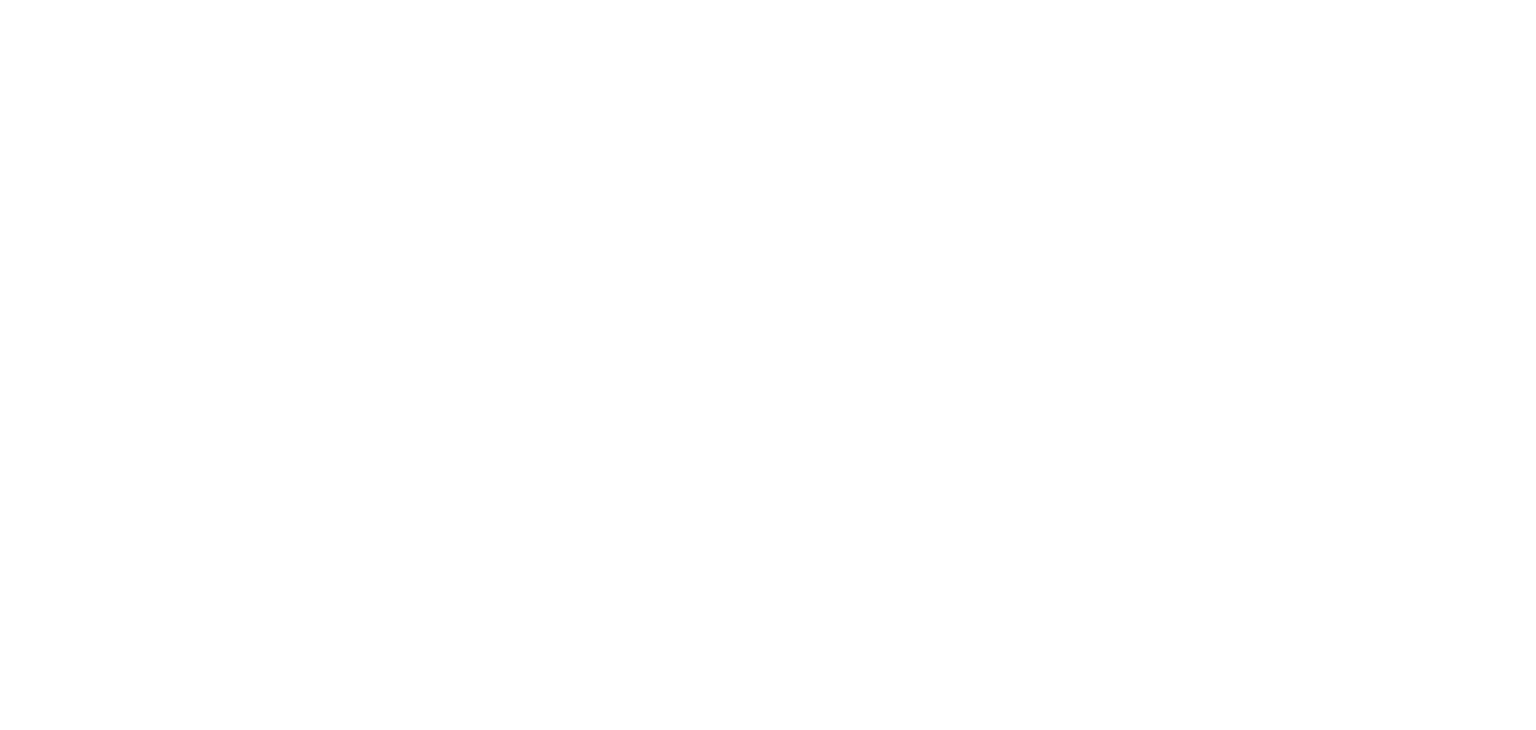 scroll, scrollTop: 0, scrollLeft: 0, axis: both 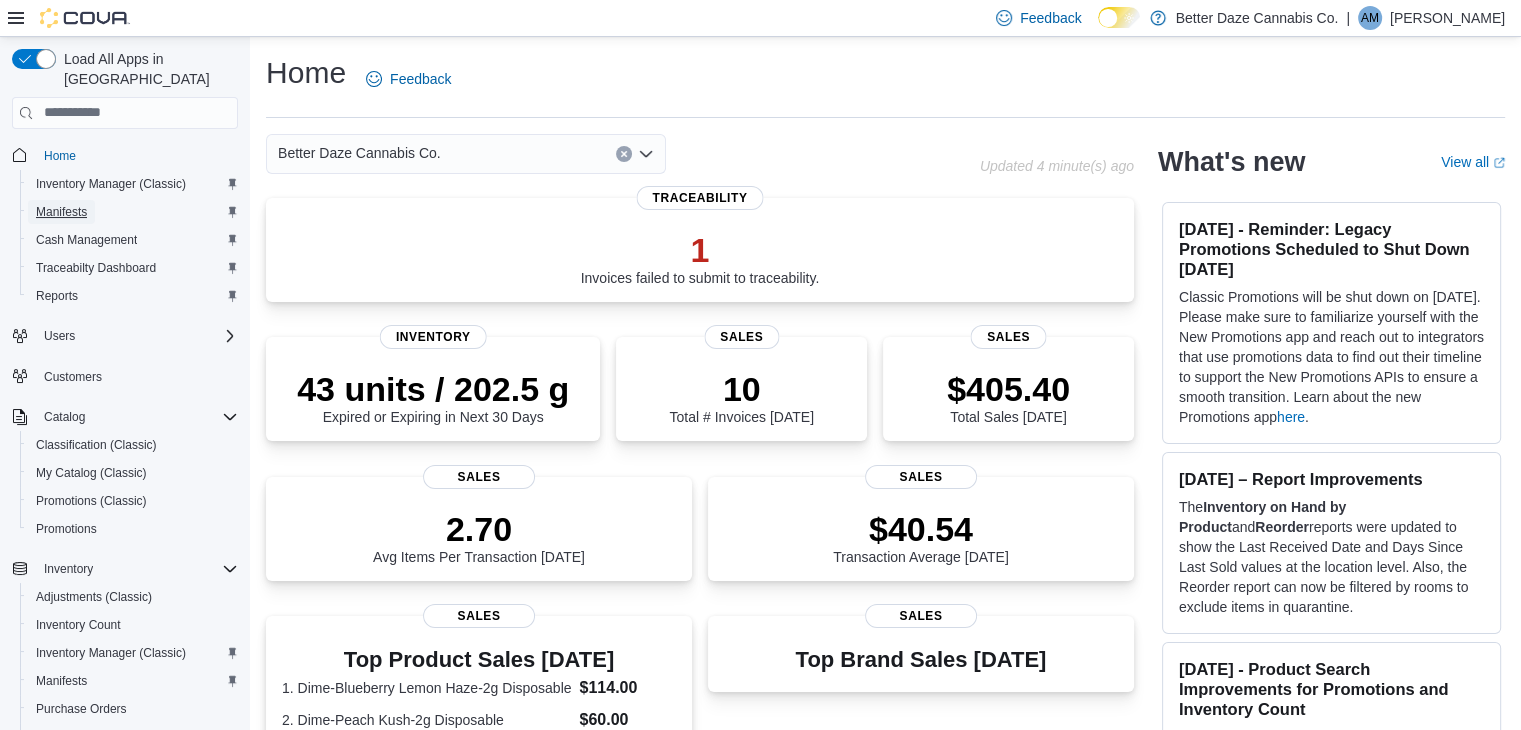 click on "Manifests" at bounding box center [61, 212] 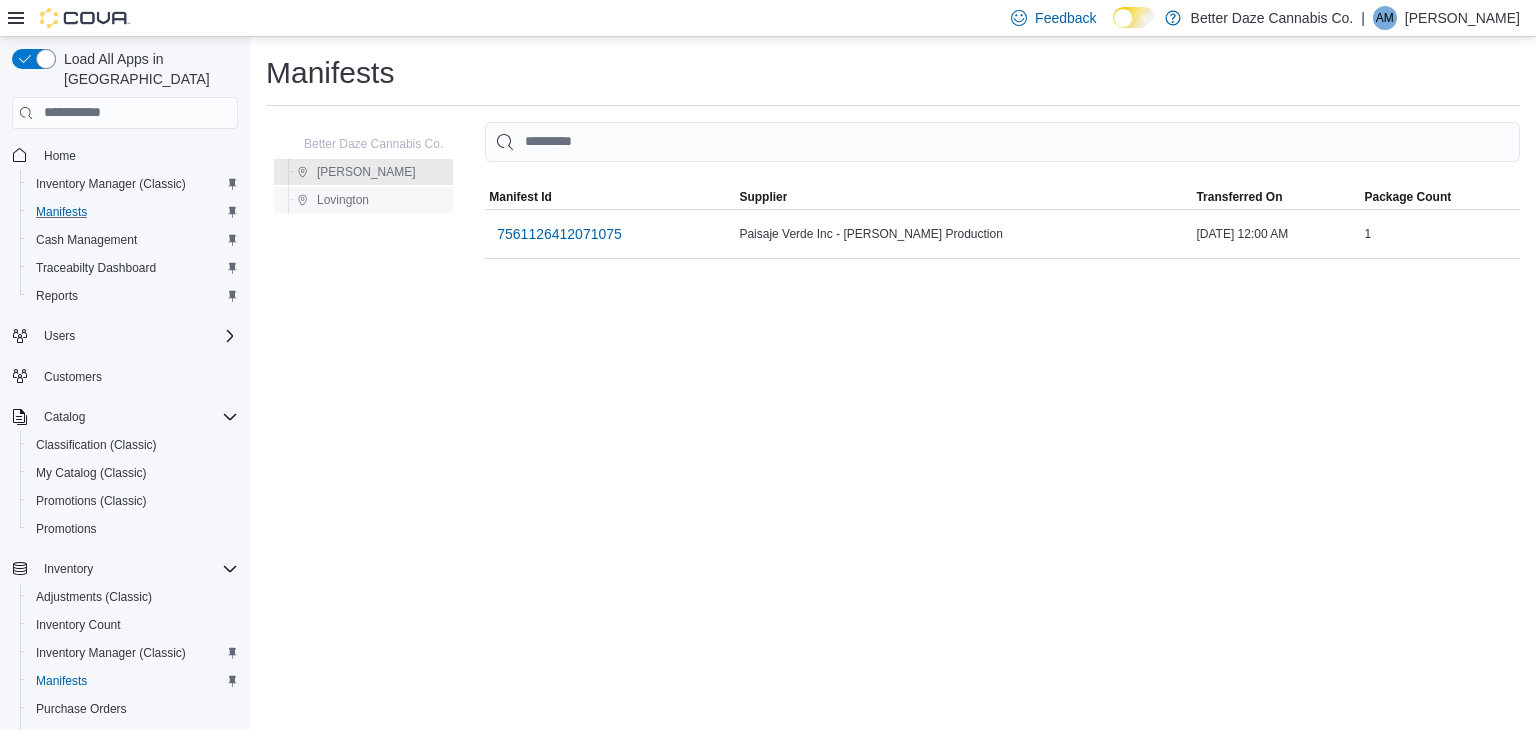 click on "Lovington" at bounding box center (343, 200) 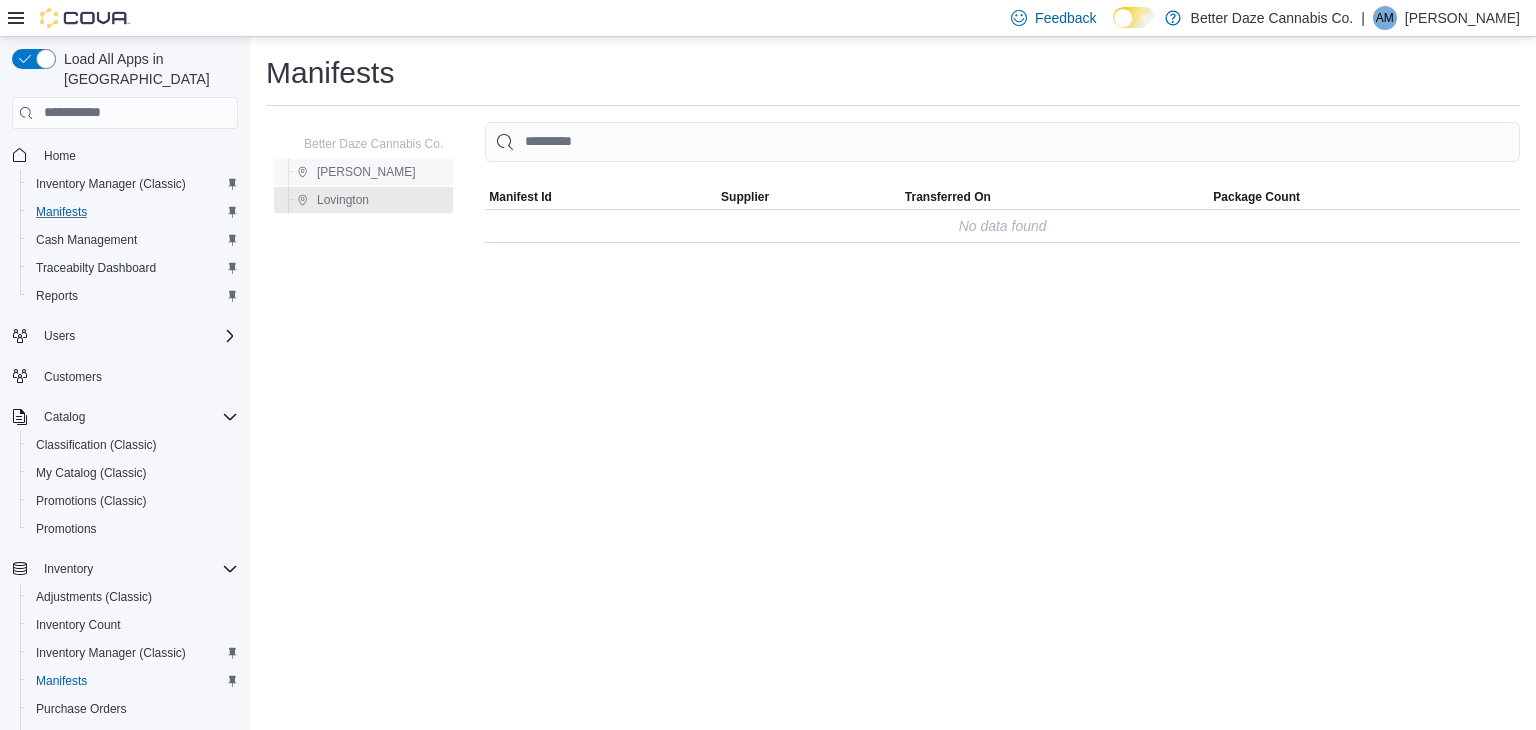 click on "[PERSON_NAME]" at bounding box center (366, 172) 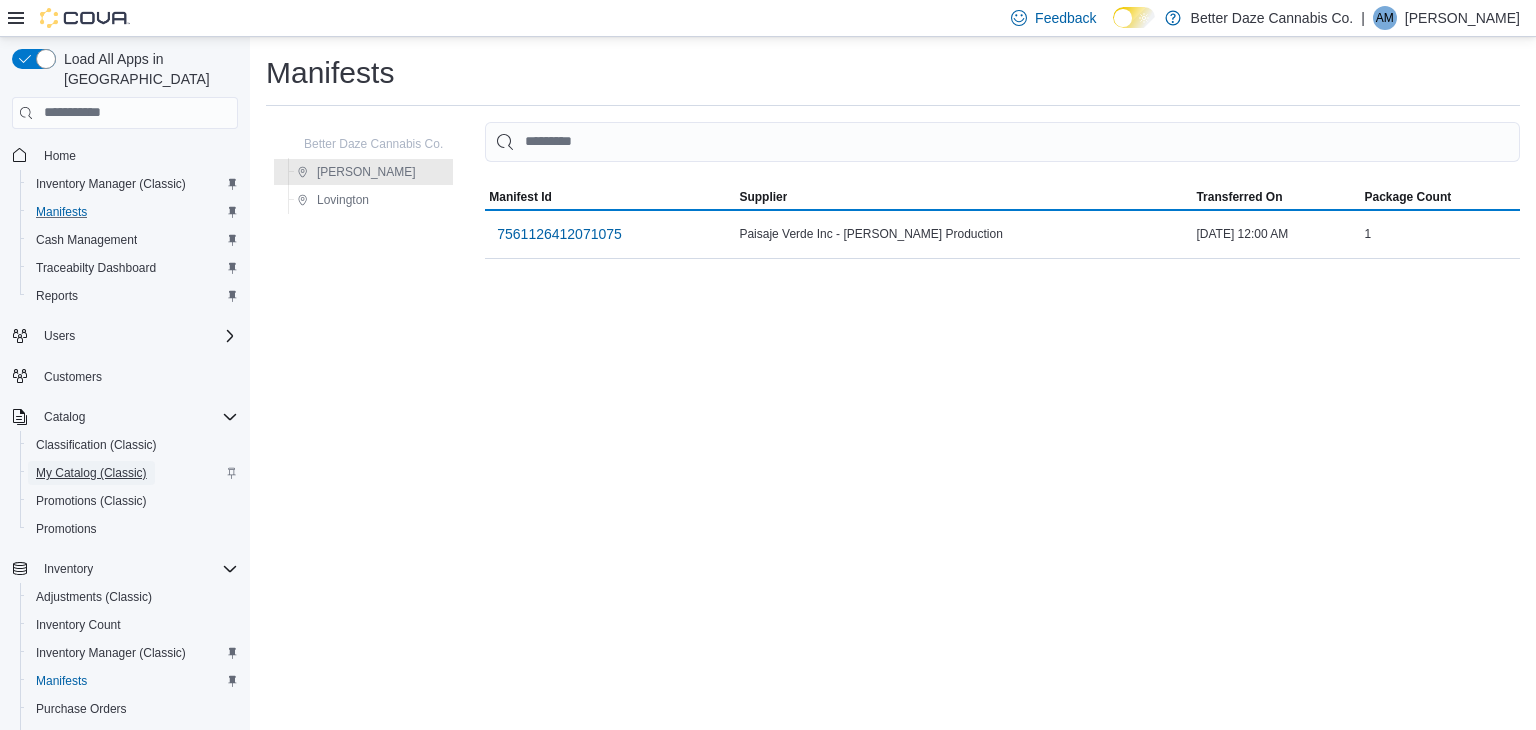 click on "My Catalog (Classic)" at bounding box center [91, 473] 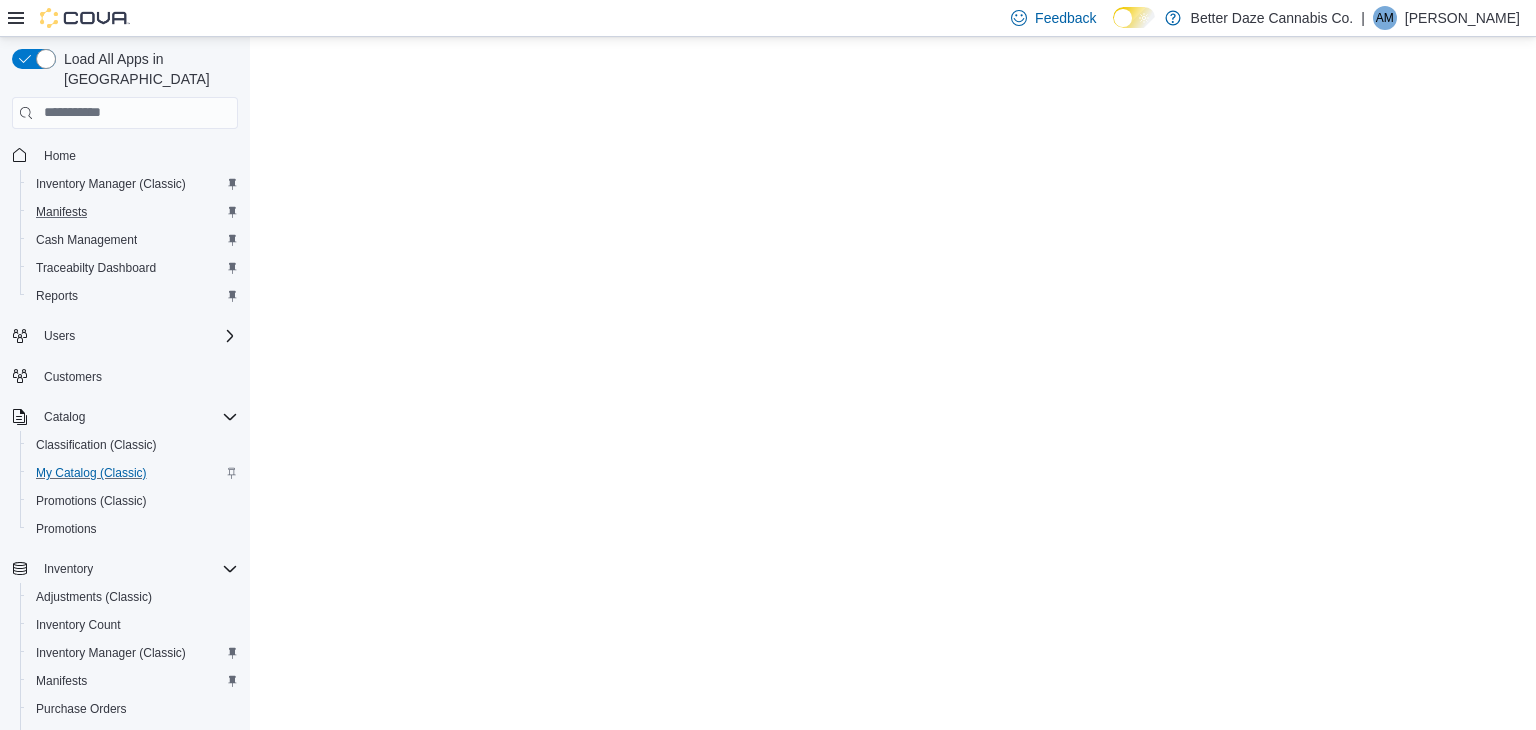scroll, scrollTop: 0, scrollLeft: 0, axis: both 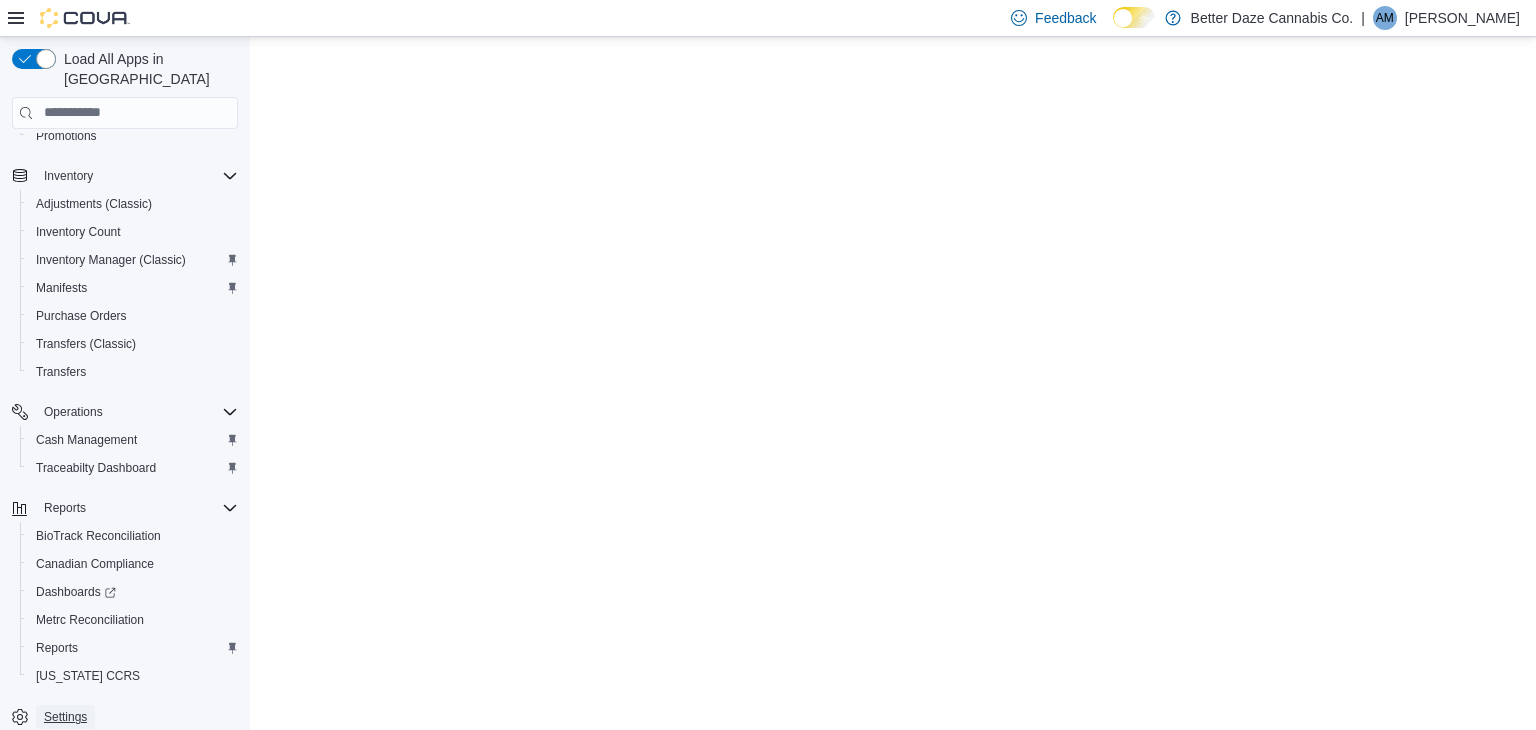 click on "Settings" at bounding box center [65, 717] 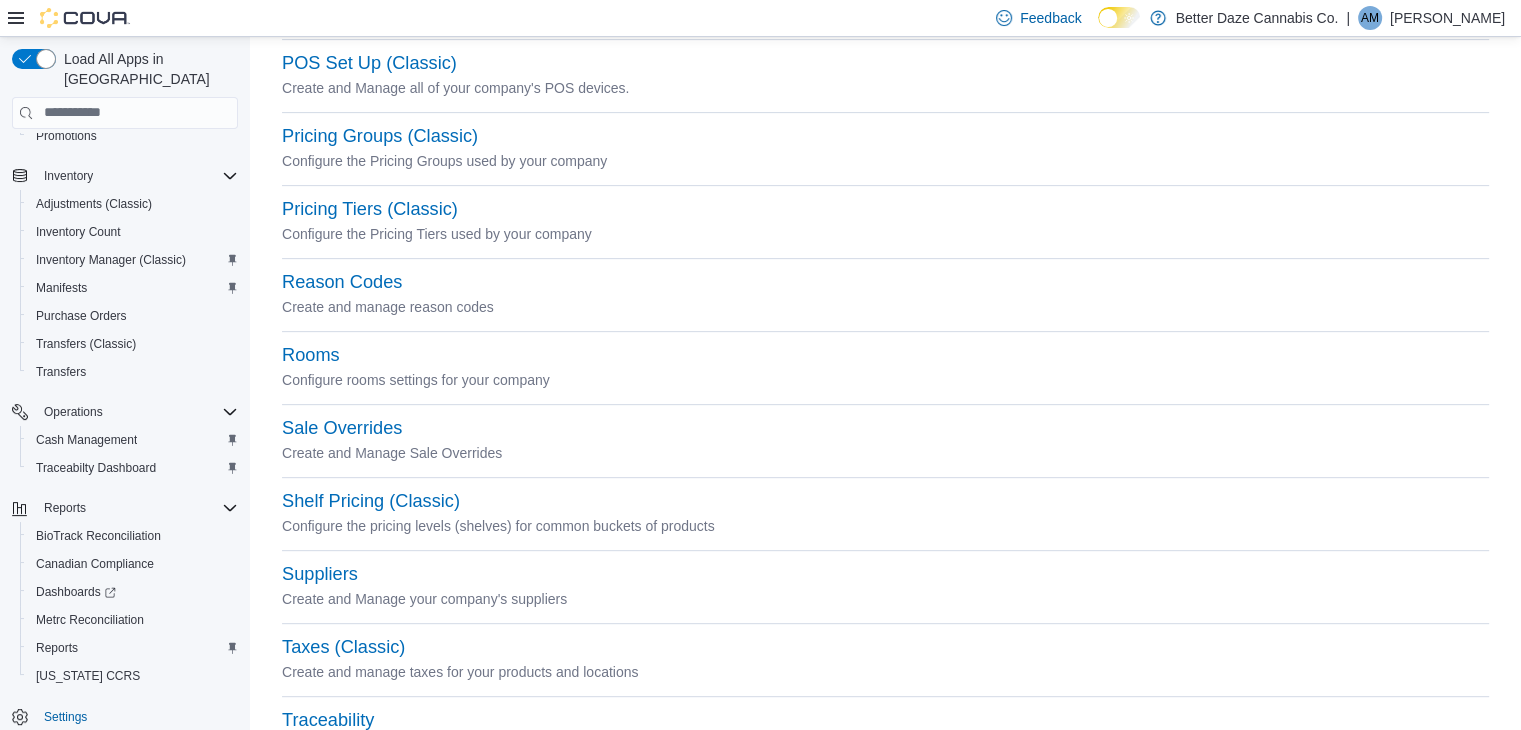 scroll, scrollTop: 748, scrollLeft: 0, axis: vertical 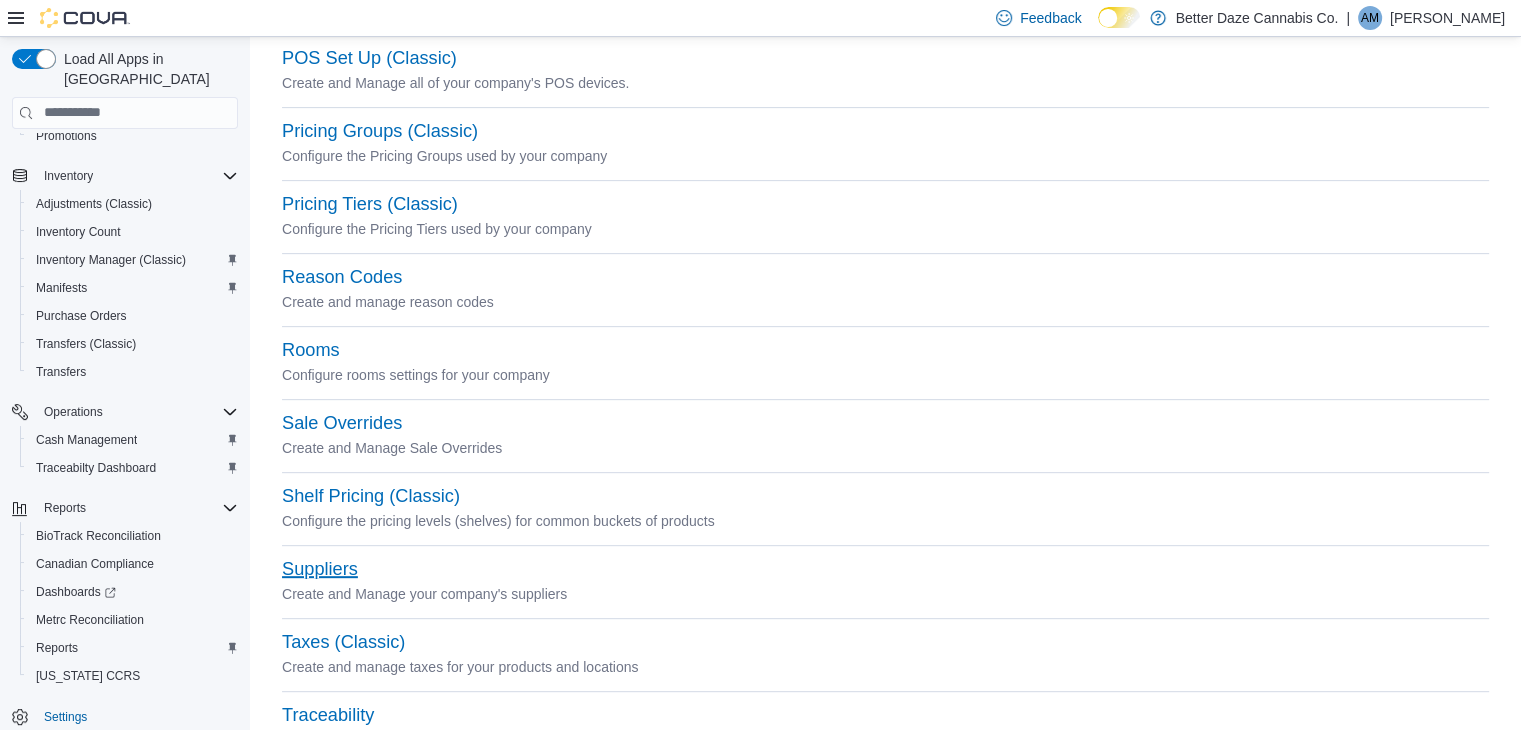 click on "Suppliers" at bounding box center [320, 569] 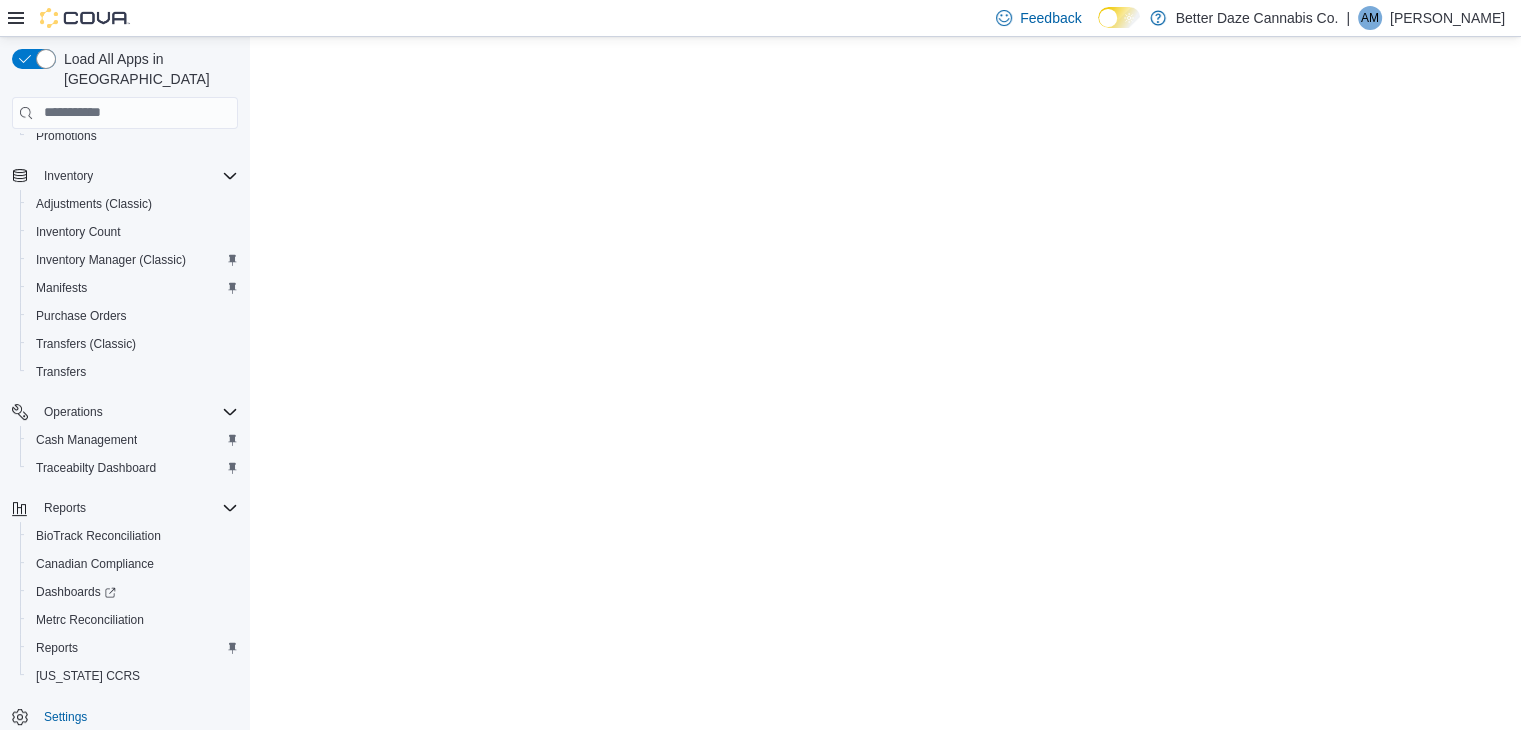 scroll, scrollTop: 0, scrollLeft: 0, axis: both 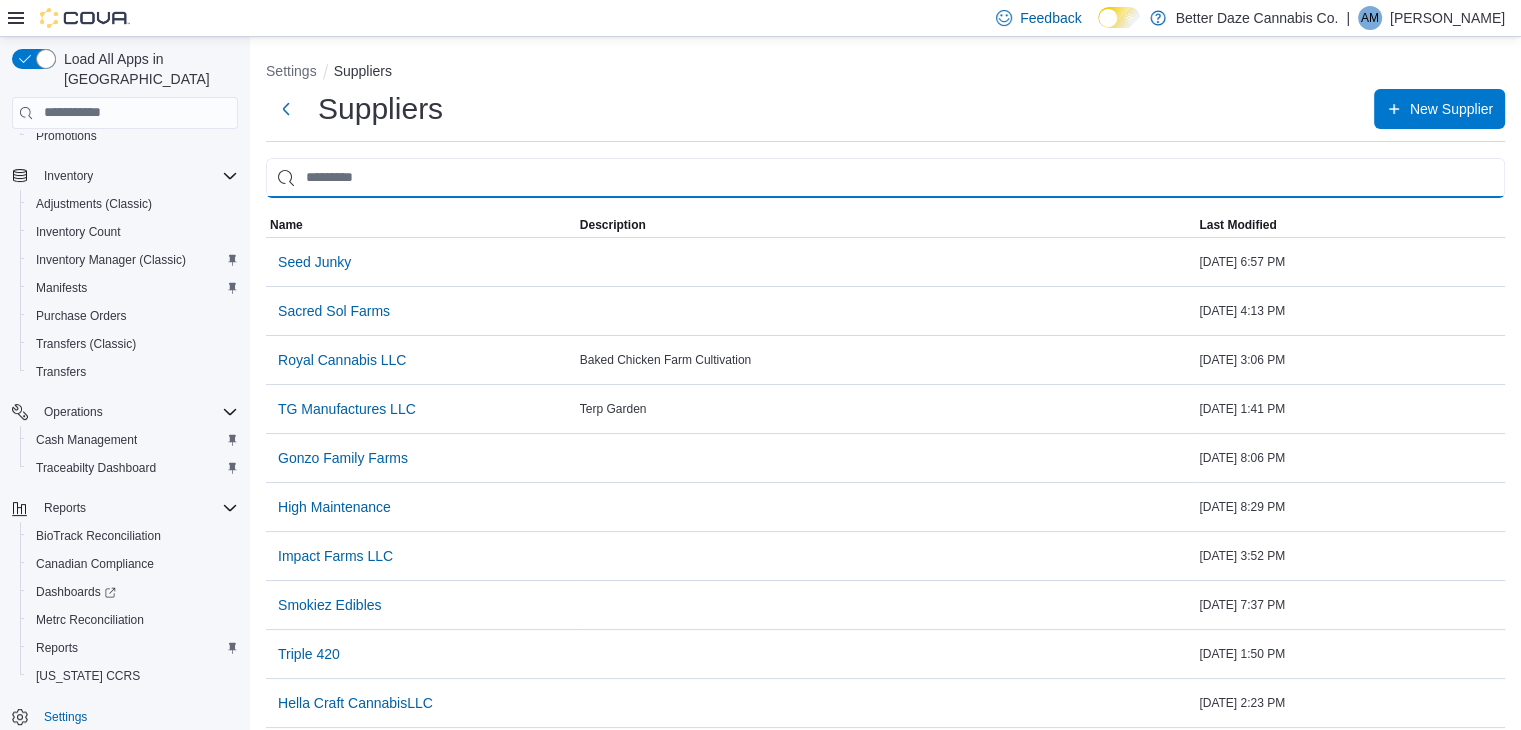 click at bounding box center (885, 178) 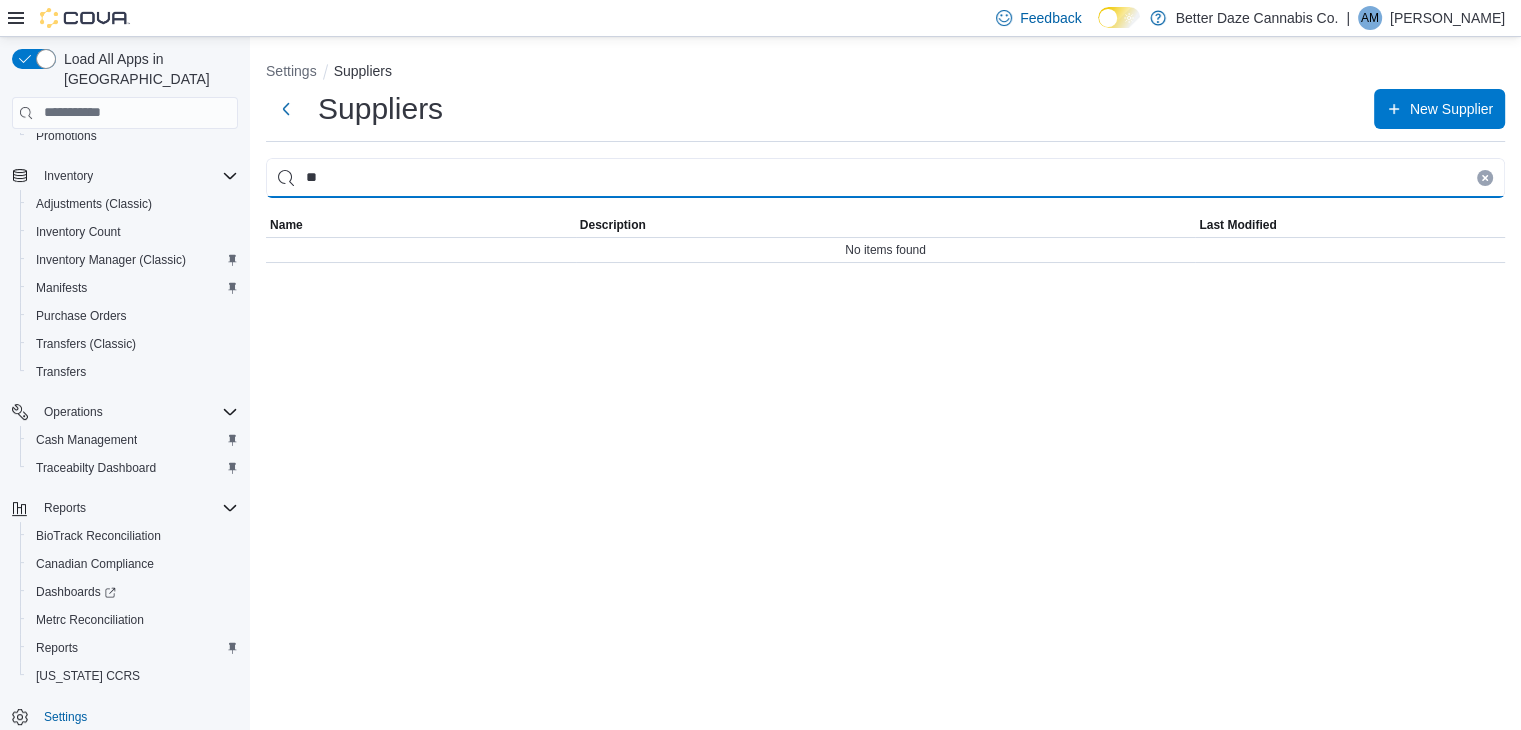 type on "*" 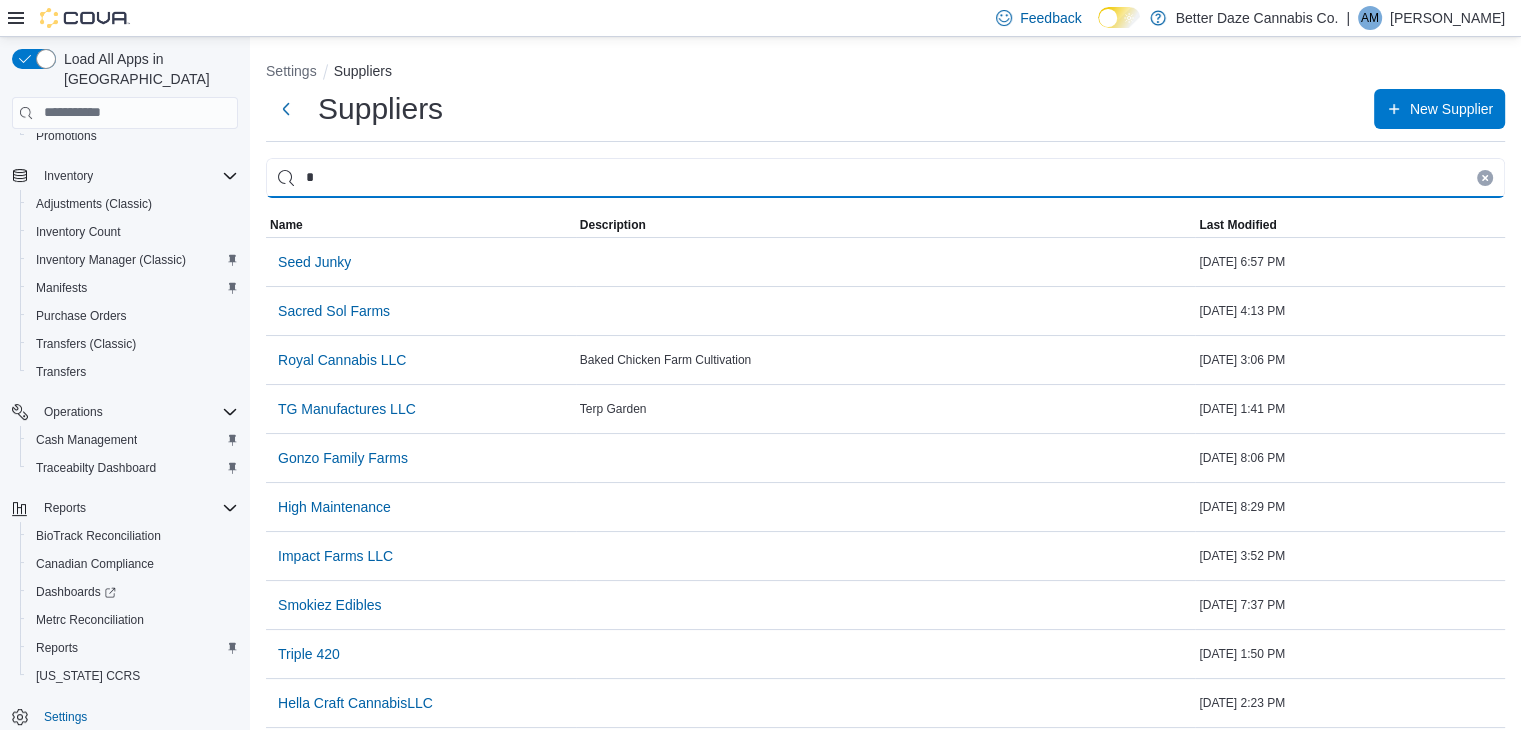 type 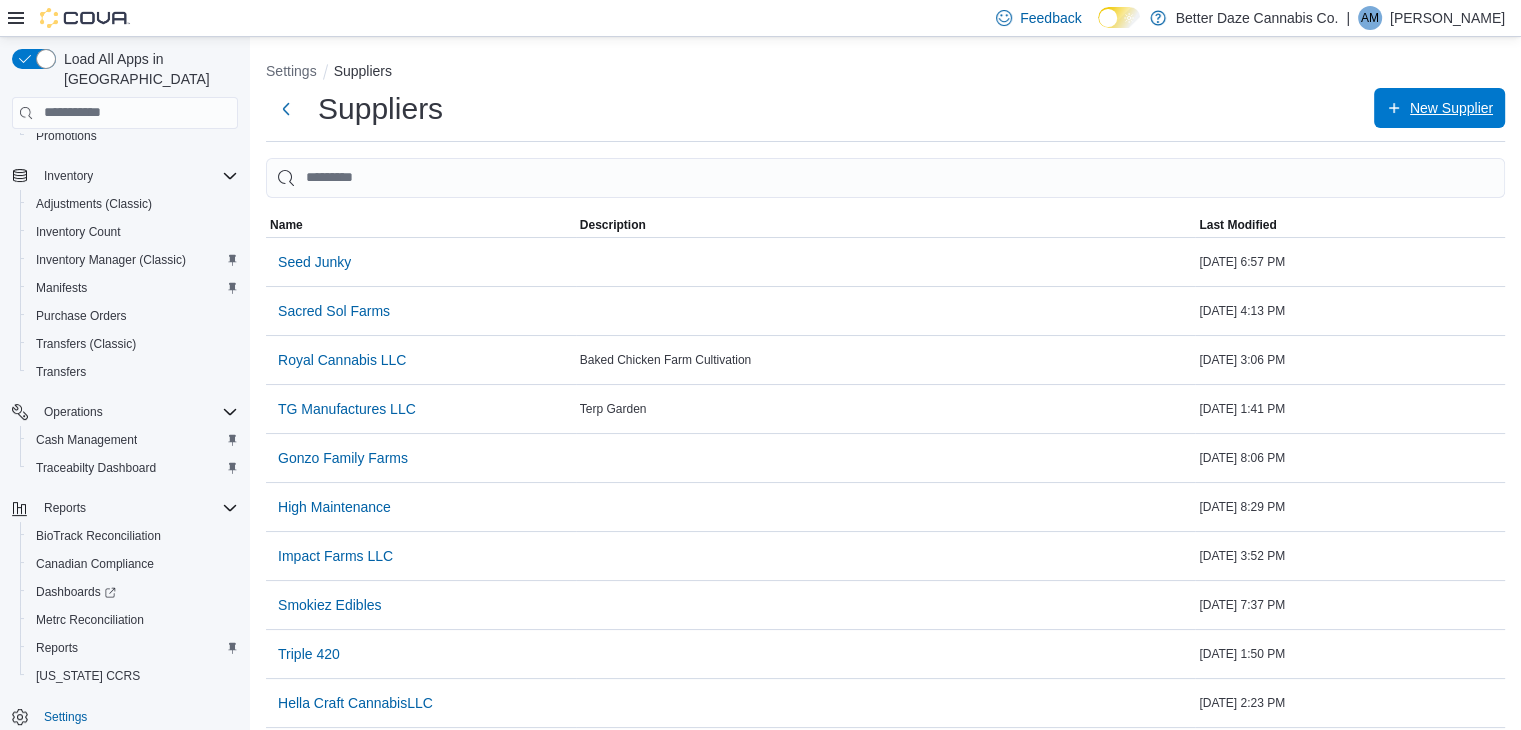 click on "New Supplier" at bounding box center (1451, 108) 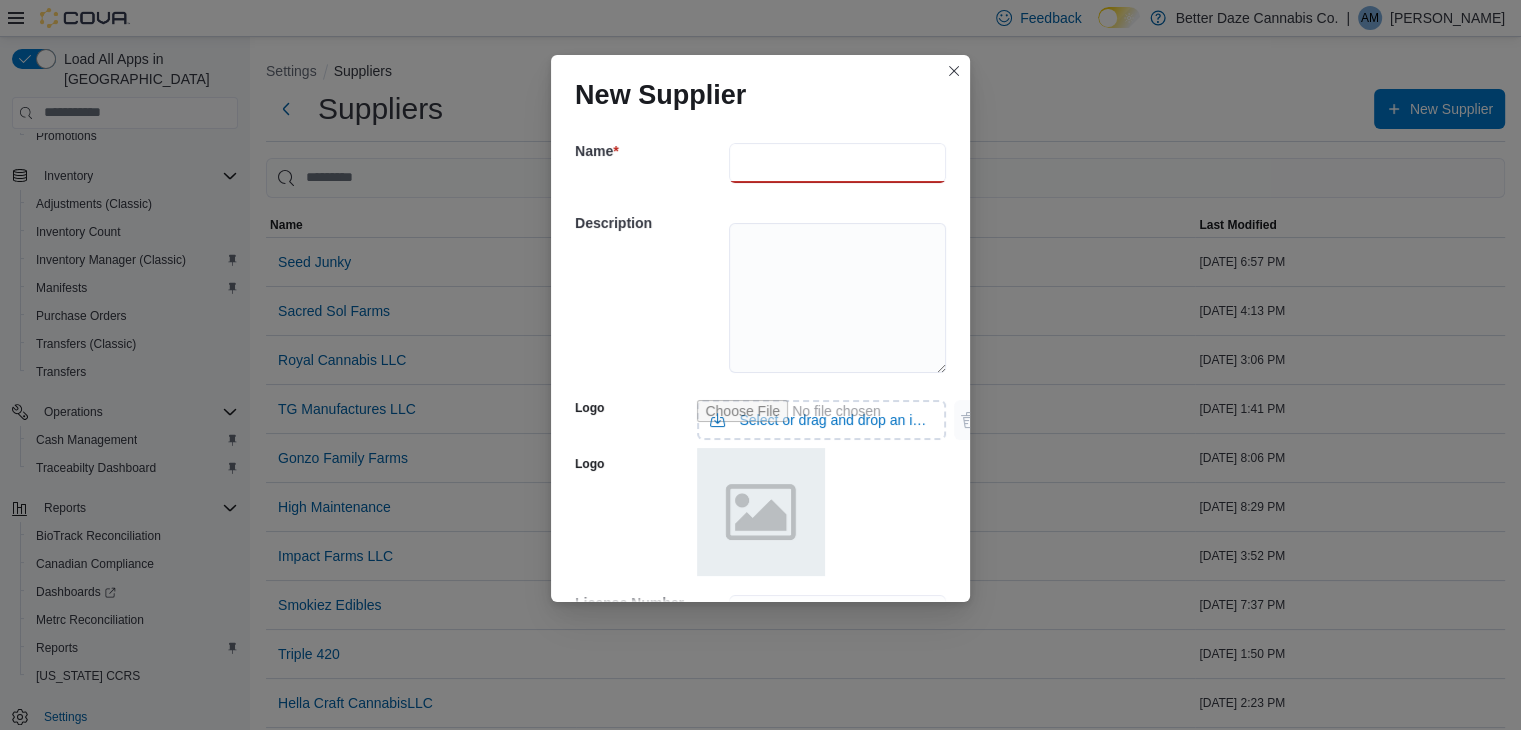 click at bounding box center (837, 163) 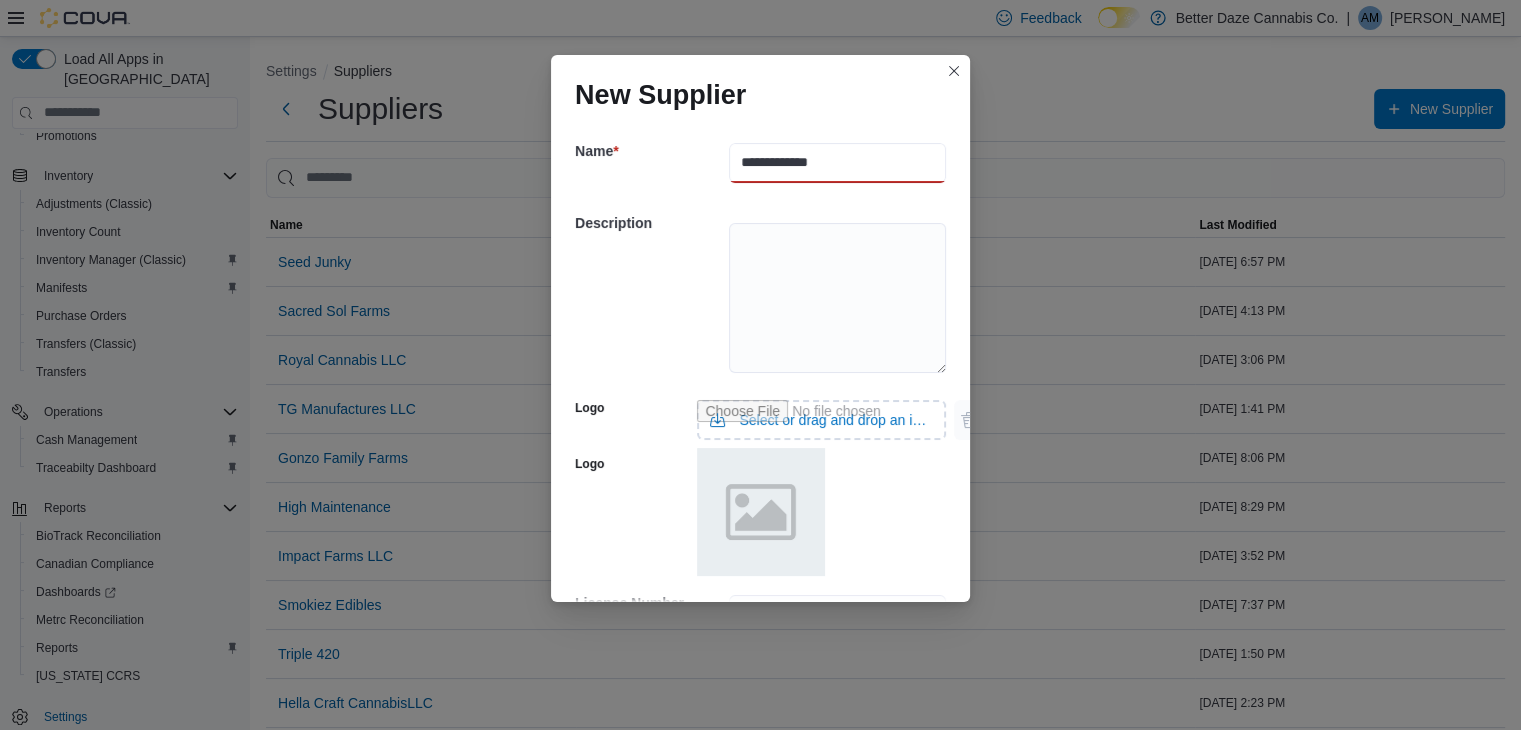 type on "**********" 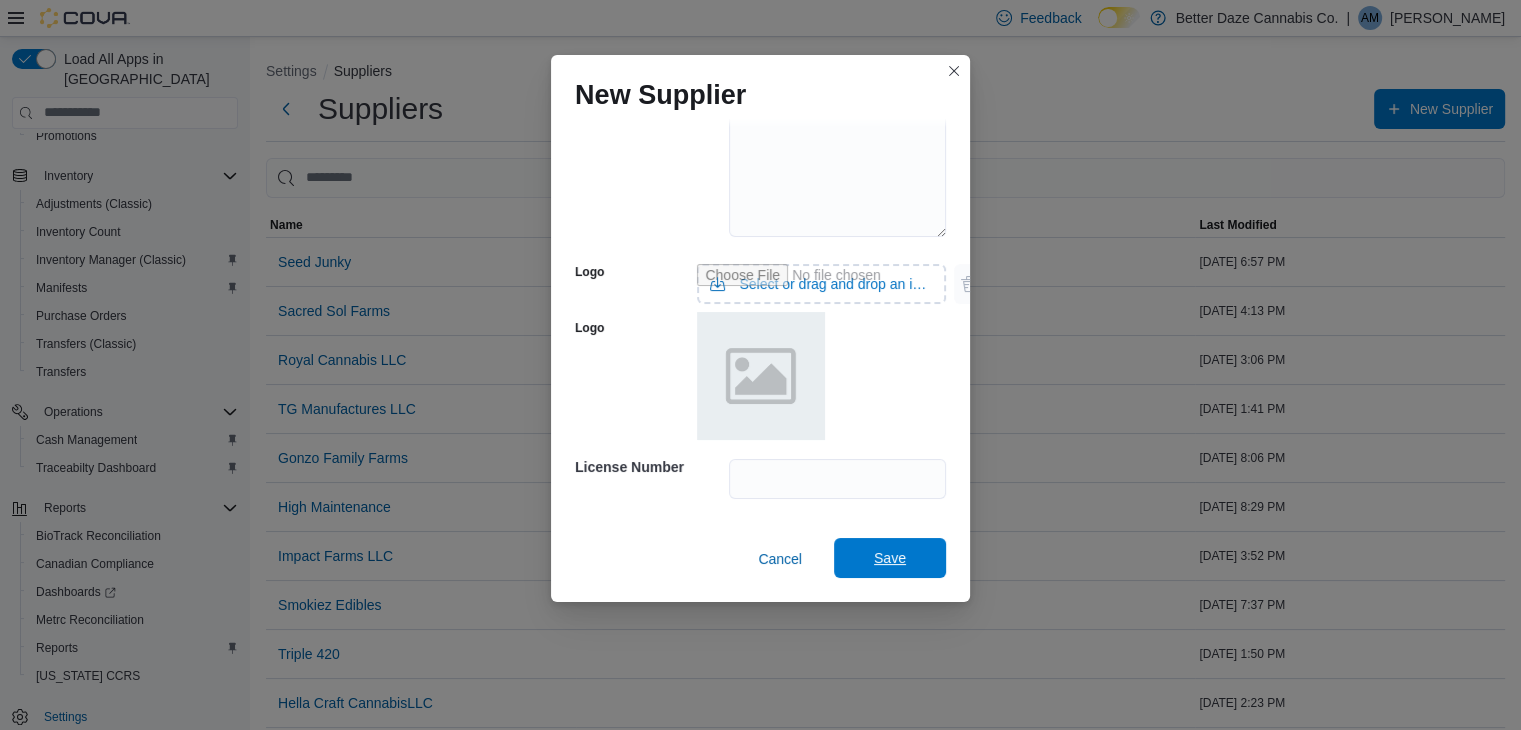 click on "Save" at bounding box center [890, 558] 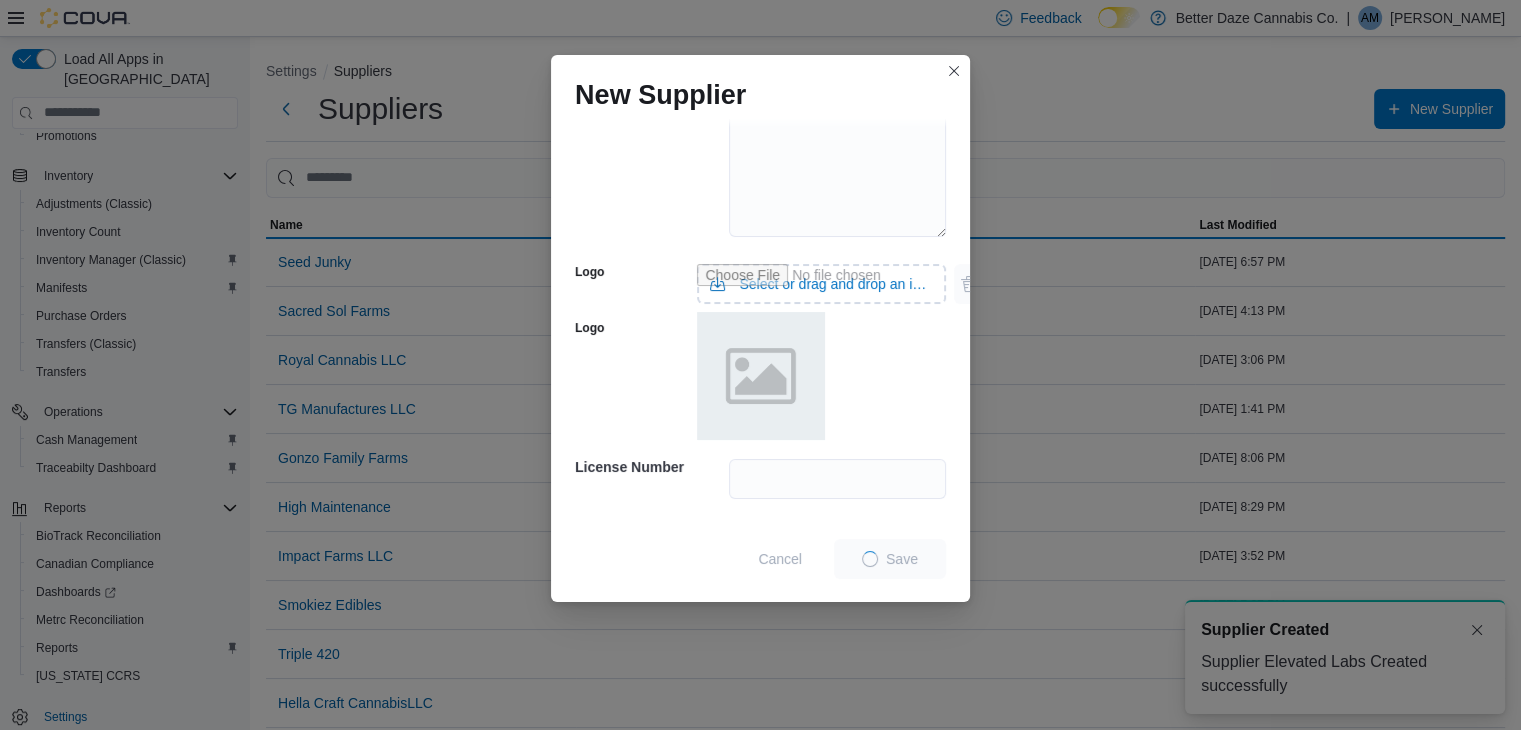 scroll, scrollTop: 0, scrollLeft: 0, axis: both 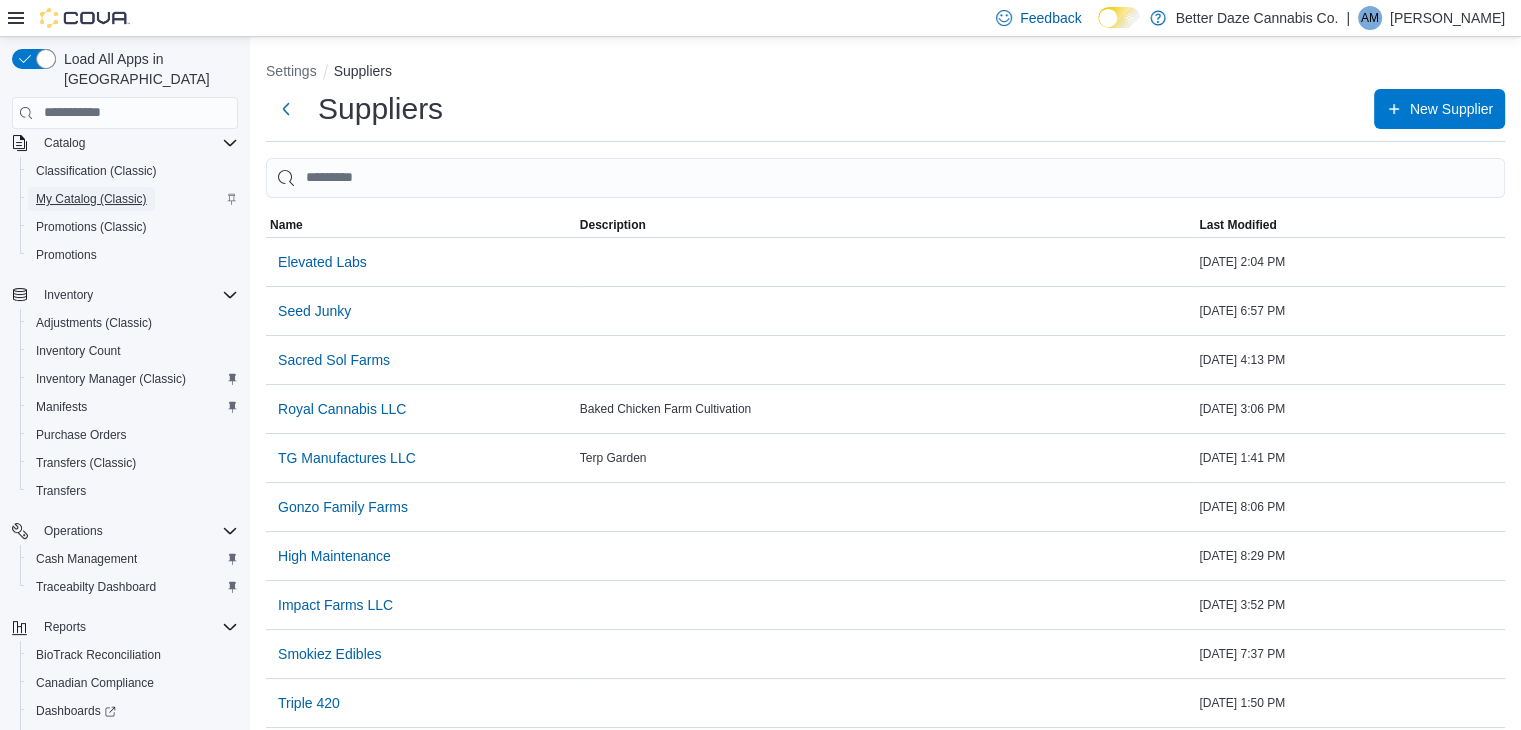 click on "My Catalog (Classic)" at bounding box center [91, 199] 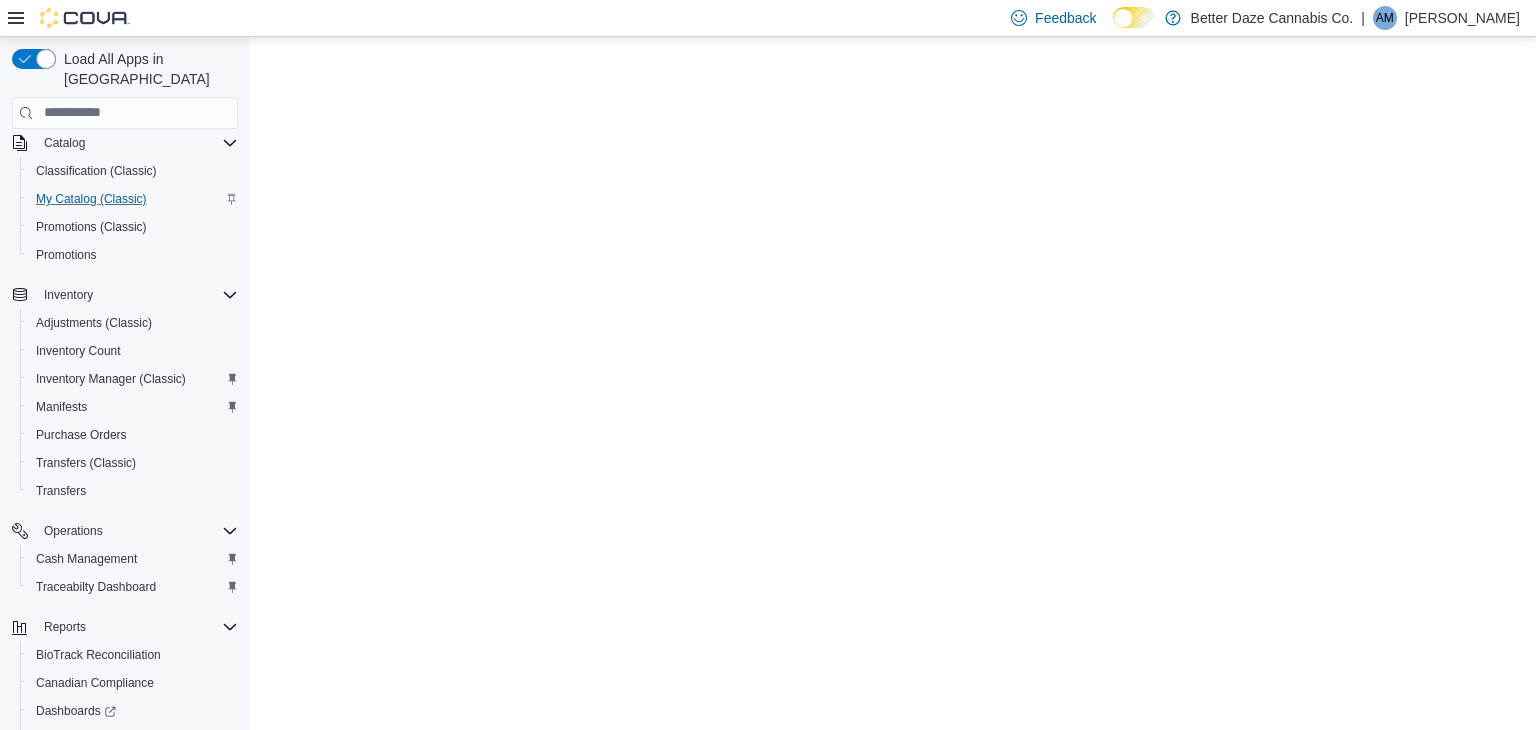 scroll, scrollTop: 0, scrollLeft: 0, axis: both 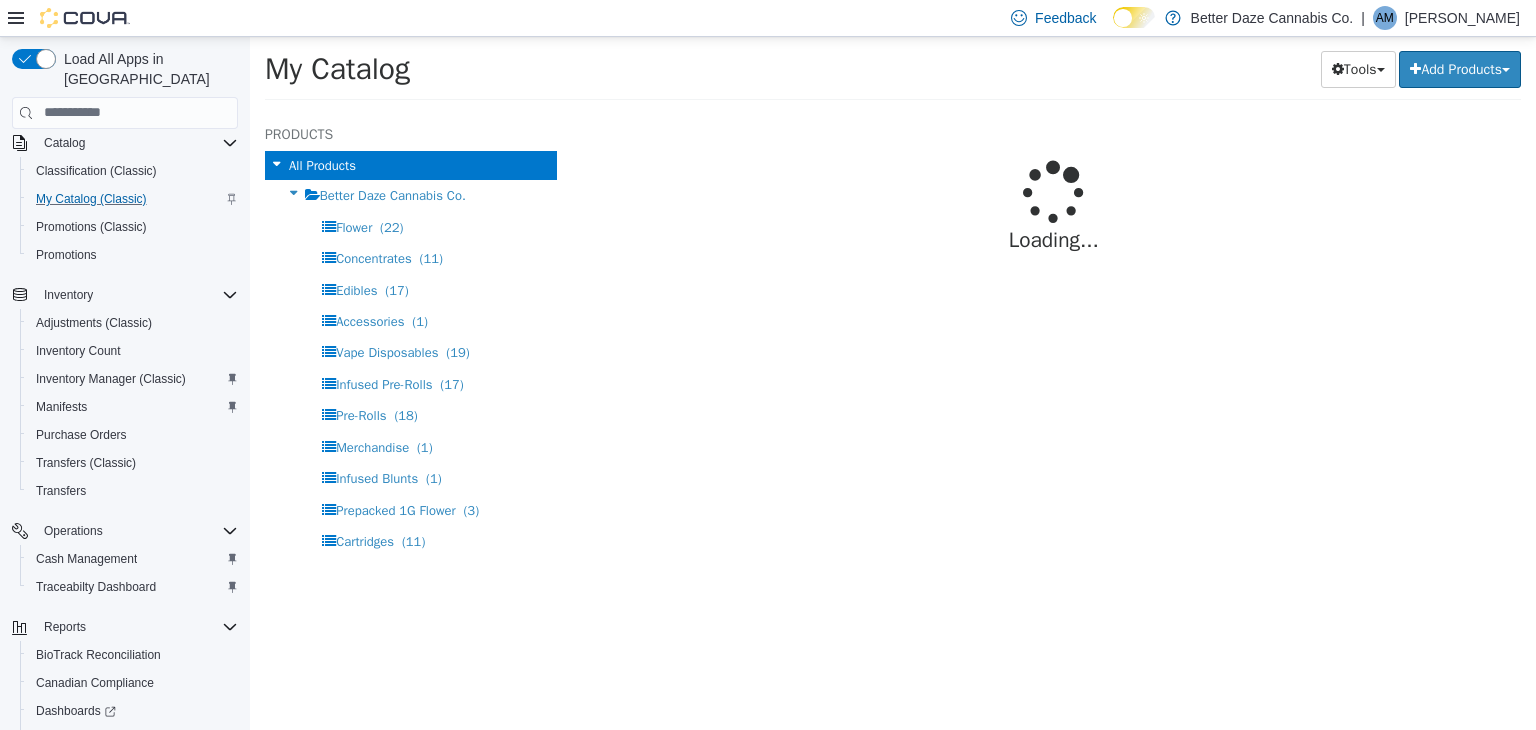 select on "**********" 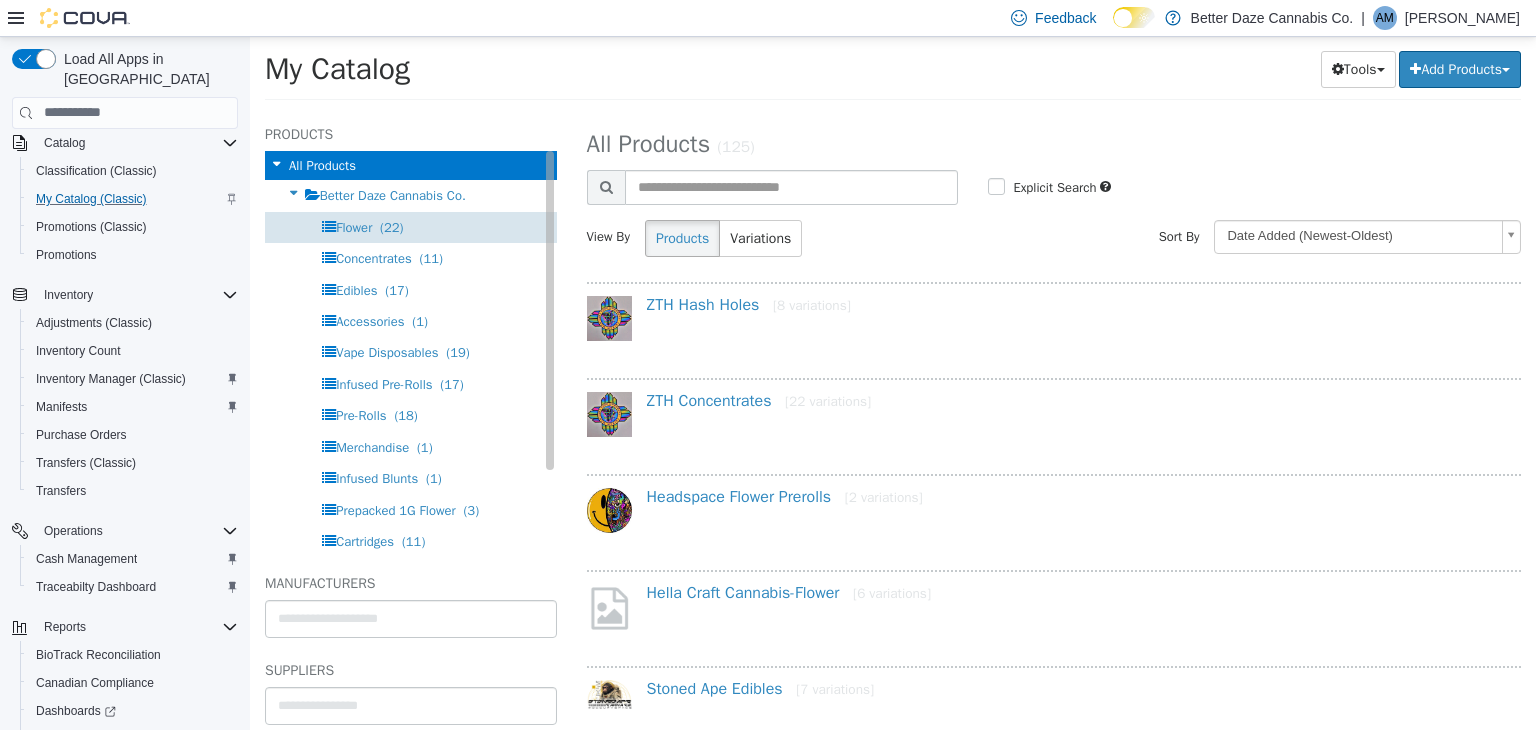 click on "Flower
(22)" at bounding box center [411, 226] 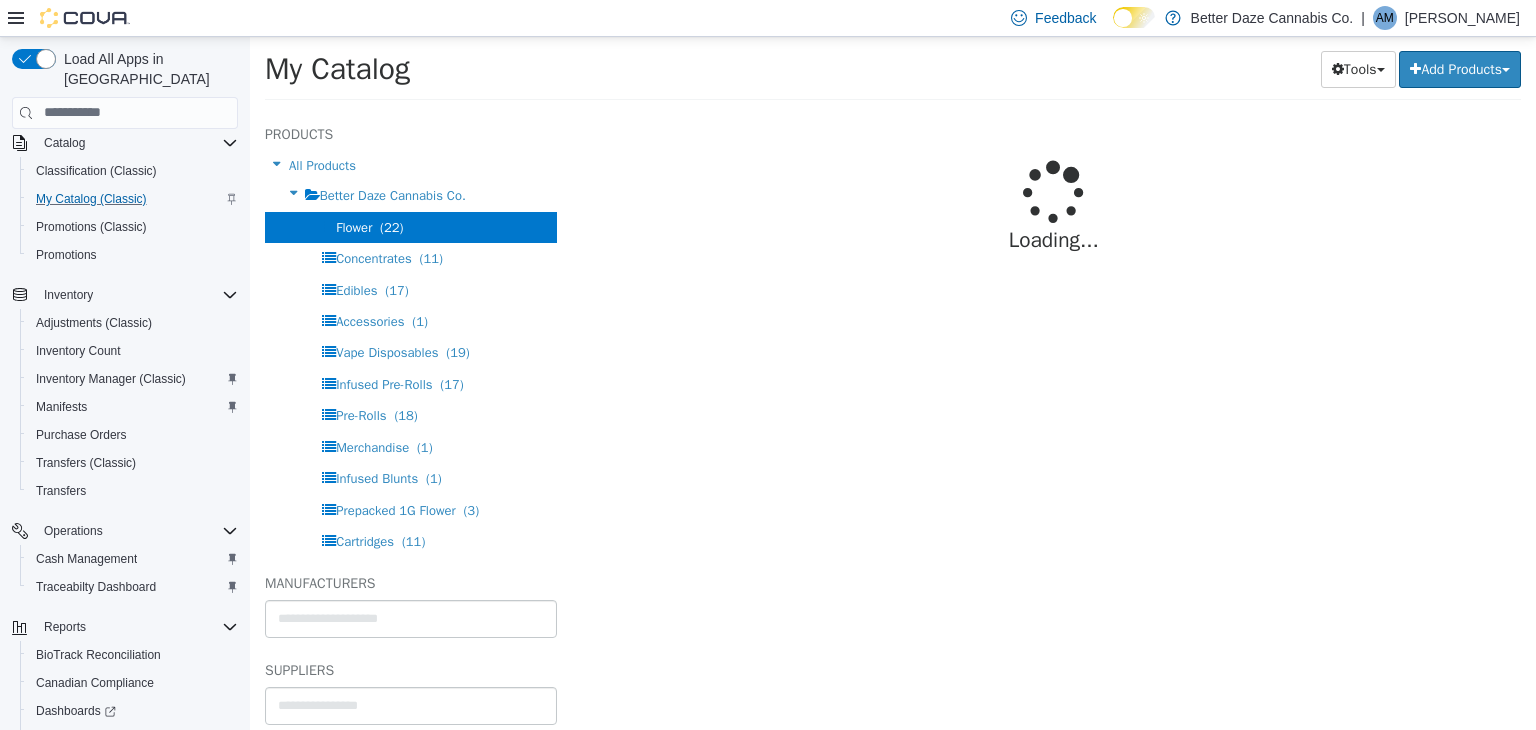 select on "**********" 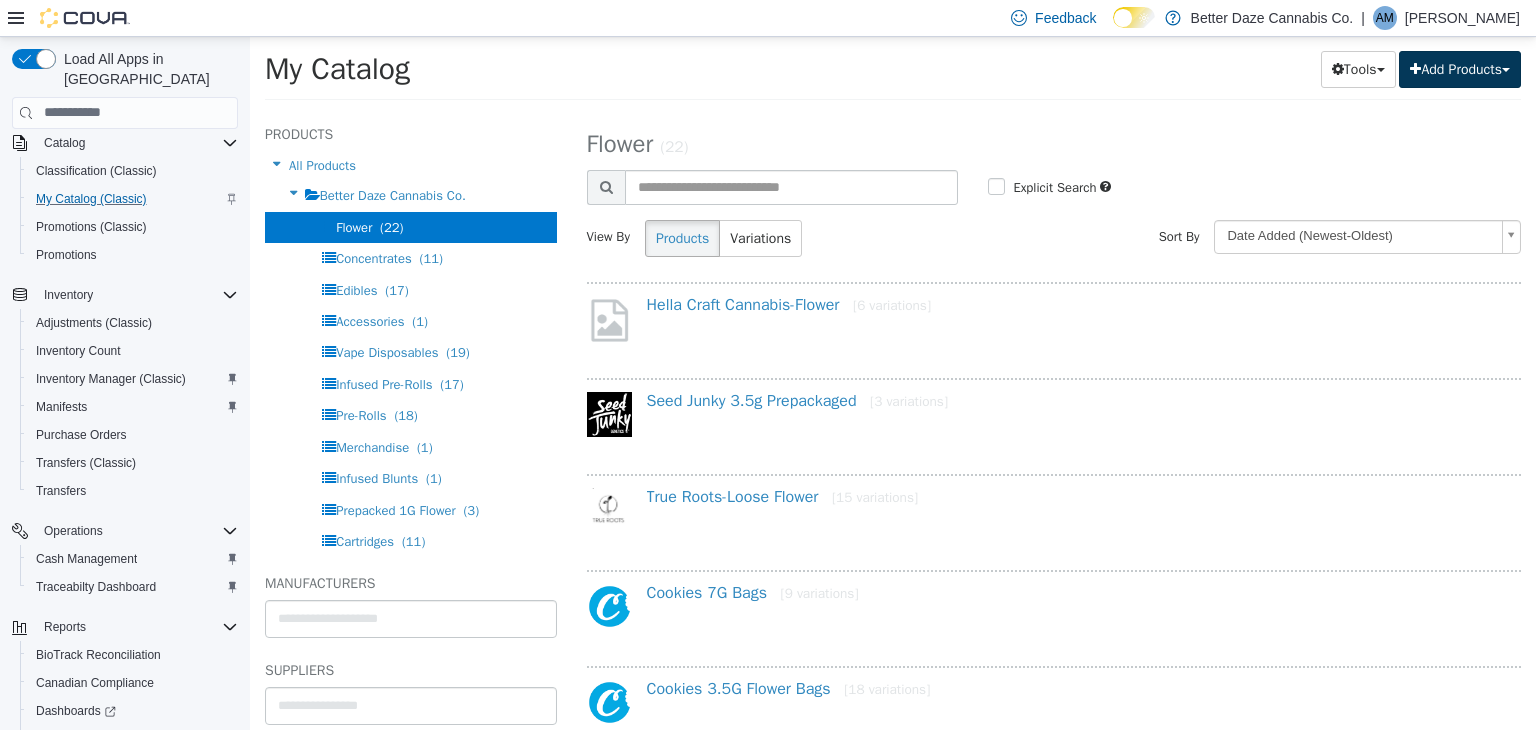 click on "Add Products" at bounding box center [1460, 68] 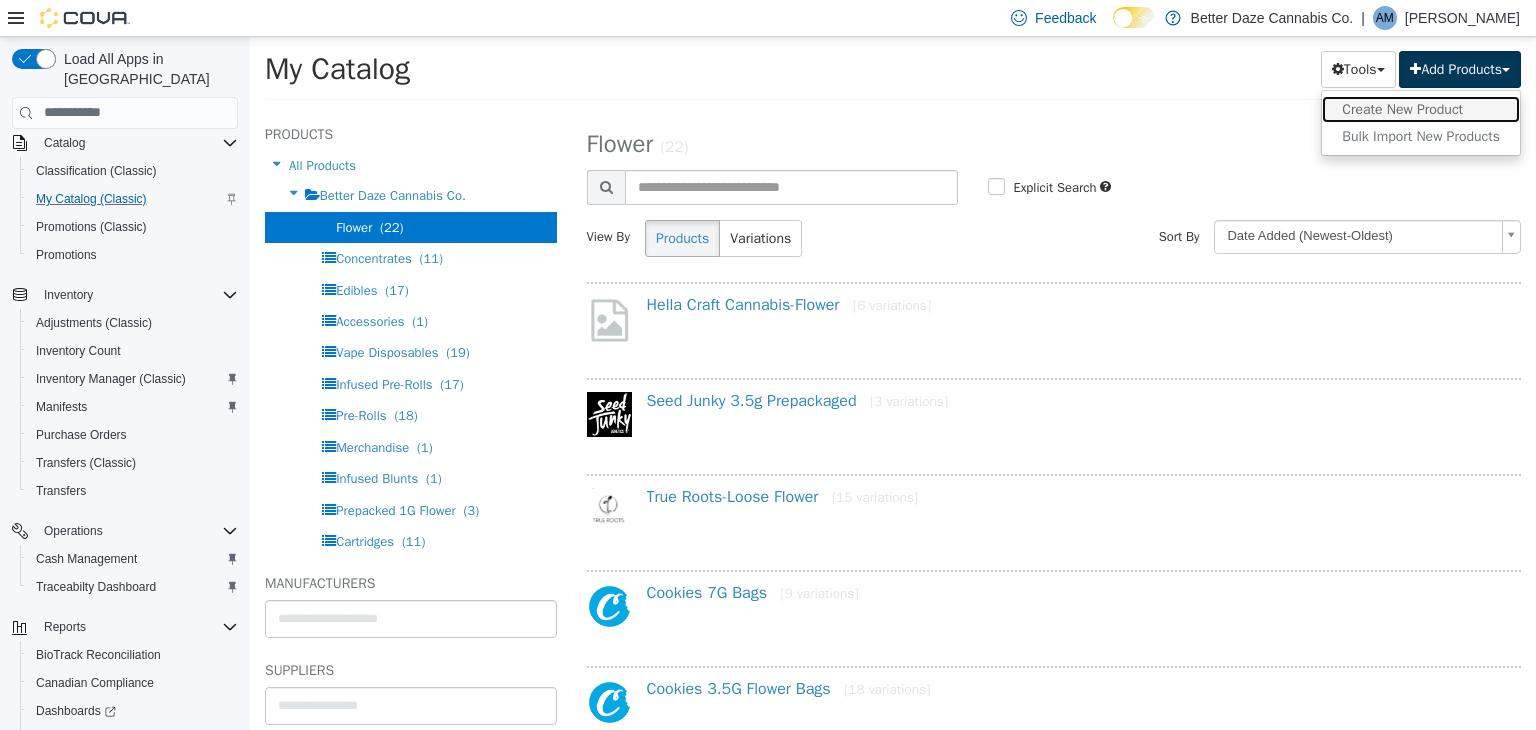 click on "Create New Product" at bounding box center (1421, 108) 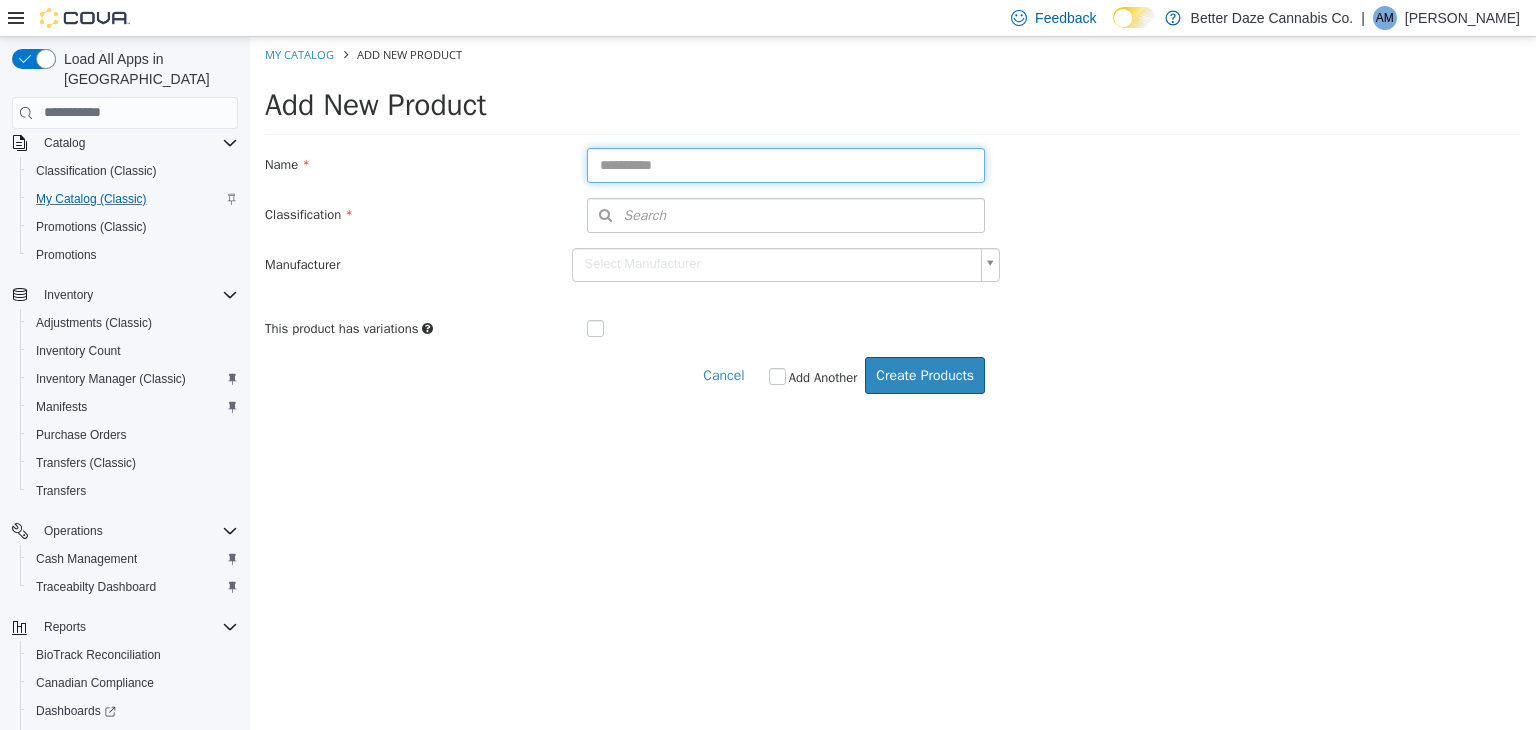 click at bounding box center (786, 164) 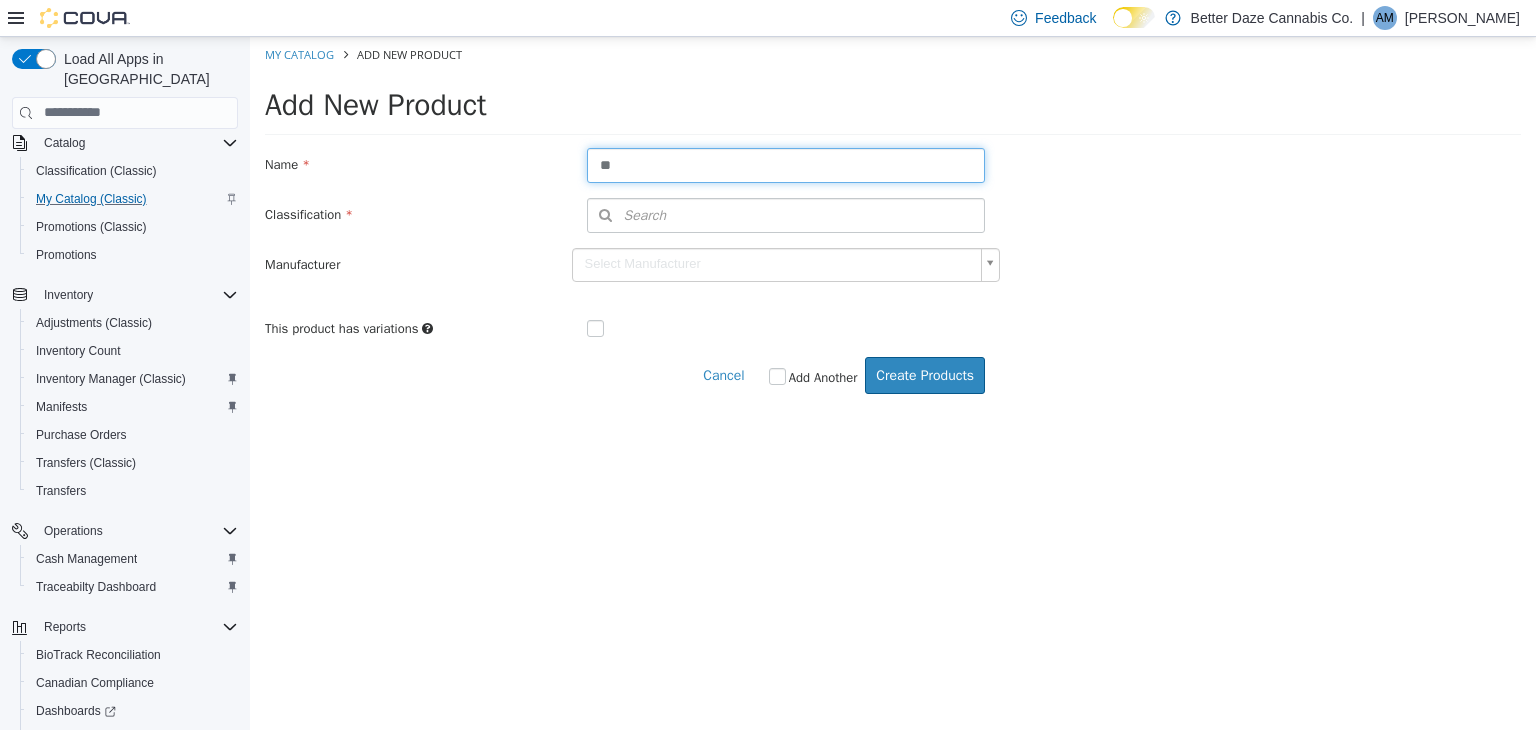 type on "*" 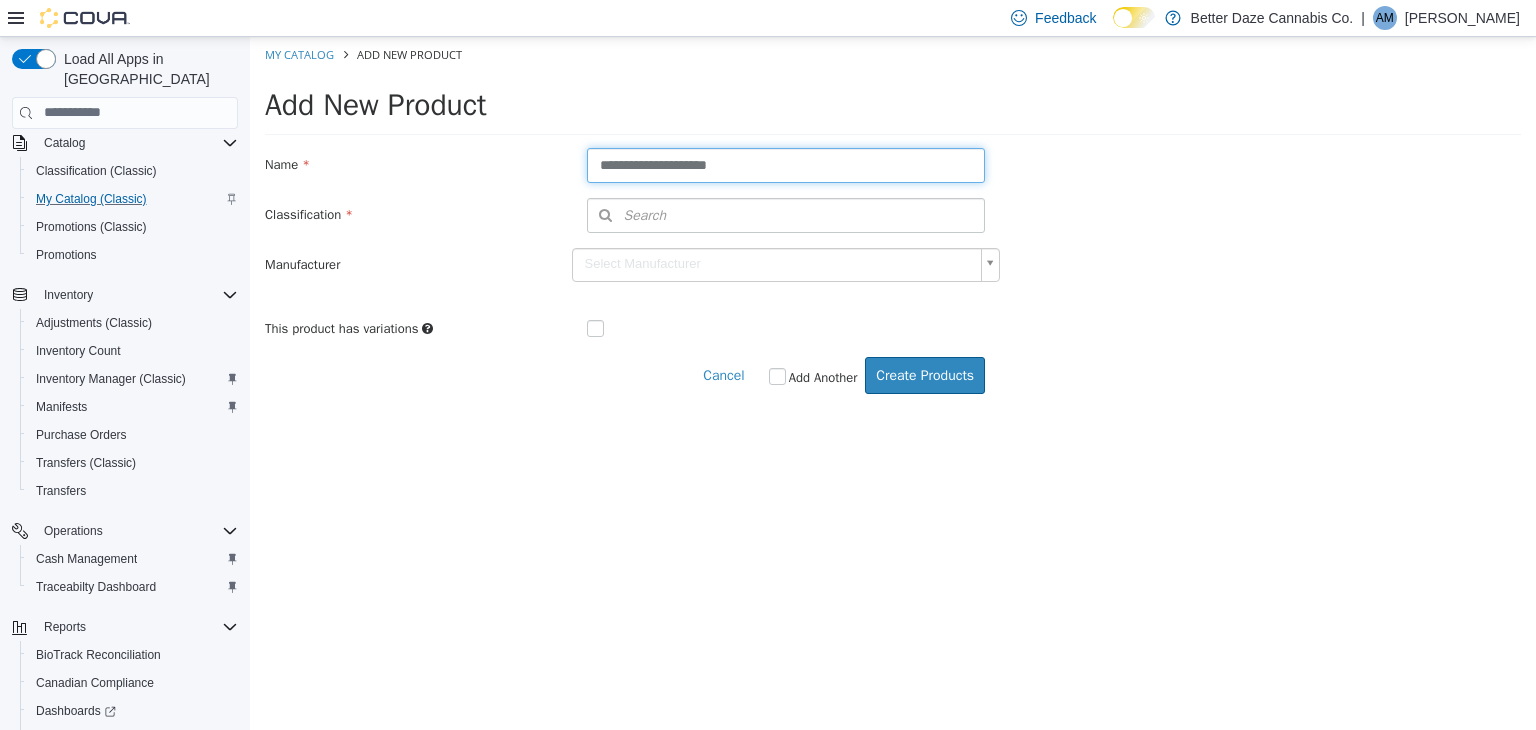 type on "**********" 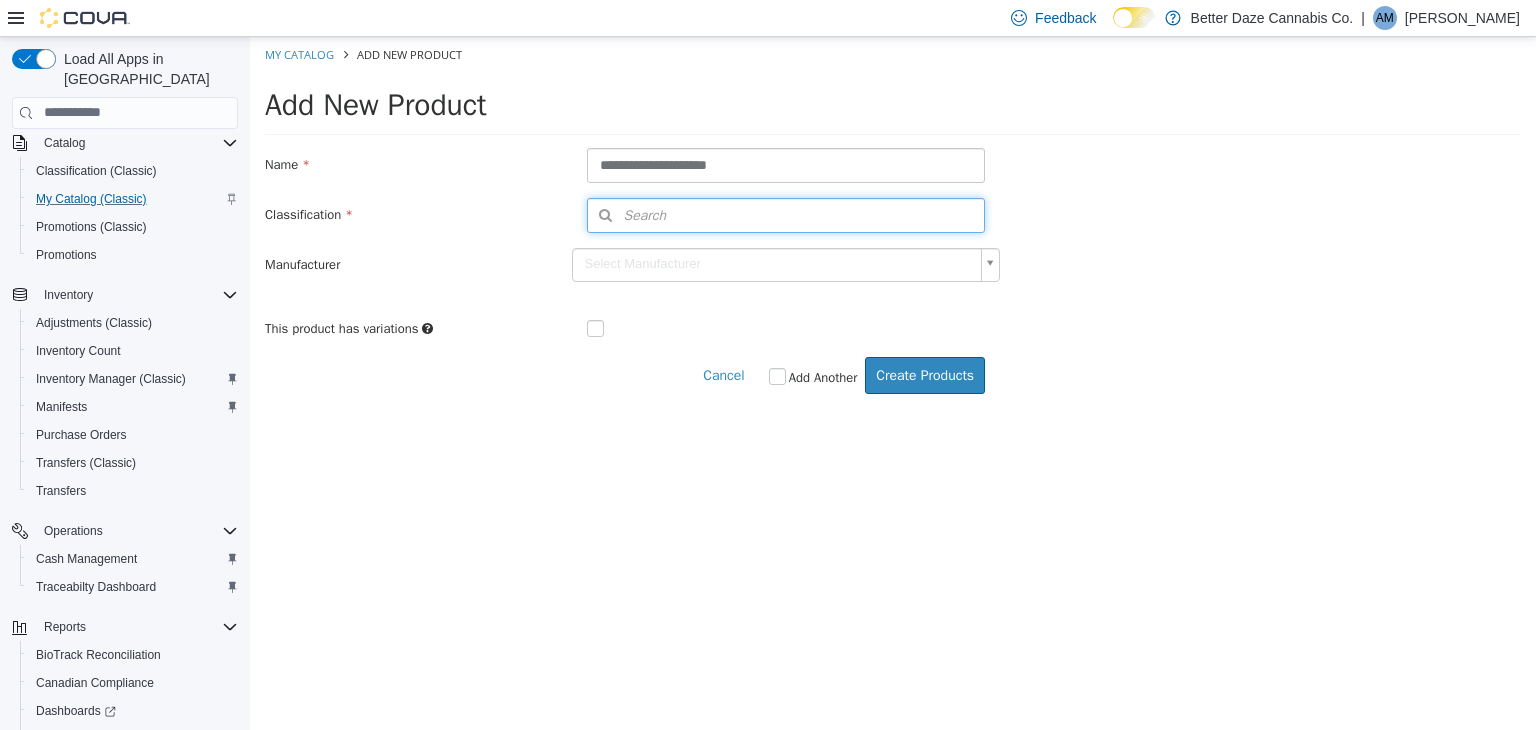 click on "Search" at bounding box center (786, 214) 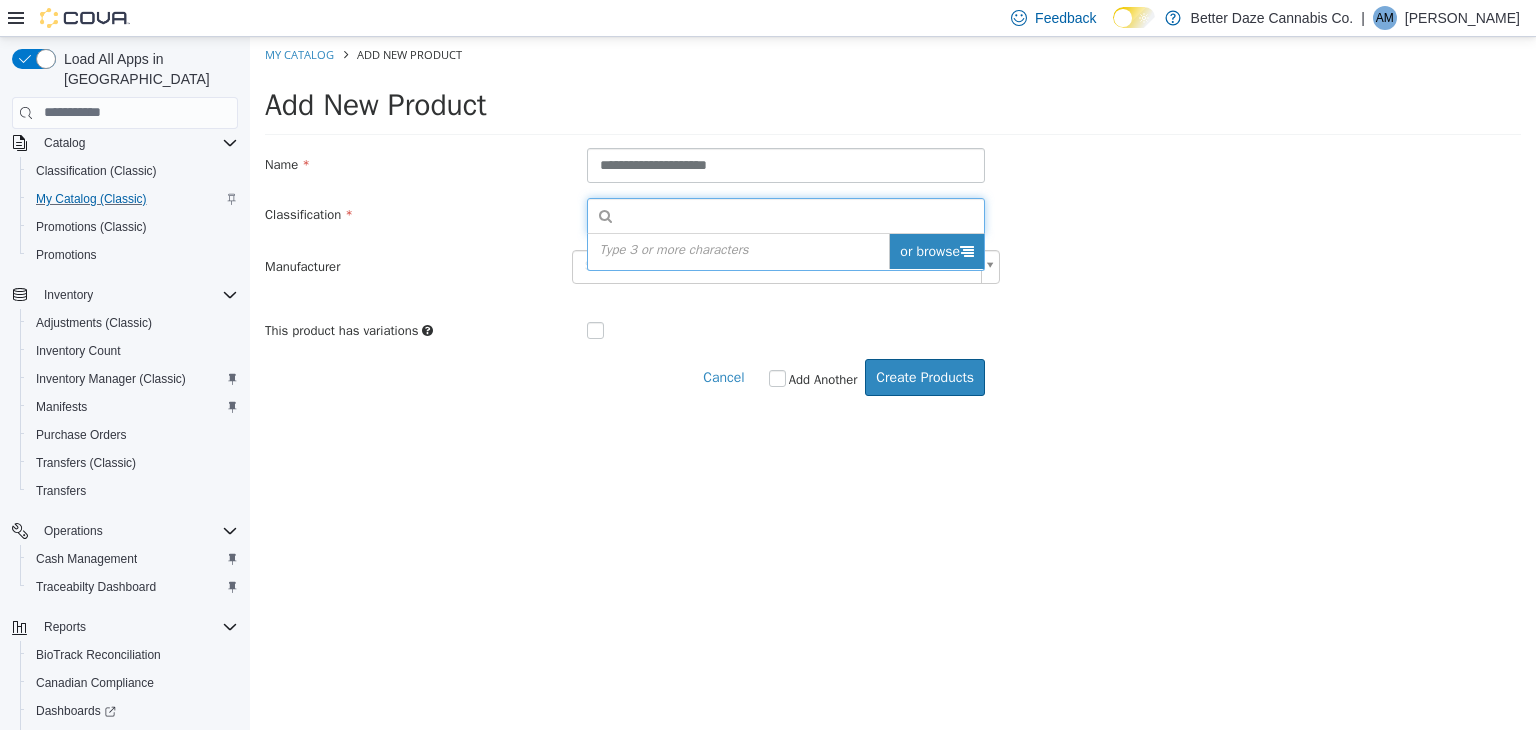 click on "or browse" at bounding box center [936, 250] 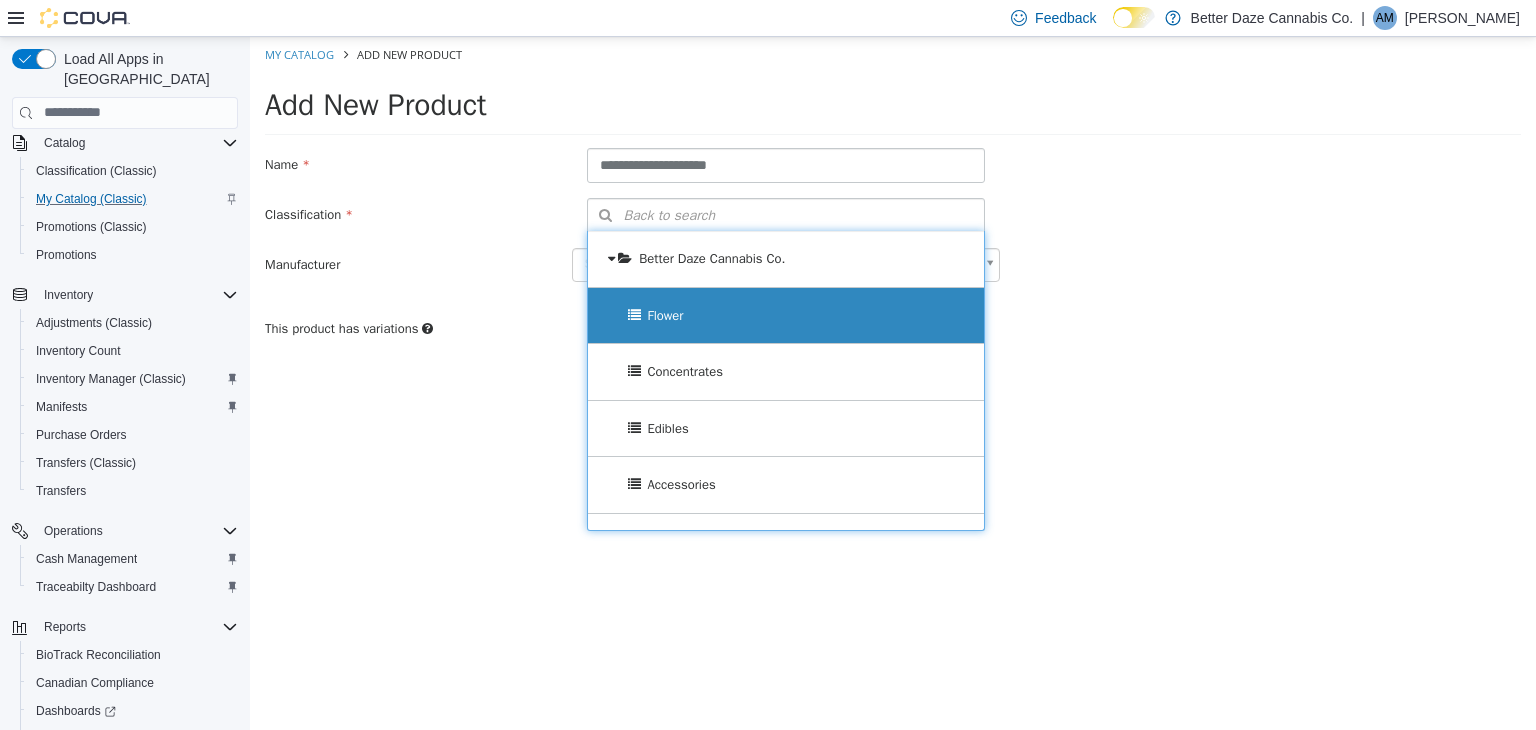 click on "Flower" at bounding box center [786, 315] 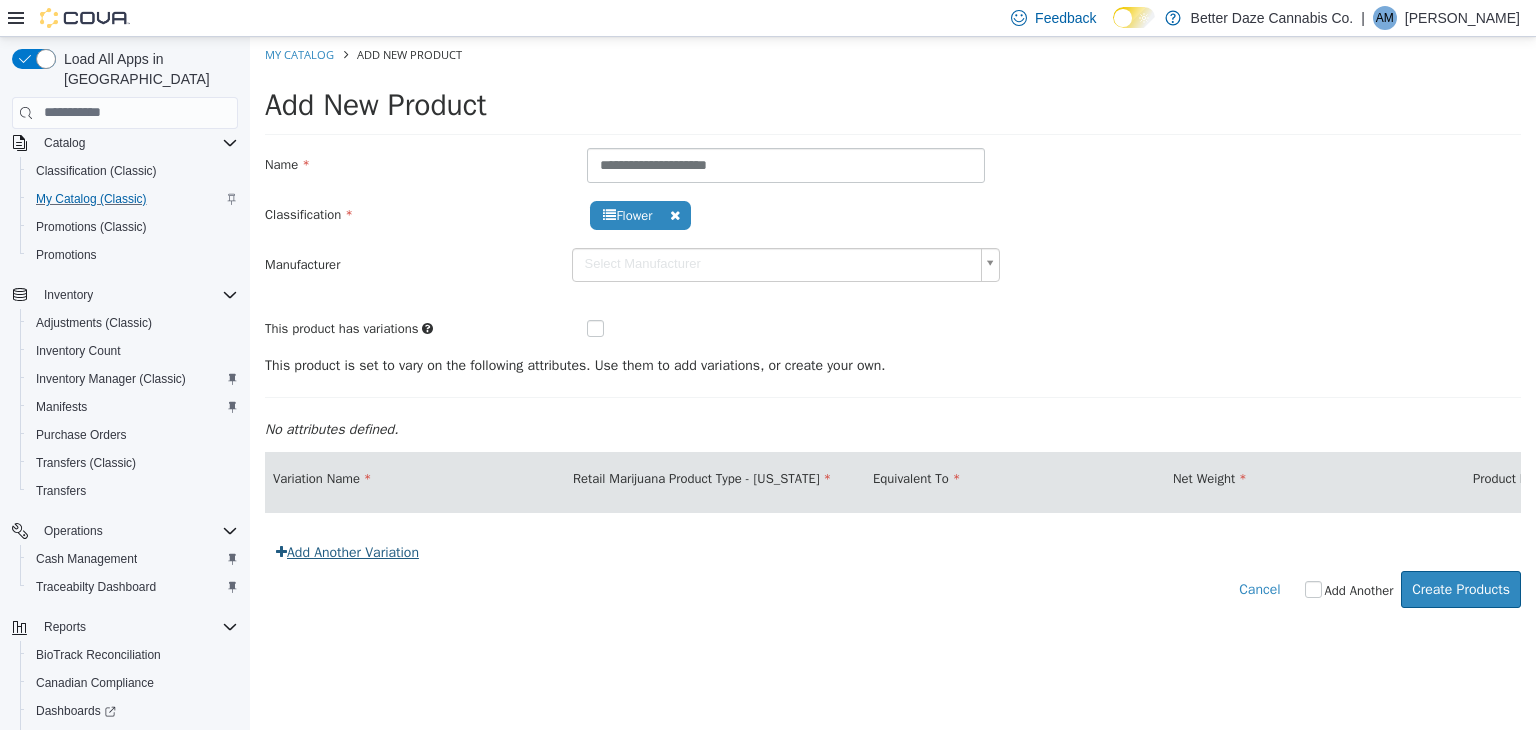 drag, startPoint x: 340, startPoint y: 578, endPoint x: 332, endPoint y: 564, distance: 16.124516 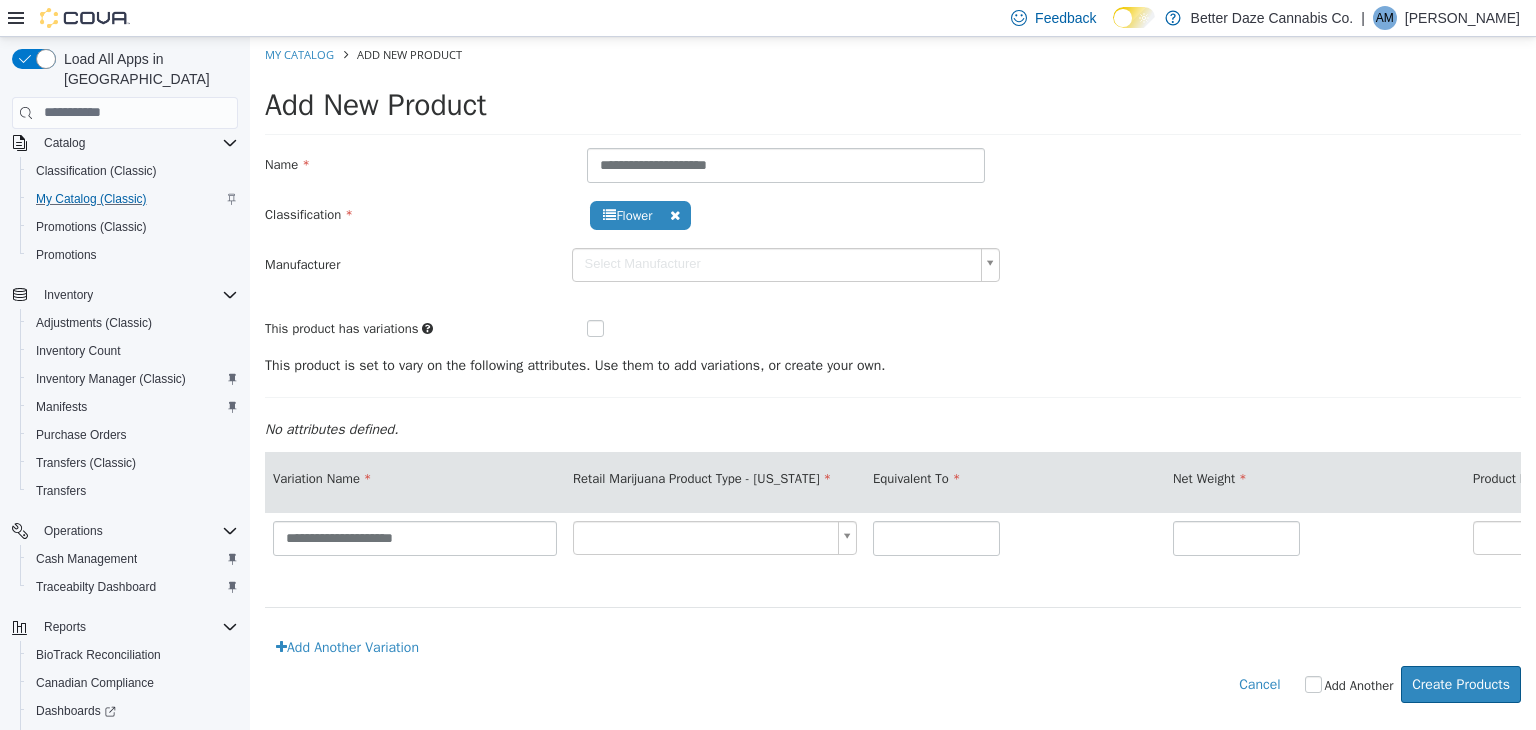 click on "**********" at bounding box center [415, 558] 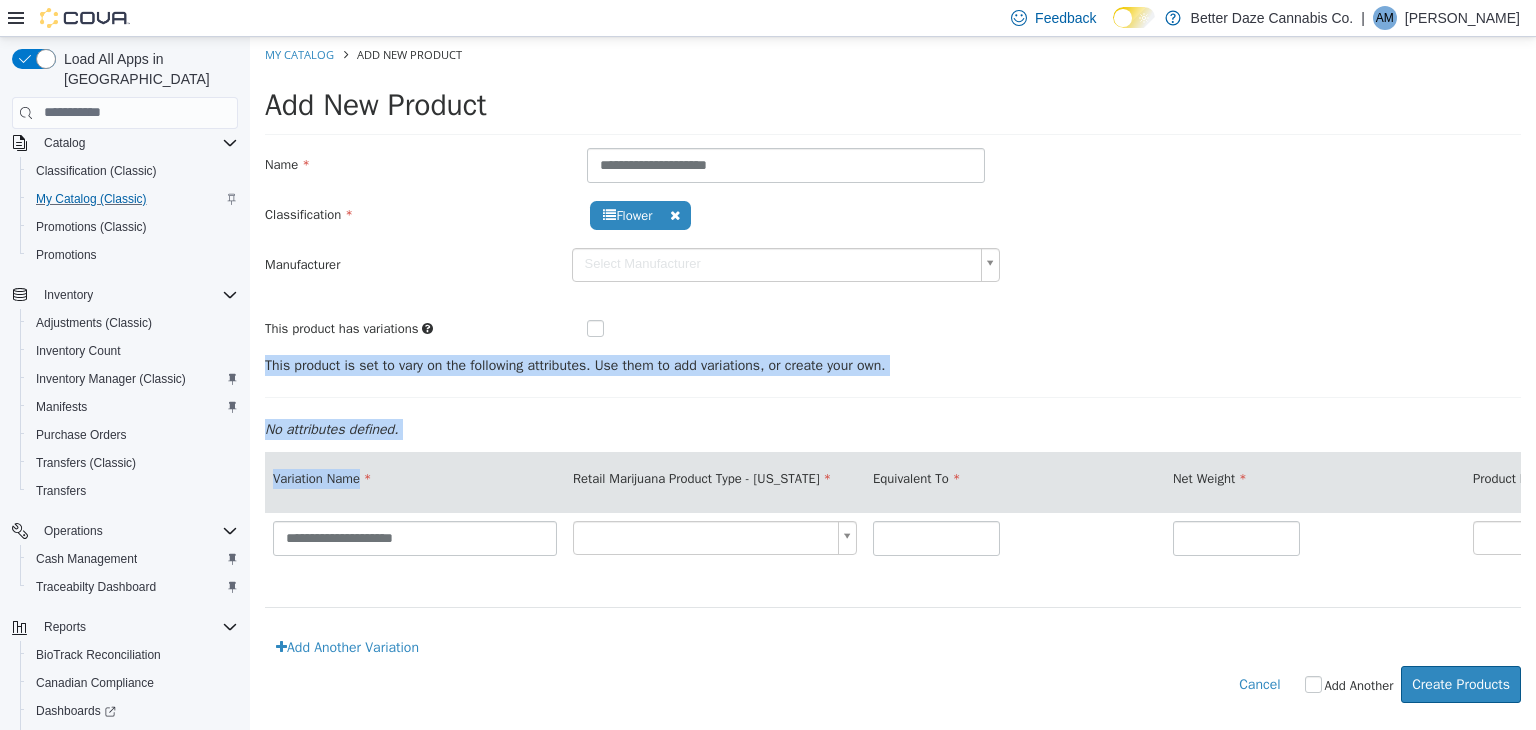 drag, startPoint x: 0, startPoint y: 357, endPoint x: 568, endPoint y: 497, distance: 584.99915 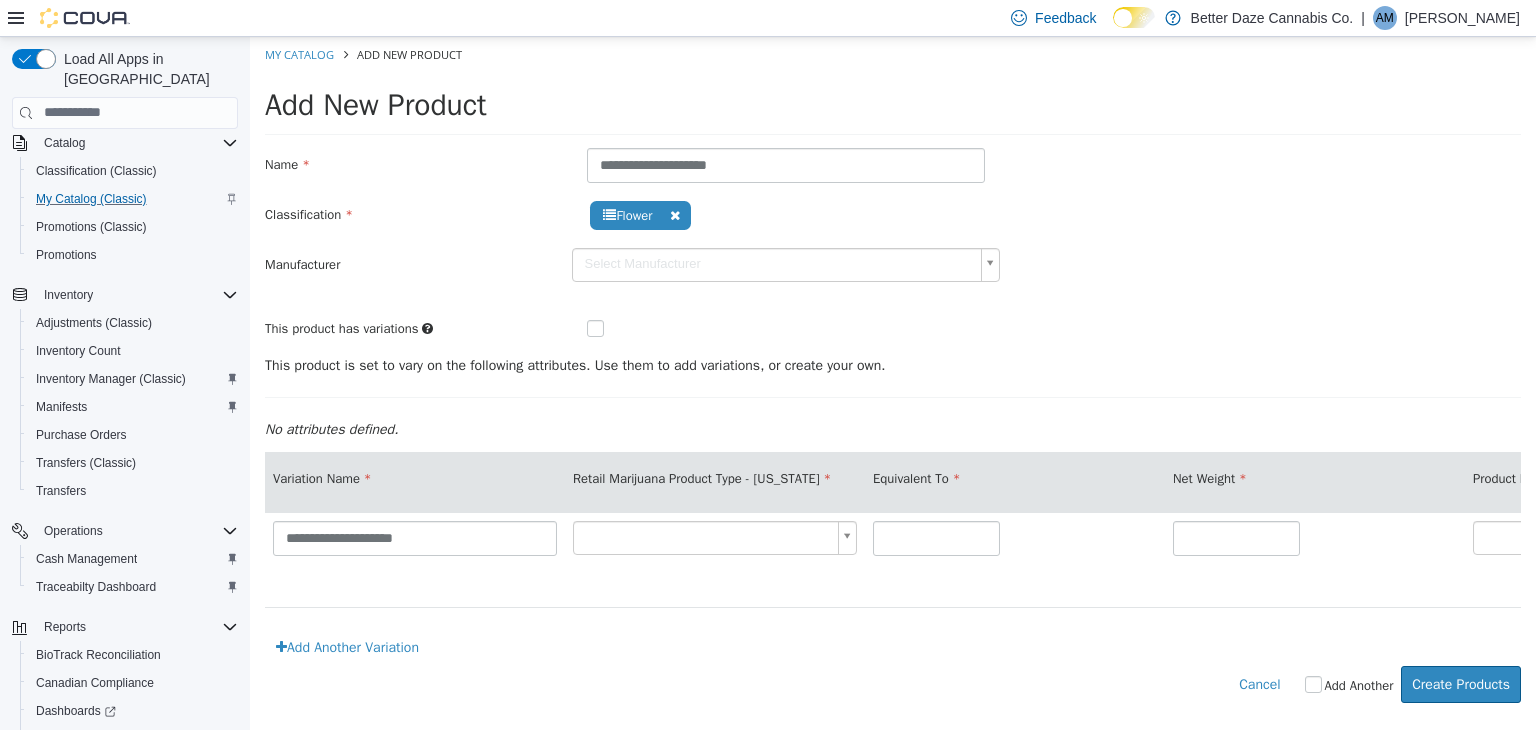 click on "**********" at bounding box center [893, 539] 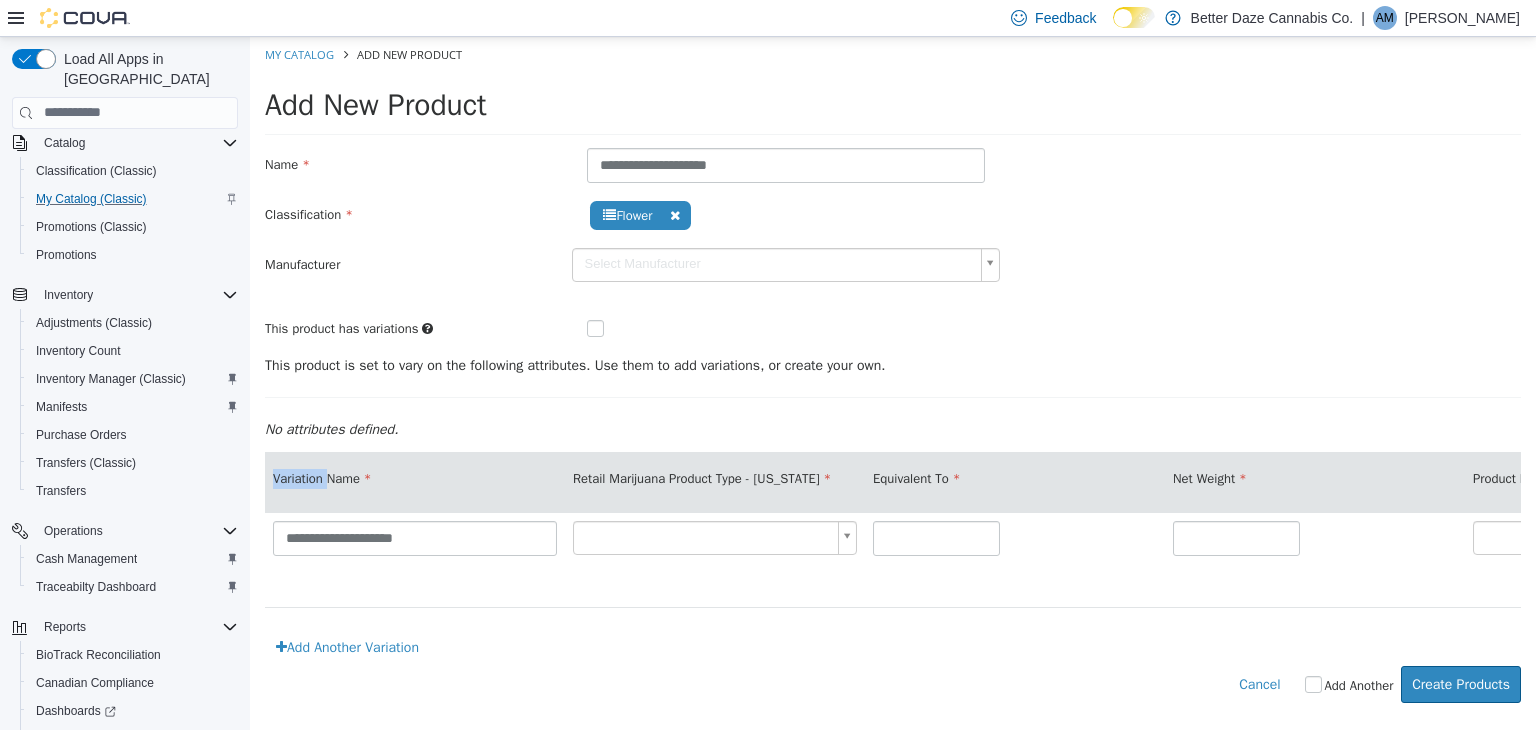 click on "**********" at bounding box center [893, 539] 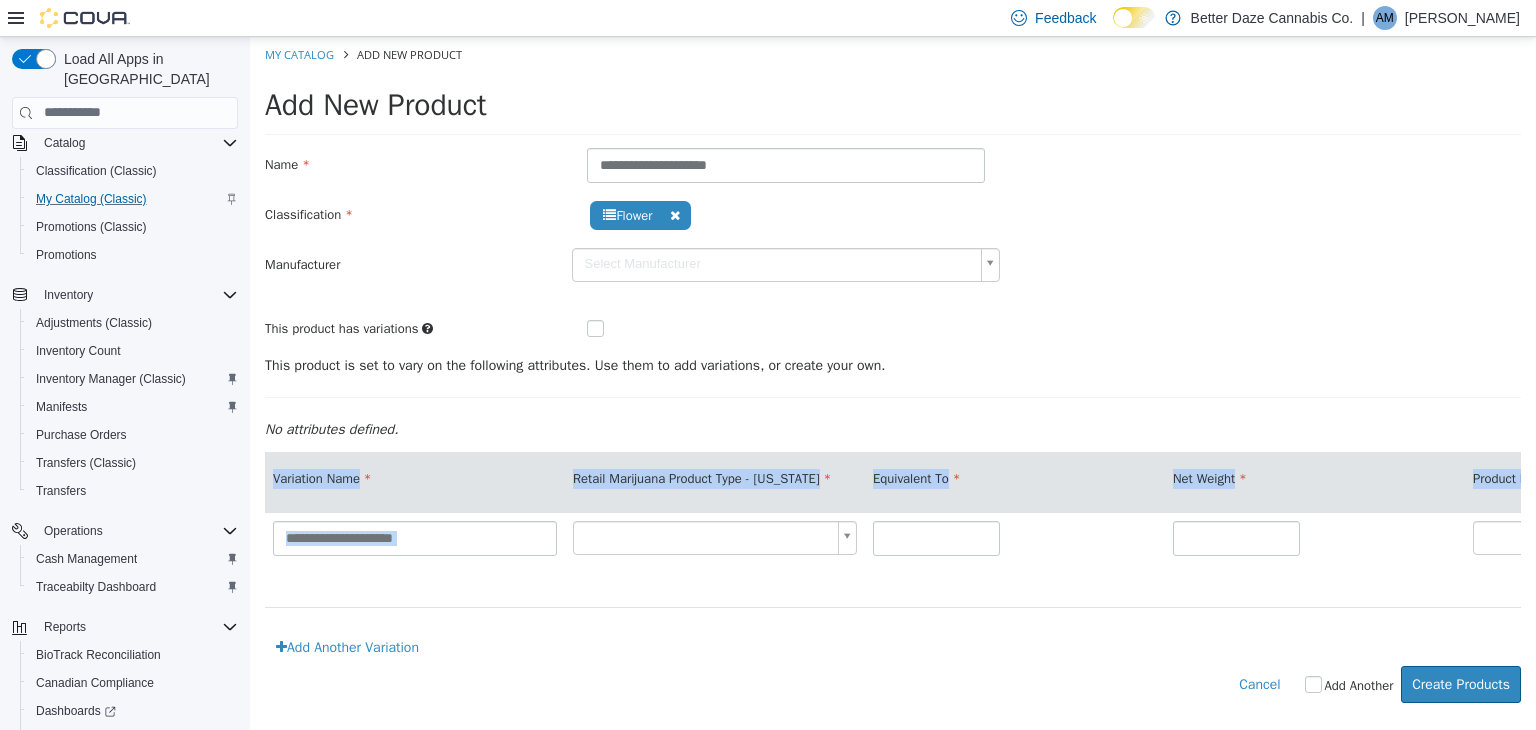 click on "**********" at bounding box center [893, 539] 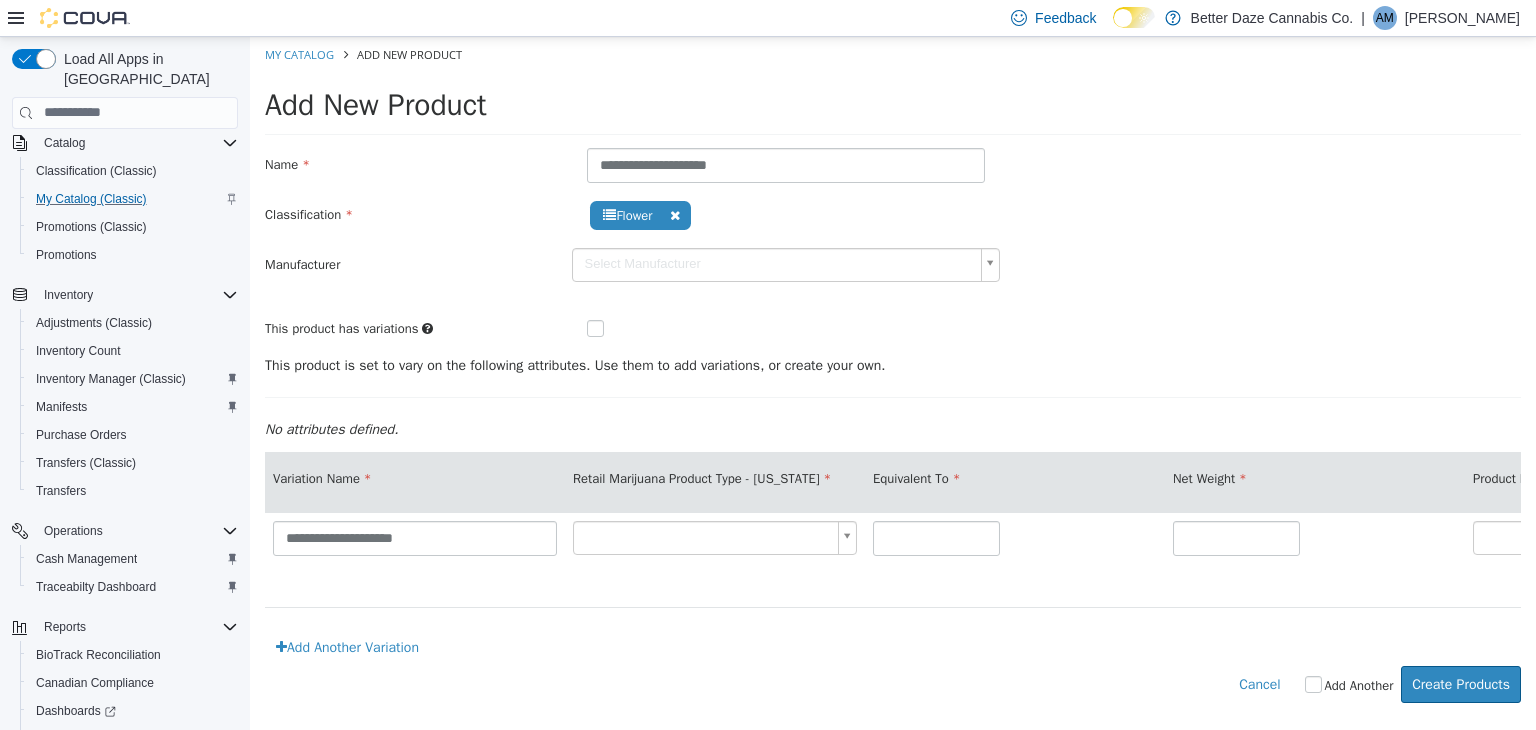 scroll, scrollTop: 0, scrollLeft: 12, axis: horizontal 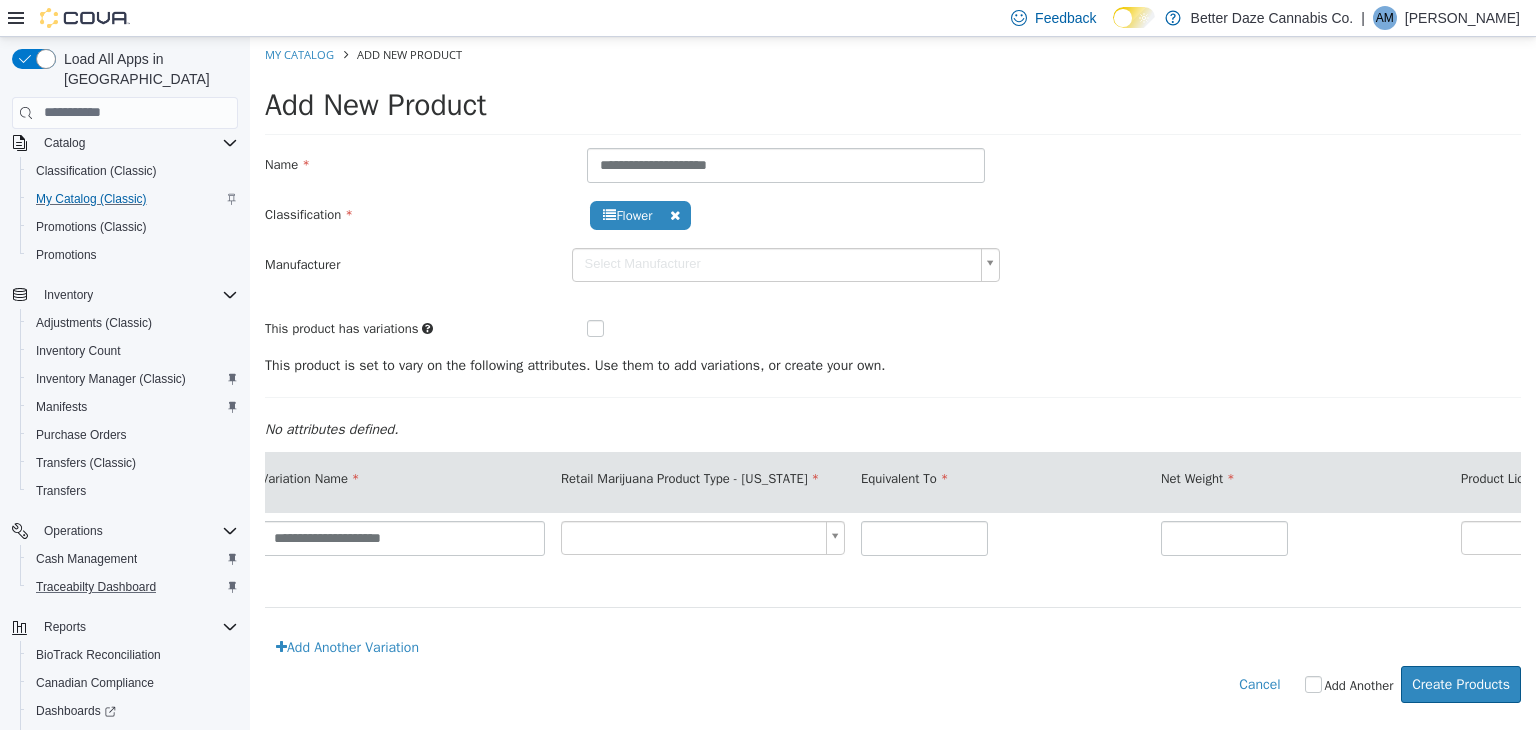 drag, startPoint x: 228, startPoint y: 565, endPoint x: 236, endPoint y: 585, distance: 21.540659 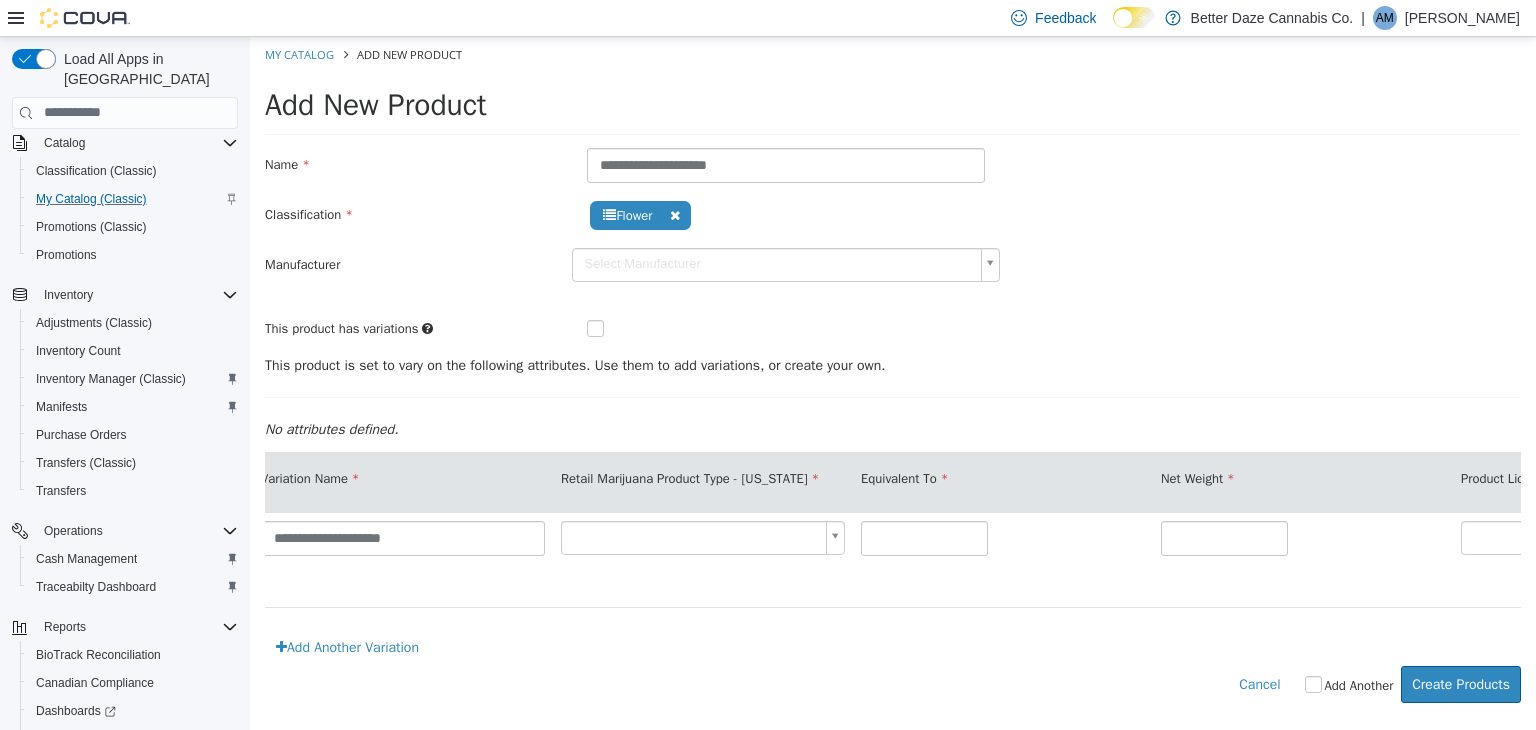 drag, startPoint x: 486, startPoint y: 621, endPoint x: 915, endPoint y: 344, distance: 510.65643 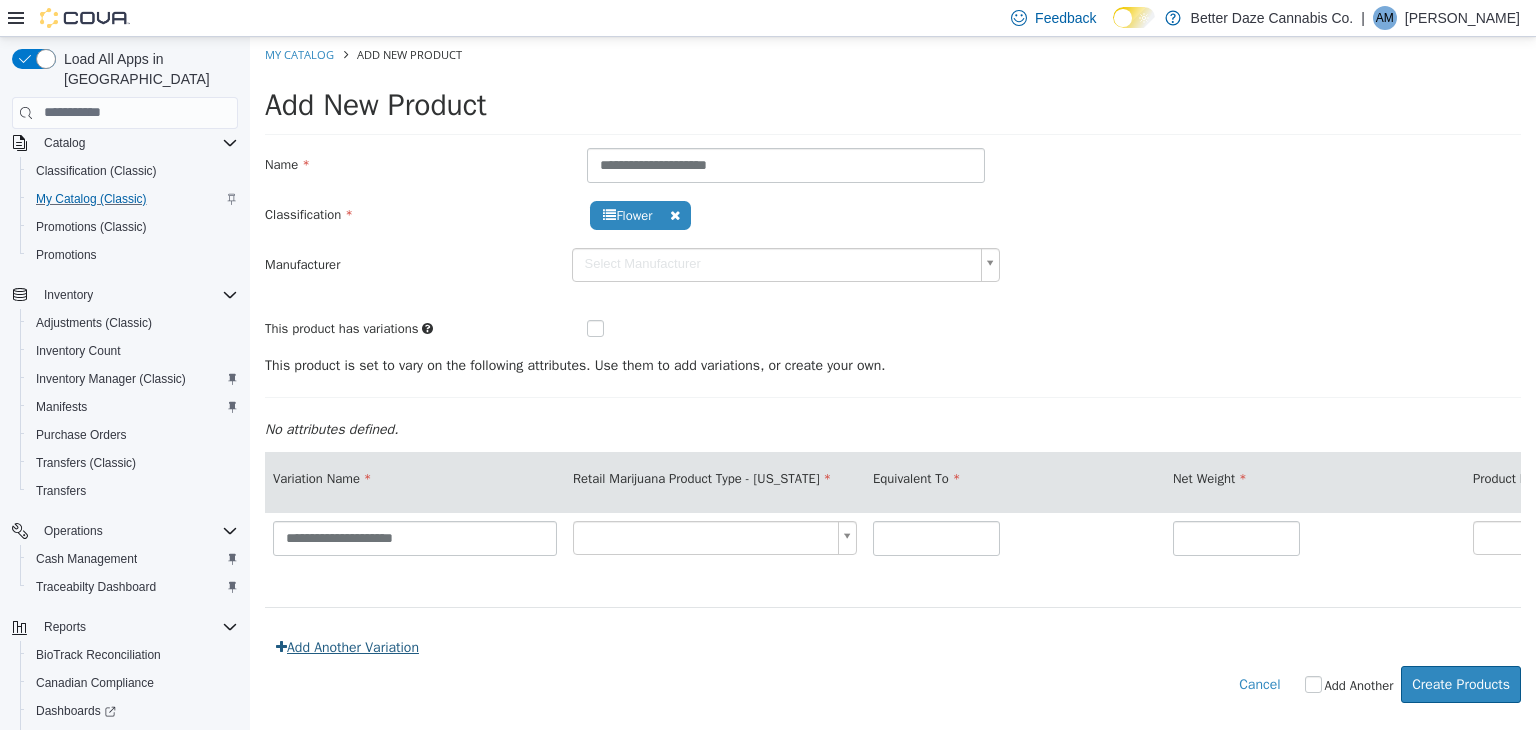 click on "Add Another Variation" at bounding box center (347, 646) 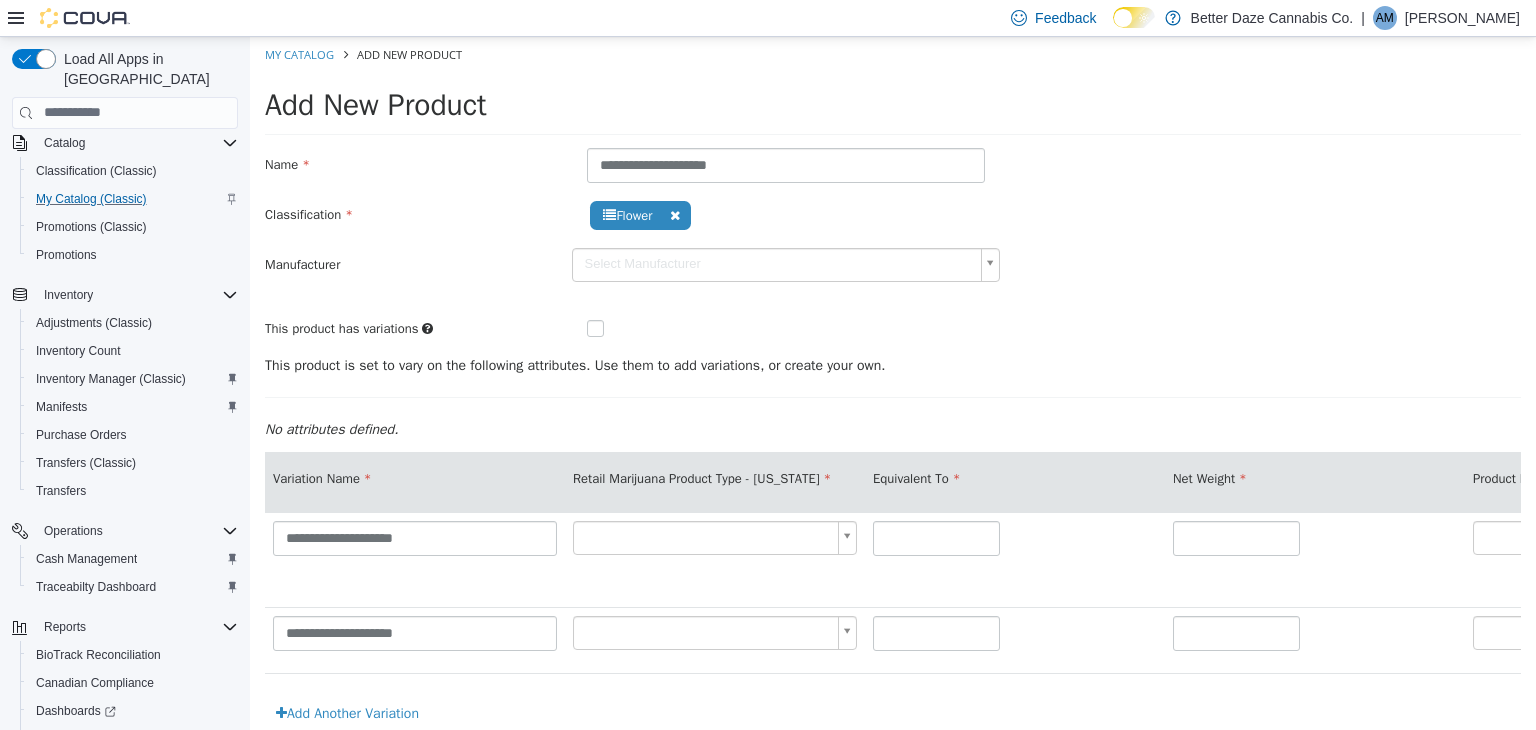 scroll, scrollTop: 73, scrollLeft: 0, axis: vertical 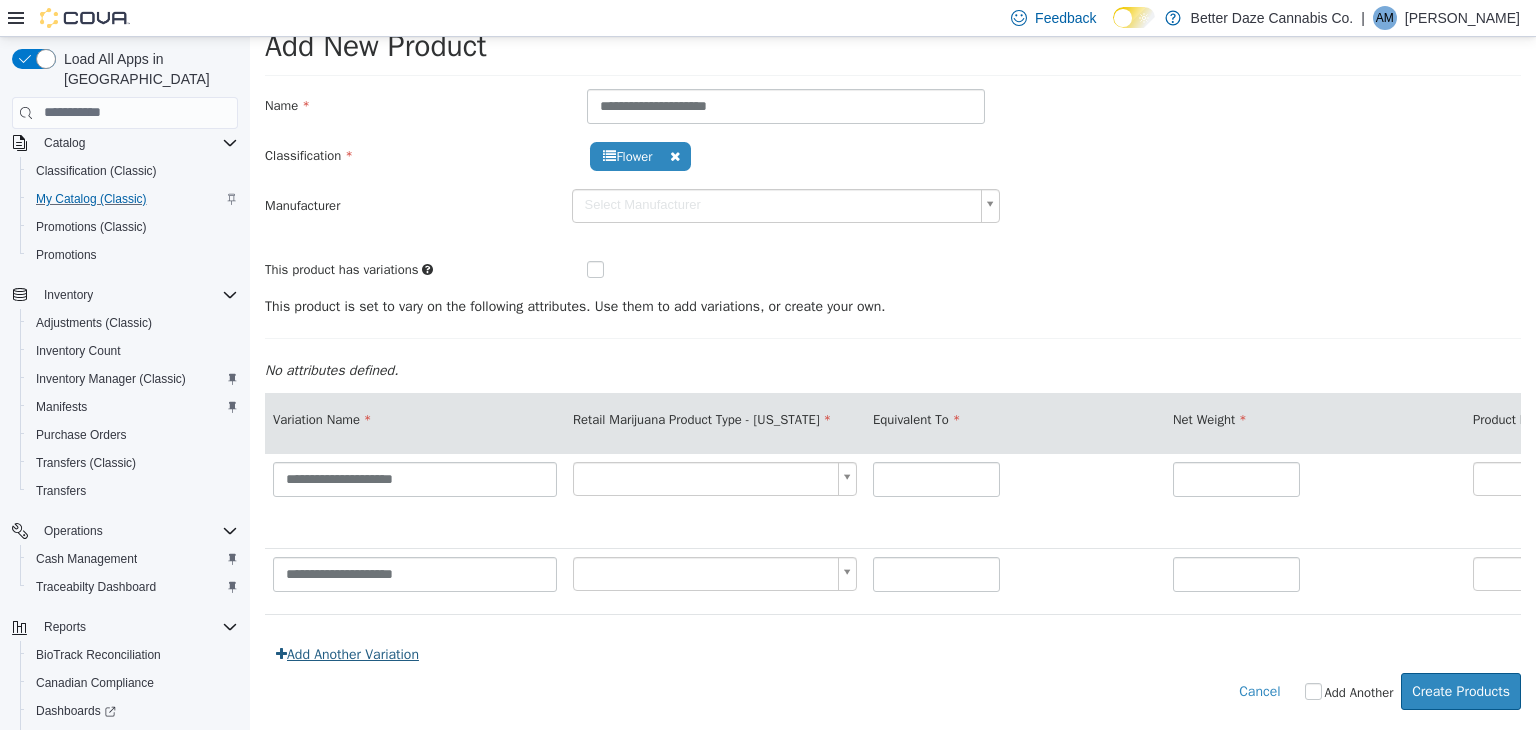 click on "Add Another Variation" at bounding box center [347, 653] 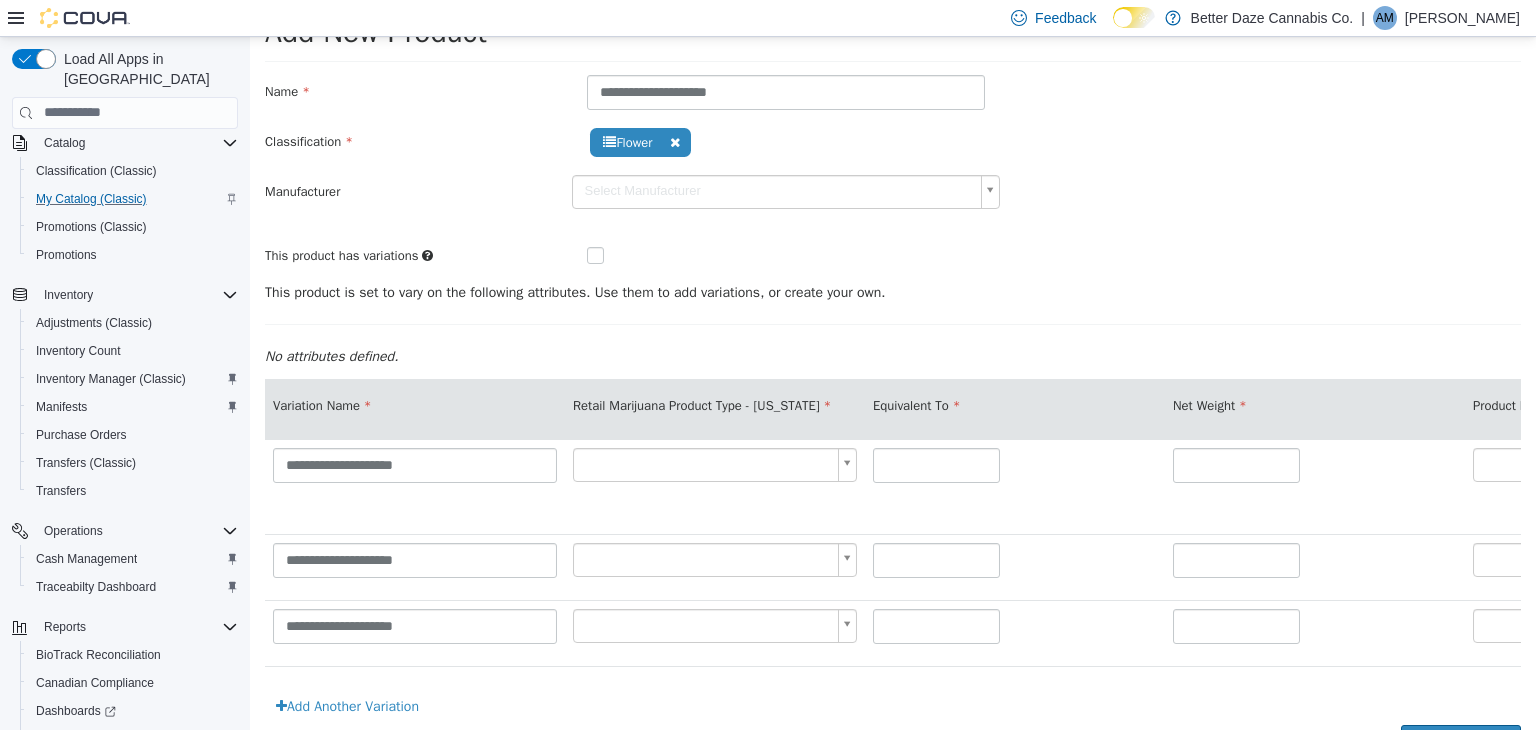 scroll, scrollTop: 139, scrollLeft: 0, axis: vertical 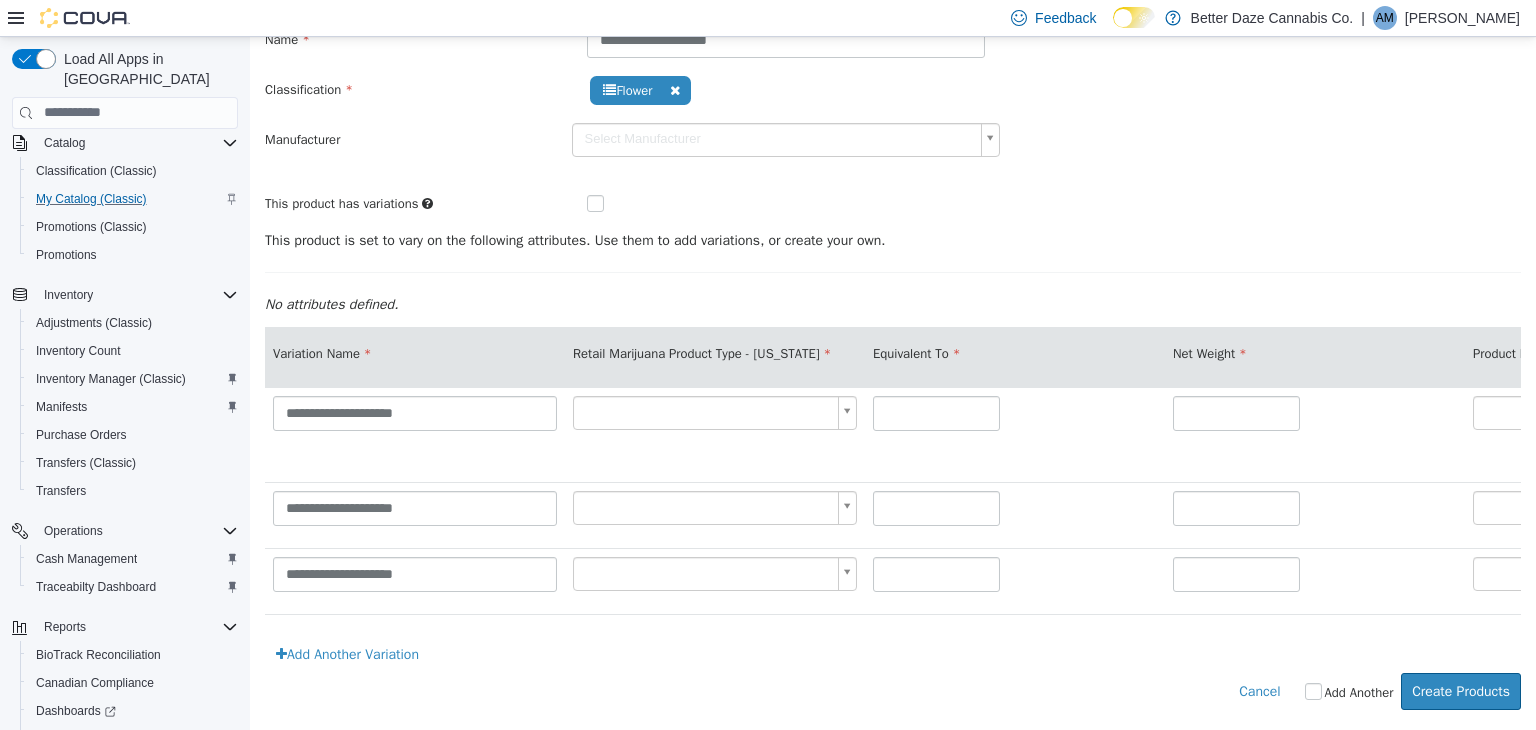 click on "Cancel Add Another    Create Products" at bounding box center (893, 690) 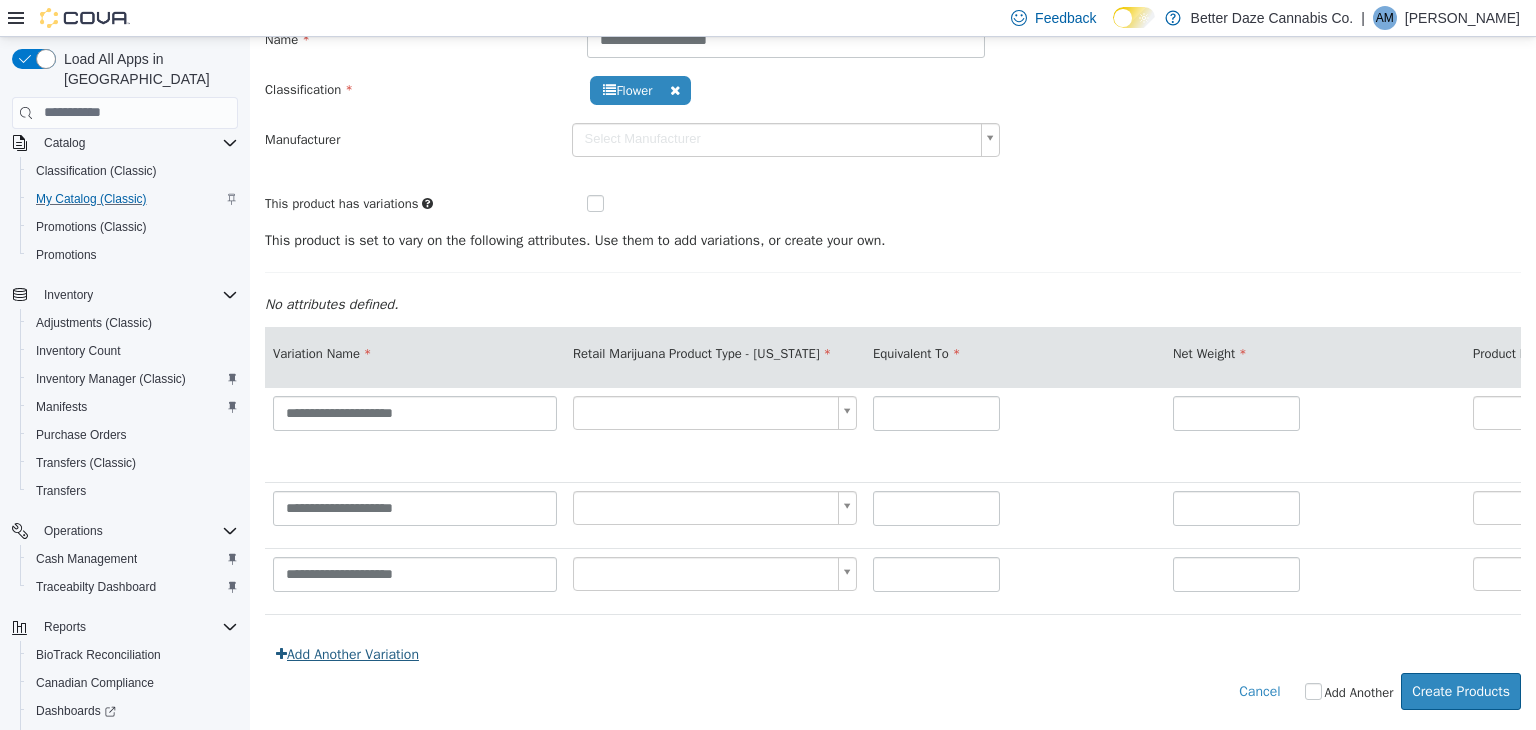 click on "Add Another Variation" at bounding box center (347, 653) 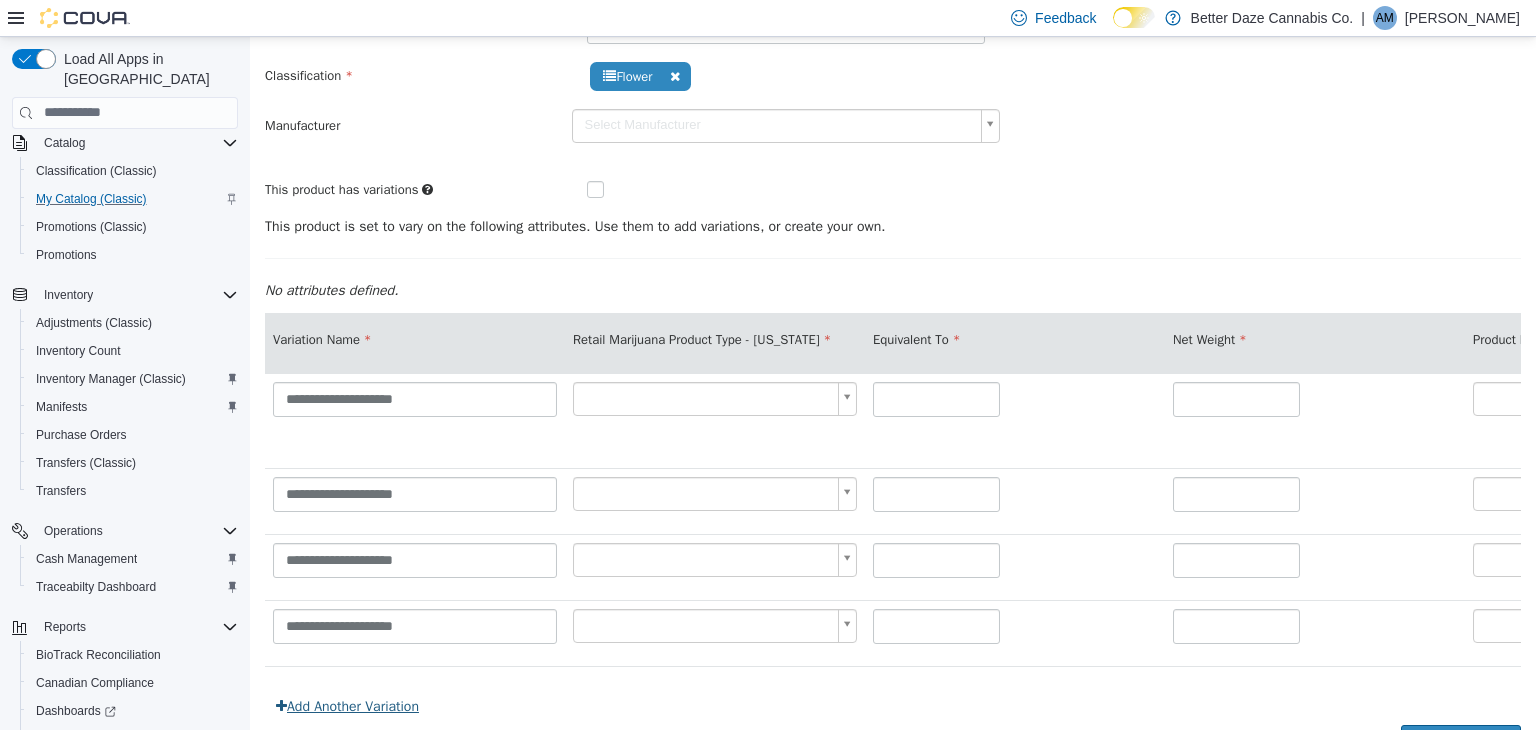 scroll, scrollTop: 204, scrollLeft: 0, axis: vertical 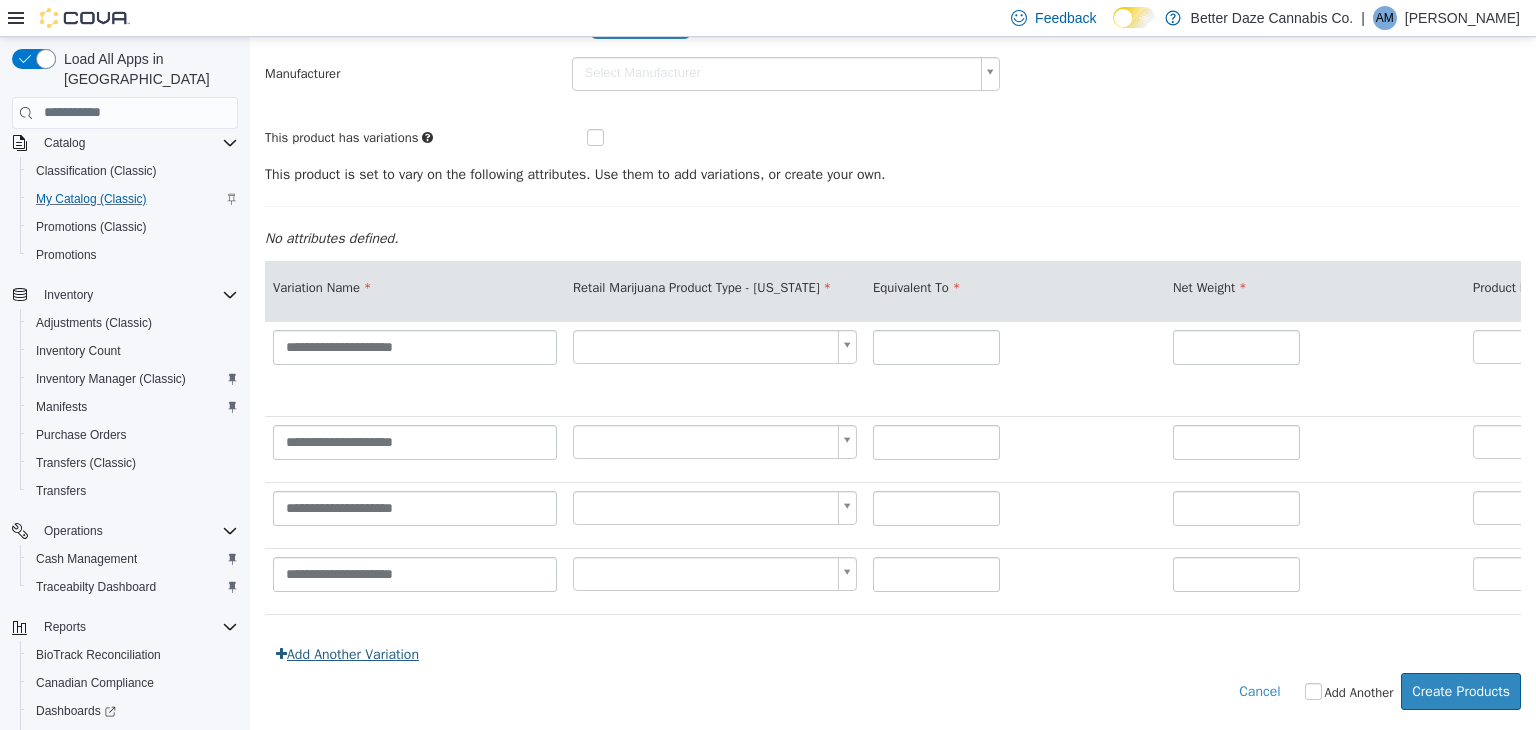 click on "Add Another Variation" at bounding box center (347, 653) 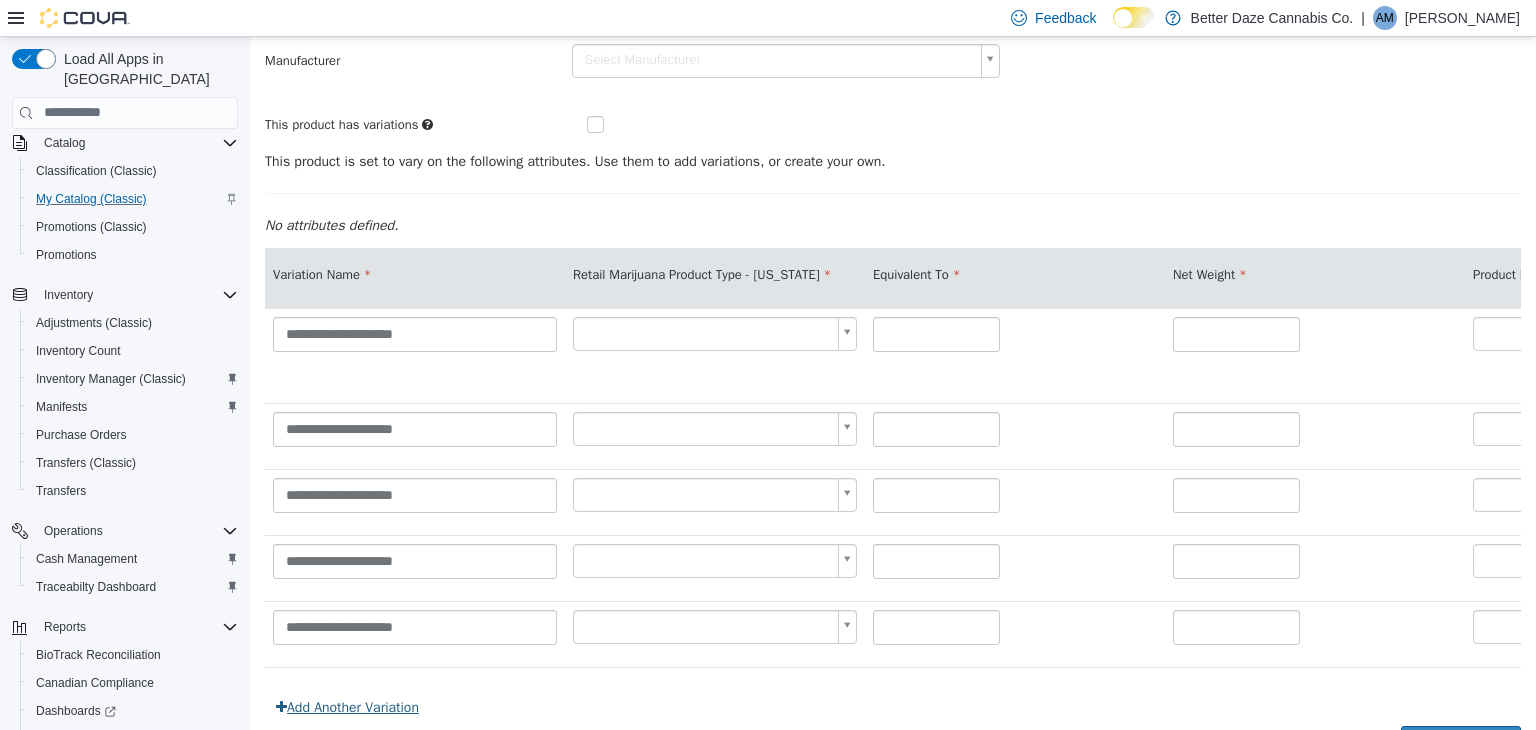scroll, scrollTop: 271, scrollLeft: 0, axis: vertical 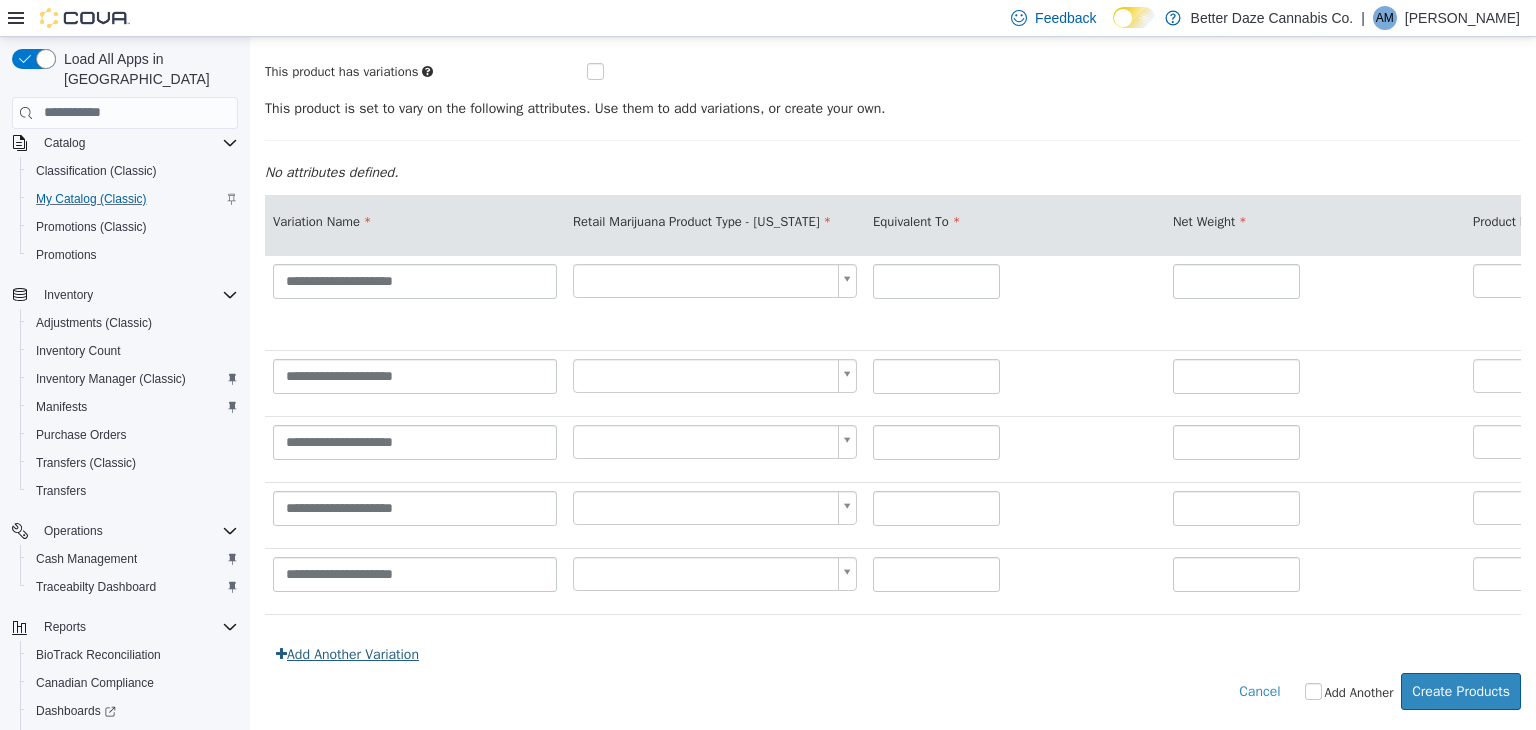 click on "Add Another Variation" at bounding box center (347, 653) 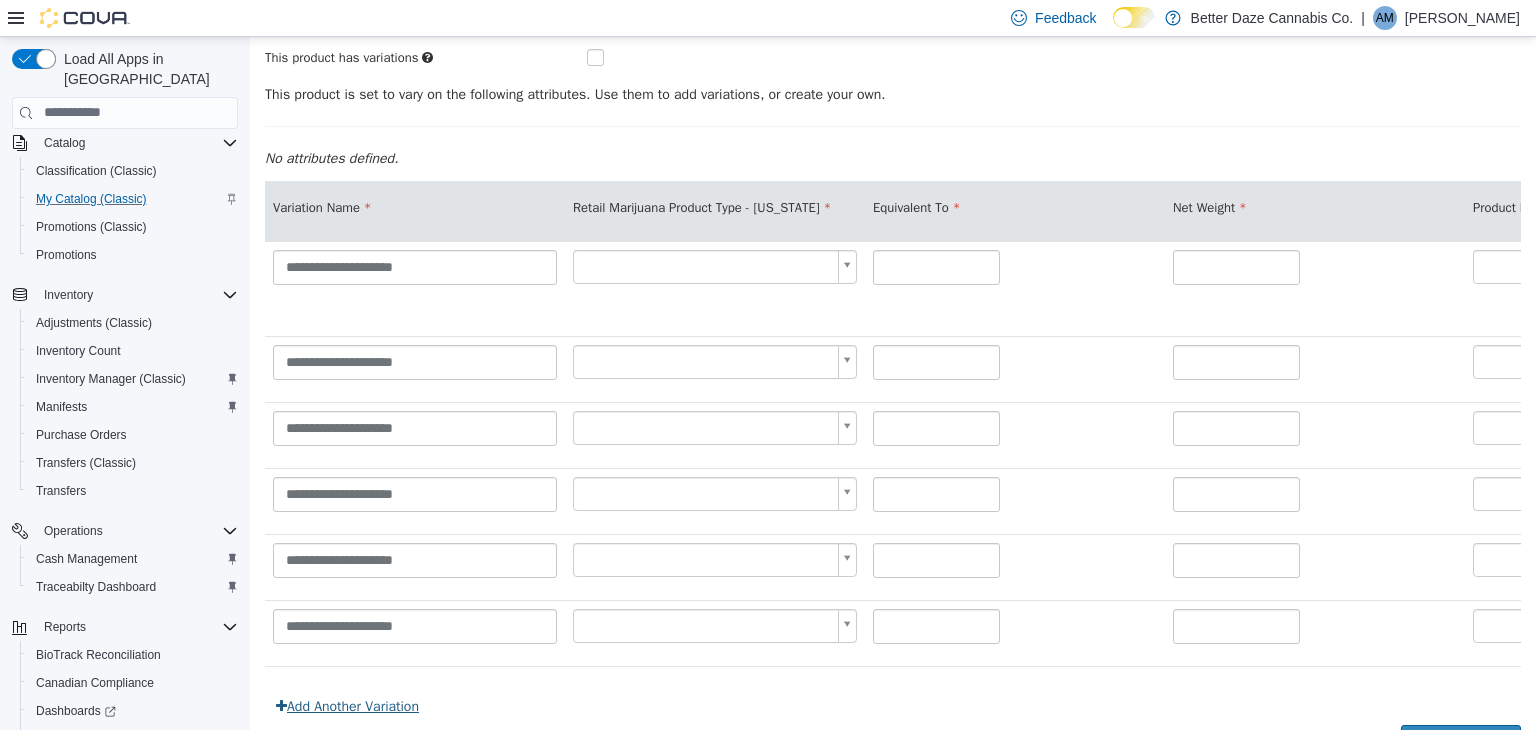 scroll, scrollTop: 333, scrollLeft: 0, axis: vertical 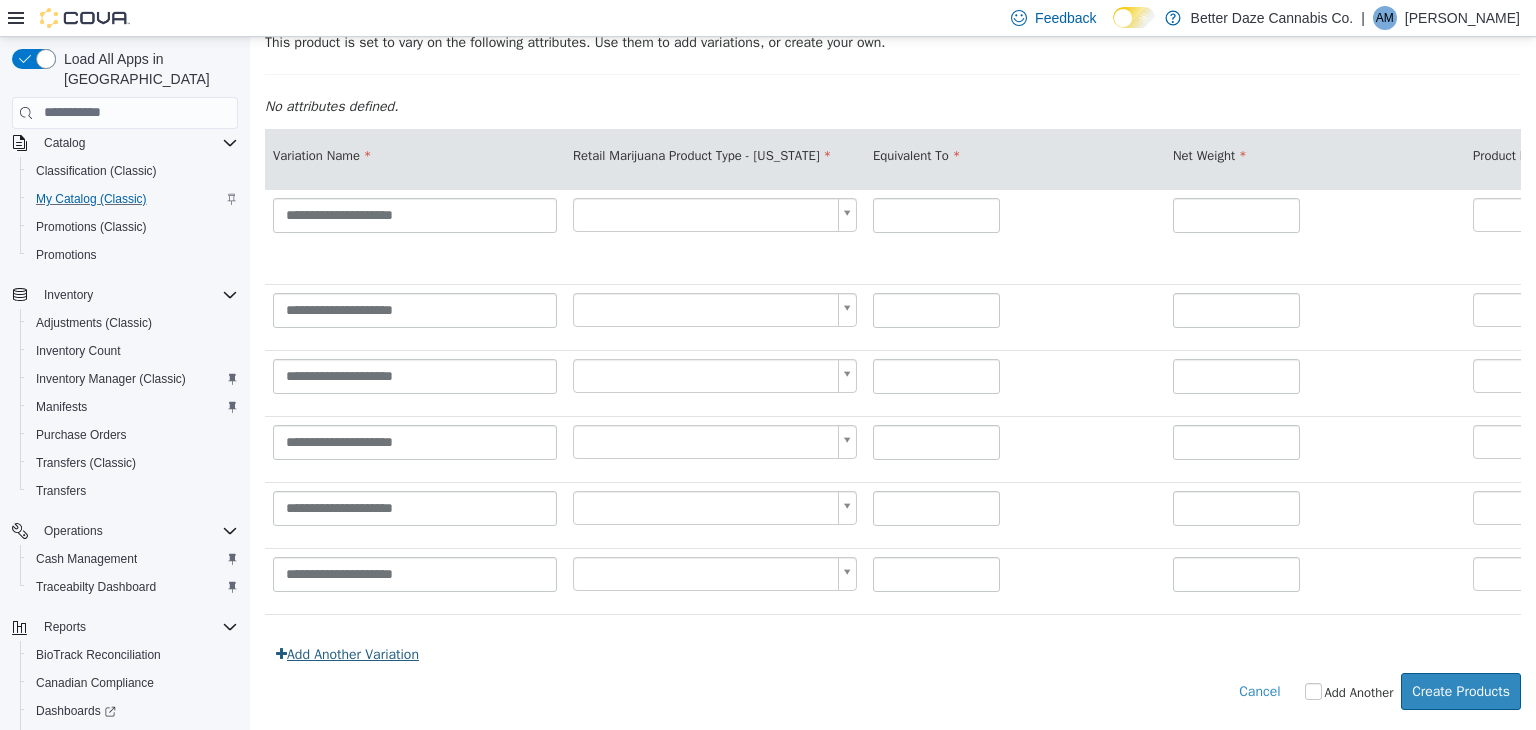 click on "Add Another Variation" at bounding box center (347, 653) 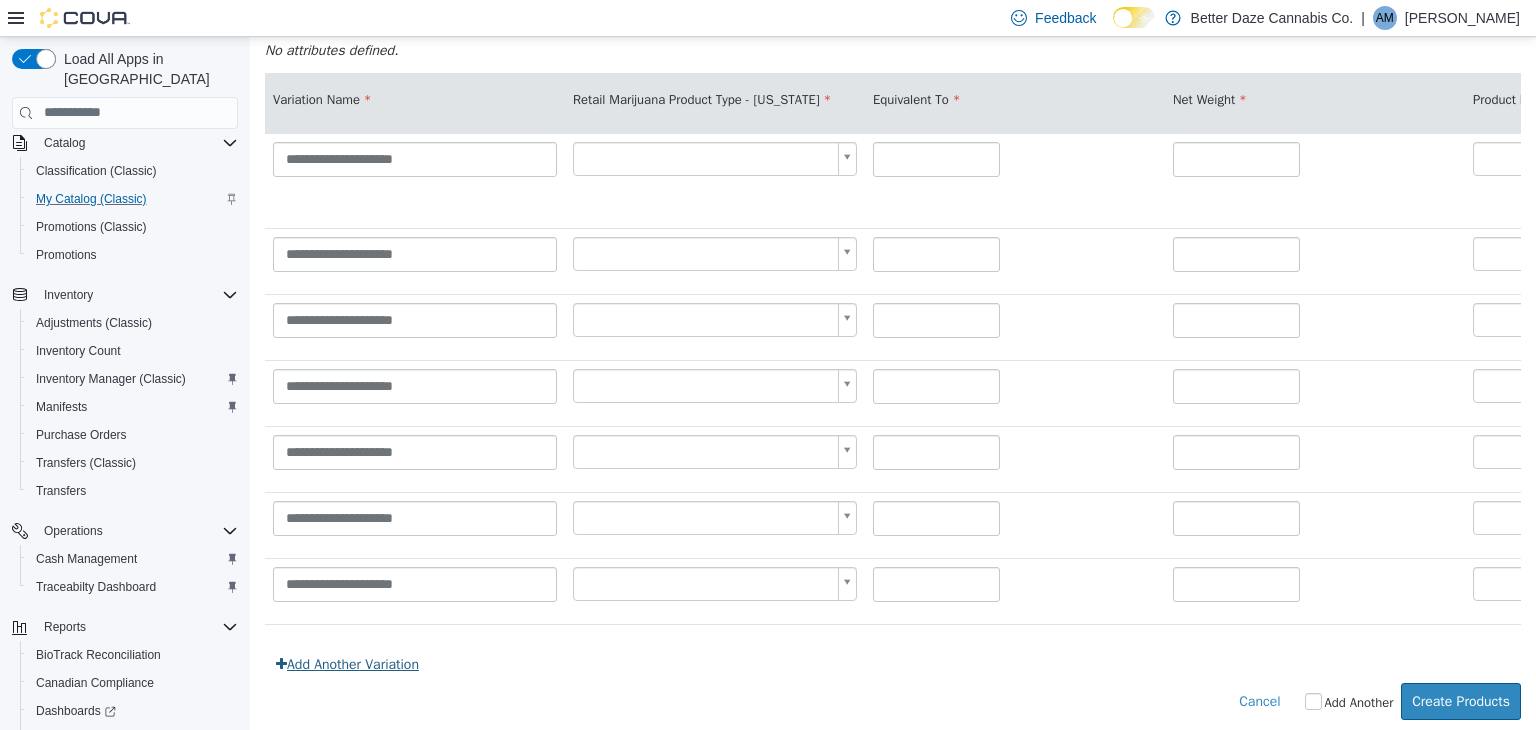 scroll, scrollTop: 381, scrollLeft: 0, axis: vertical 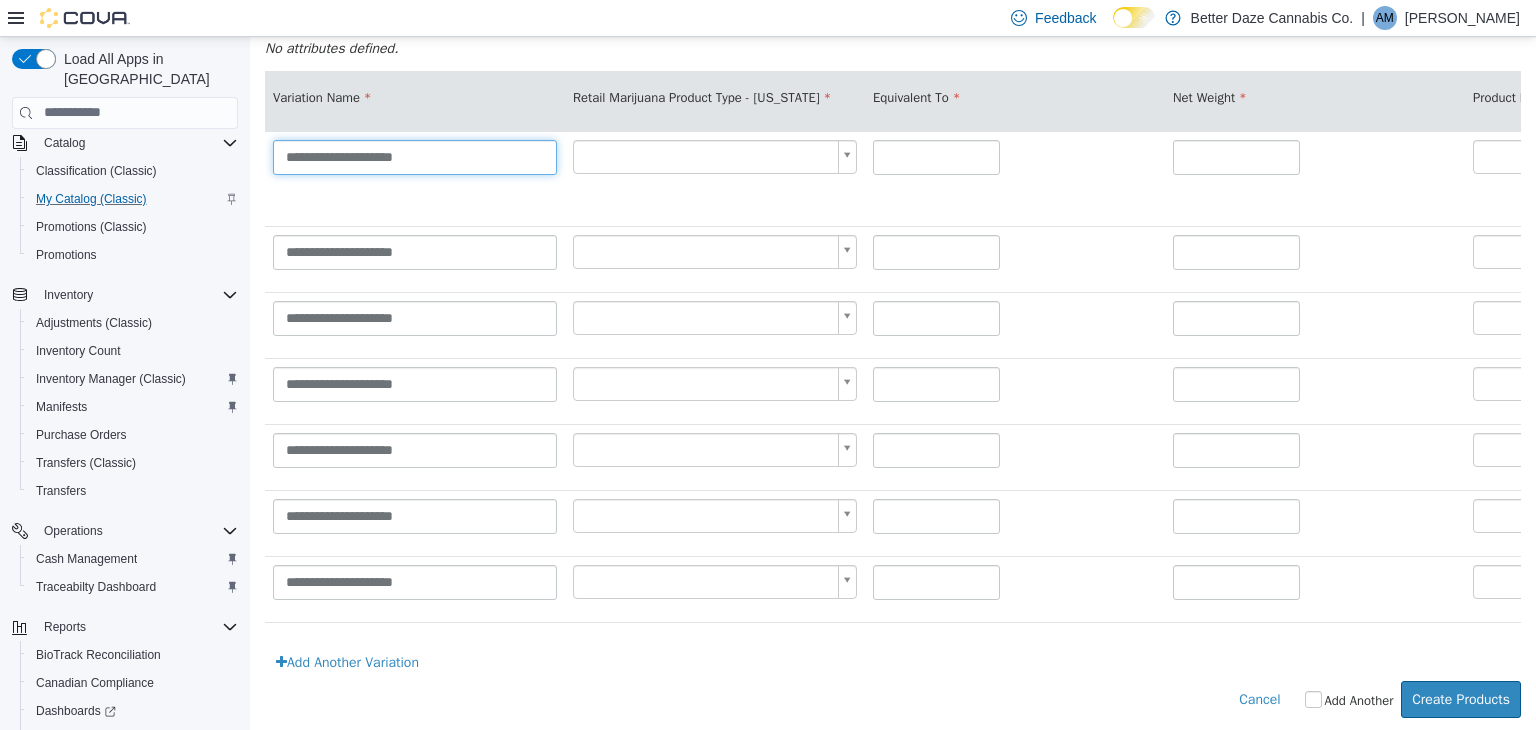 click on "**********" at bounding box center (415, 156) 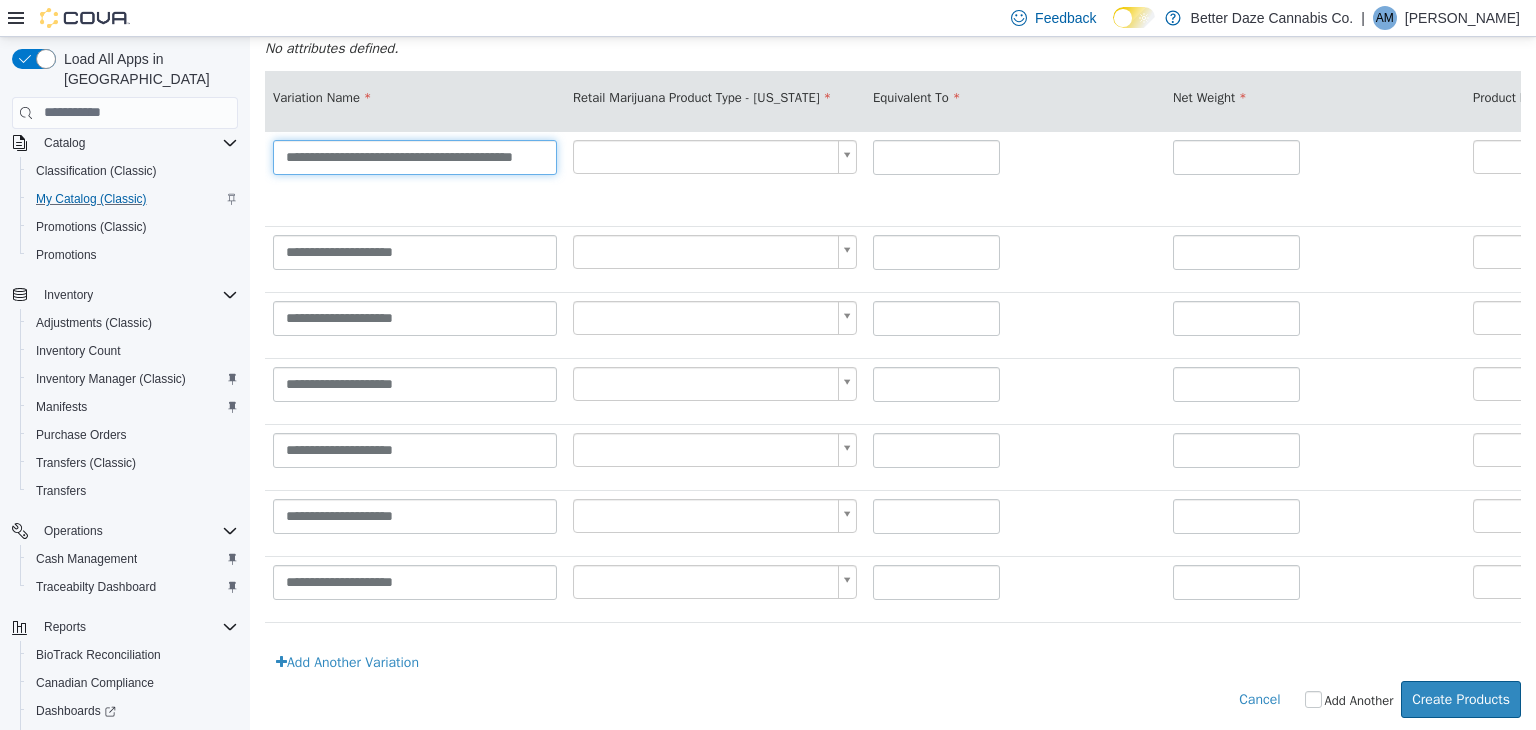 scroll, scrollTop: 0, scrollLeft: 24, axis: horizontal 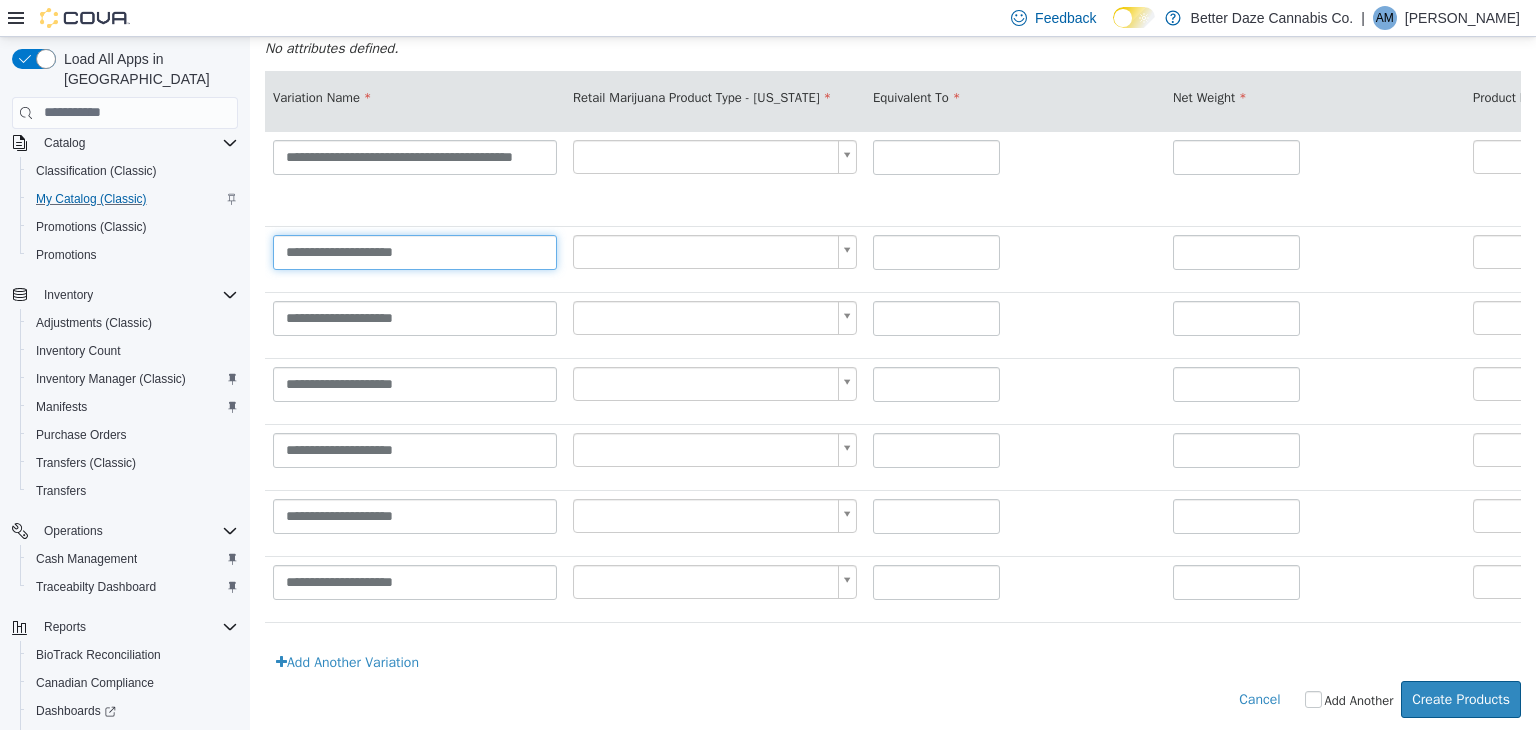 click on "**********" at bounding box center [415, 251] 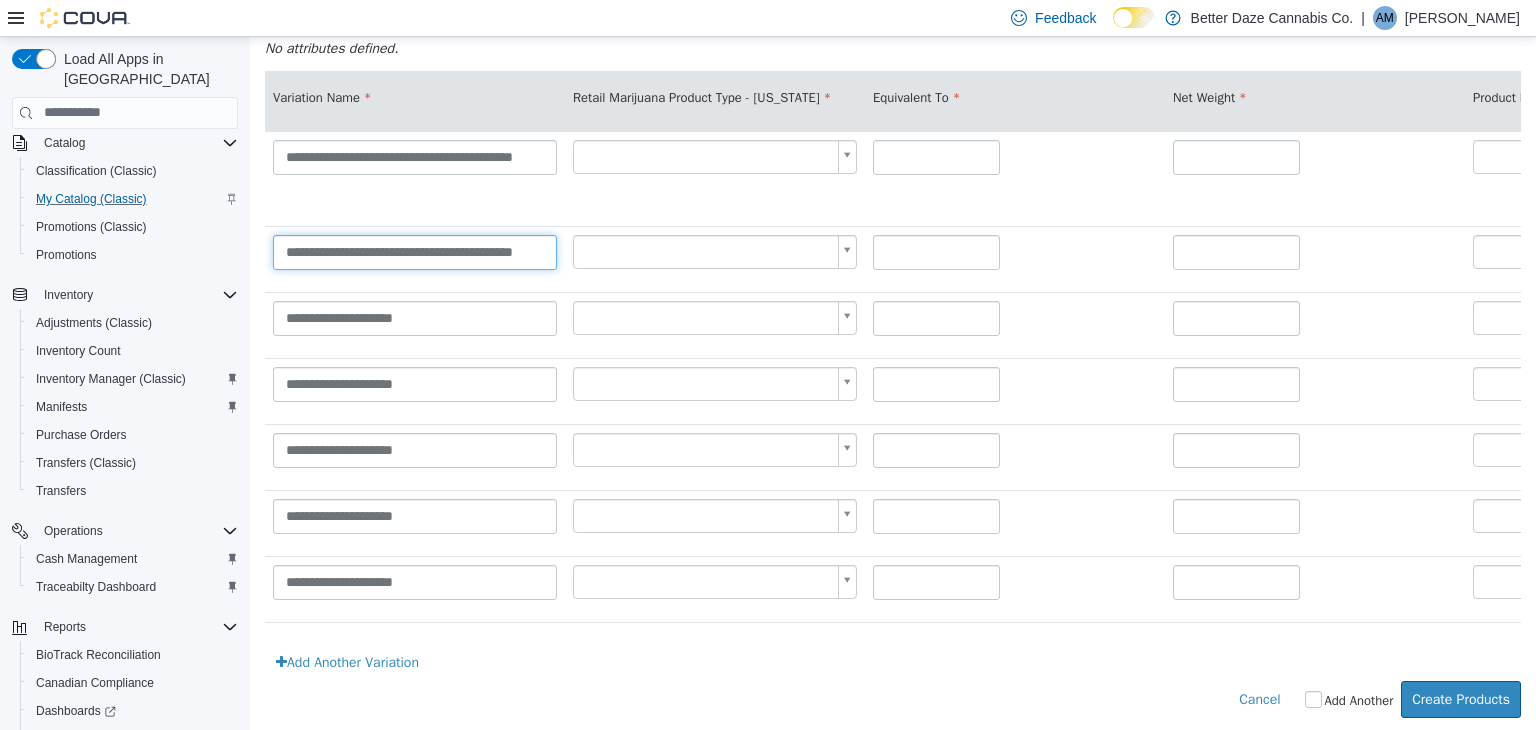 scroll, scrollTop: 0, scrollLeft: 24, axis: horizontal 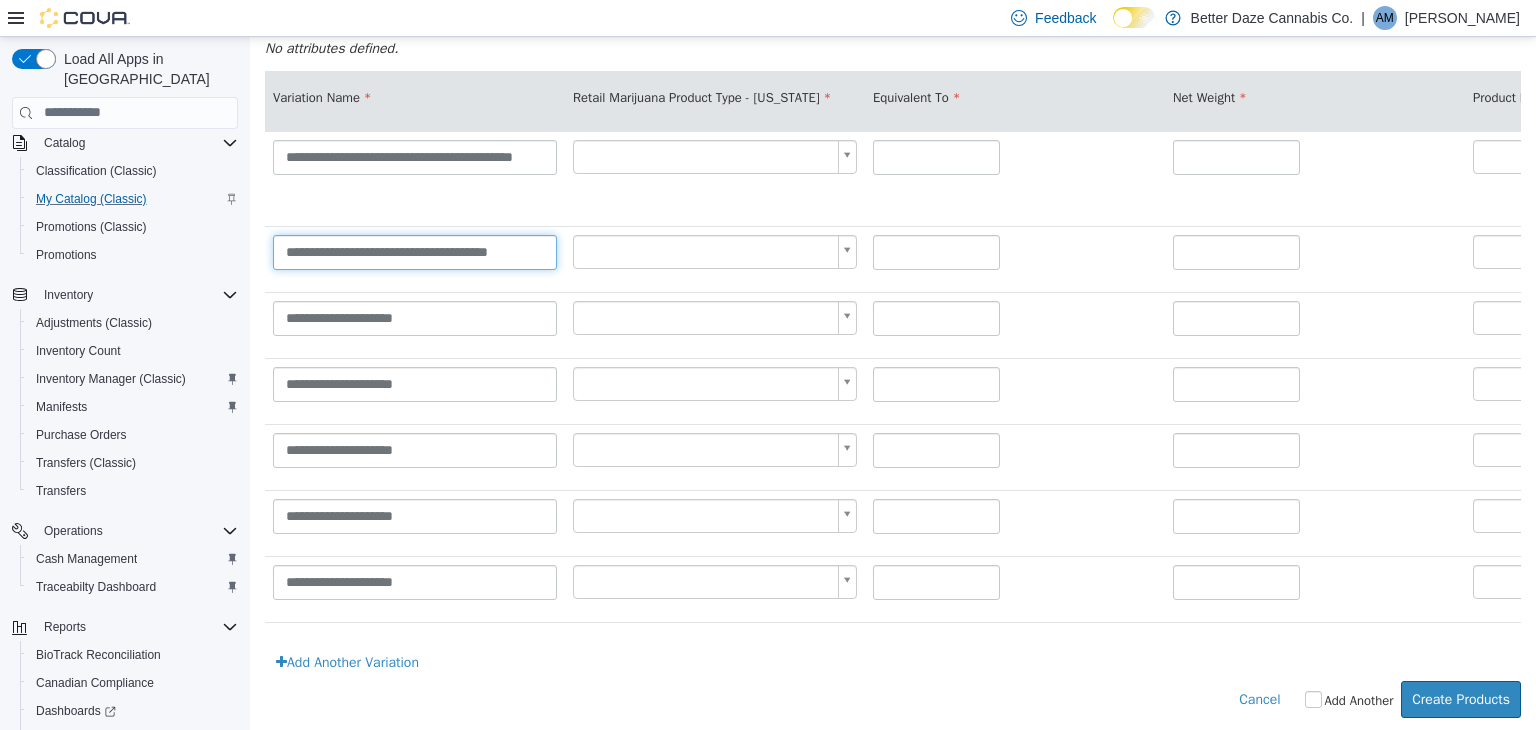 type on "**********" 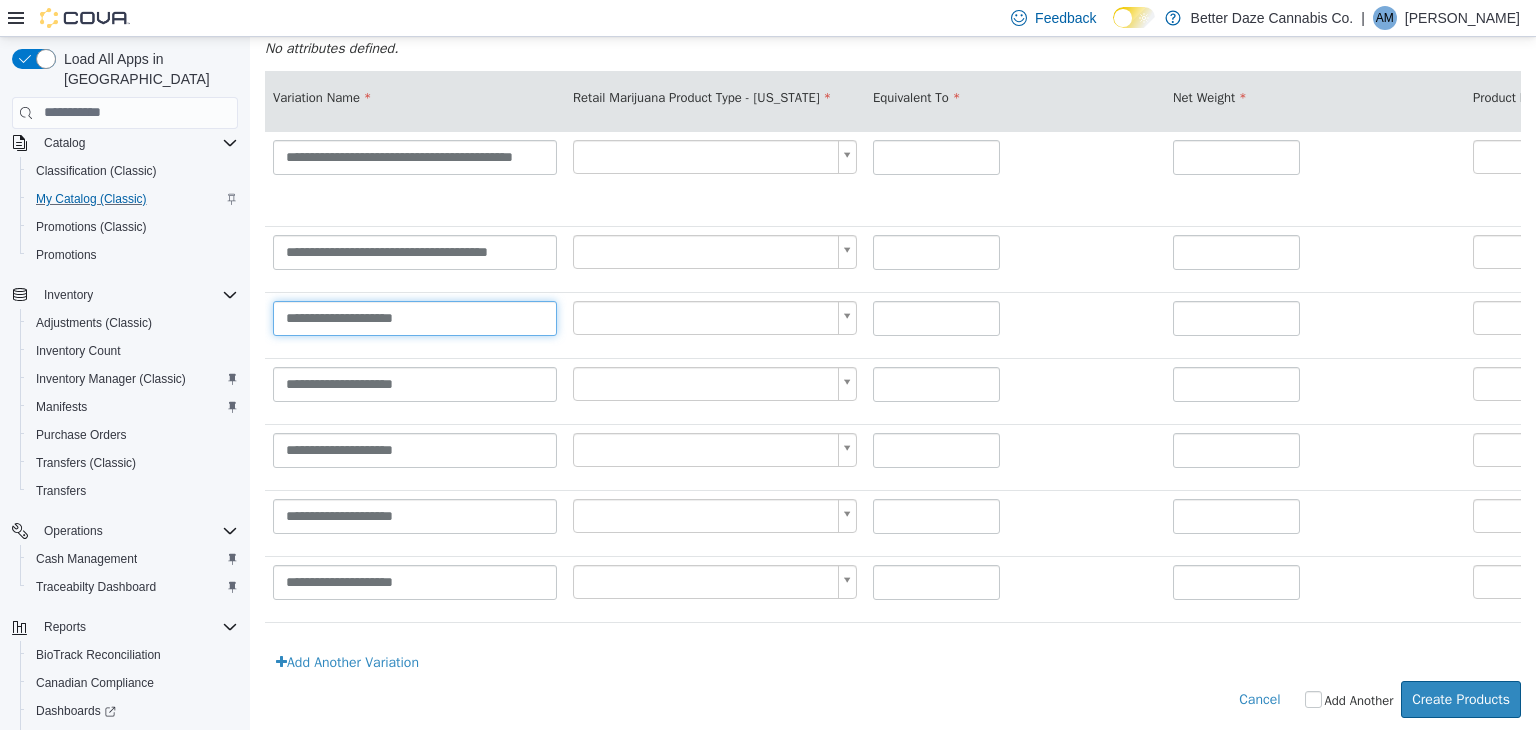 click on "**********" at bounding box center [415, 317] 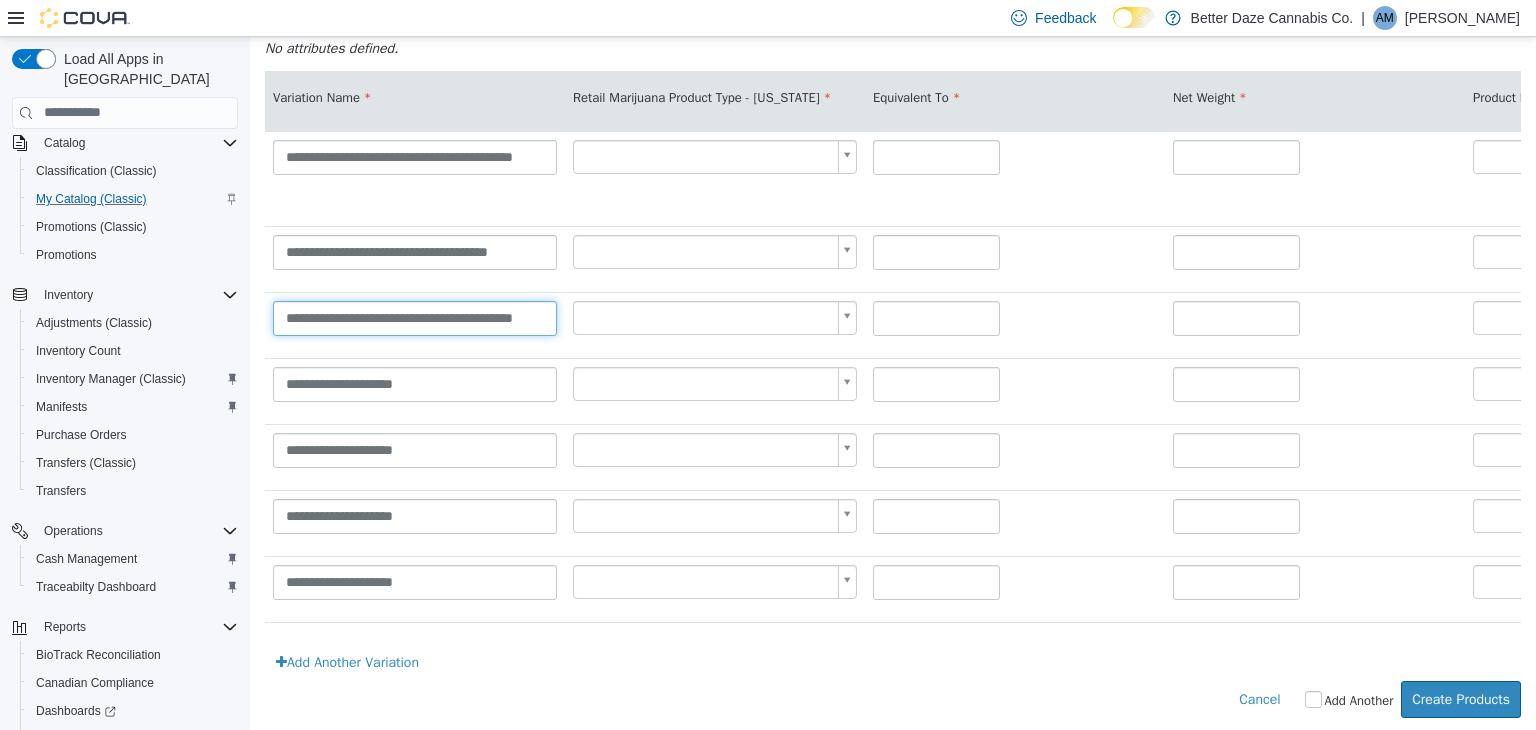 scroll, scrollTop: 0, scrollLeft: 24, axis: horizontal 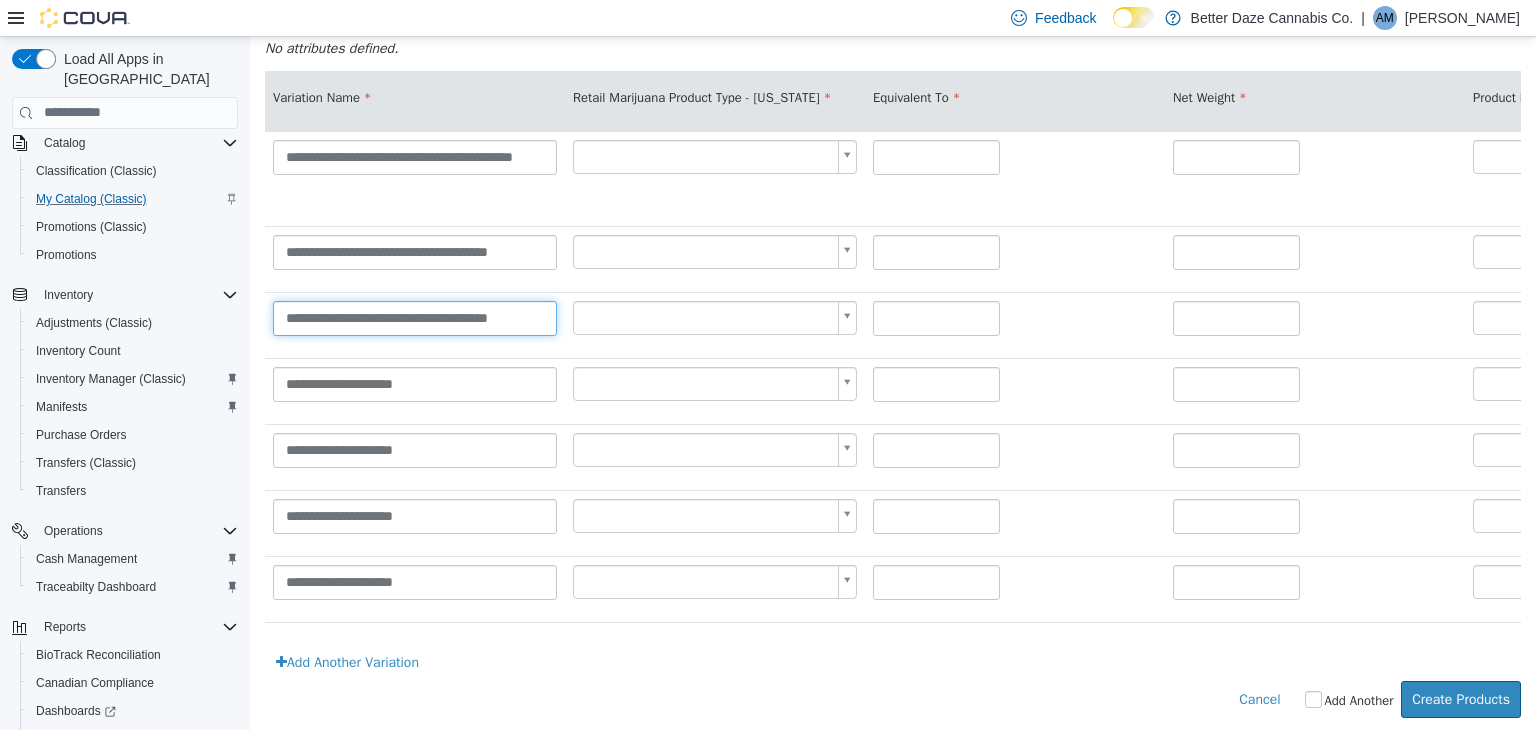 type on "**********" 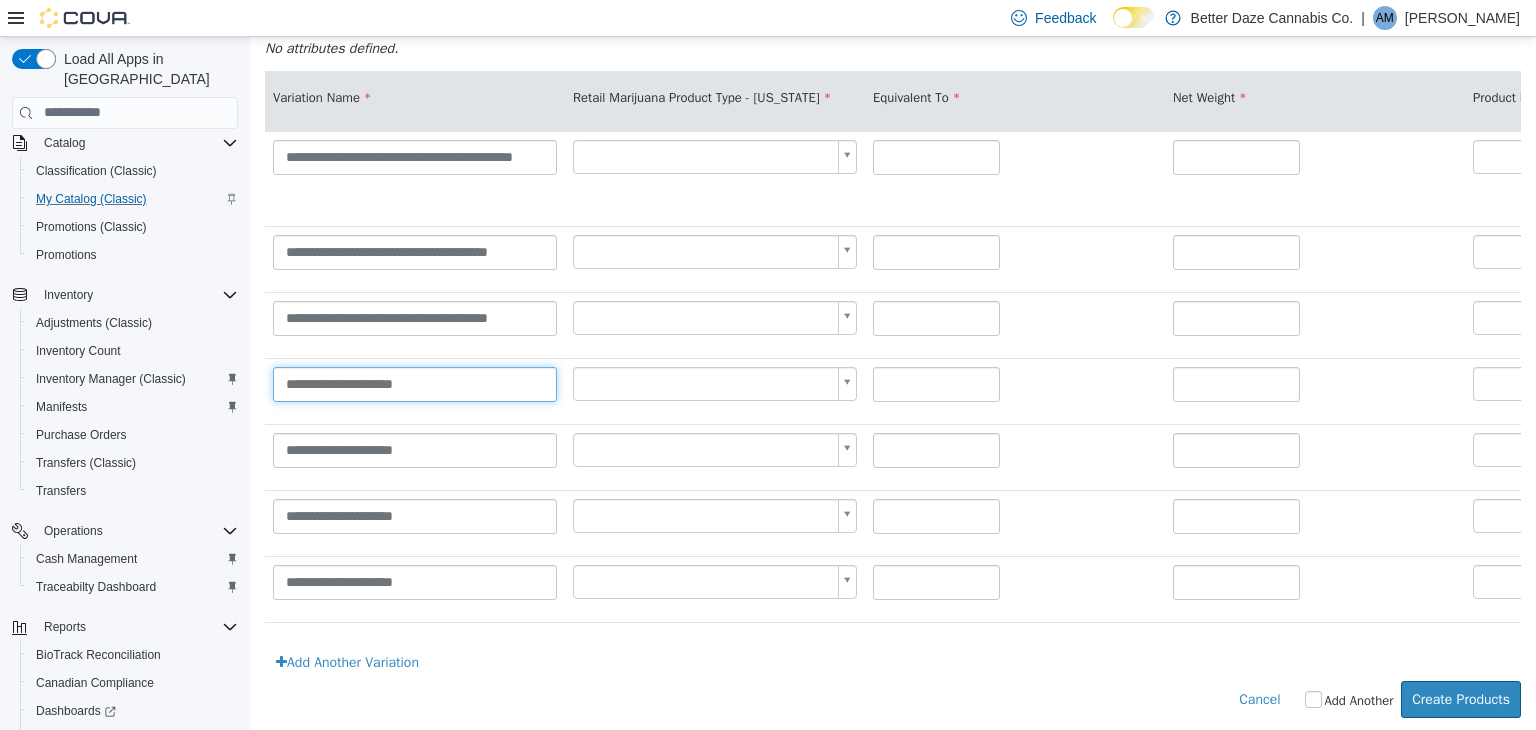 click on "**********" at bounding box center (415, 383) 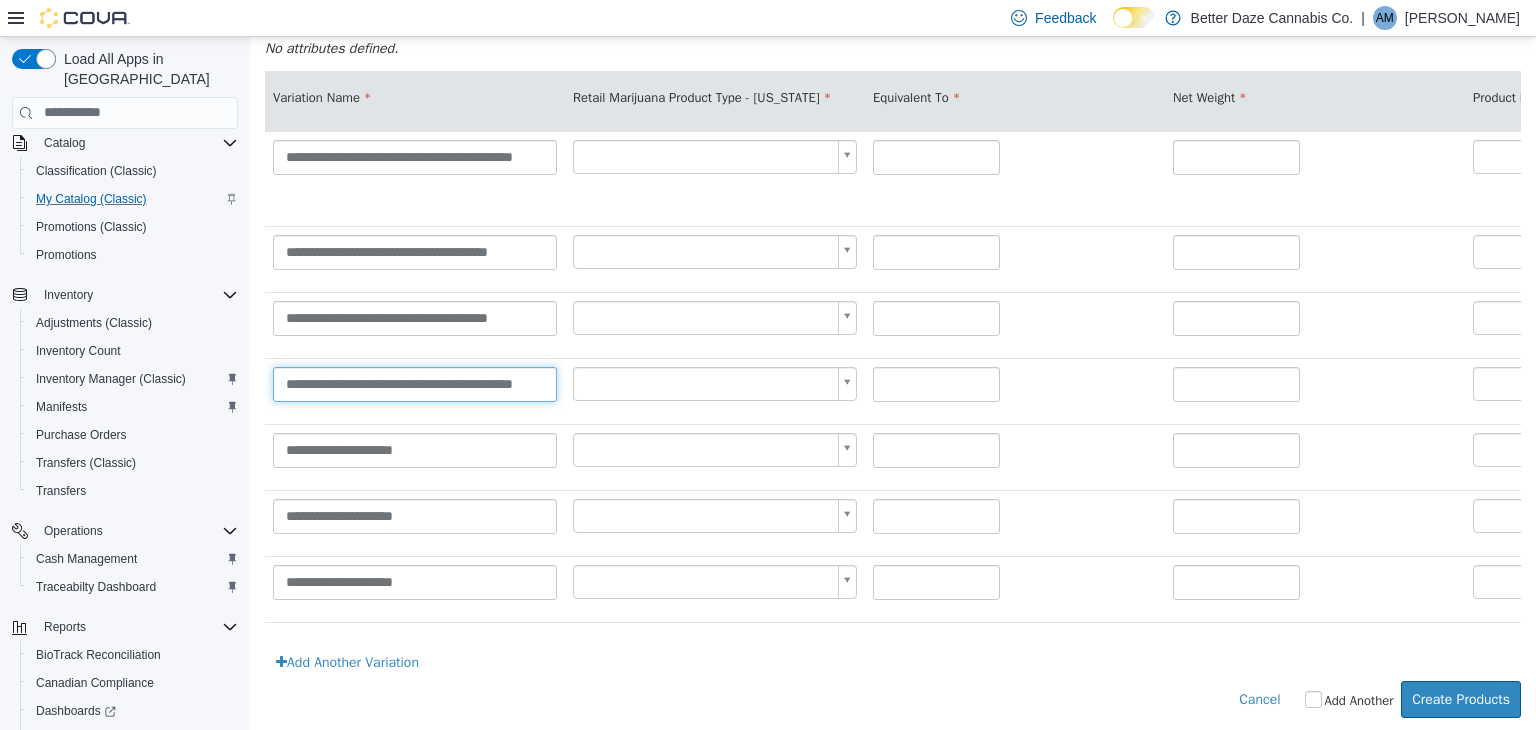 scroll, scrollTop: 0, scrollLeft: 24, axis: horizontal 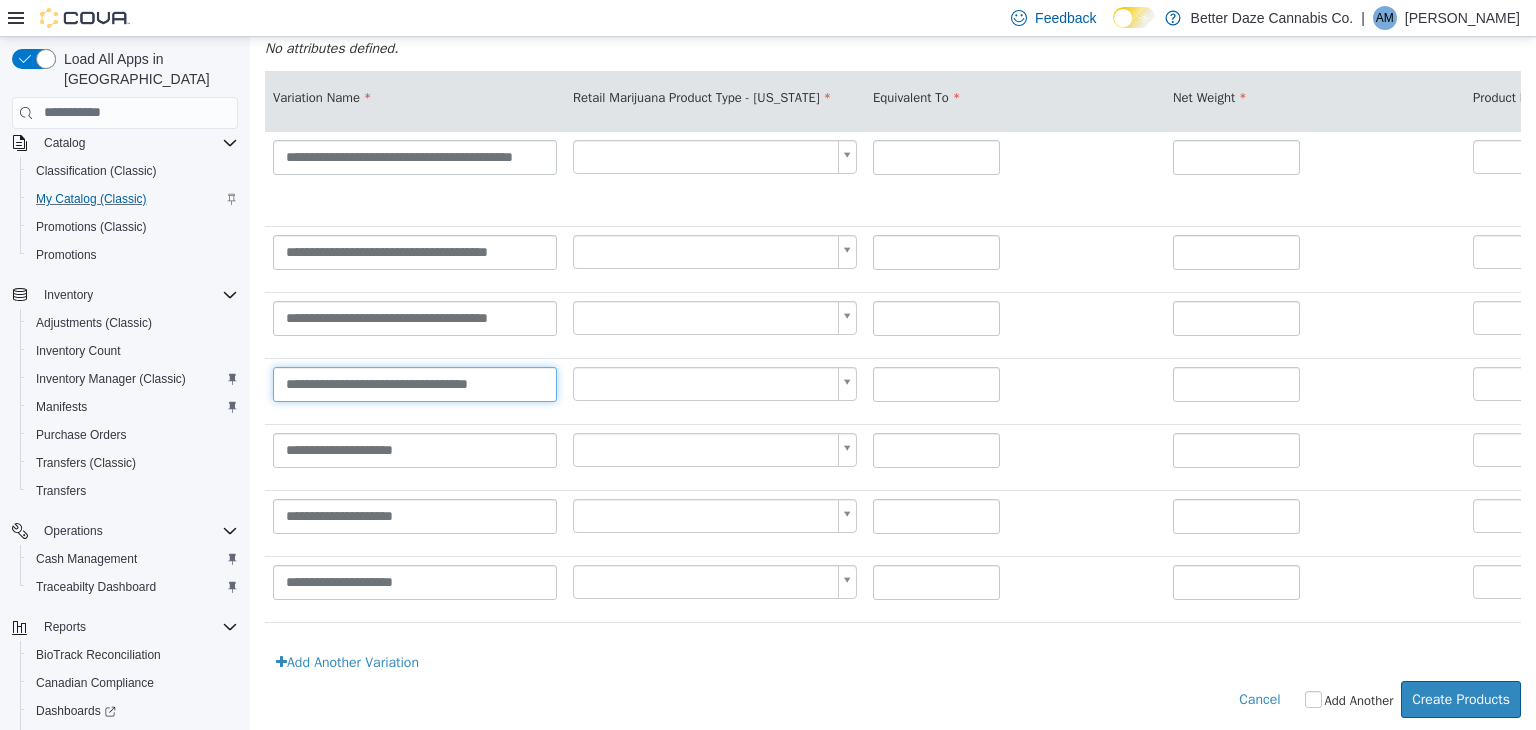 click on "**********" at bounding box center (415, 383) 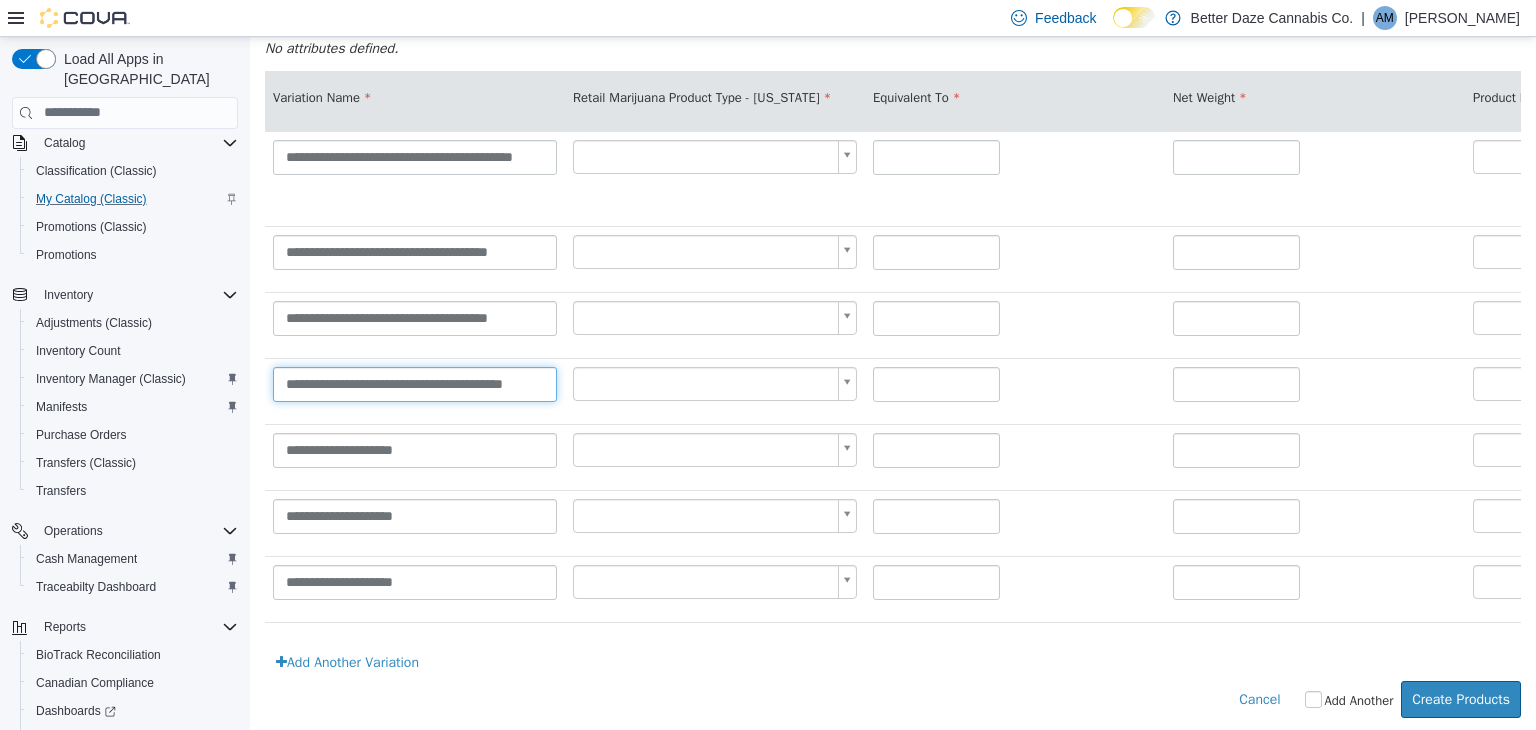 type on "**********" 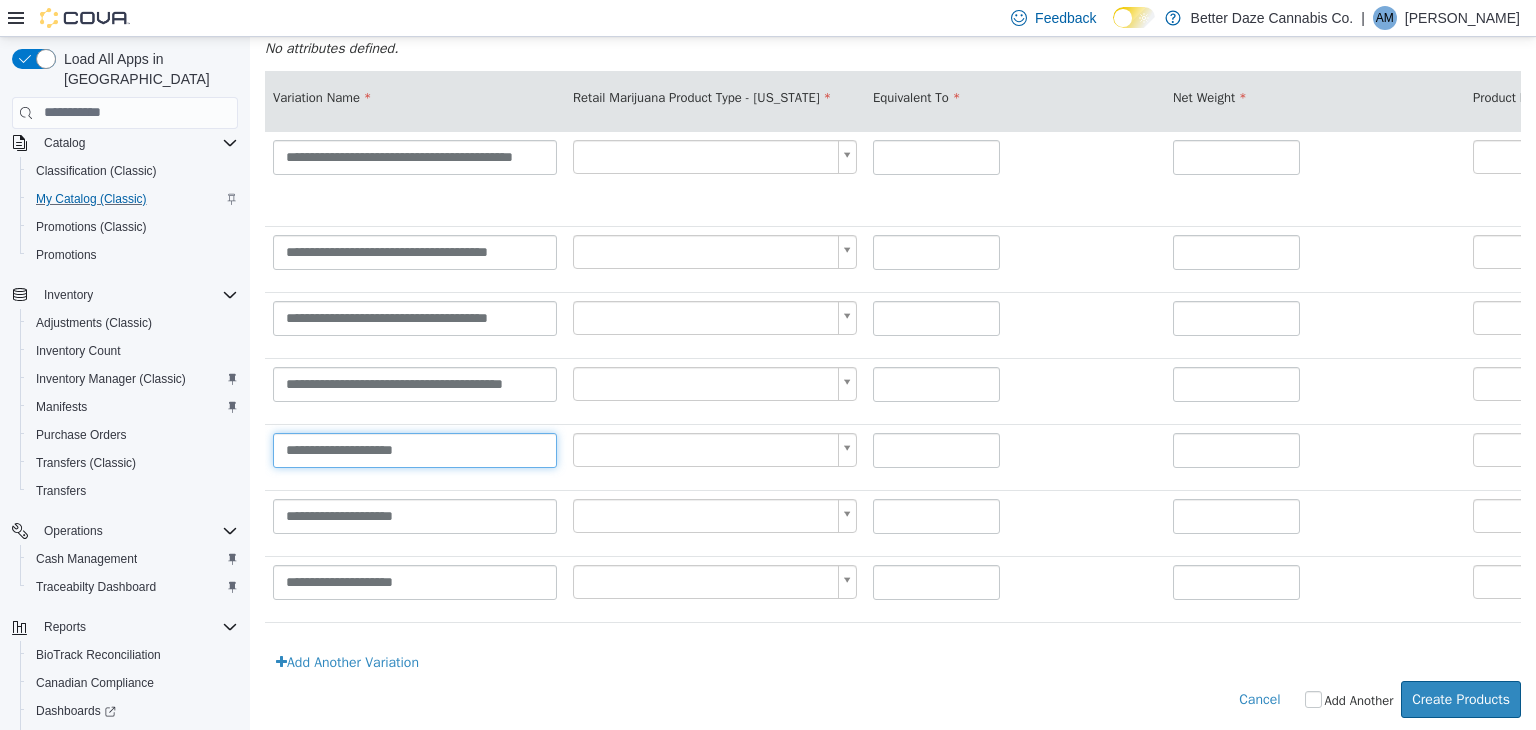 click on "**********" at bounding box center [415, 449] 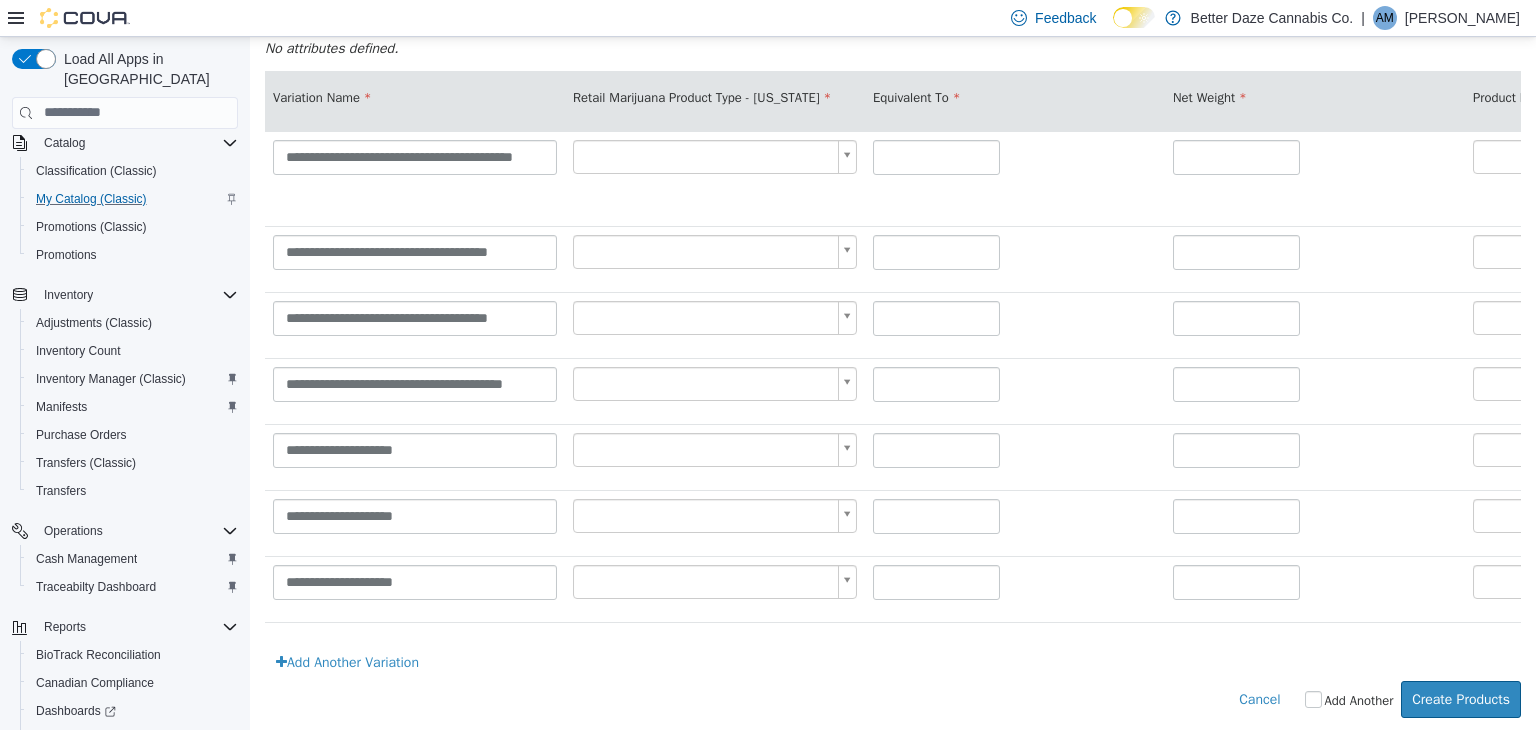 click on "**********" at bounding box center [415, 456] 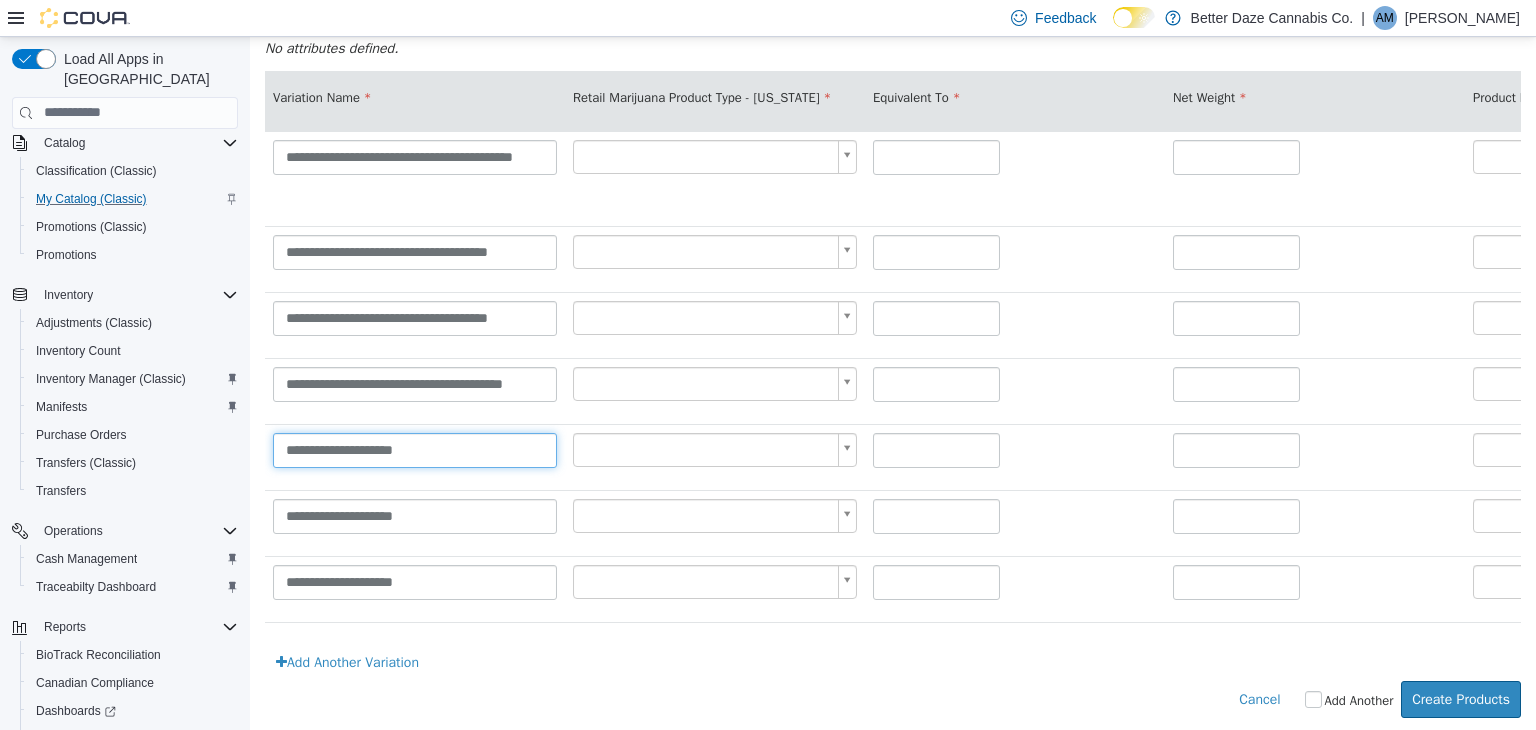 drag, startPoint x: 468, startPoint y: 453, endPoint x: 432, endPoint y: 451, distance: 36.05551 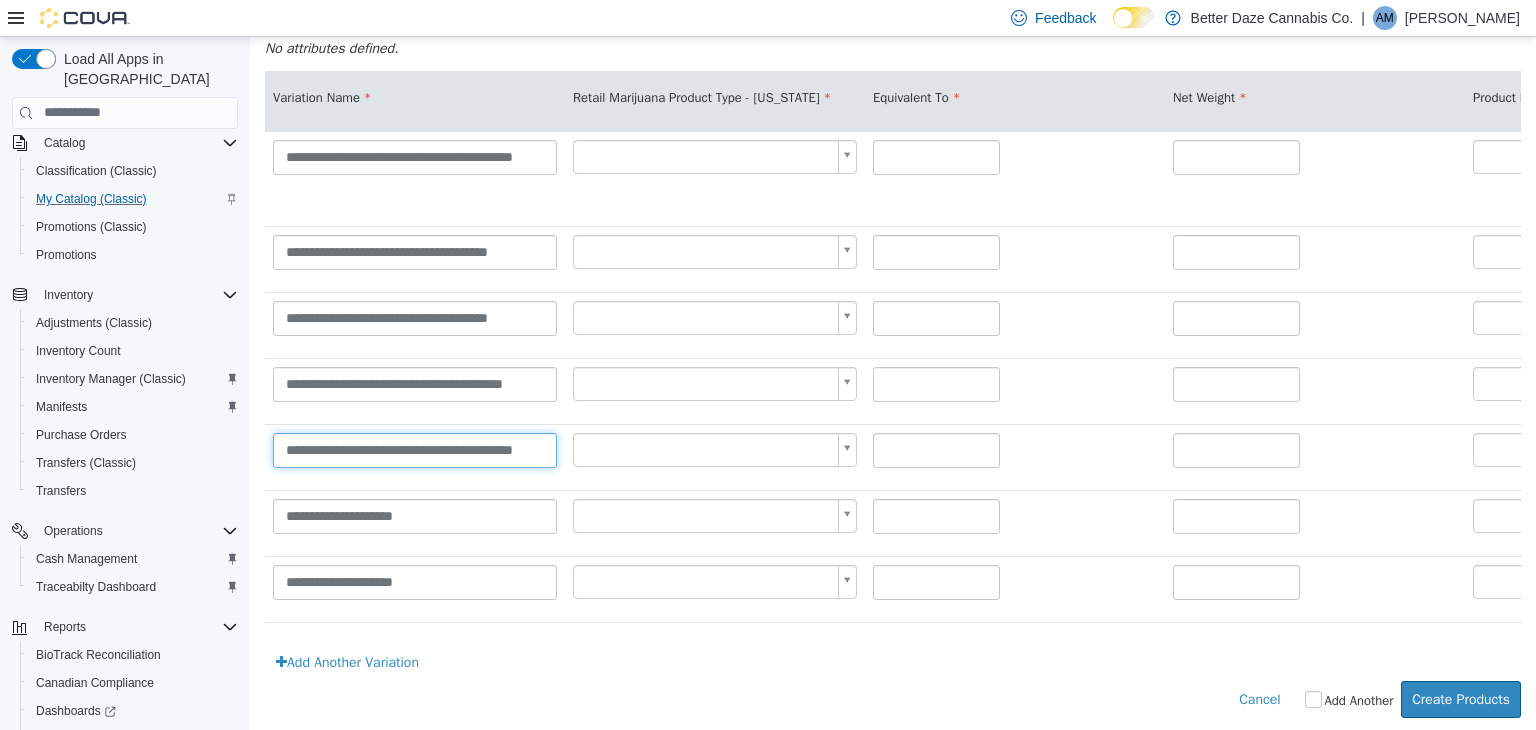 scroll, scrollTop: 0, scrollLeft: 24, axis: horizontal 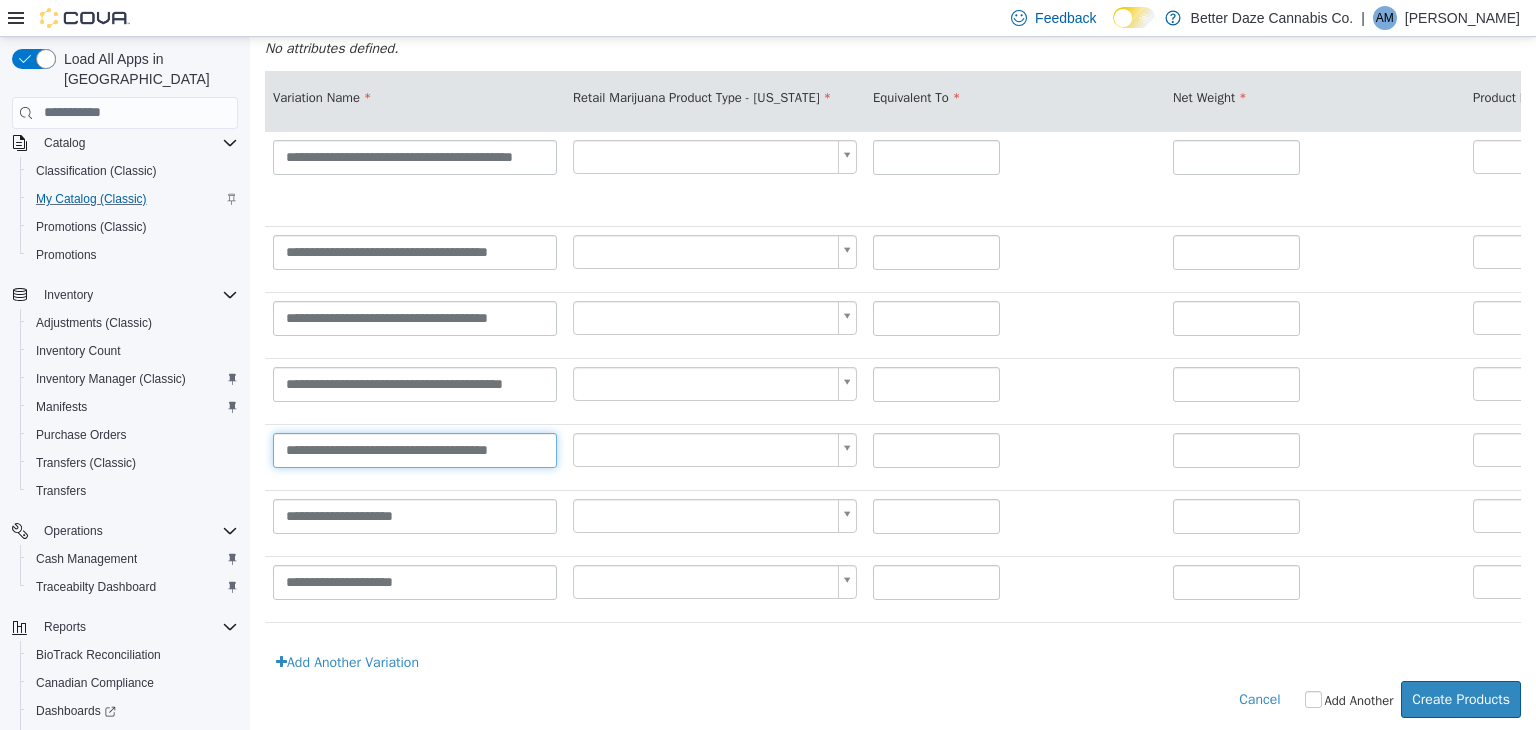 type on "**********" 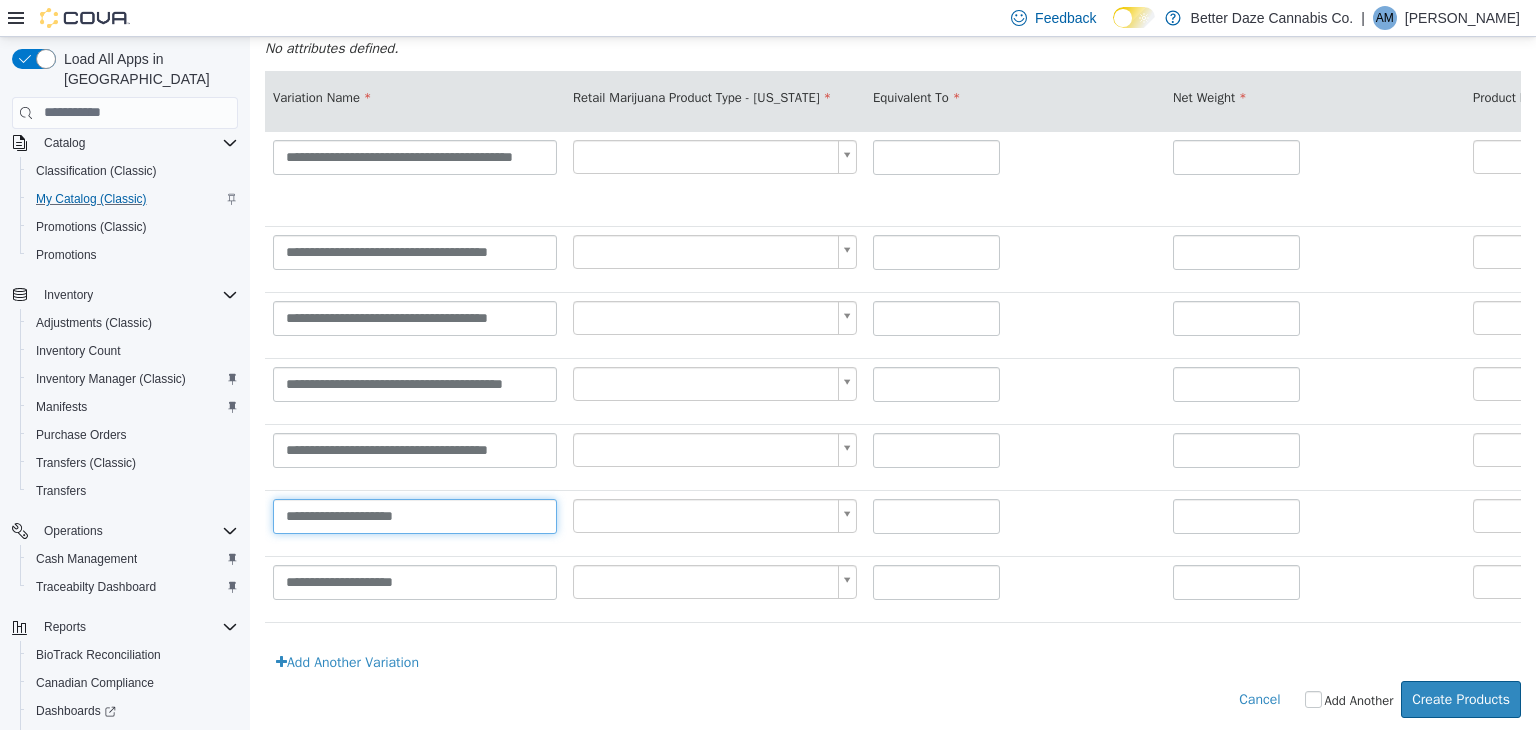 click on "**********" at bounding box center [415, 515] 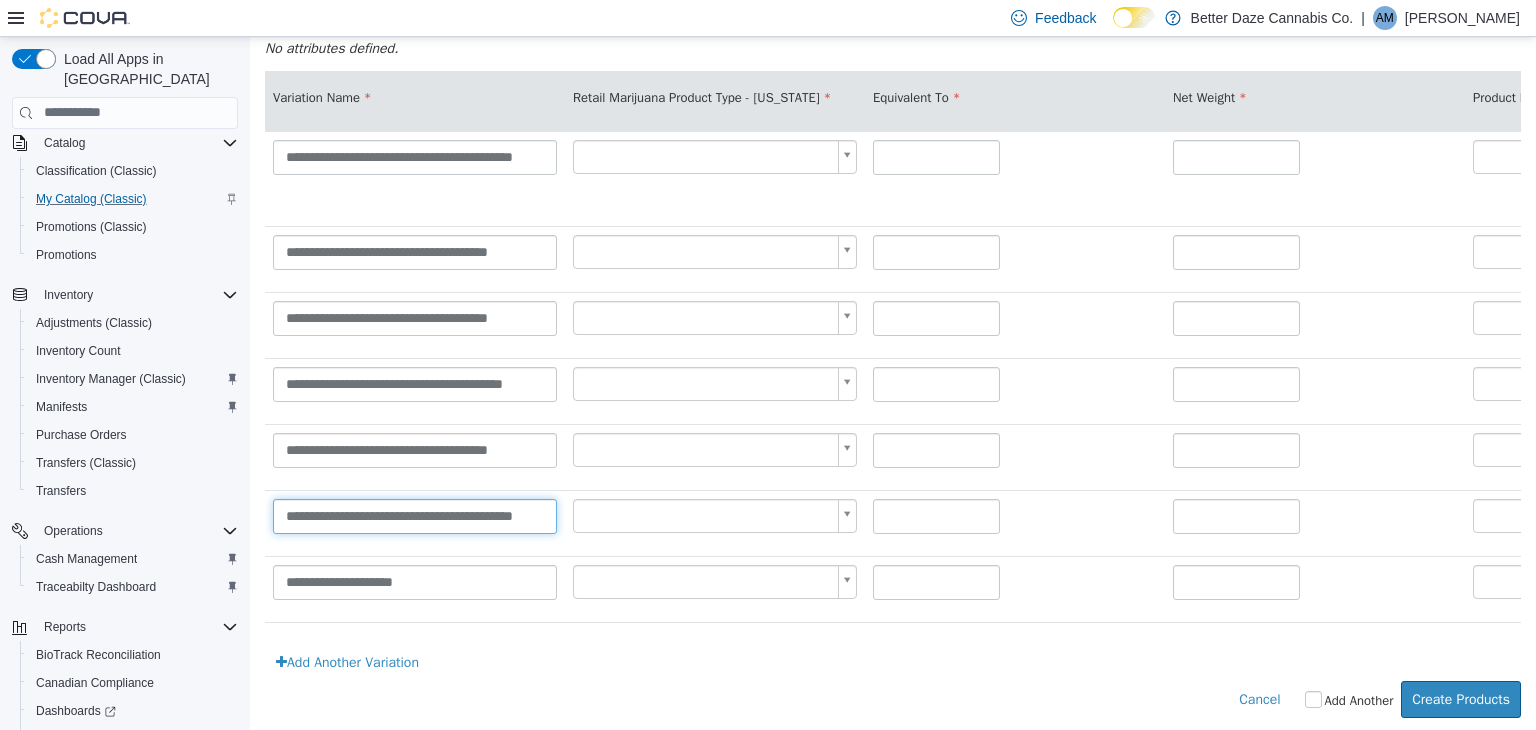 scroll, scrollTop: 0, scrollLeft: 24, axis: horizontal 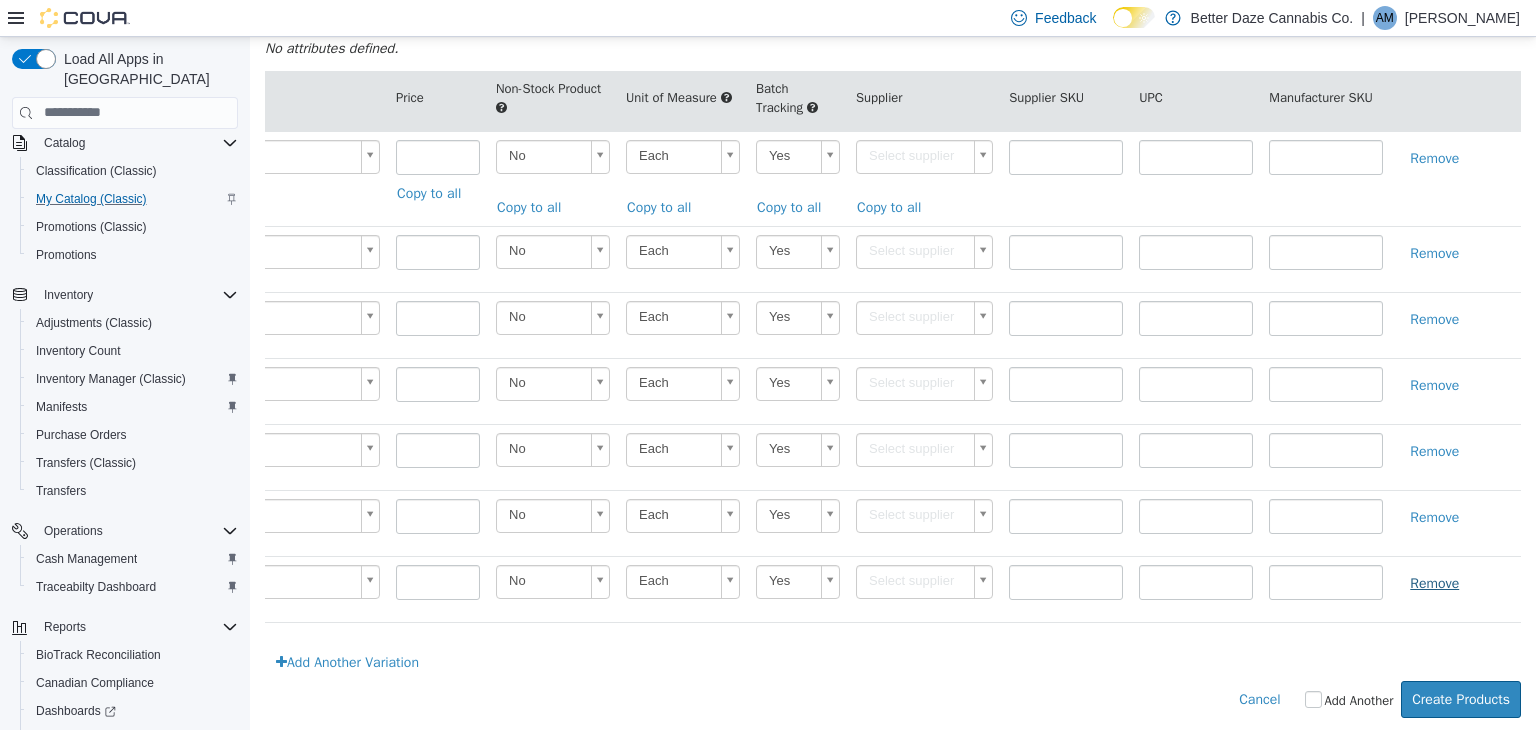 type on "**********" 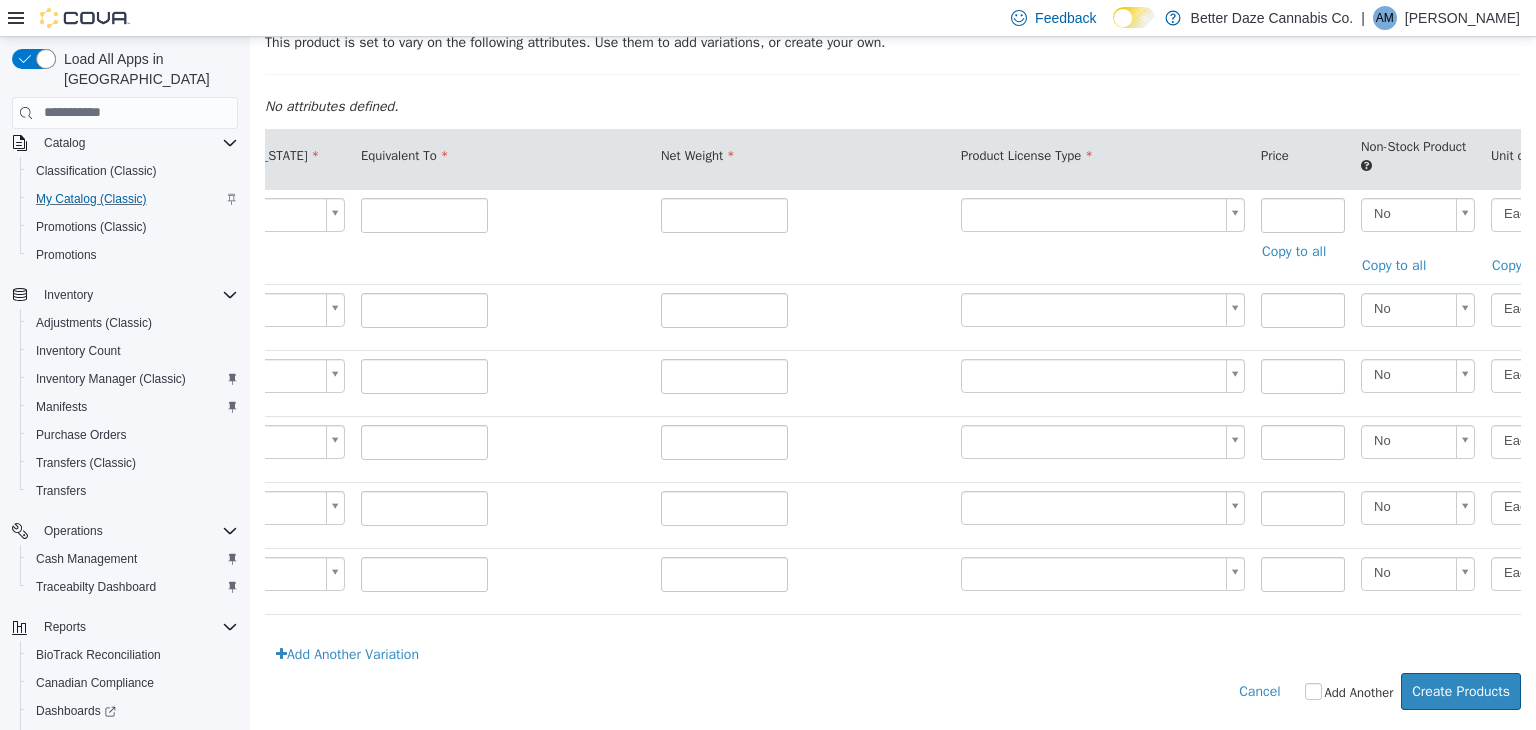 scroll, scrollTop: 0, scrollLeft: 0, axis: both 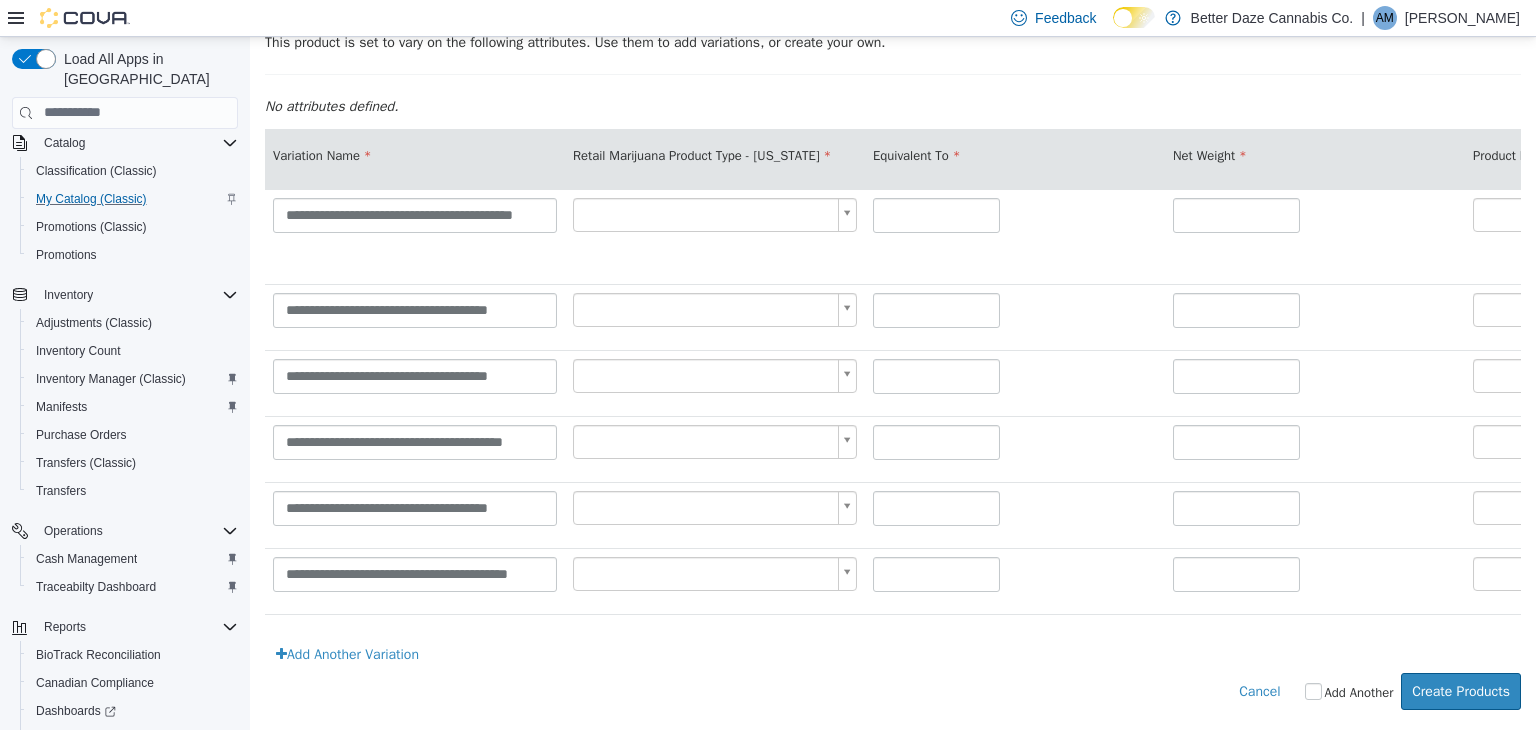 click on "**********" at bounding box center (893, 221) 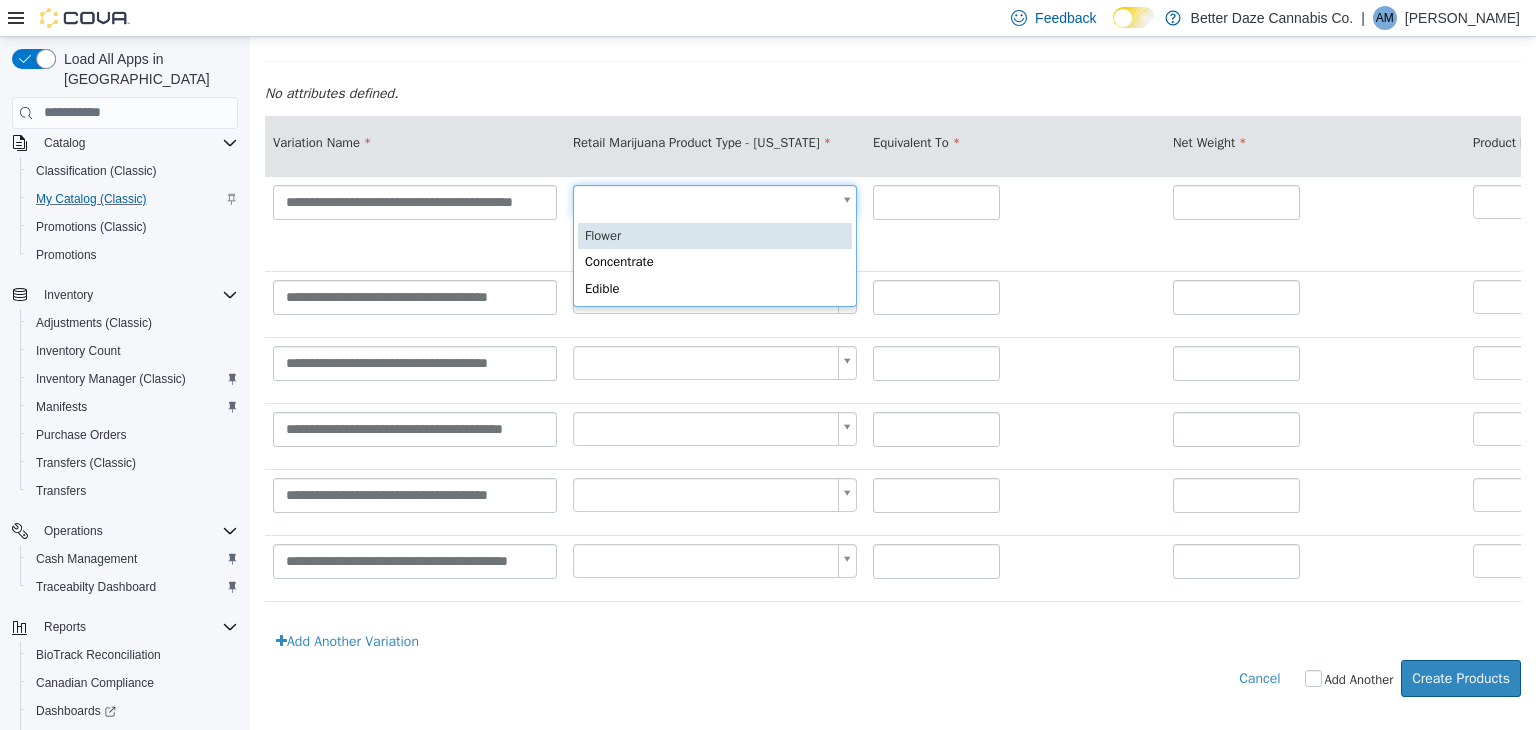 type on "*" 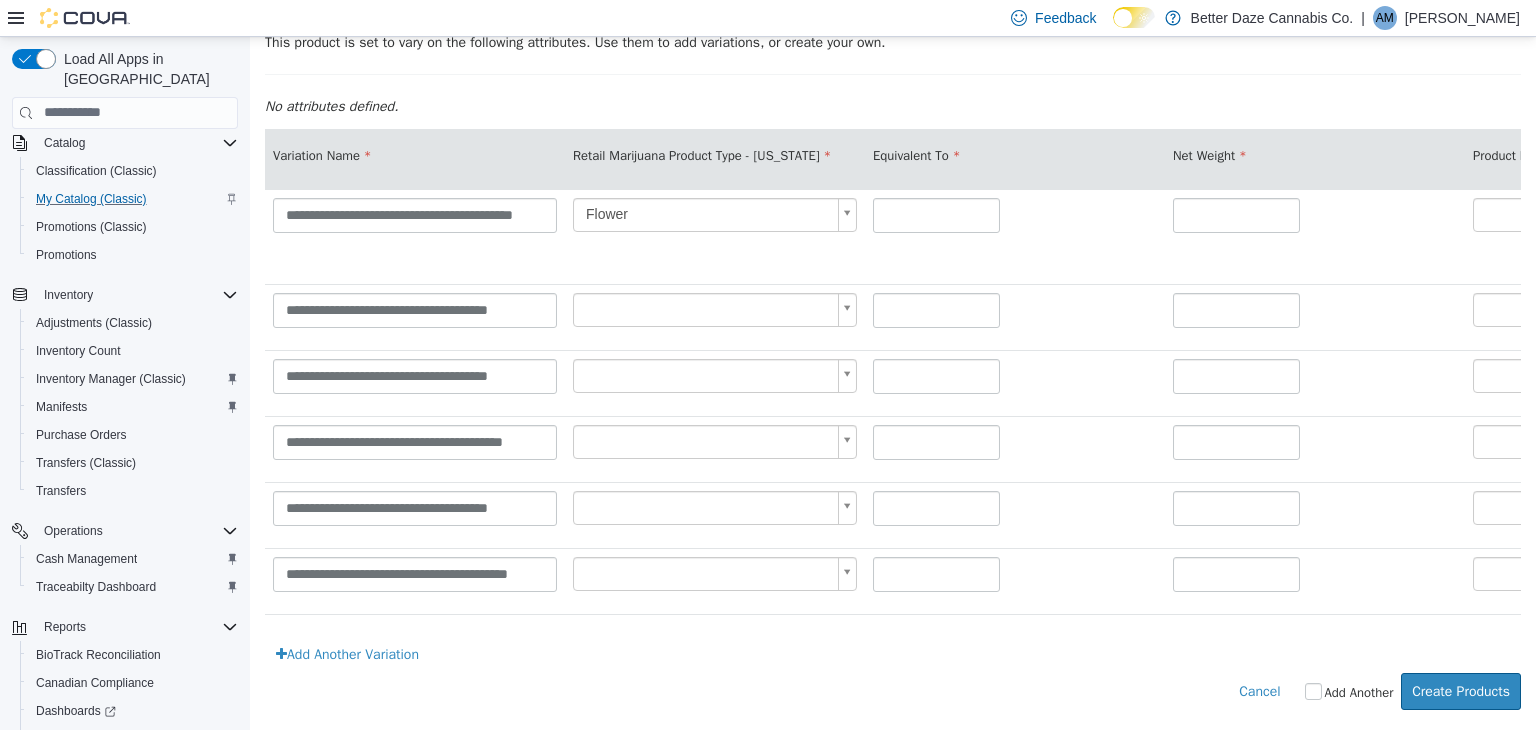 click on "**********" at bounding box center [893, 221] 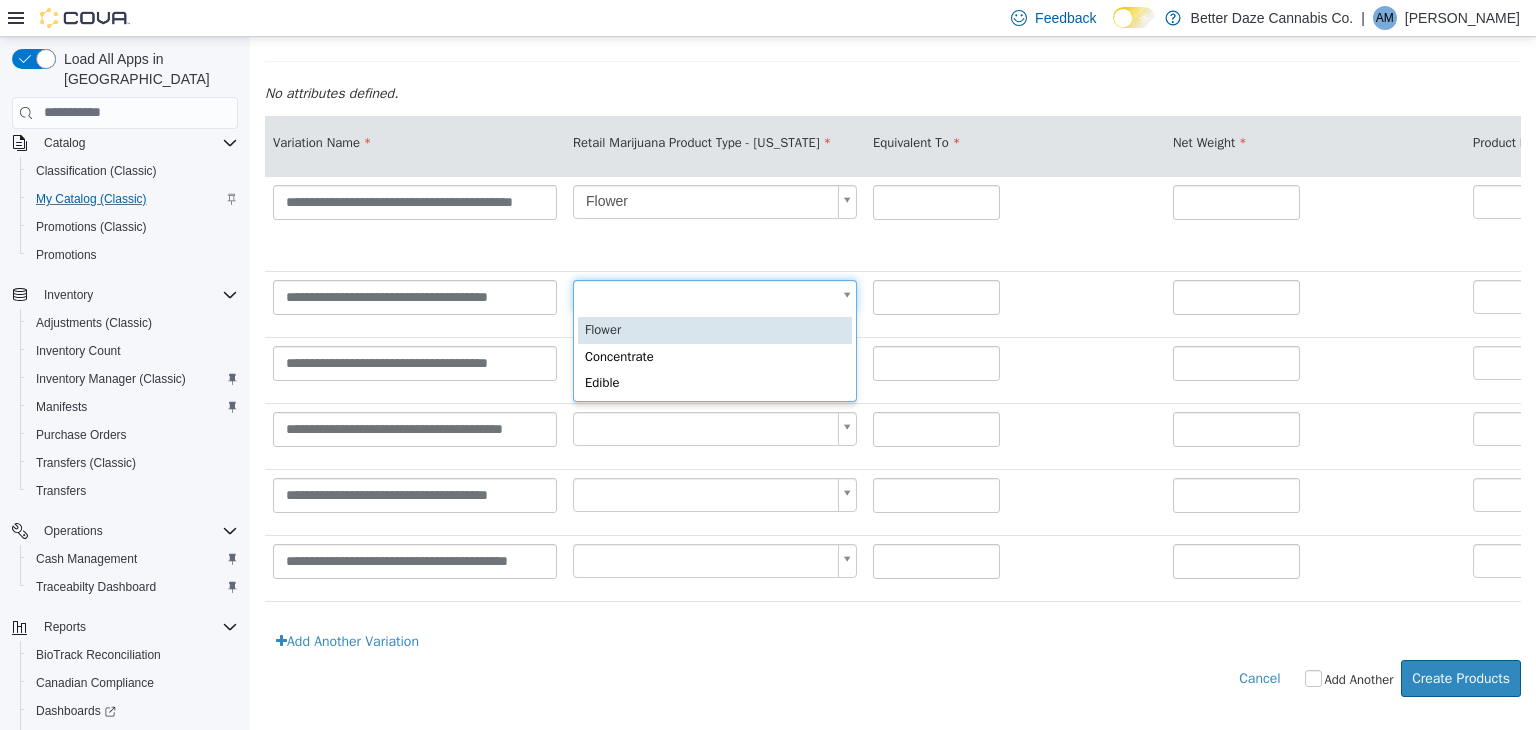 type on "*" 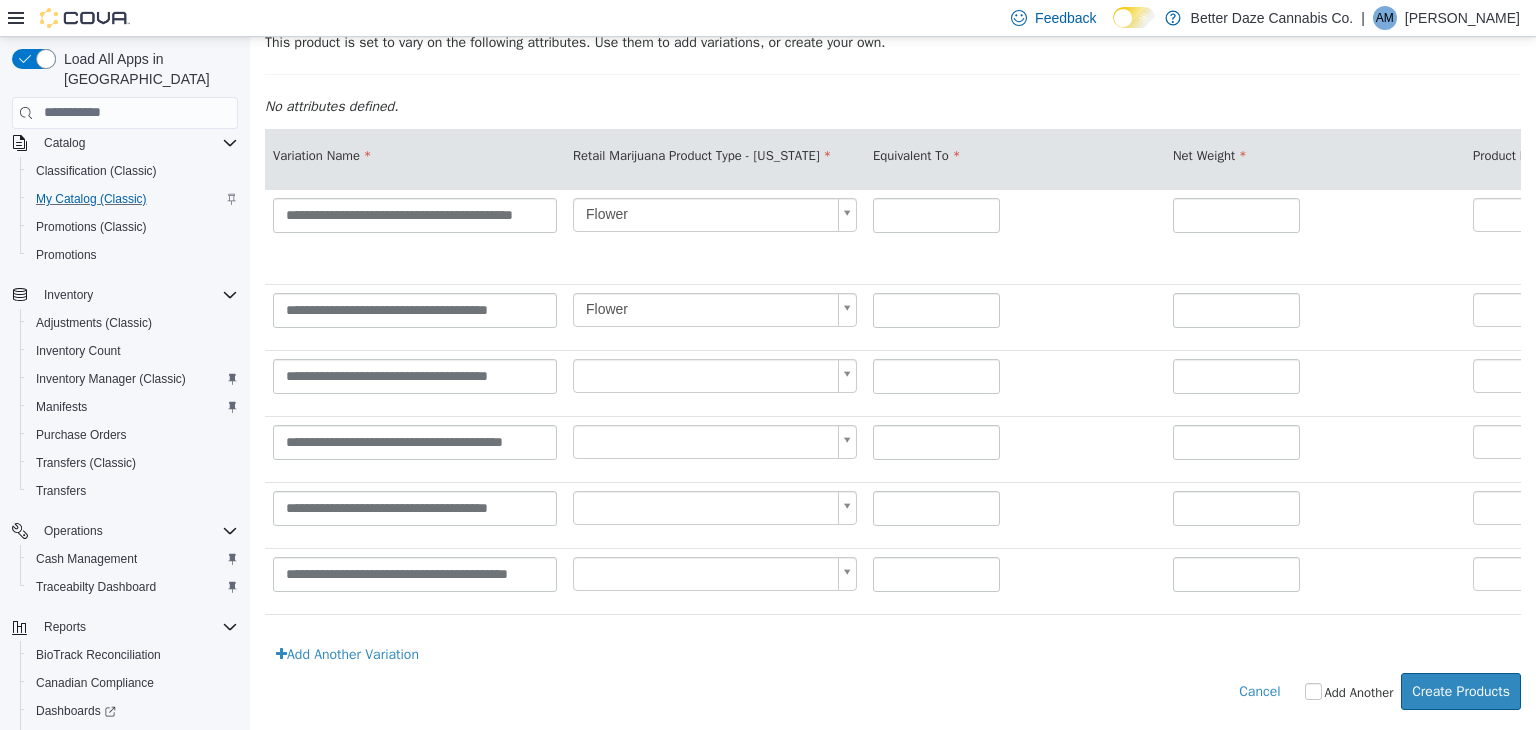 click on "**********" at bounding box center (893, 221) 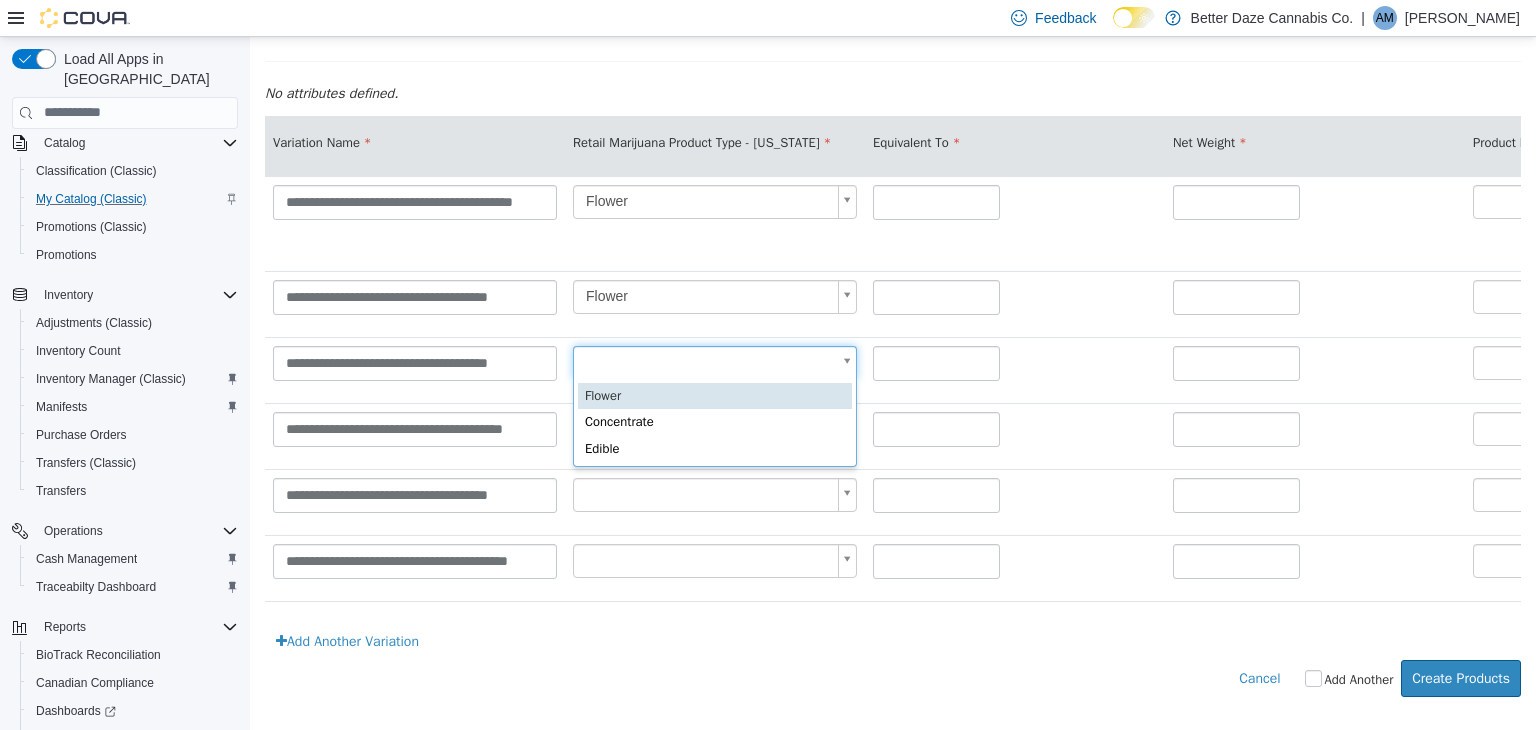 type on "*" 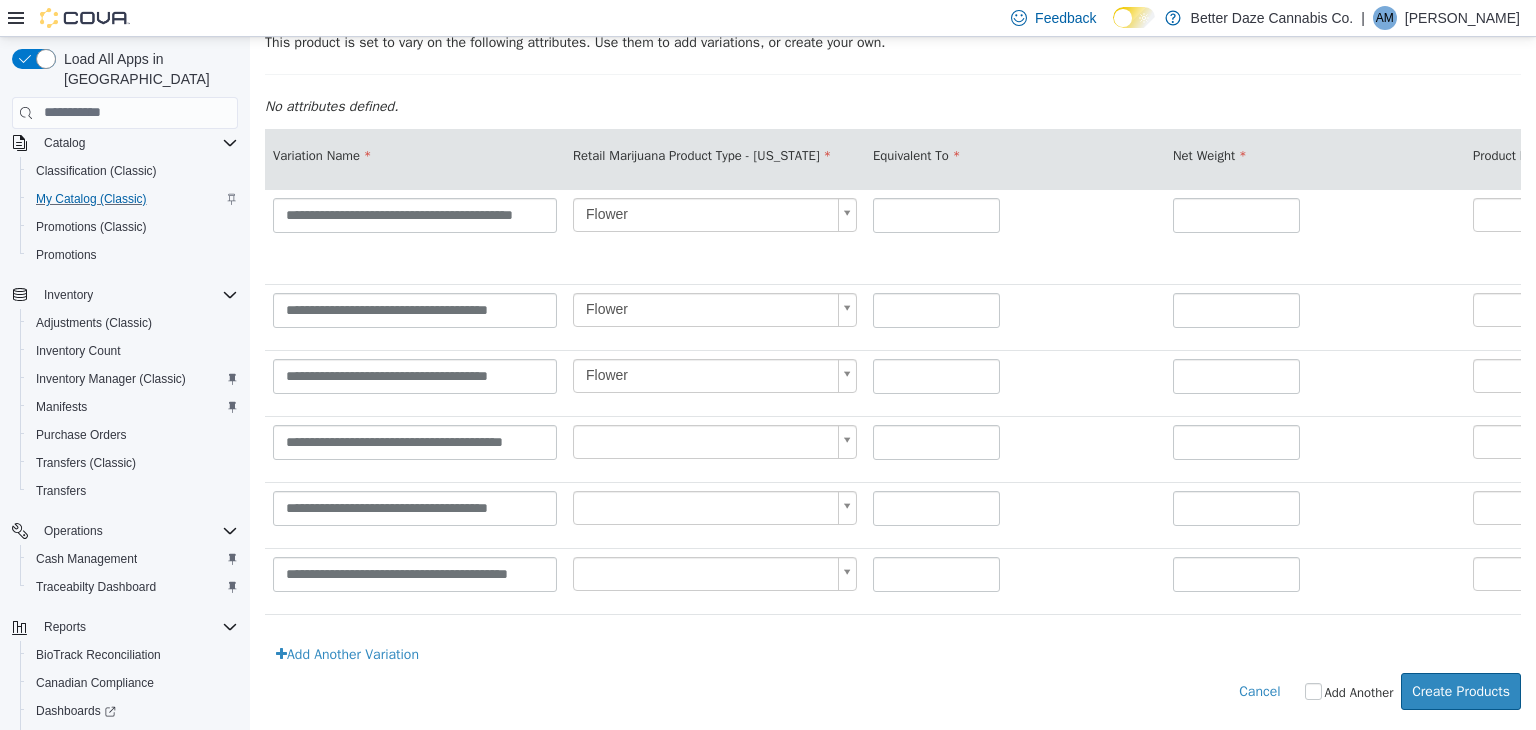 click on "Flower     *" at bounding box center (715, 382) 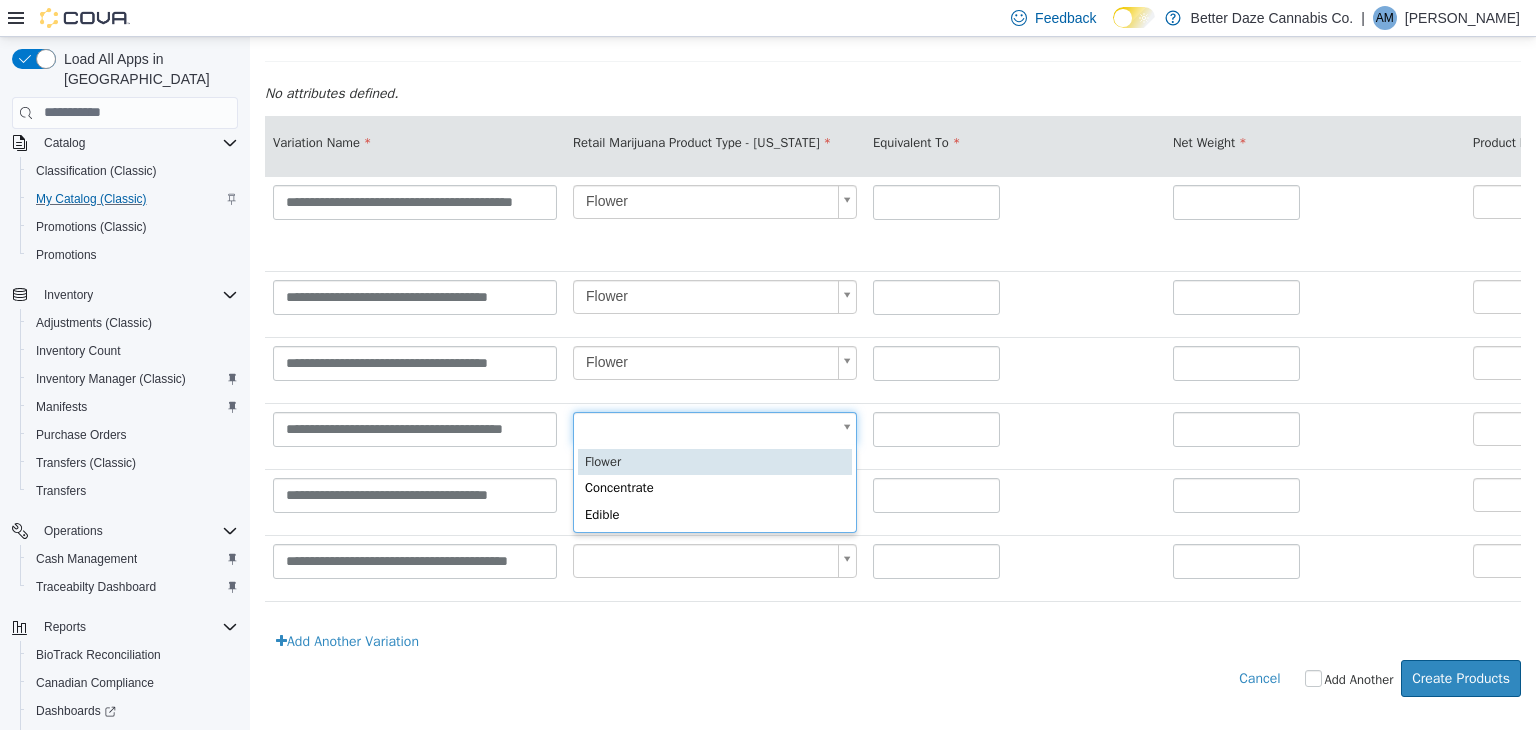 type on "*" 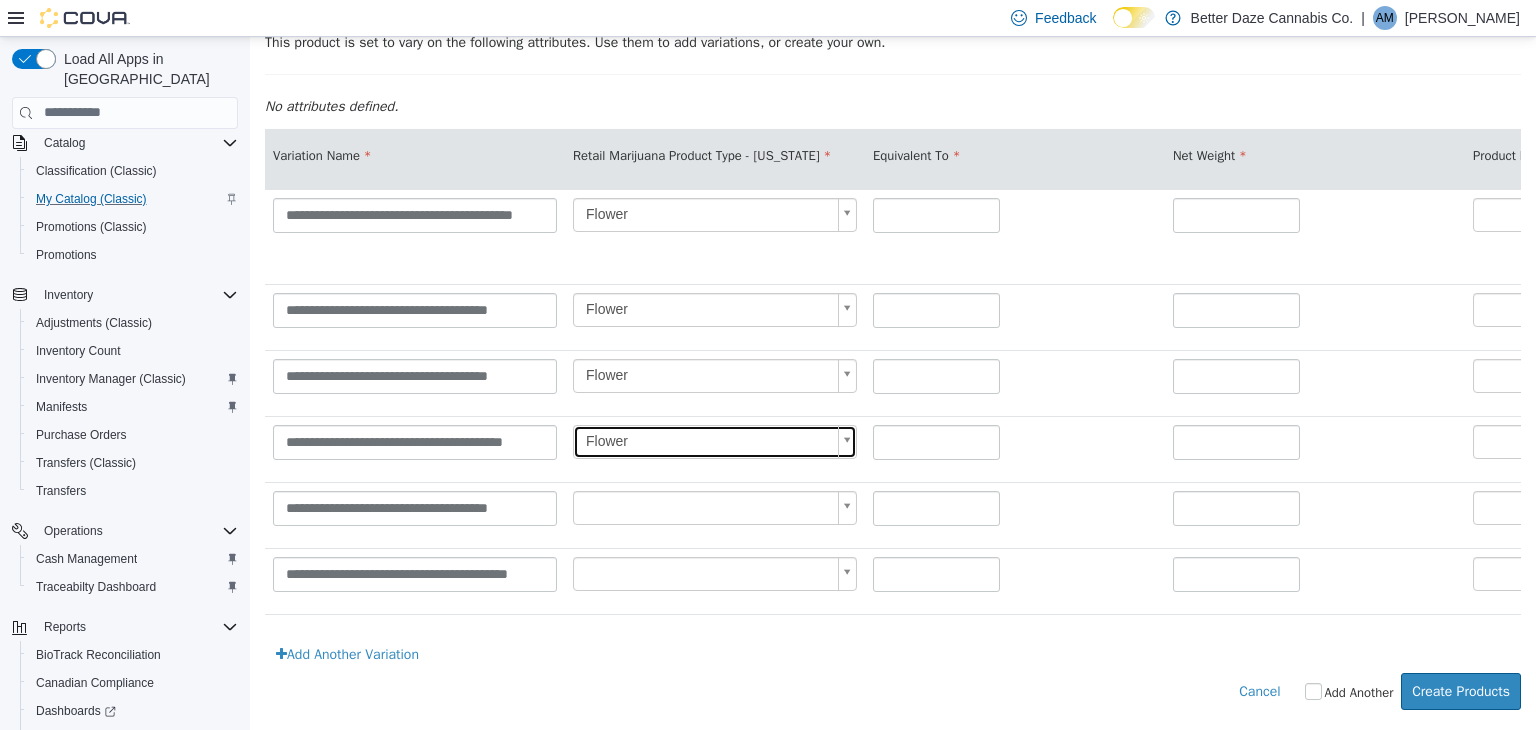 scroll, scrollTop: 0, scrollLeft: 0, axis: both 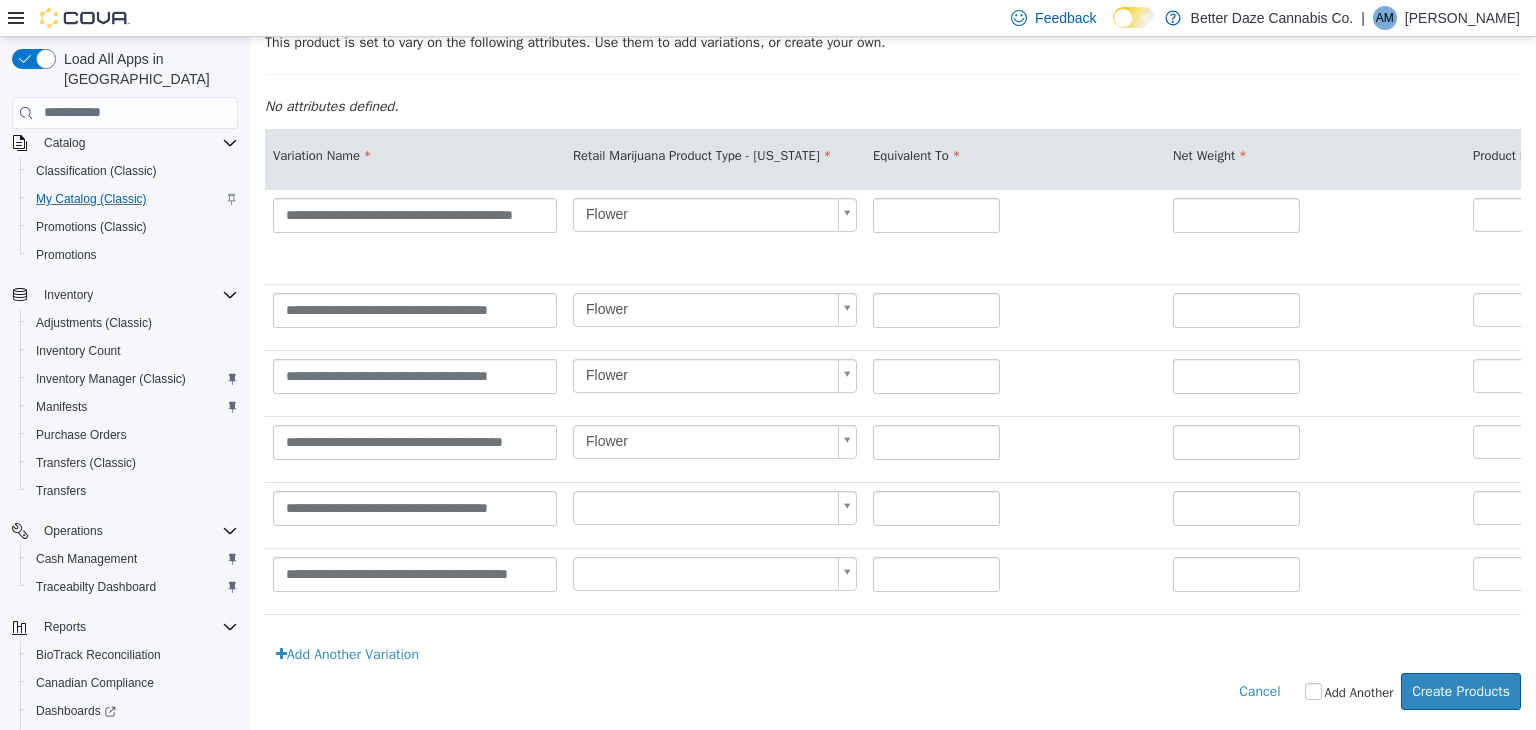 click on "**********" at bounding box center (893, 221) 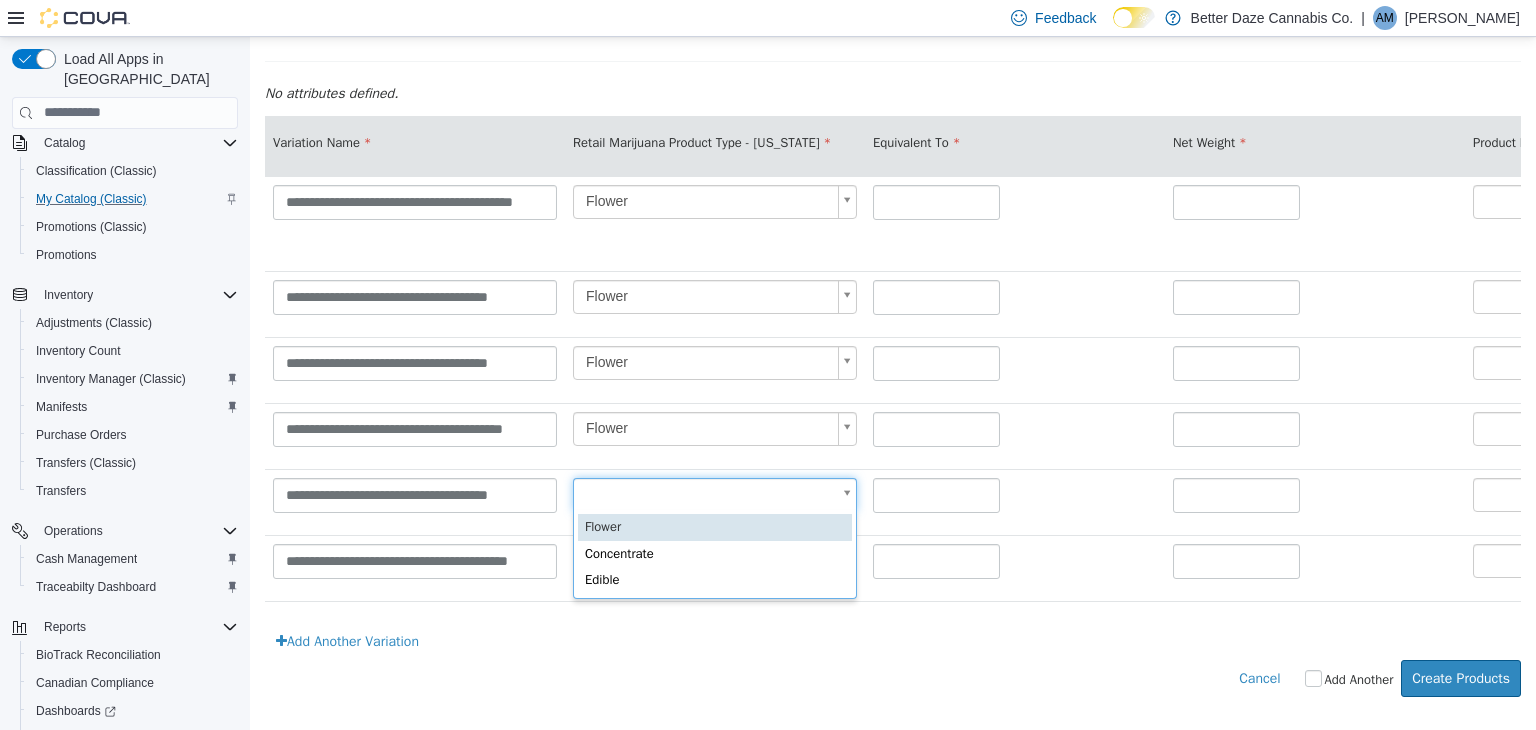 type on "*" 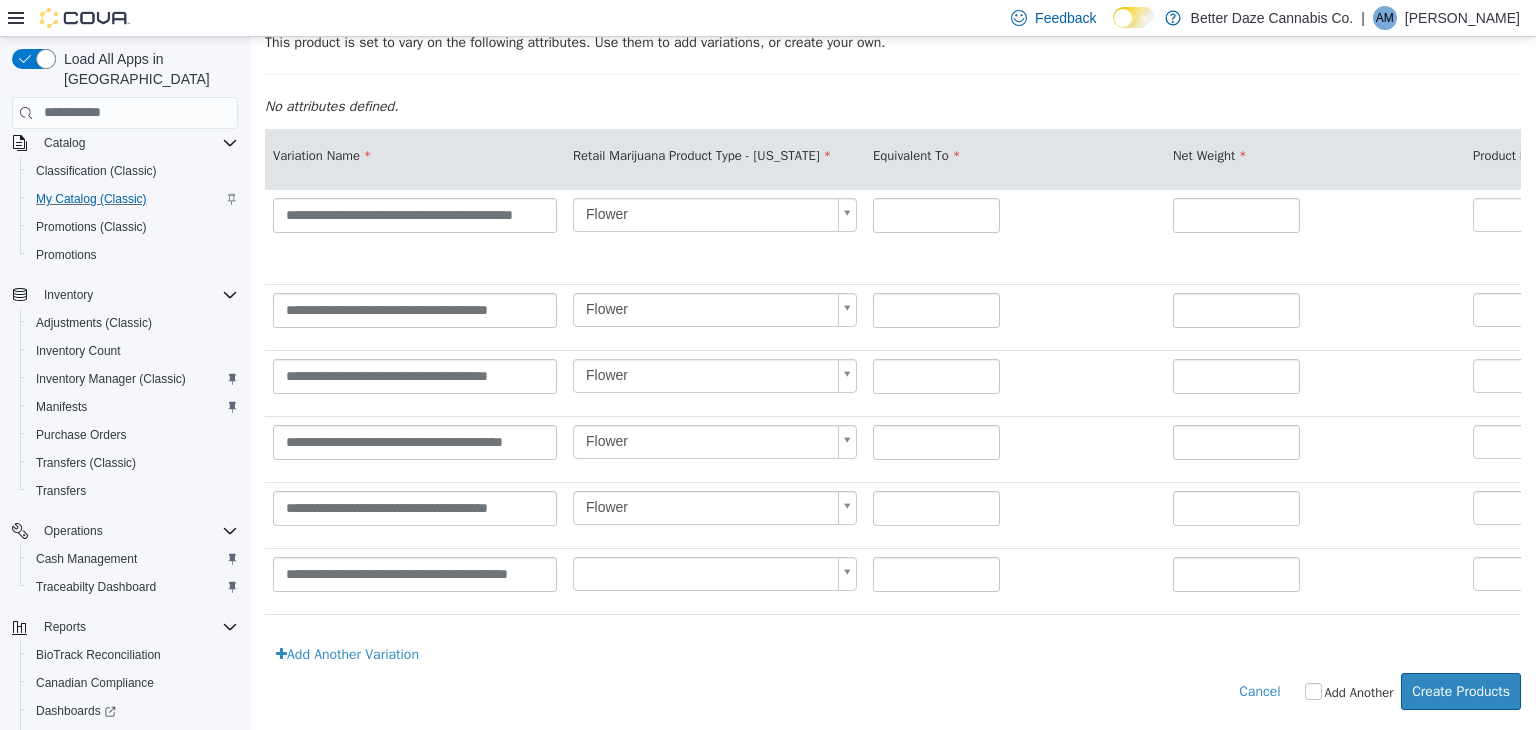 click on "**********" at bounding box center (893, 221) 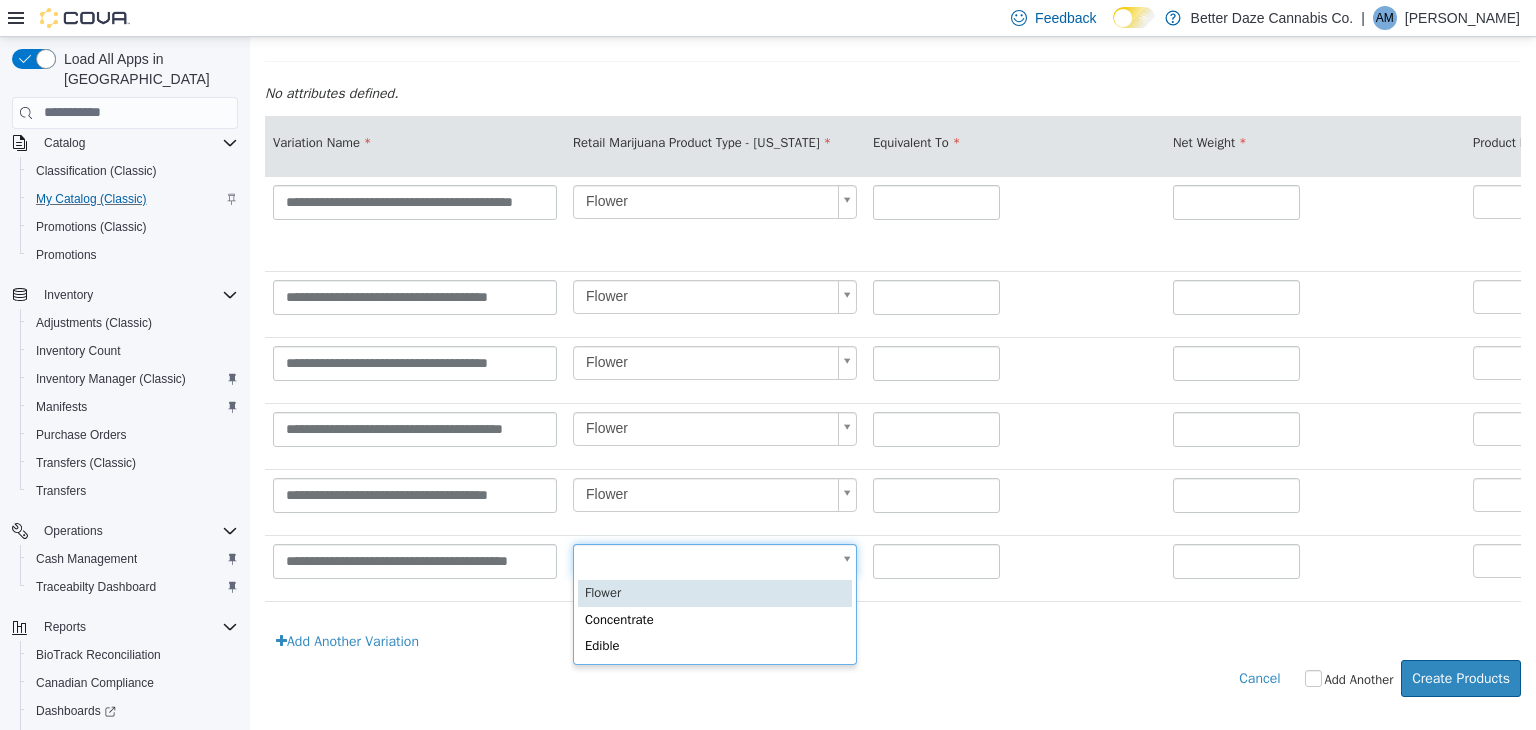 type on "*" 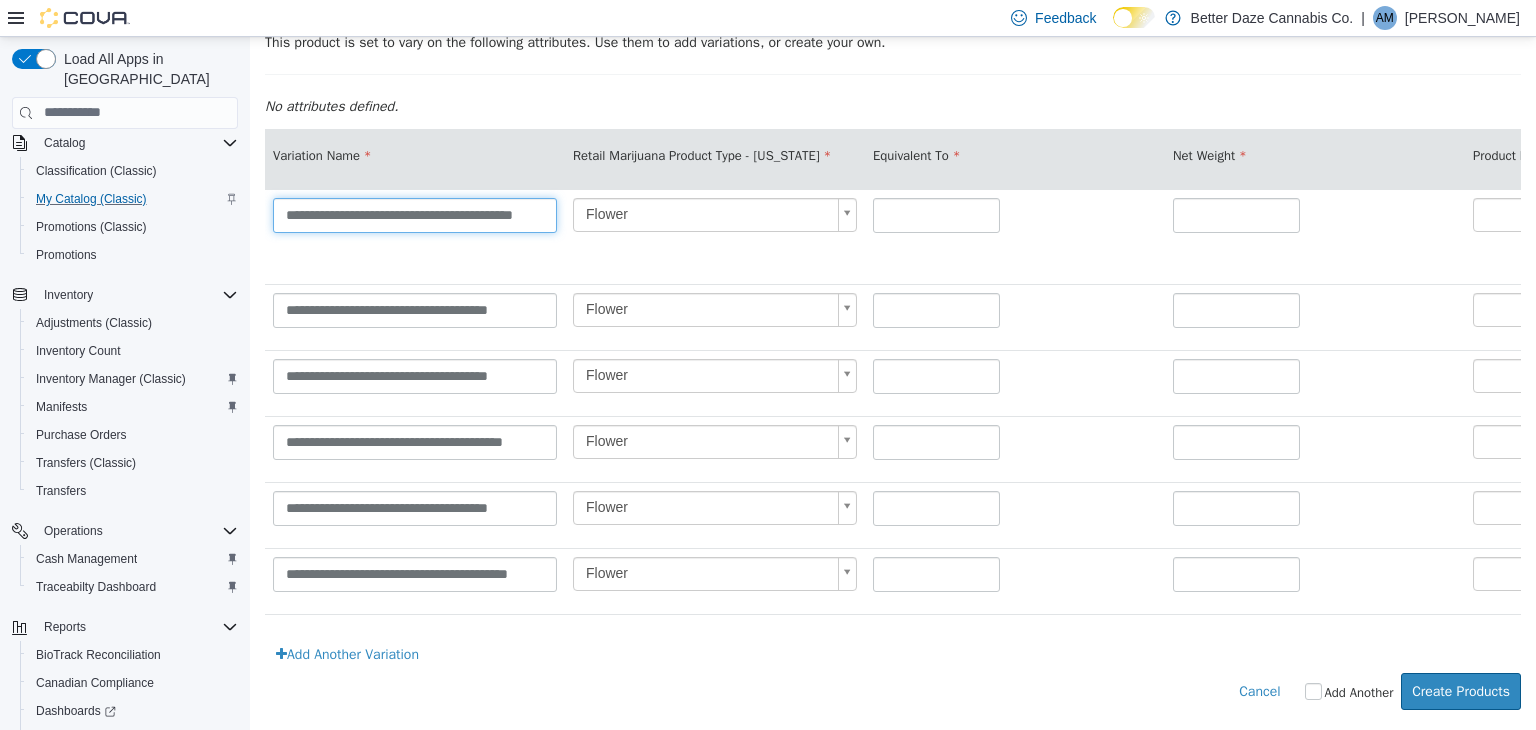 click on "**********" at bounding box center (415, 214) 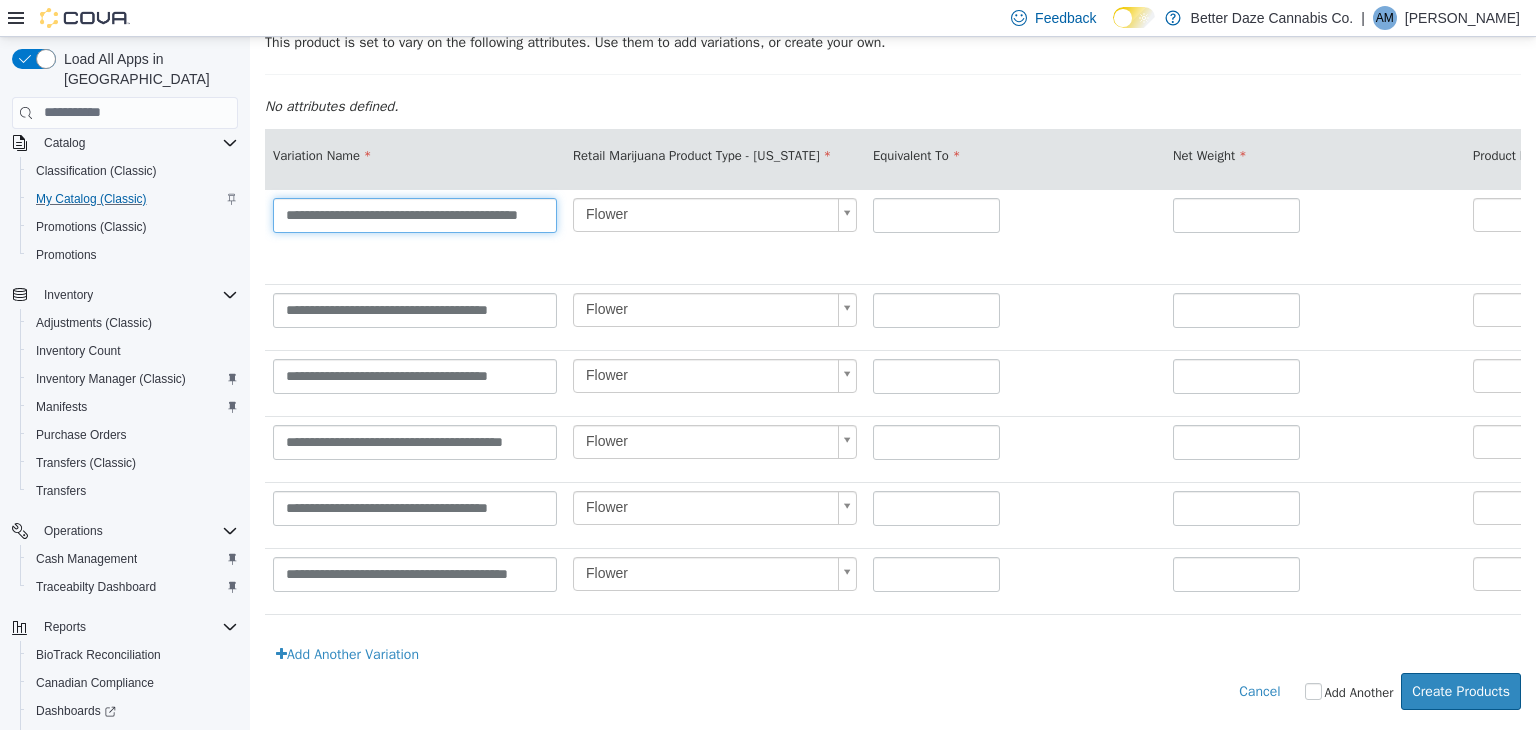 type on "**********" 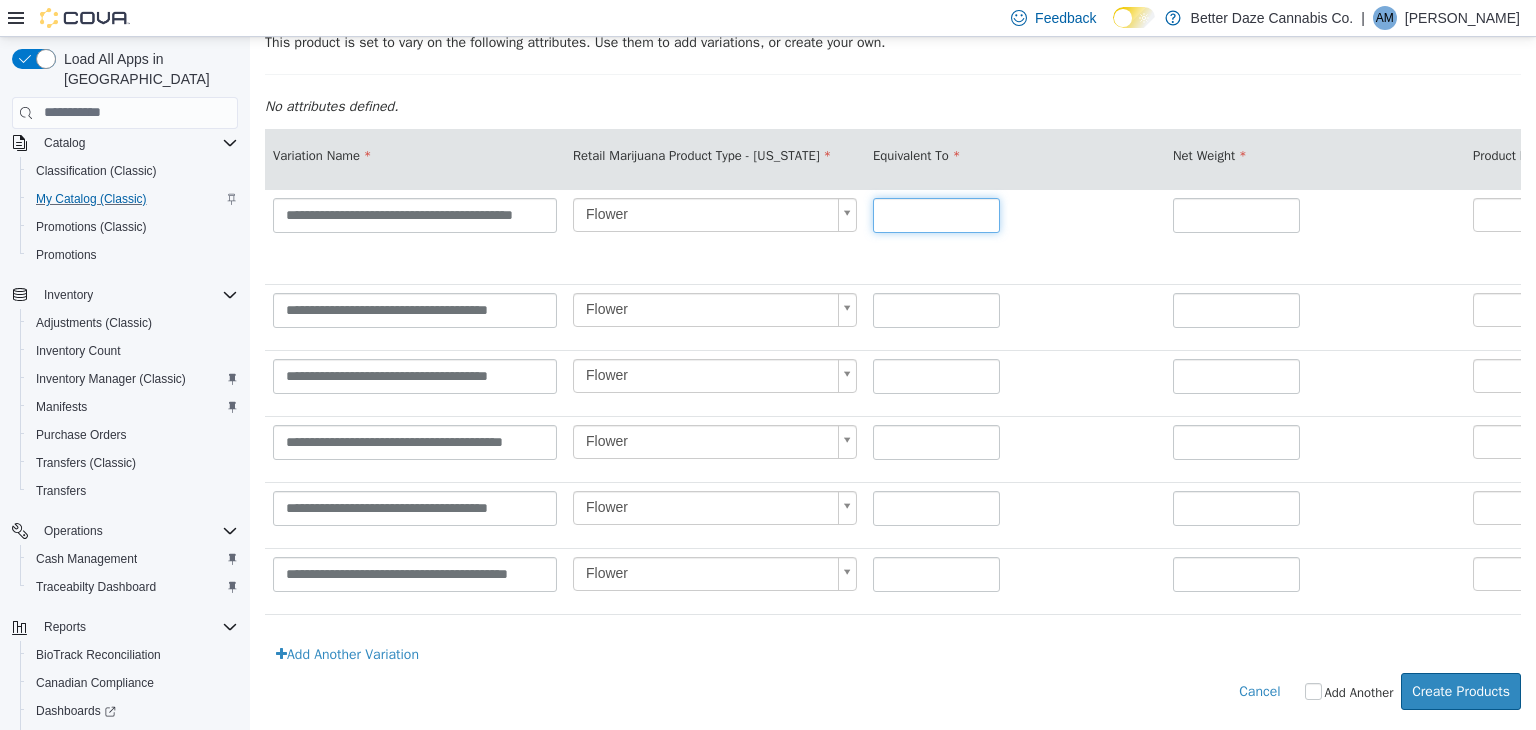 click at bounding box center [936, 214] 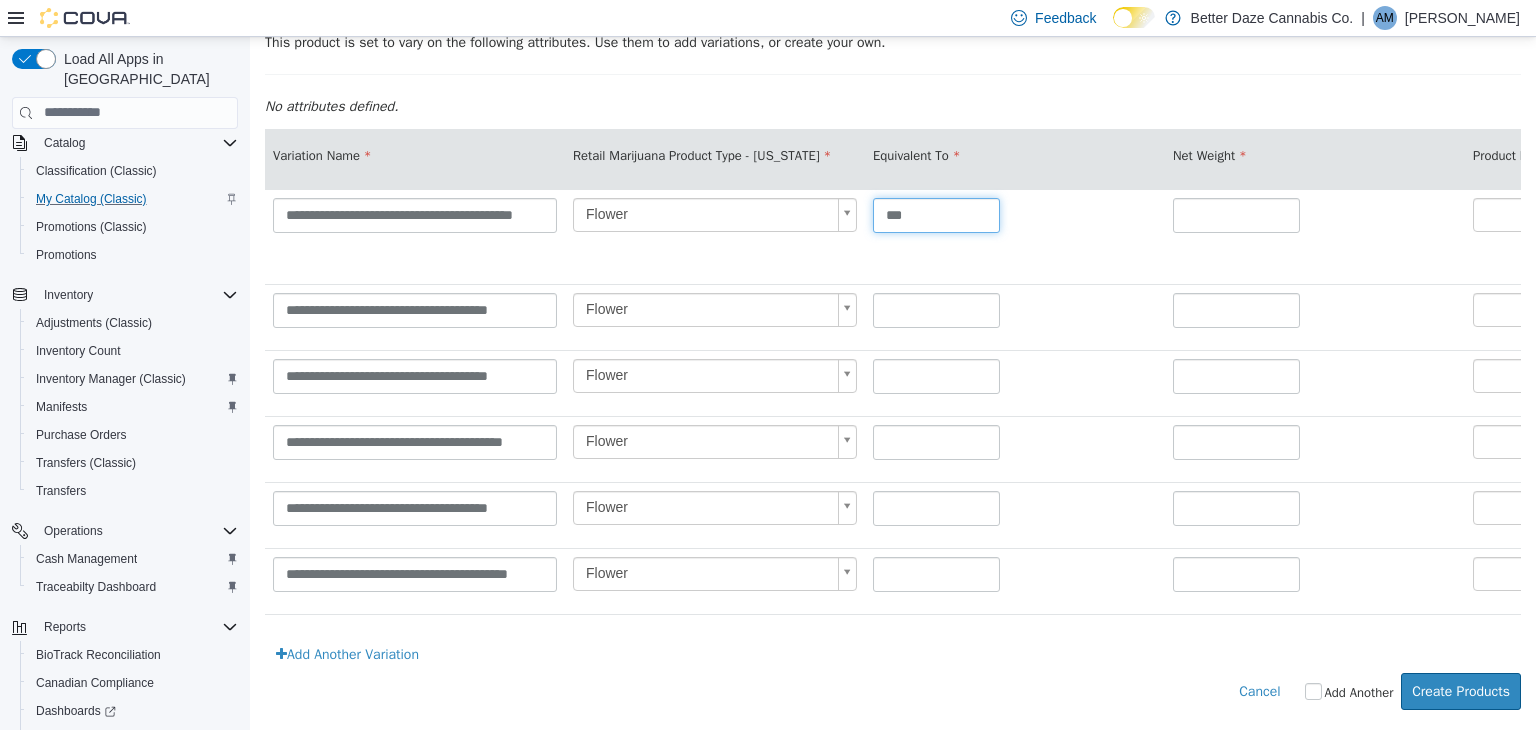 type on "***" 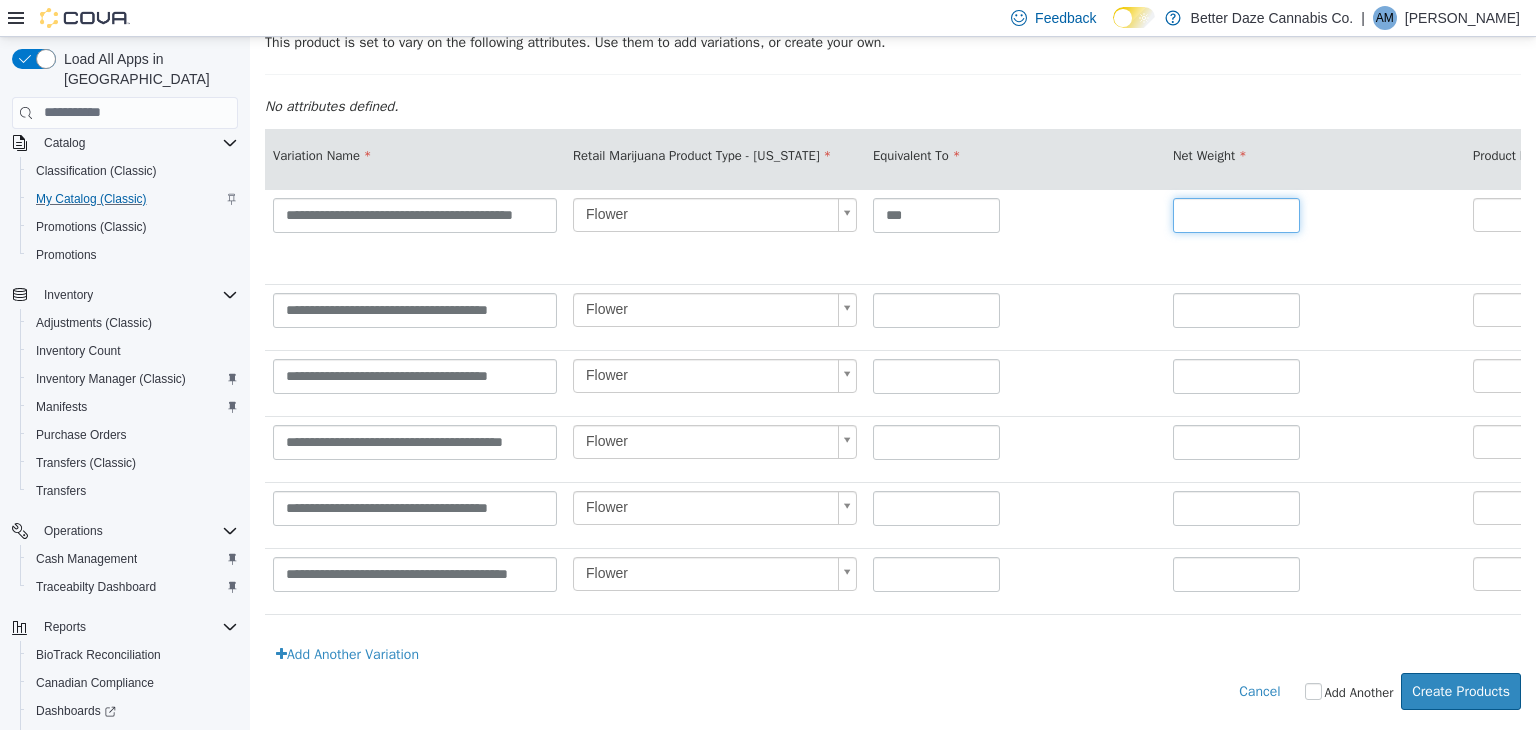 click at bounding box center (1236, 214) 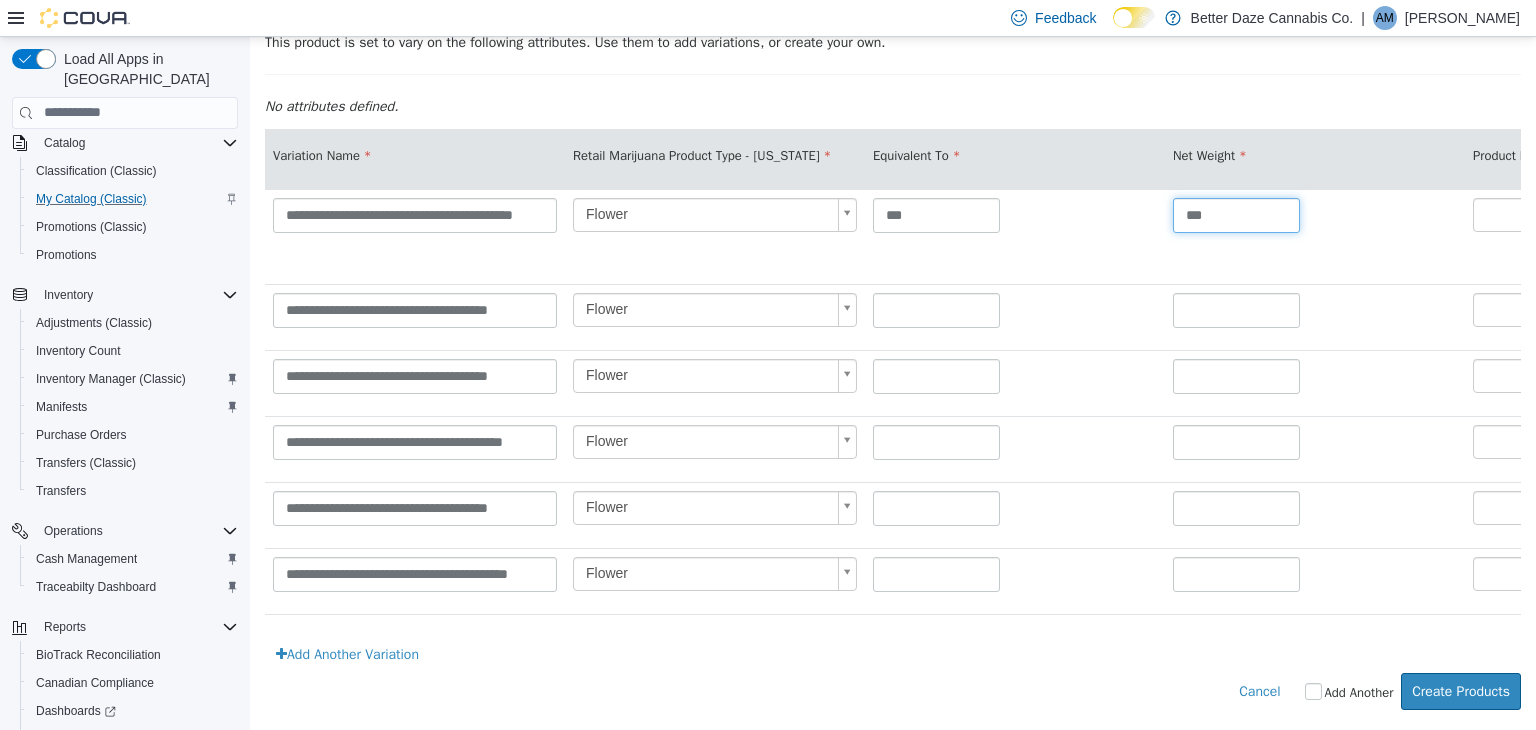 type on "***" 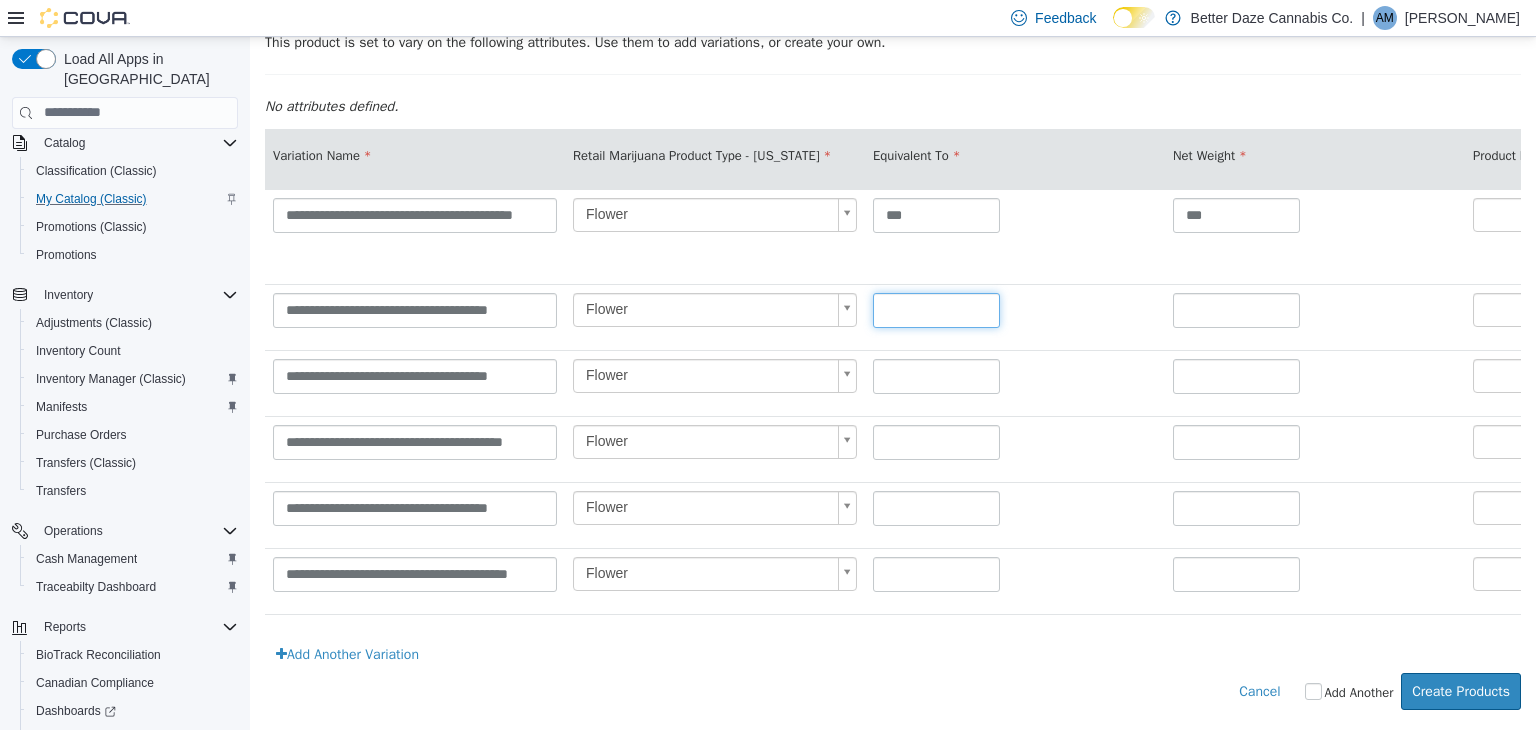 click at bounding box center (936, 309) 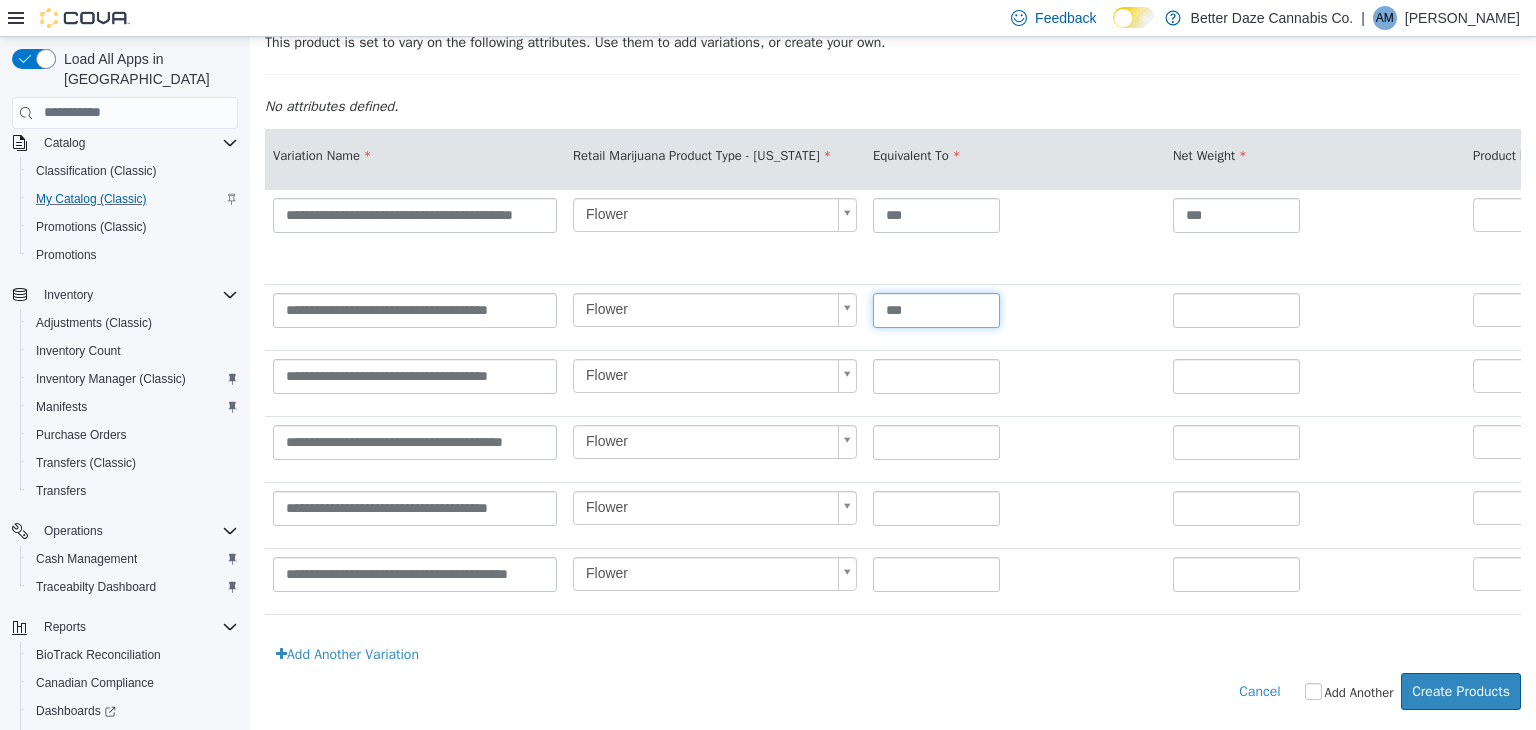 type on "***" 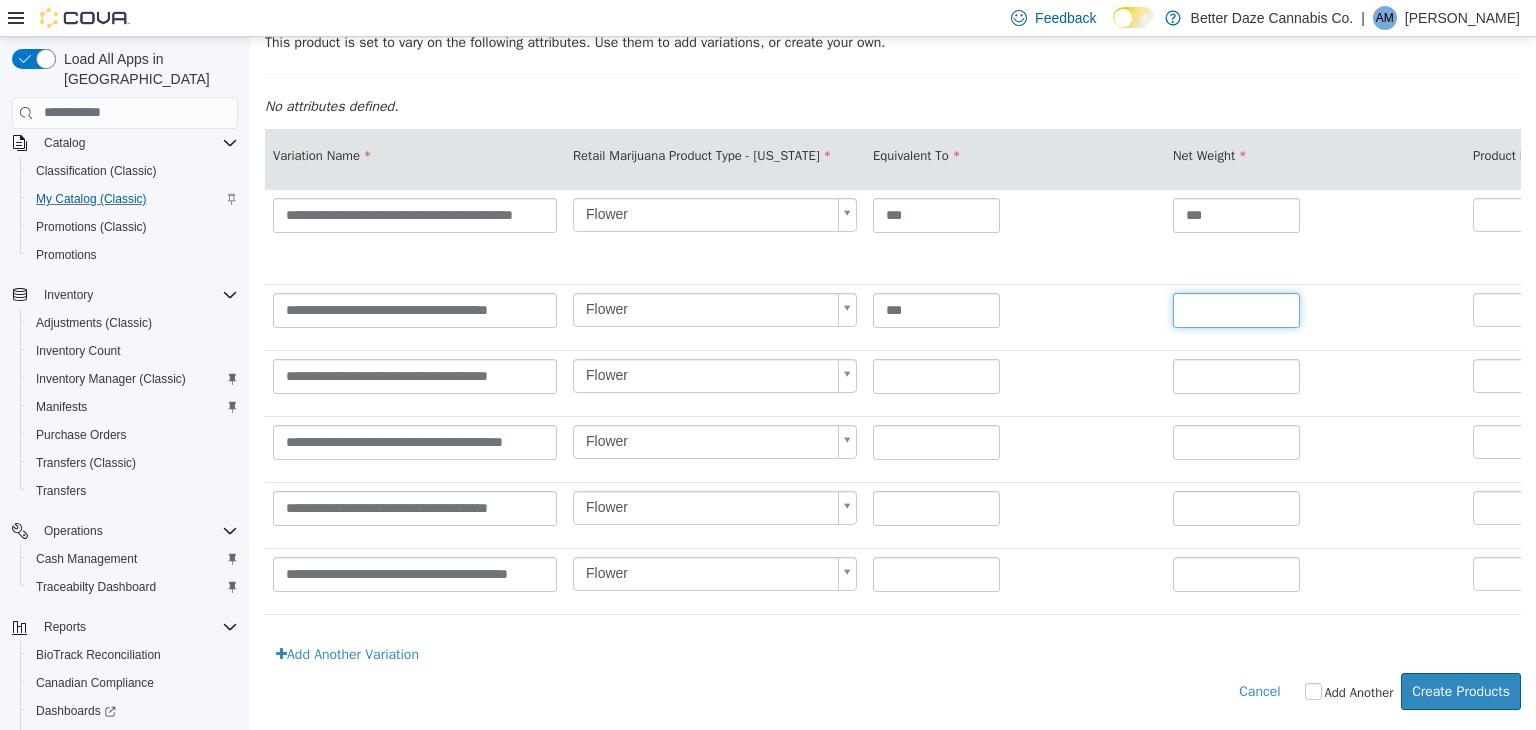 click at bounding box center [1236, 309] 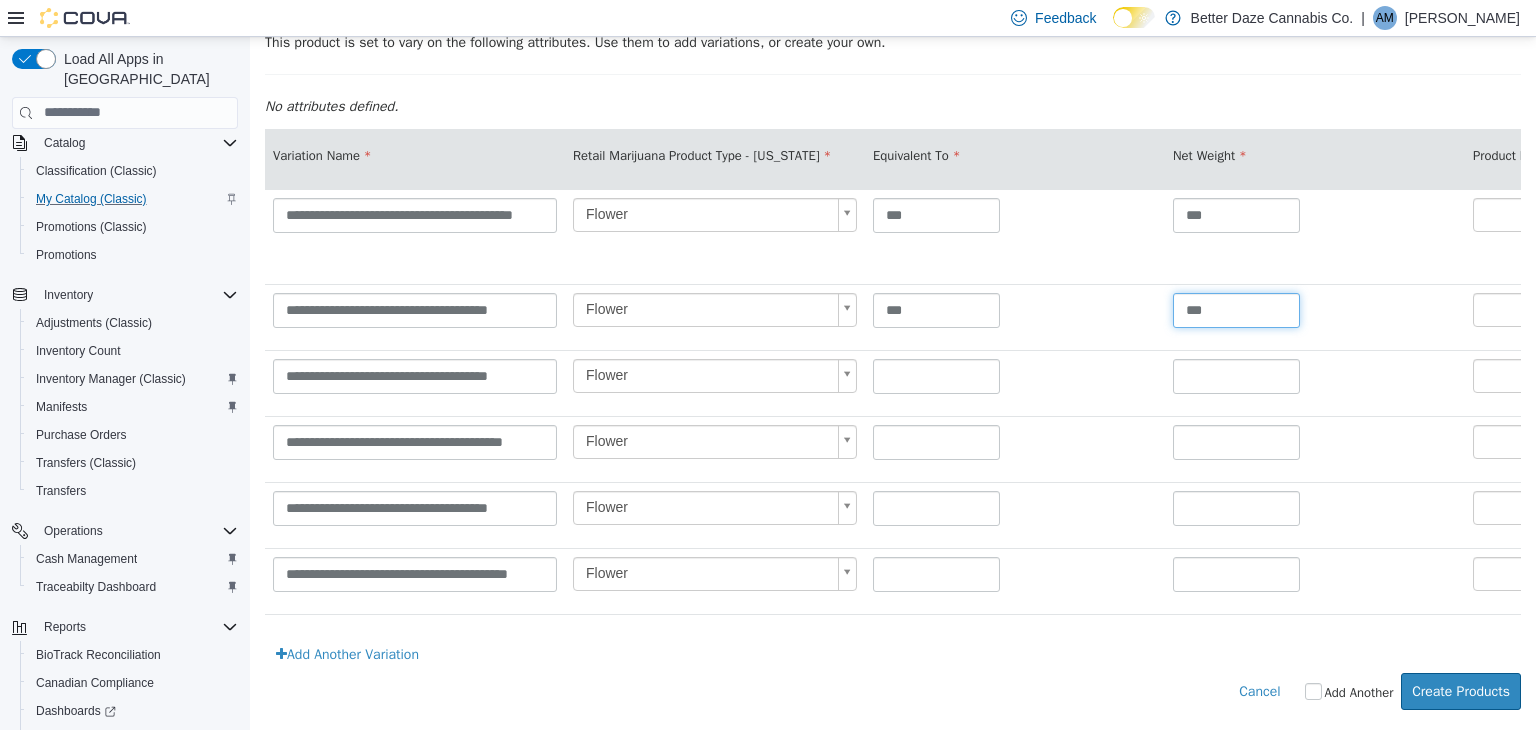 type on "***" 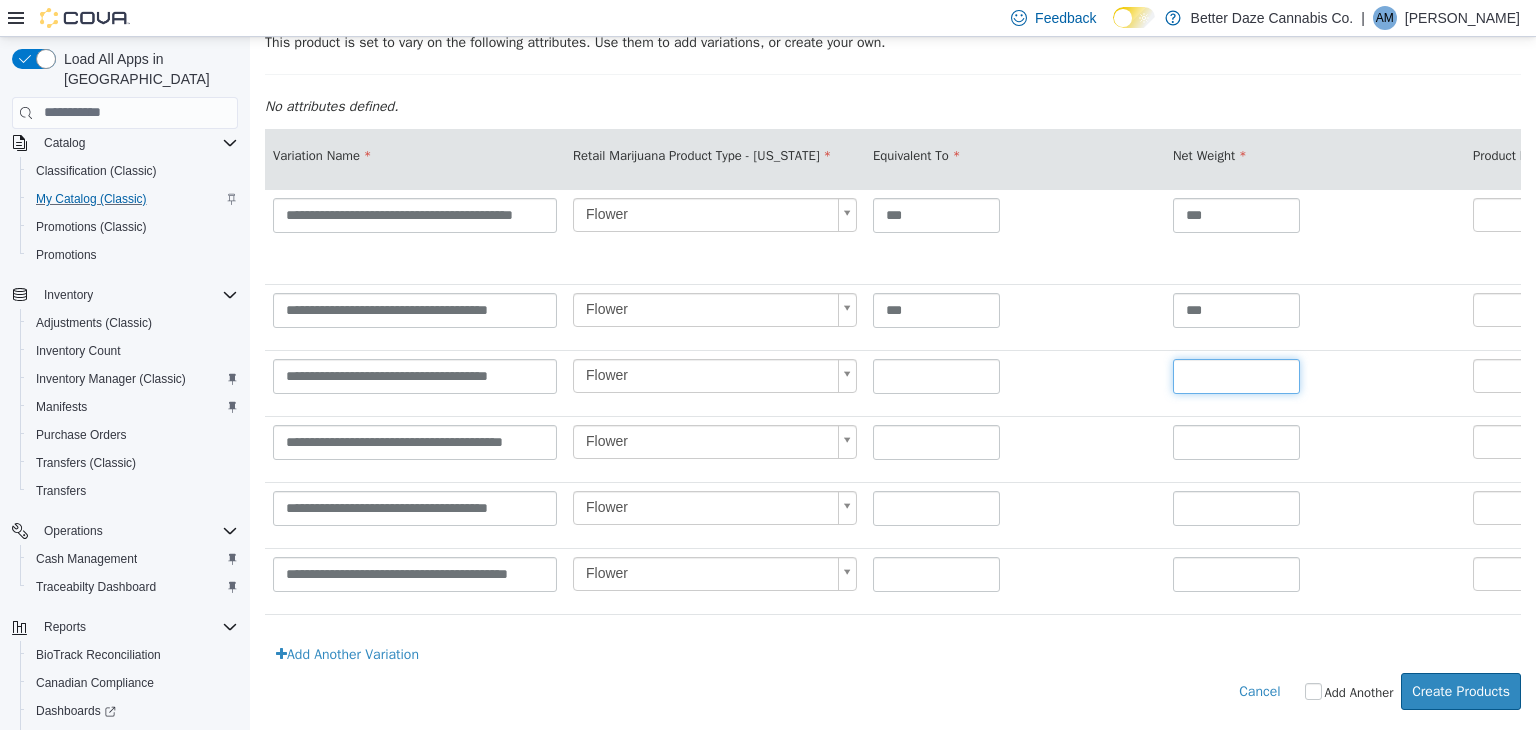 click at bounding box center (1236, 375) 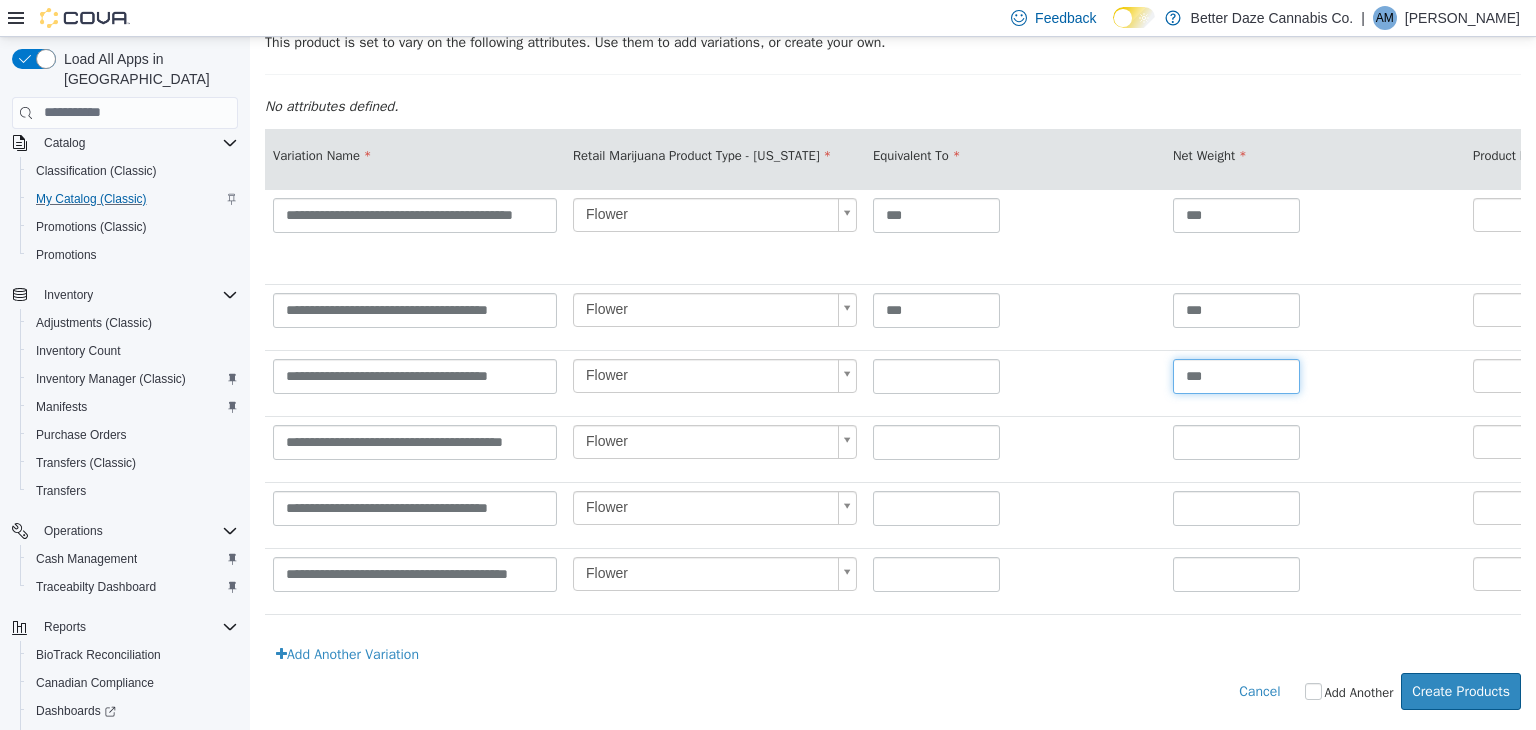 type on "***" 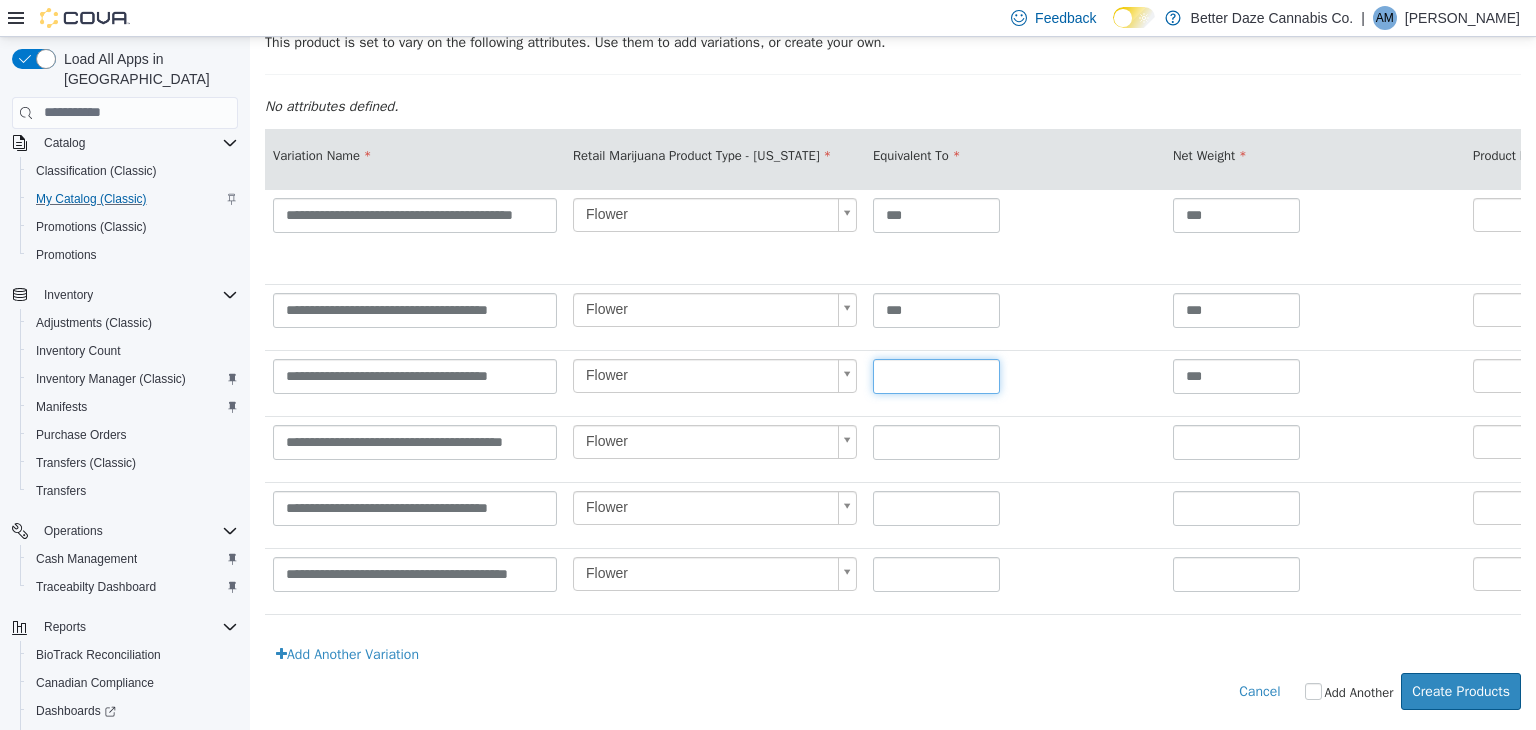 click at bounding box center (936, 375) 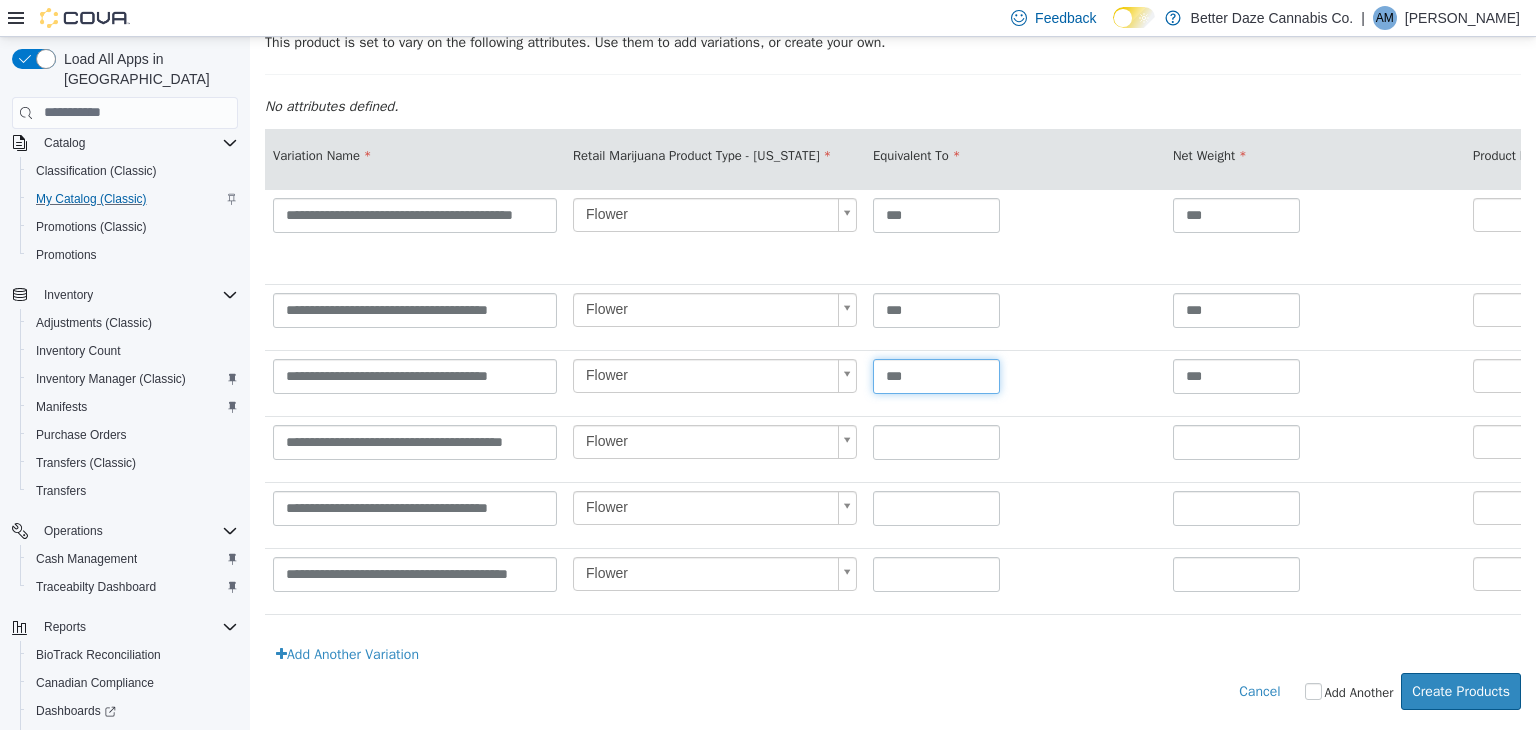 type on "***" 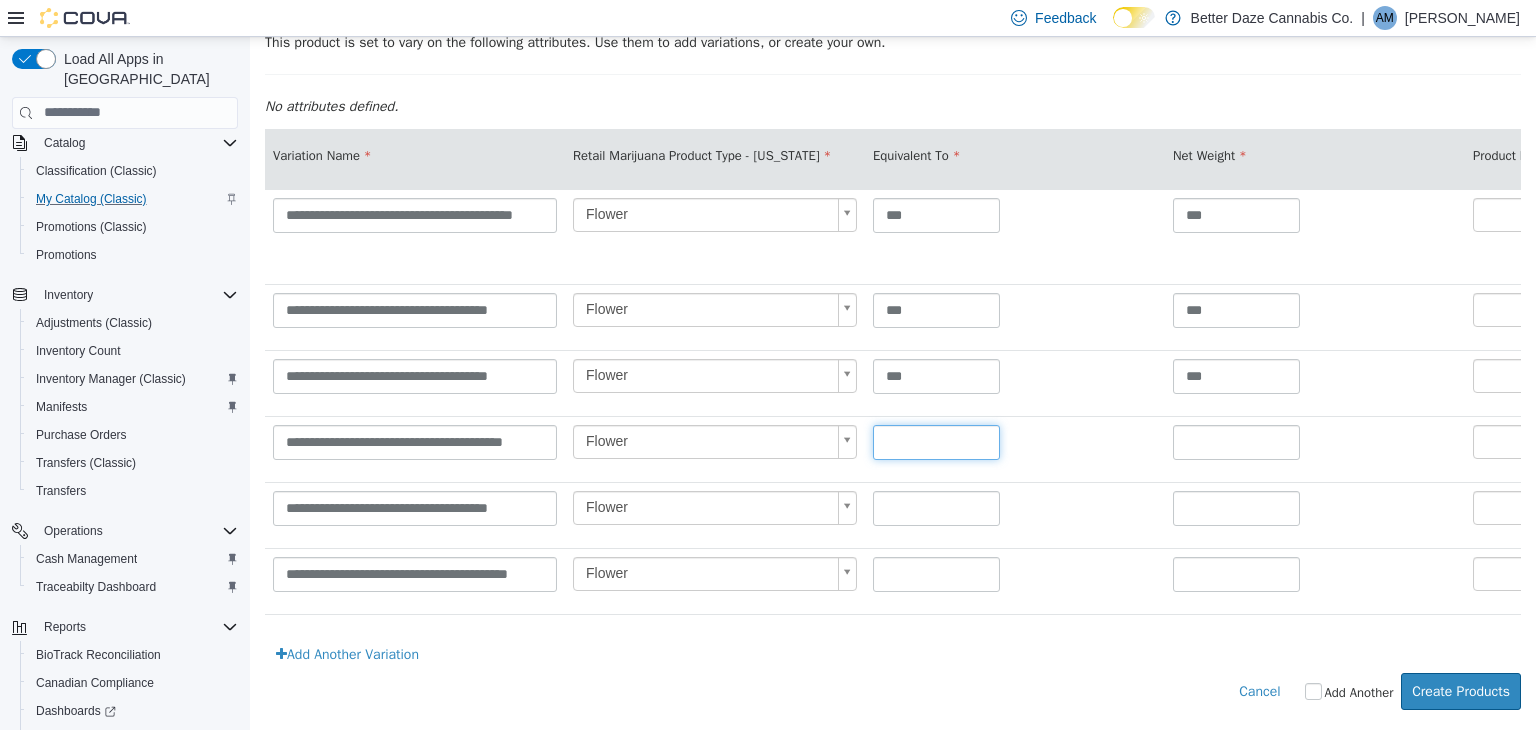 click at bounding box center (936, 441) 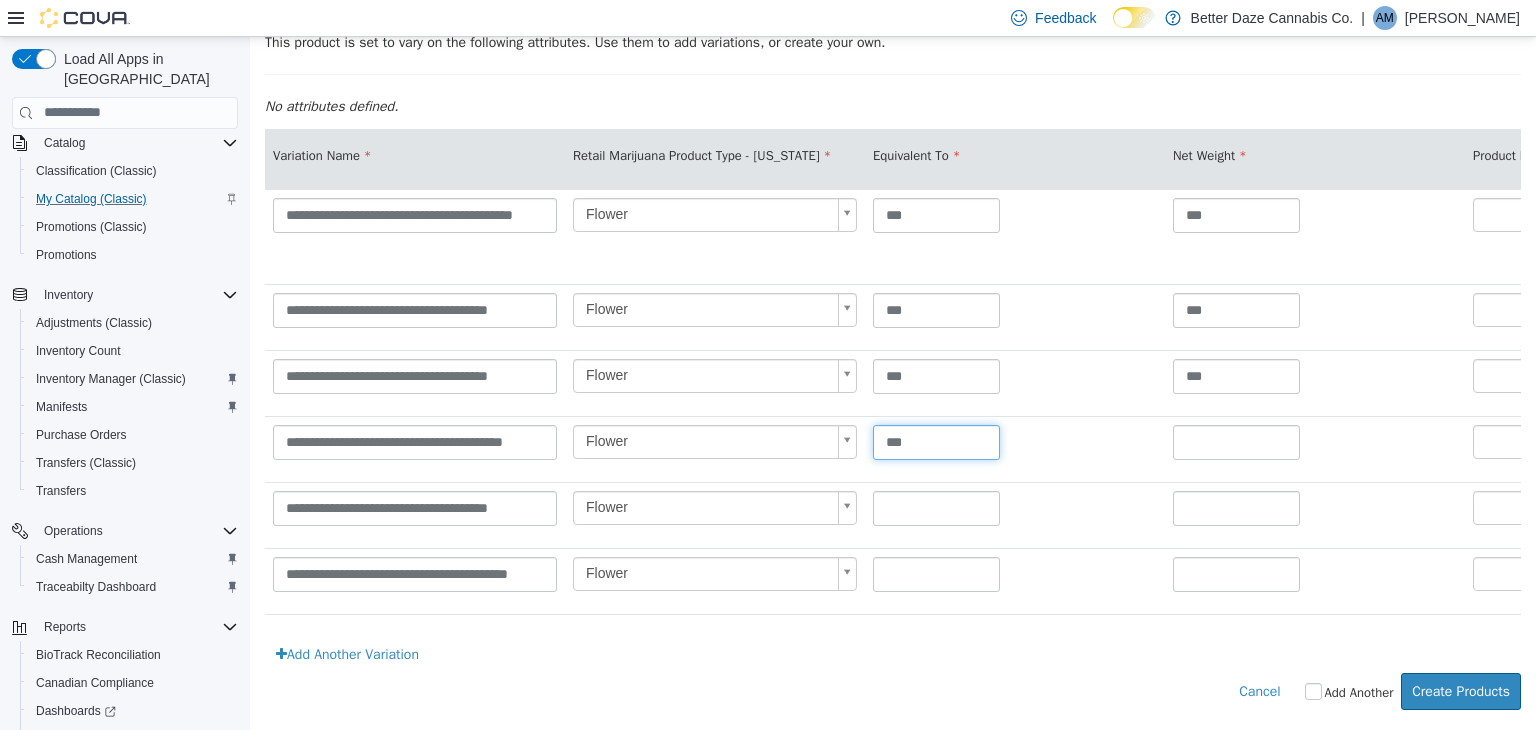 type on "***" 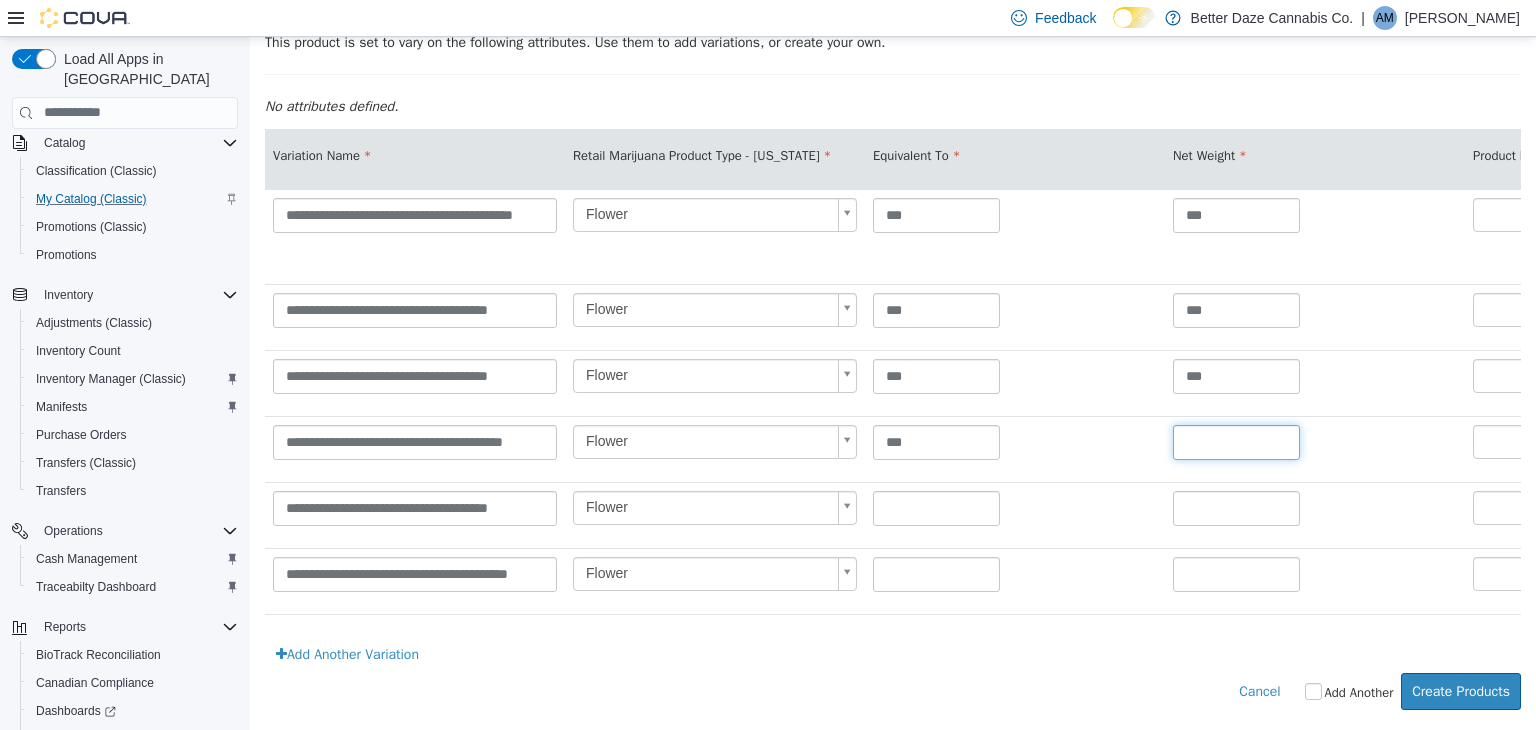 click at bounding box center (1236, 441) 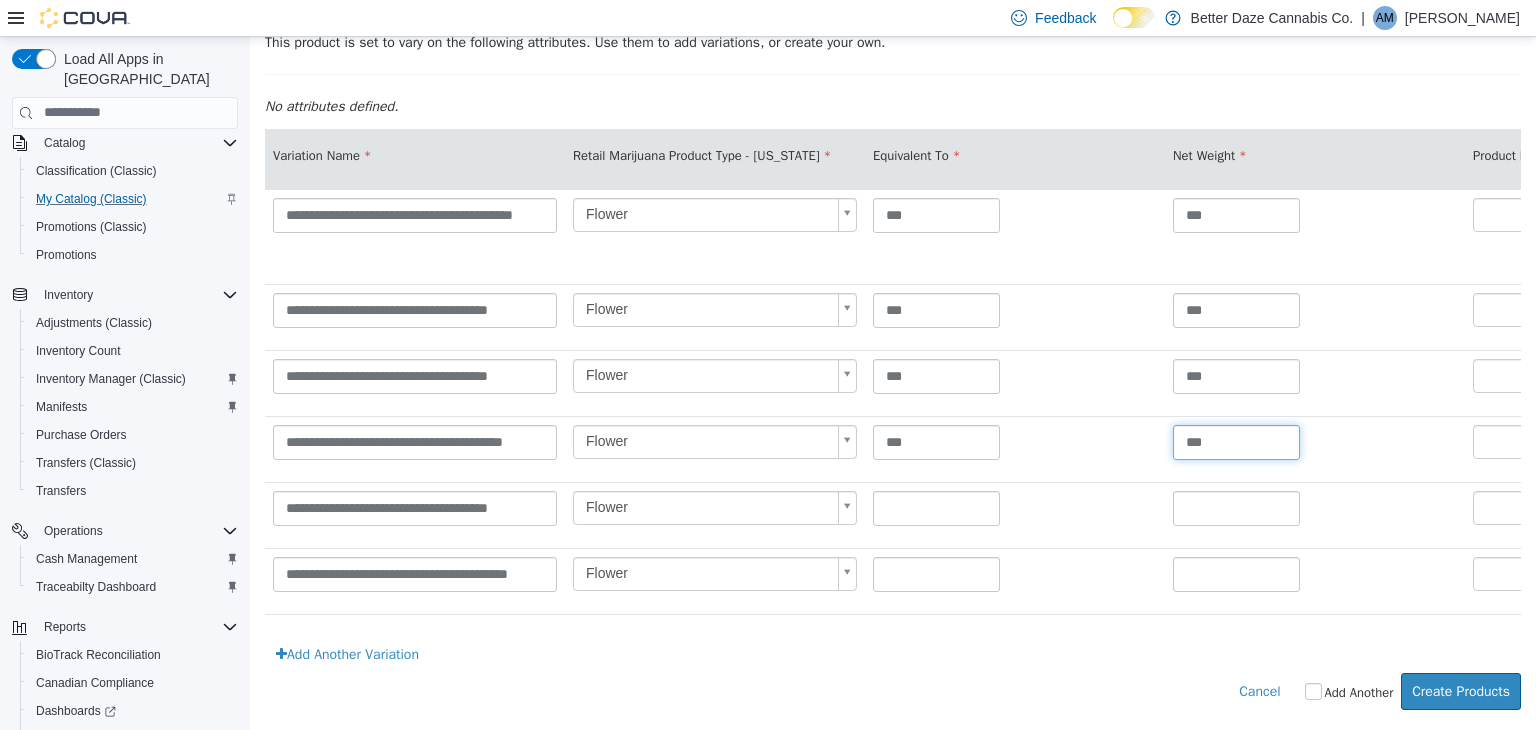 type on "***" 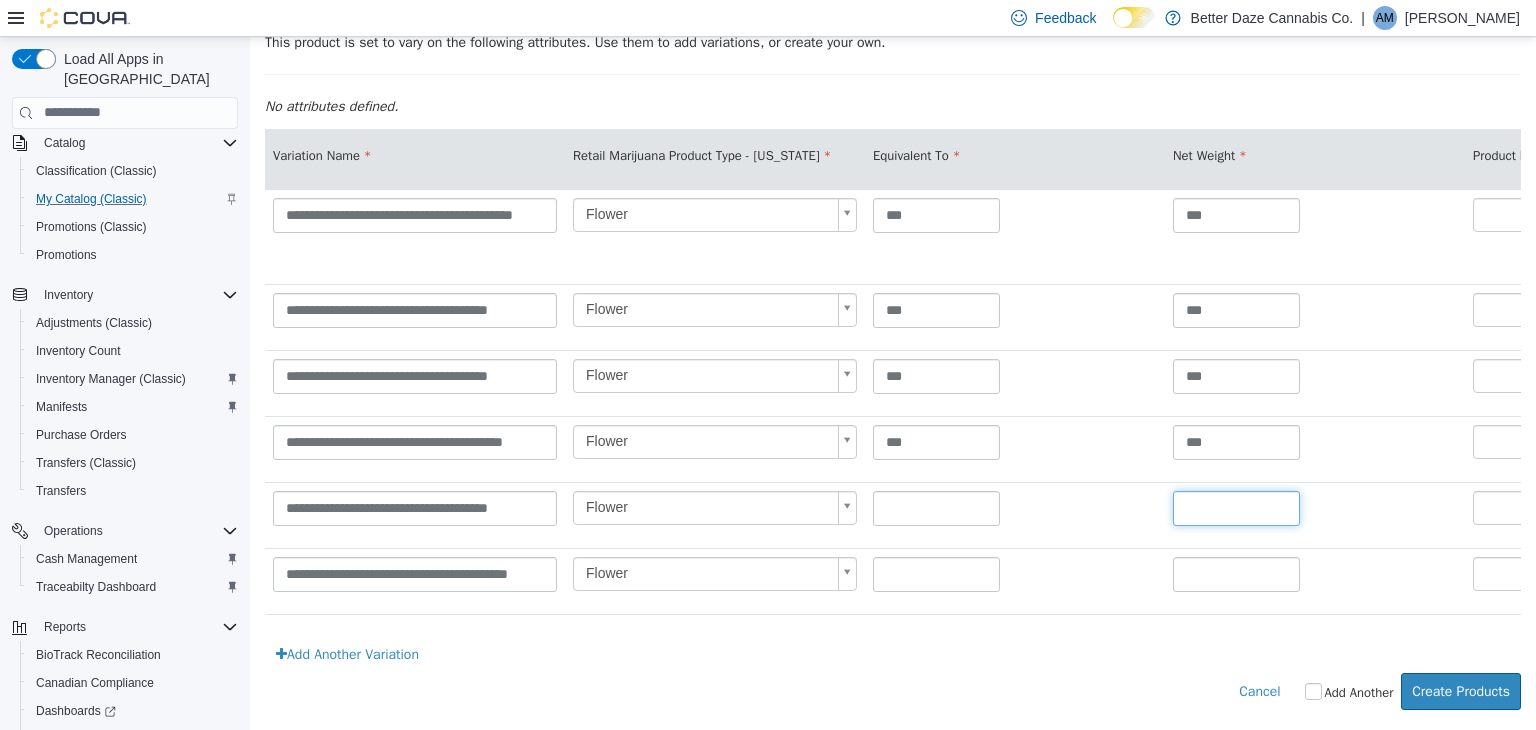 click at bounding box center [1236, 507] 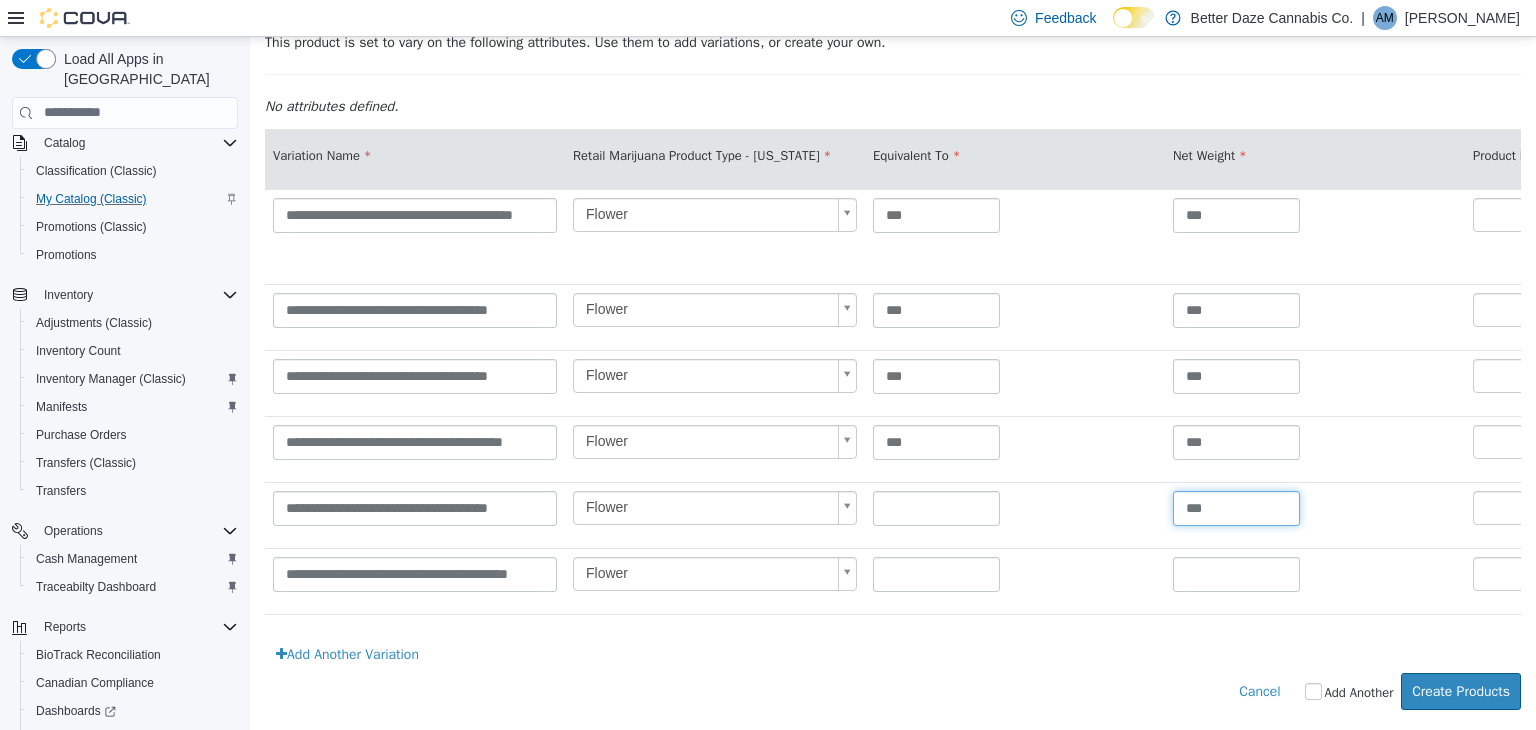 type on "***" 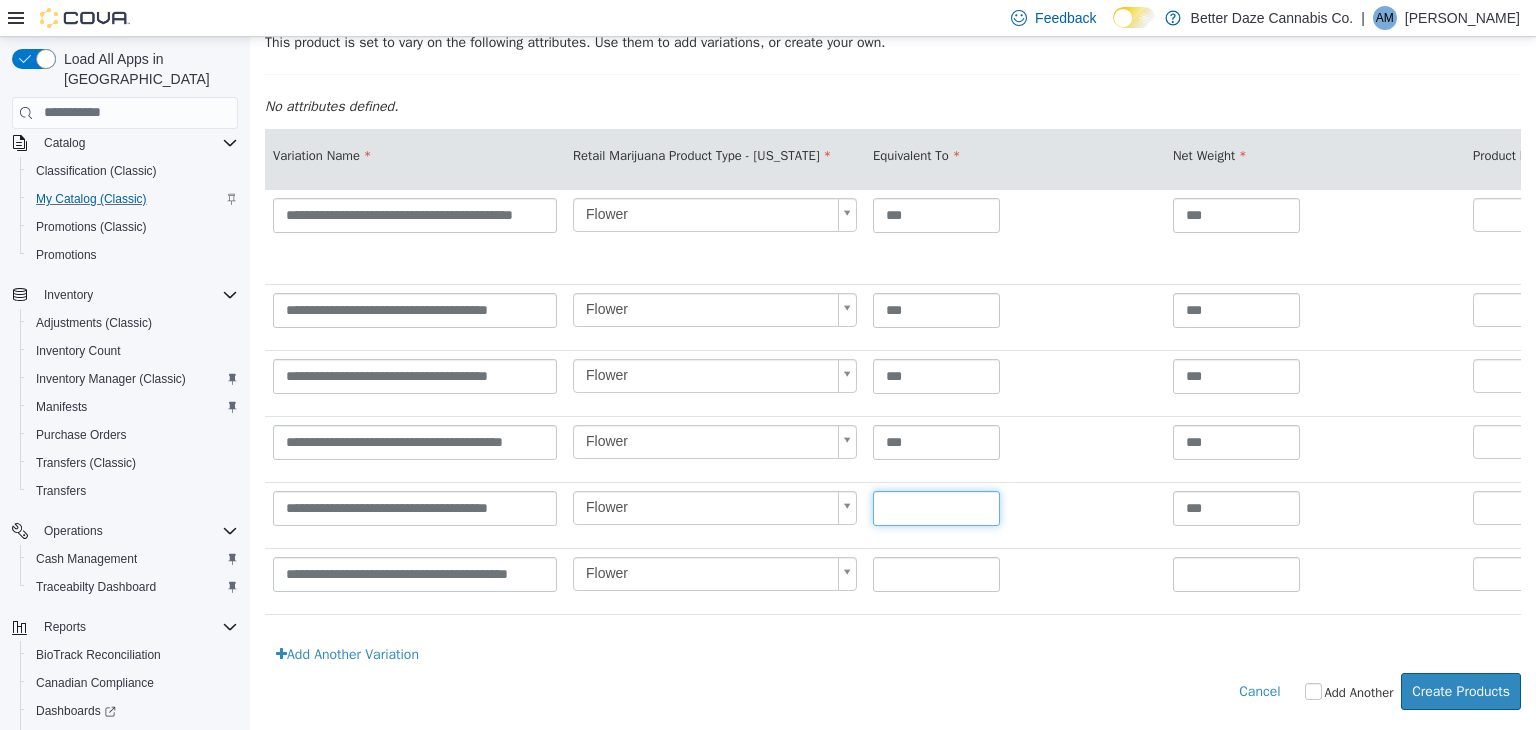 click at bounding box center [936, 507] 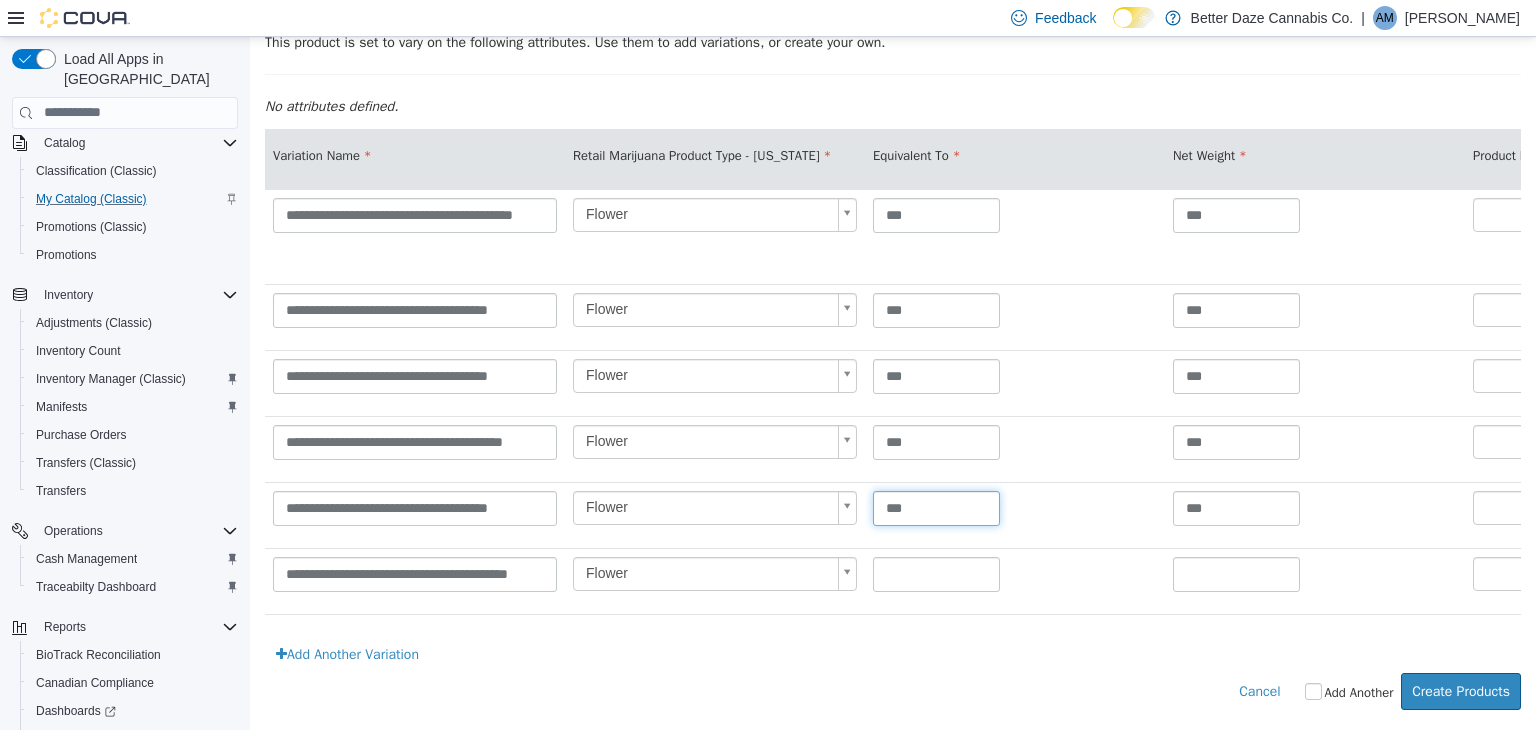 type on "***" 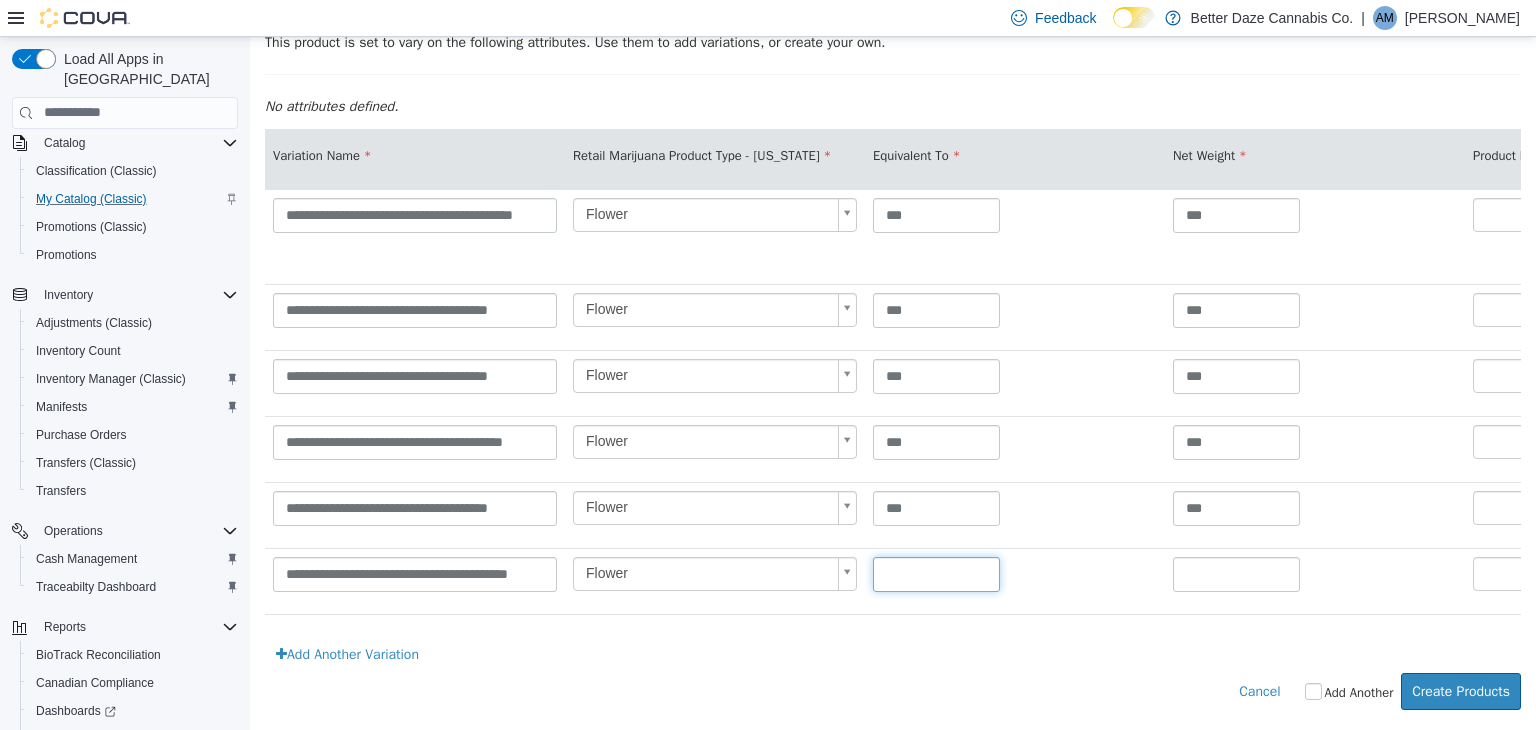 click at bounding box center [936, 573] 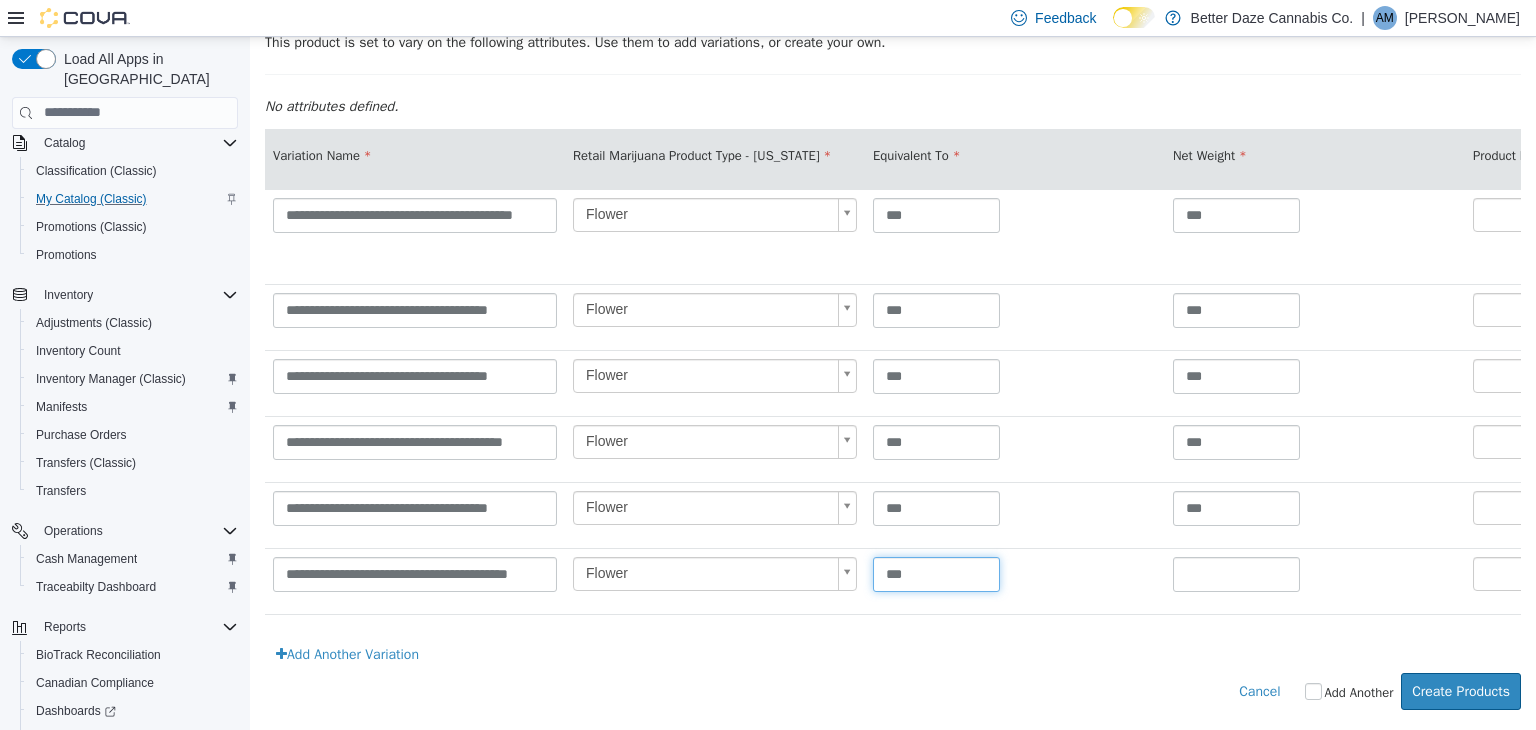 type on "***" 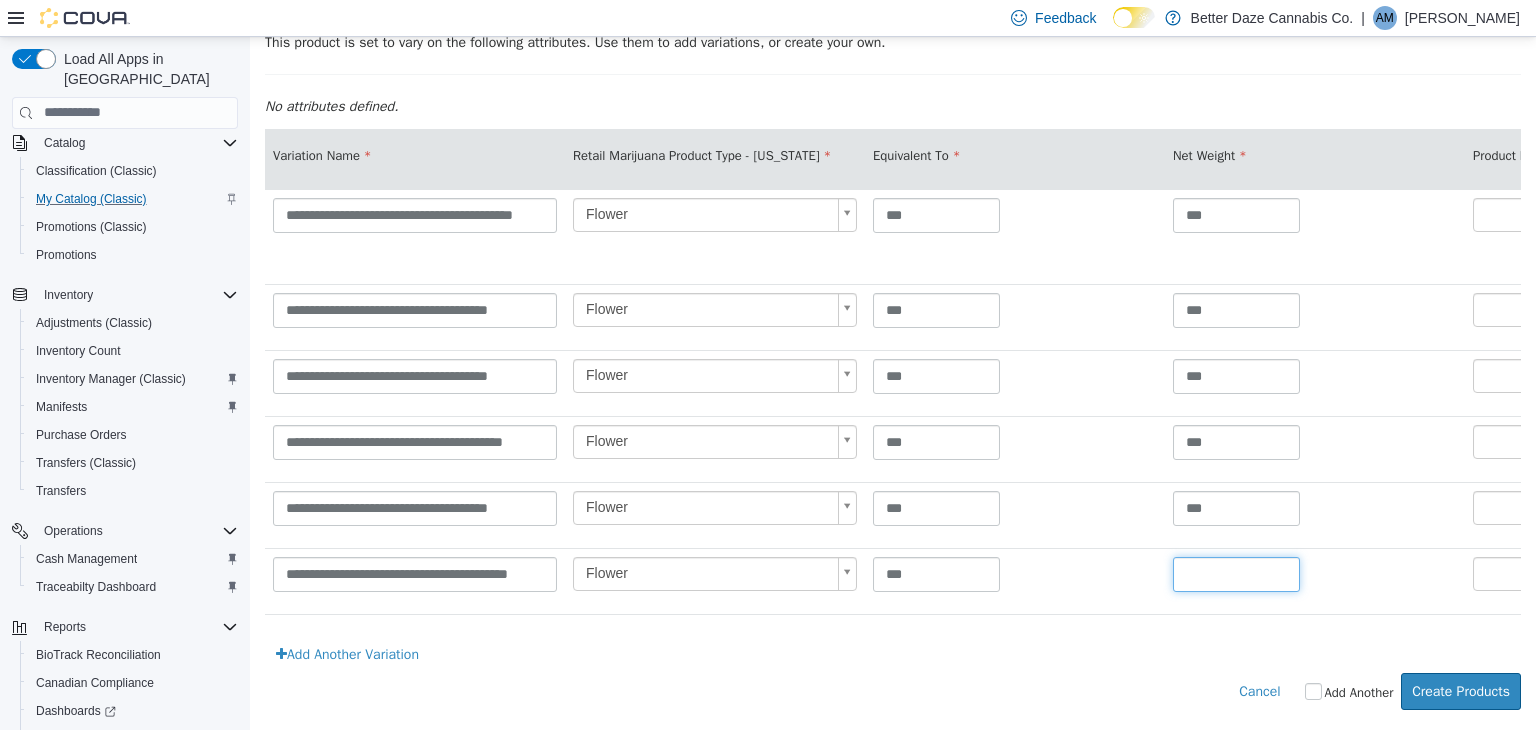 click at bounding box center (1236, 573) 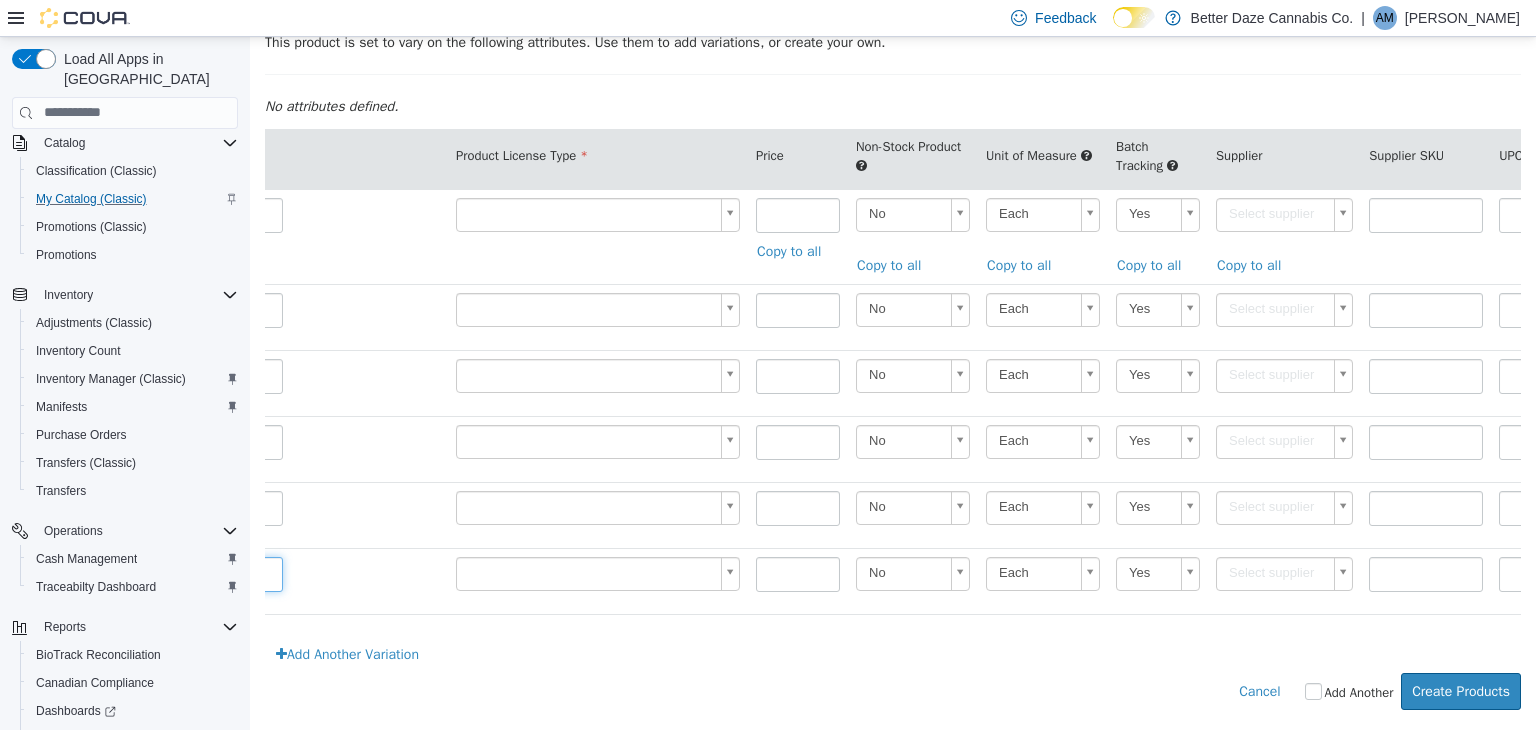 scroll, scrollTop: 0, scrollLeft: 1068, axis: horizontal 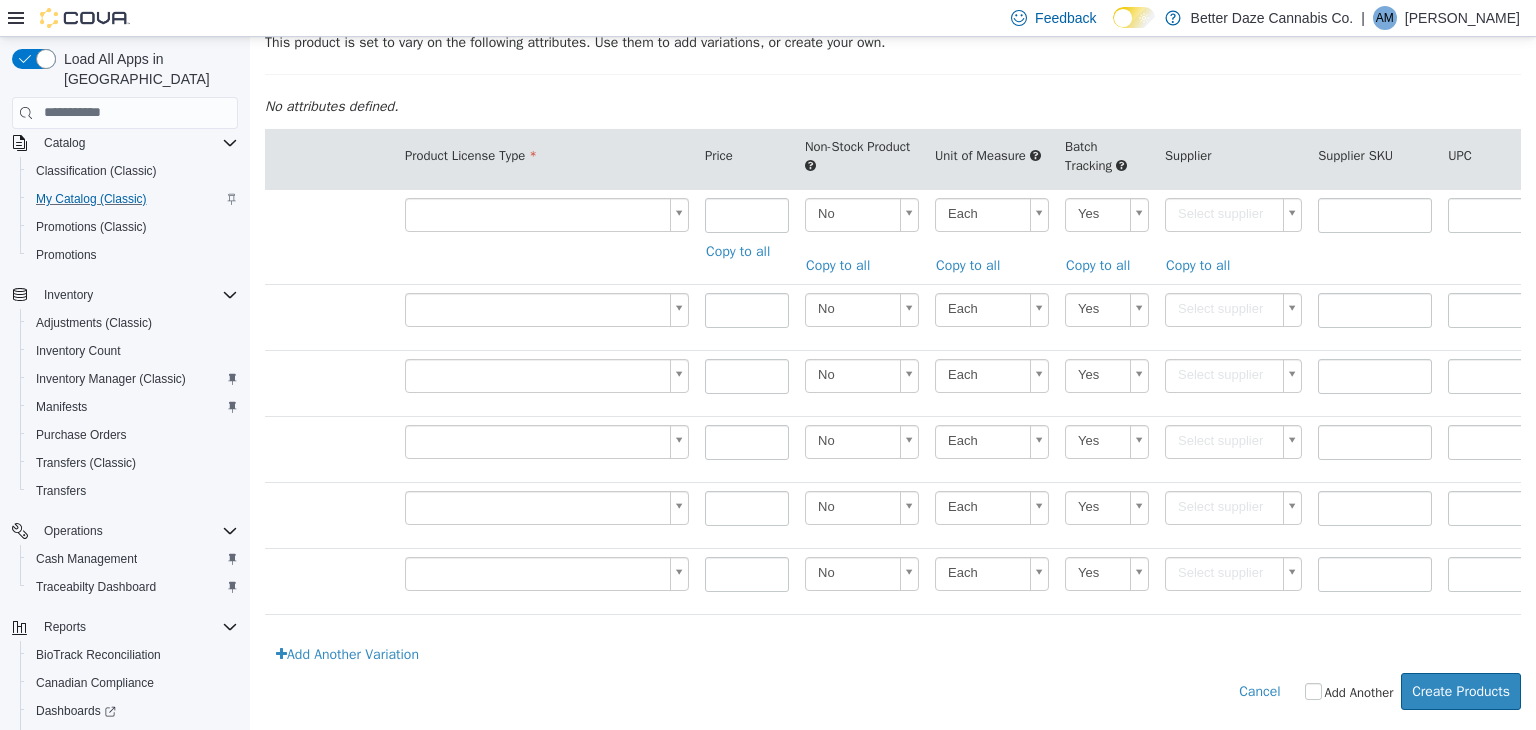 type on "***" 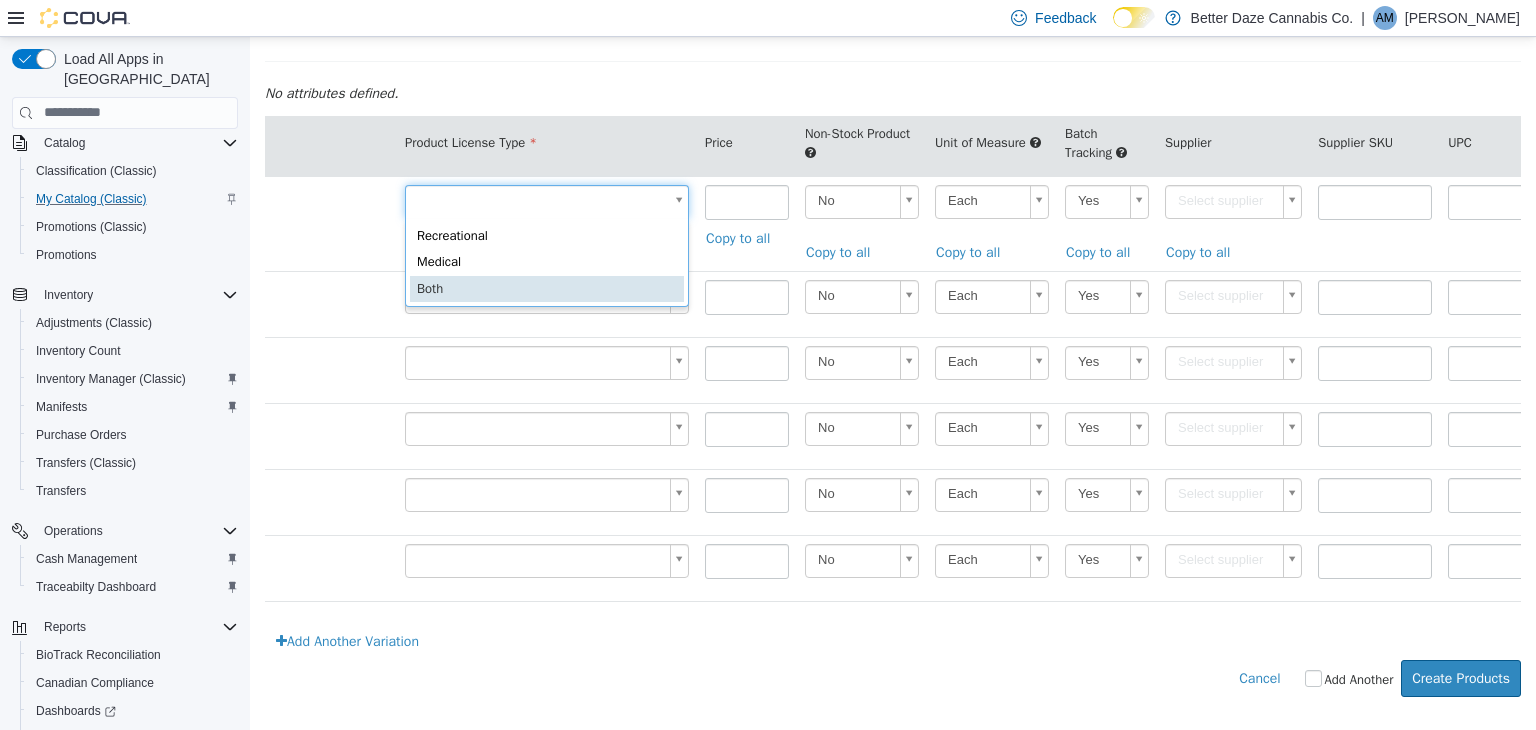 type on "*" 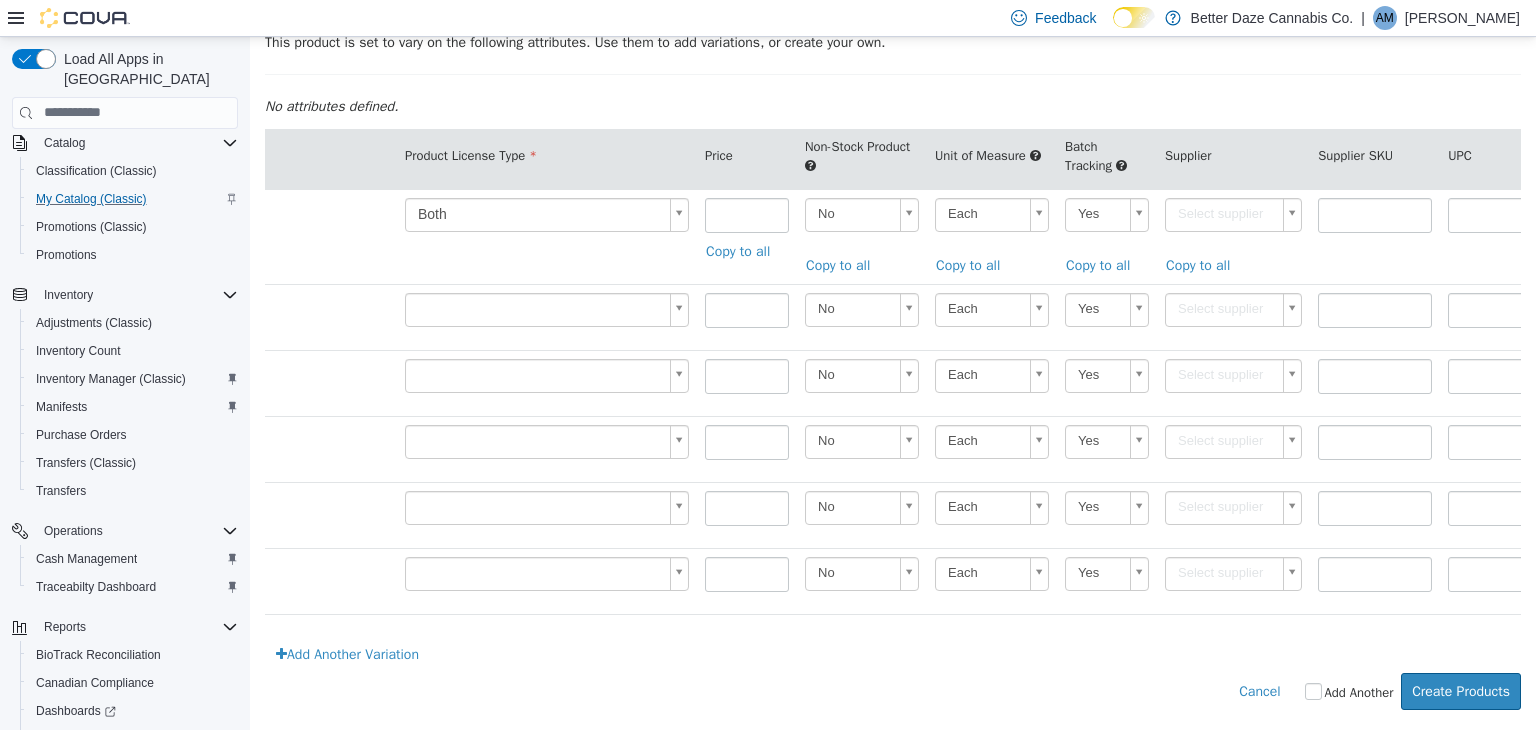 click on "**********" at bounding box center [893, 221] 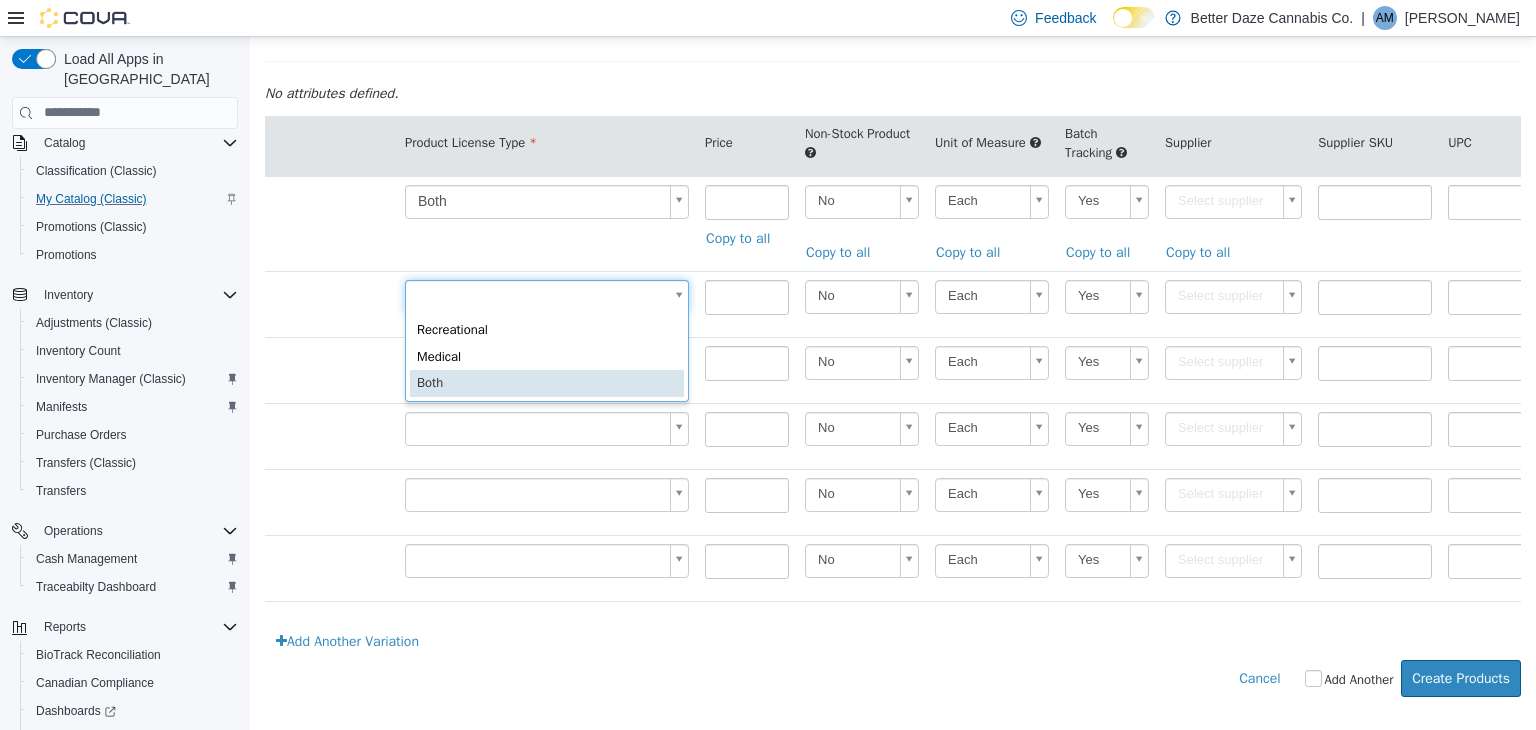 type on "*" 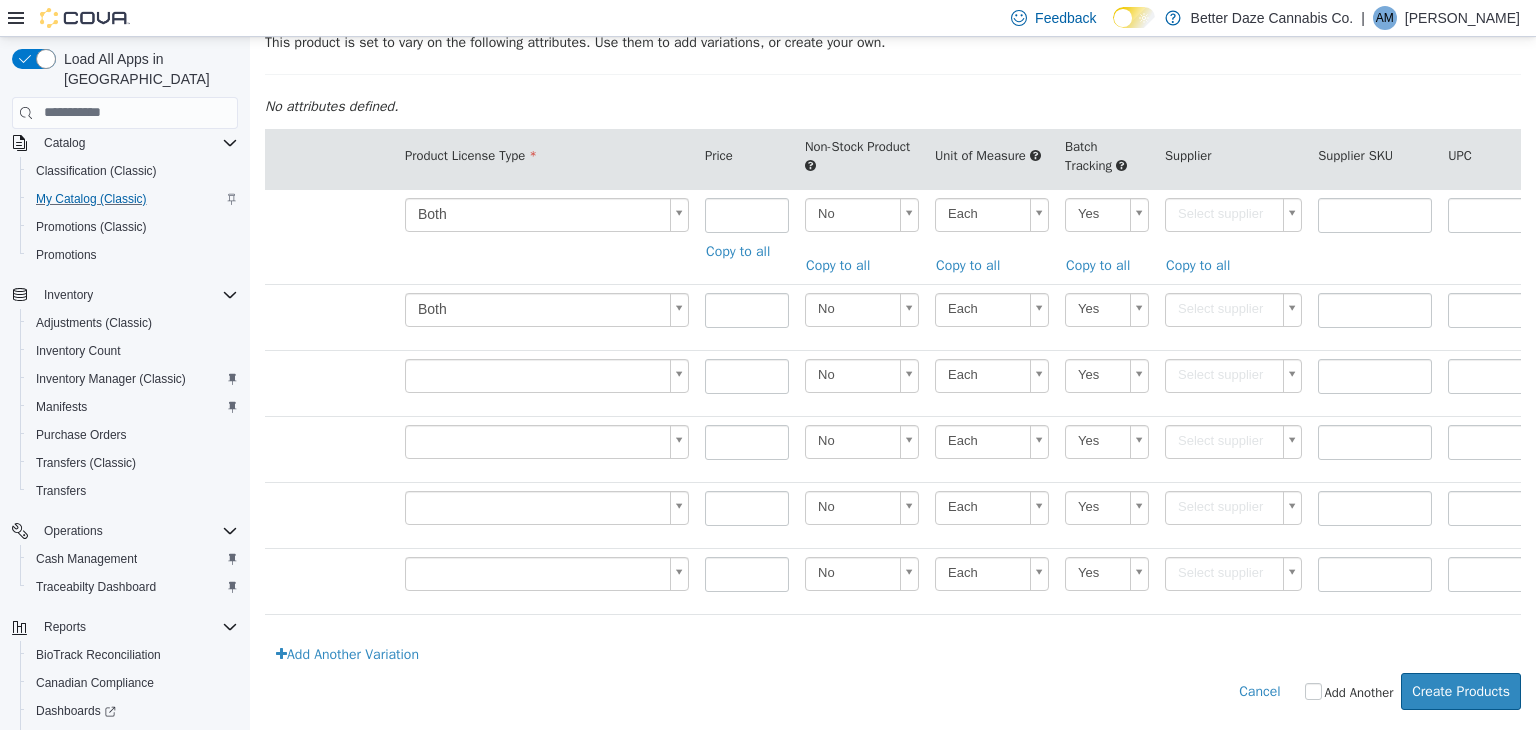 click on "**********" at bounding box center [893, 221] 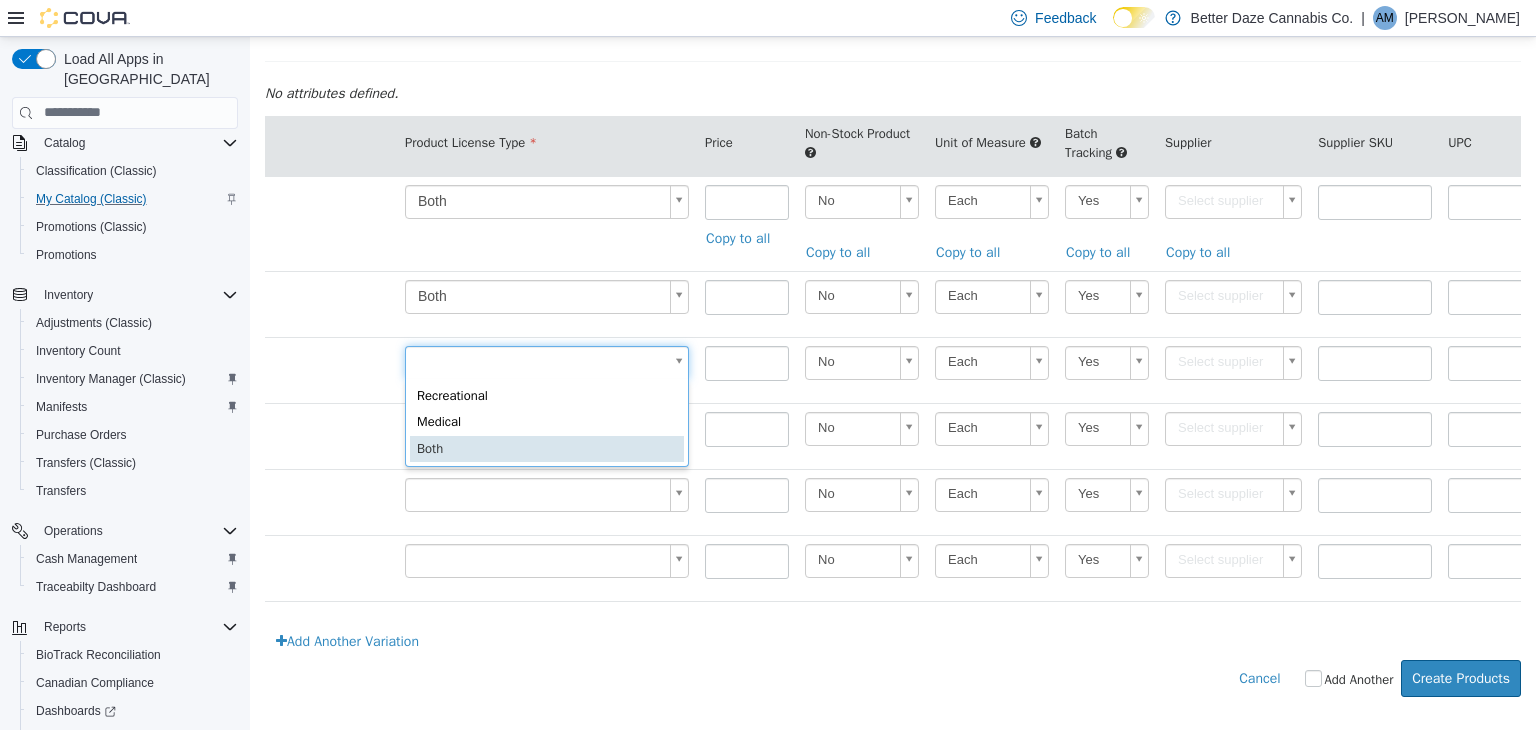 type on "*" 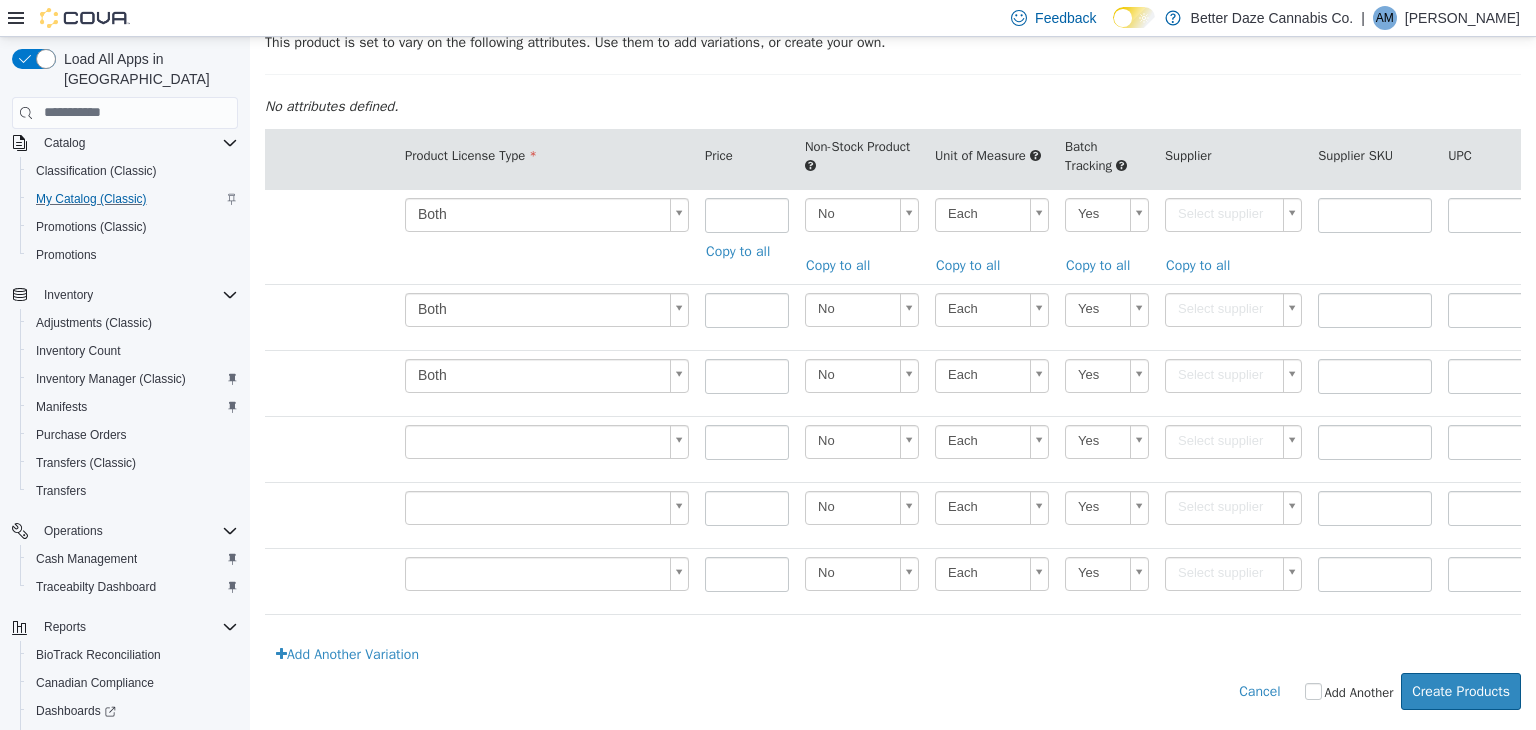 click on "**********" at bounding box center [893, 221] 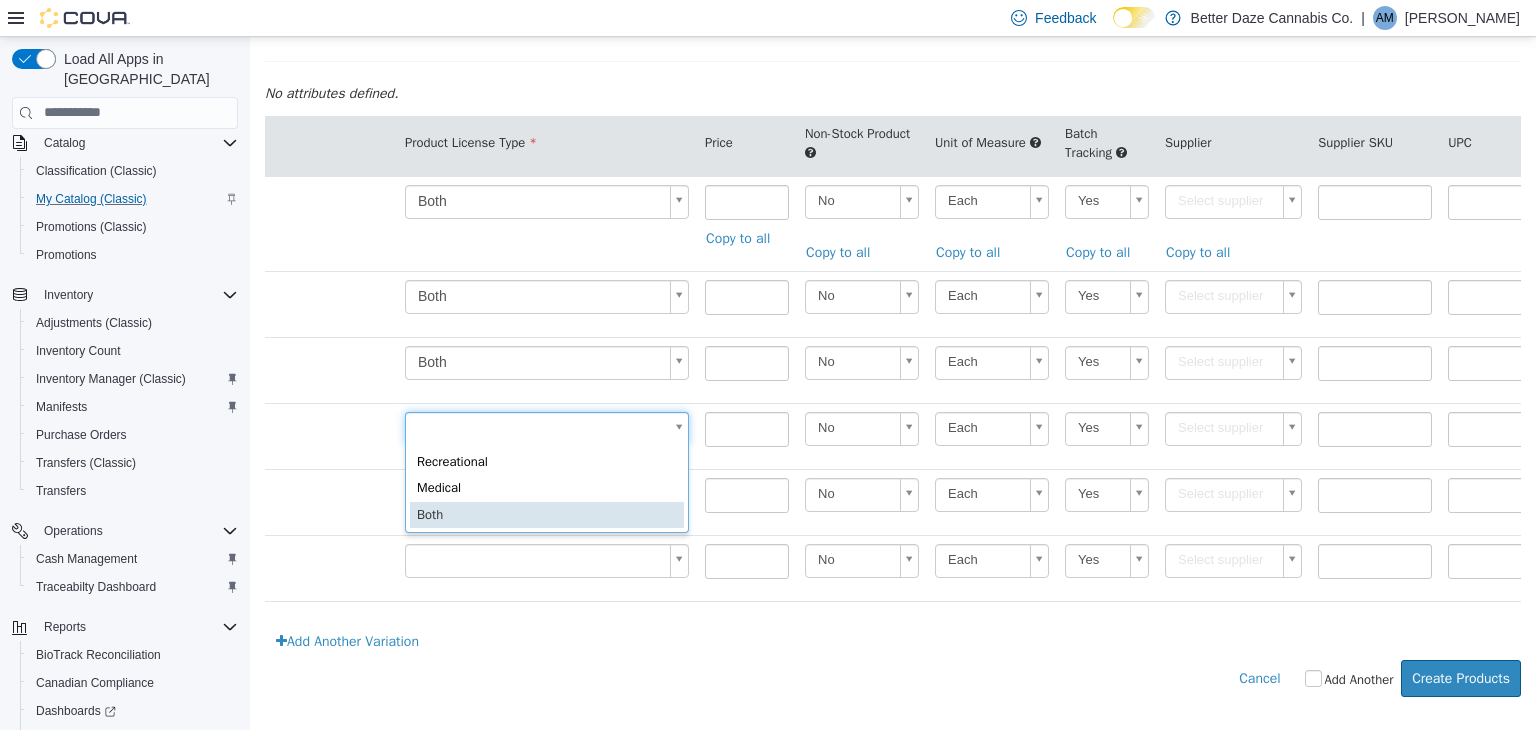 type on "*" 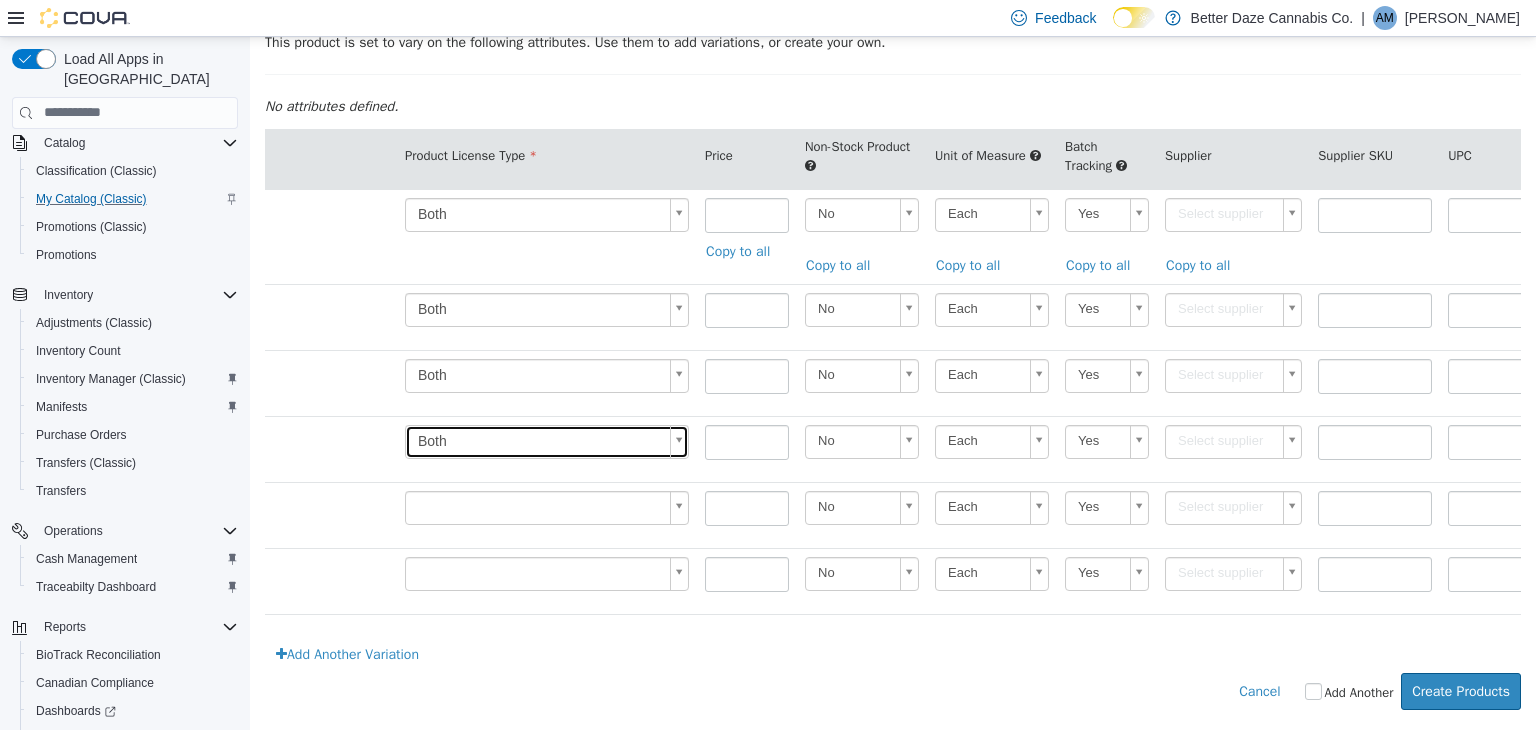 scroll, scrollTop: 0, scrollLeft: 0, axis: both 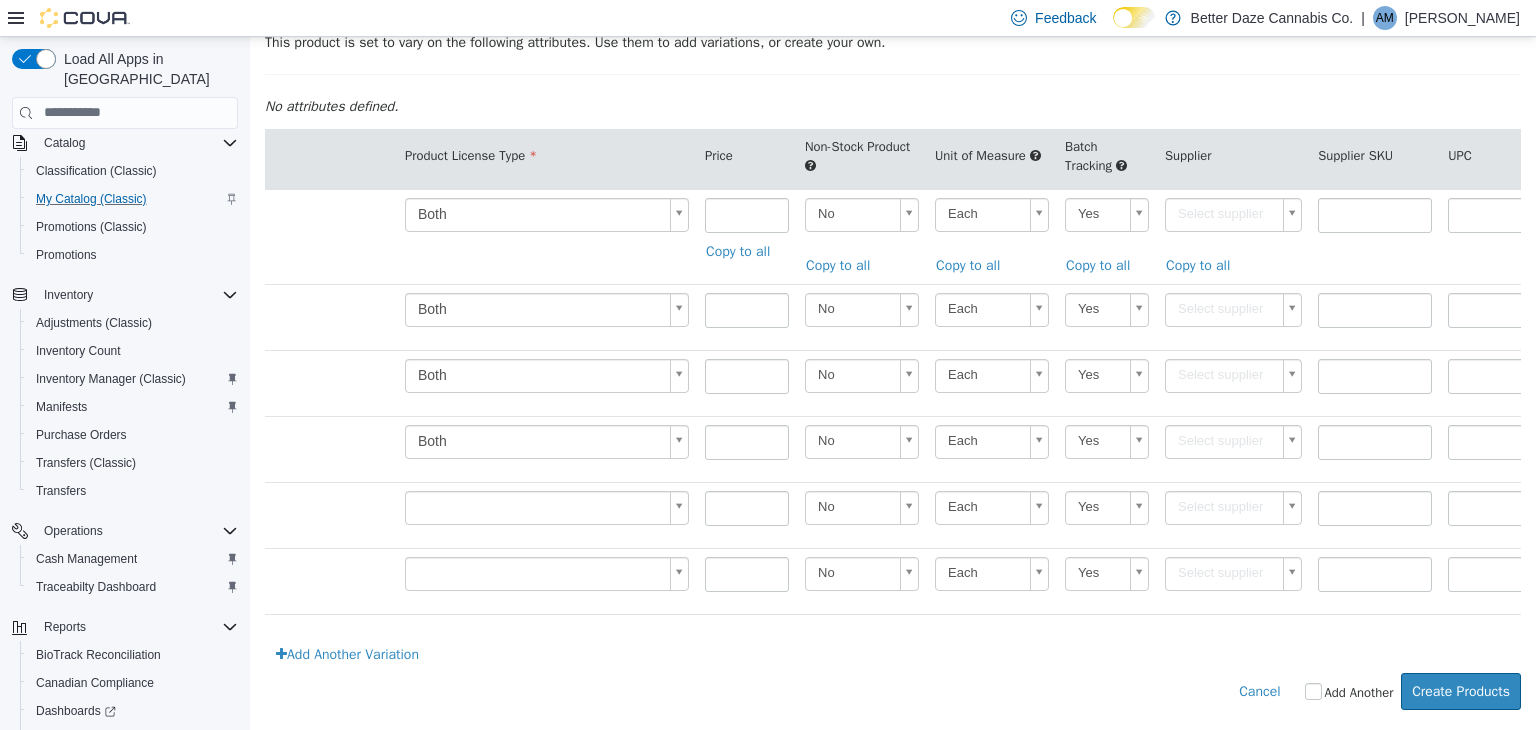 click on "**********" at bounding box center [893, 221] 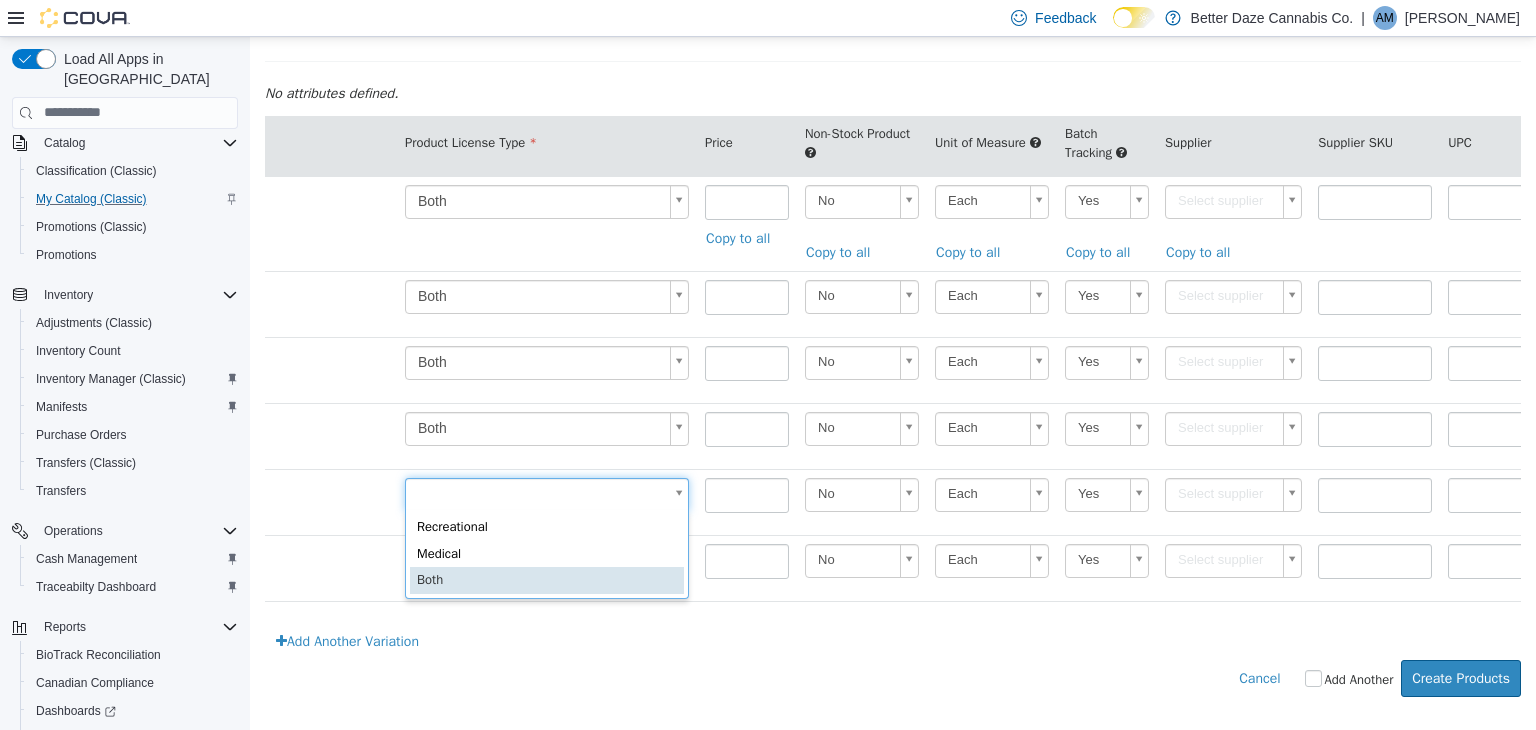 type on "*" 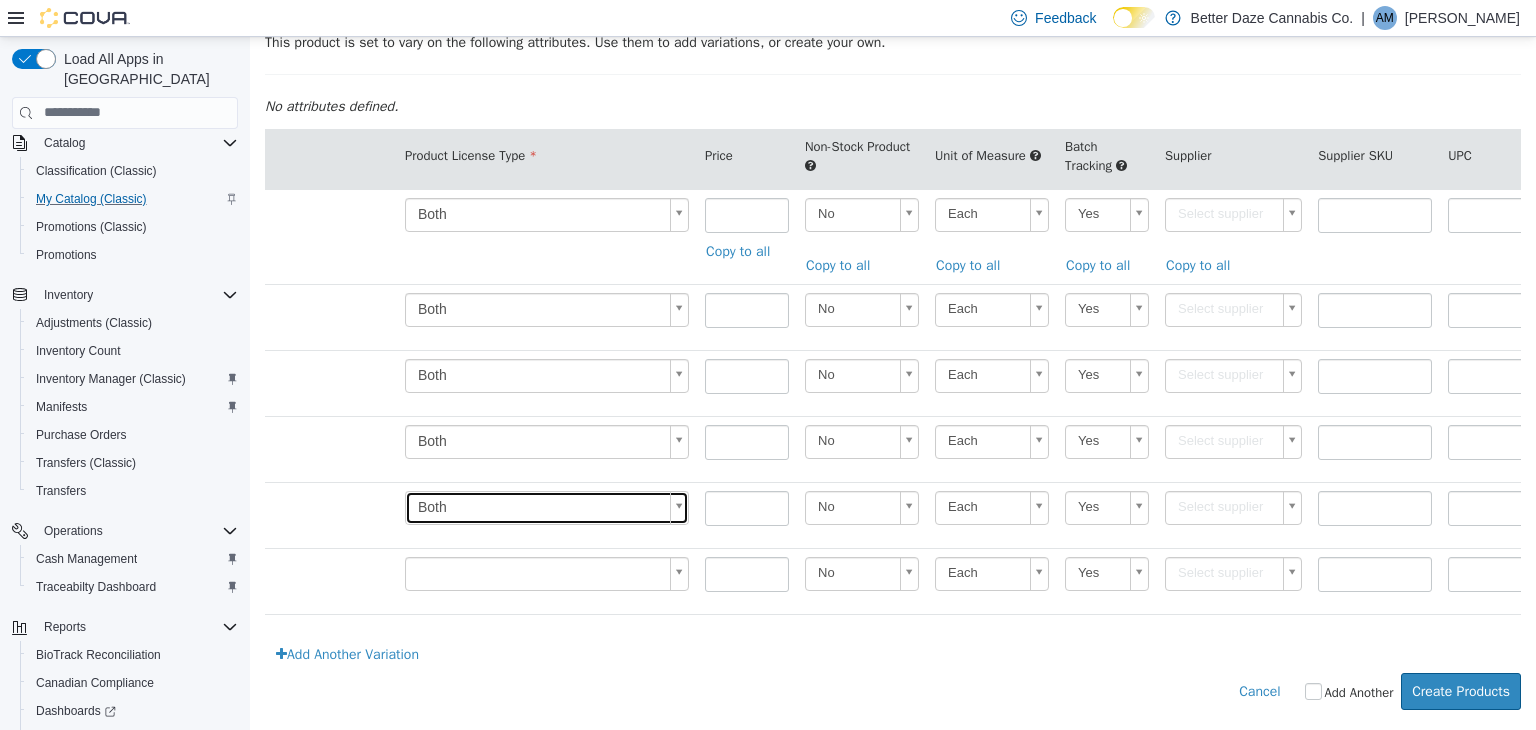 scroll, scrollTop: 0, scrollLeft: 0, axis: both 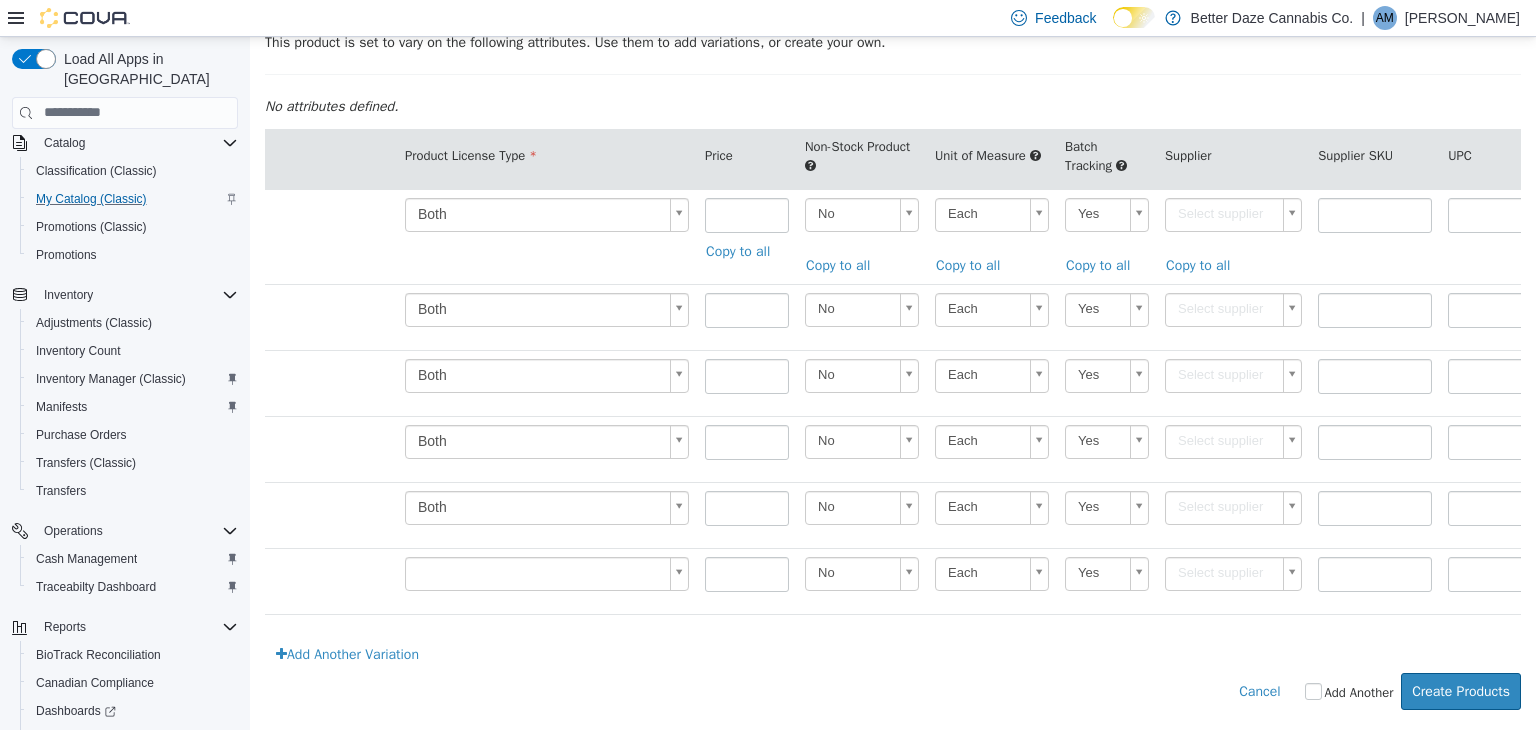 click on "**********" at bounding box center [893, 221] 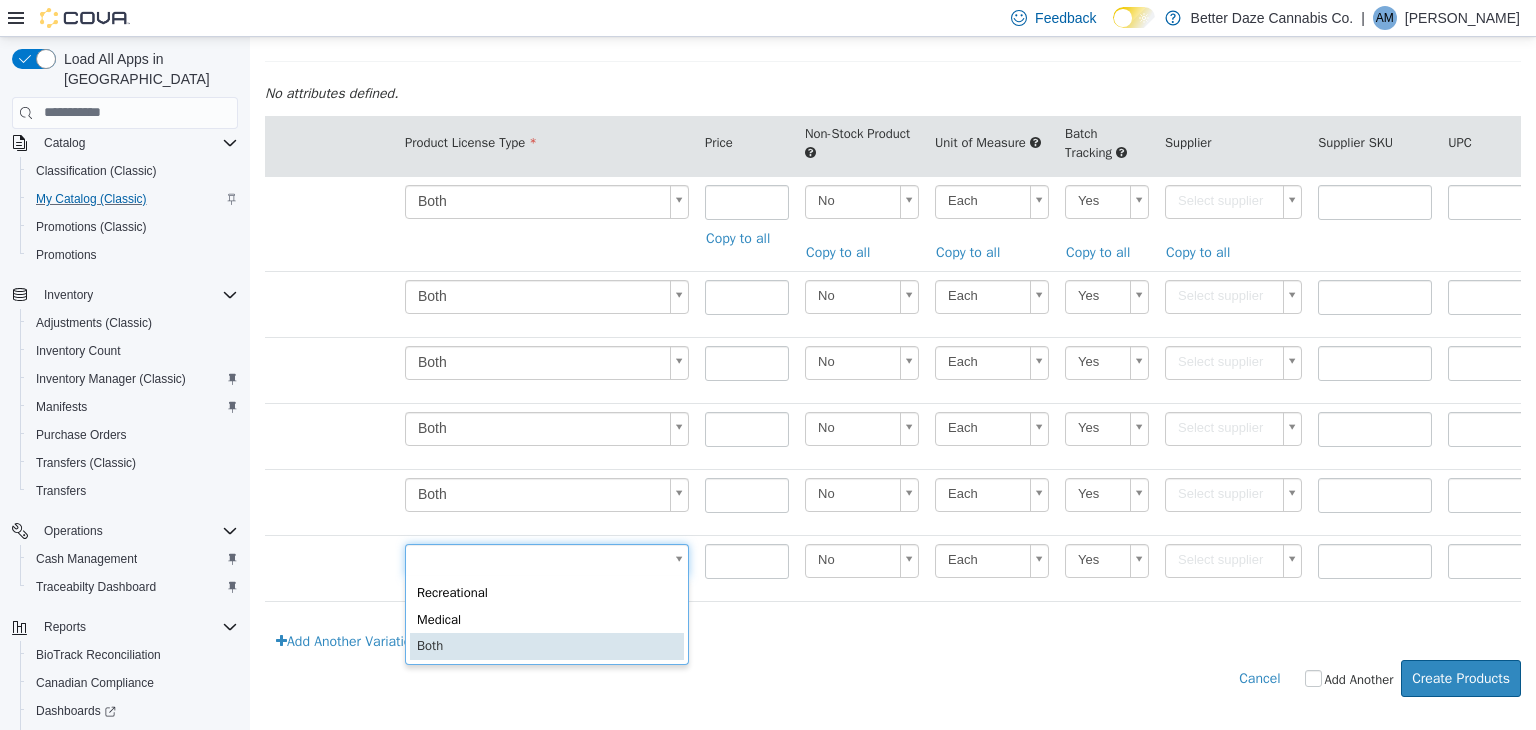 type on "*" 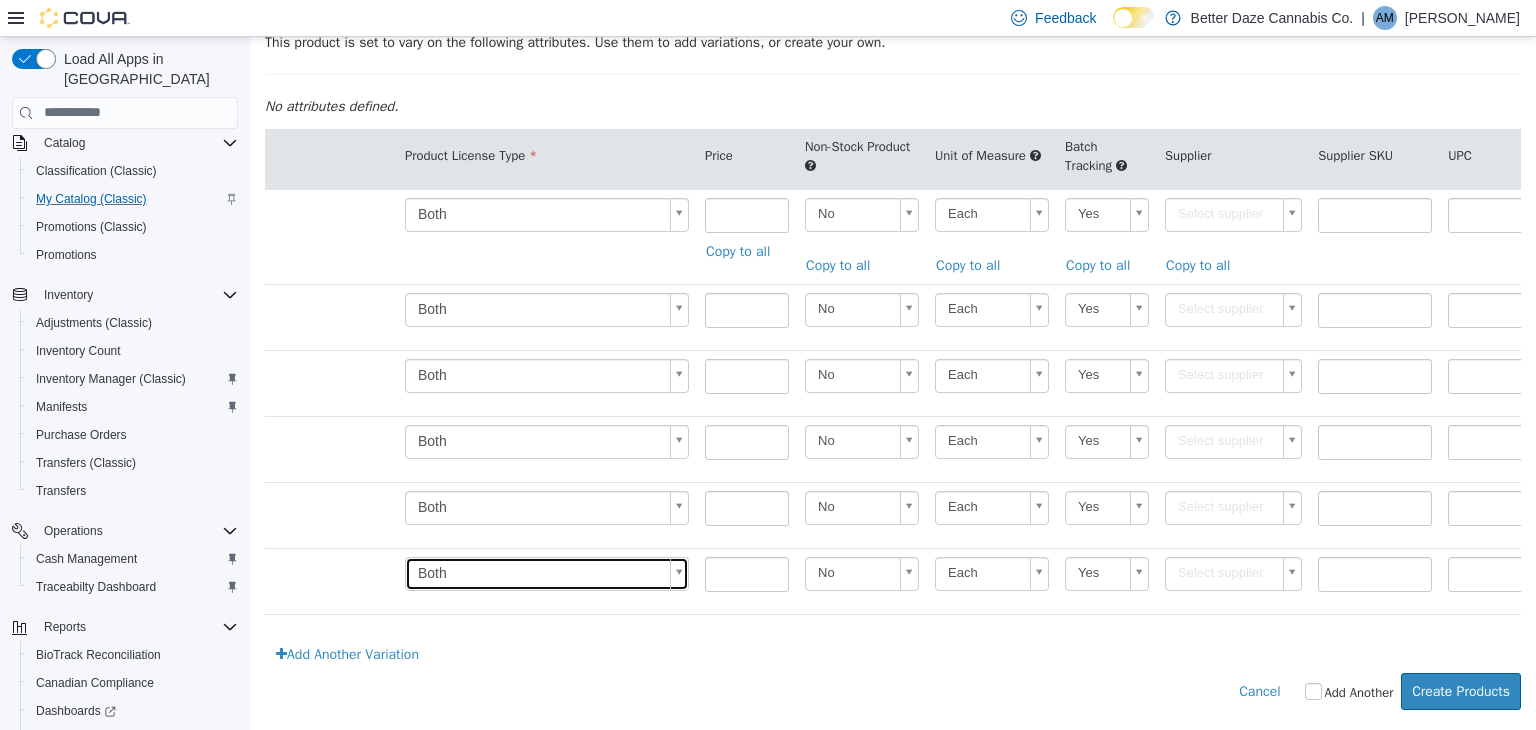 scroll, scrollTop: 0, scrollLeft: 0, axis: both 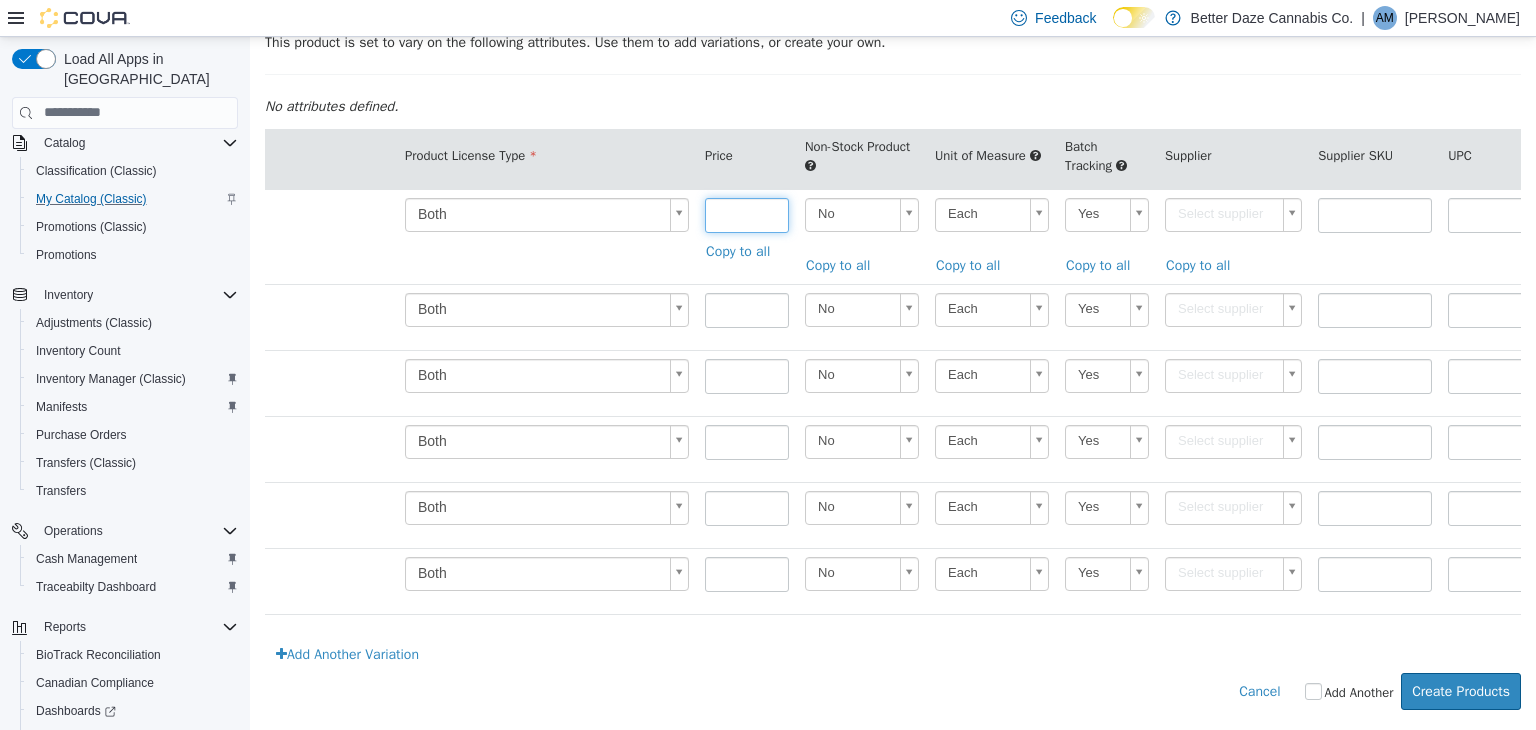 click at bounding box center (747, 214) 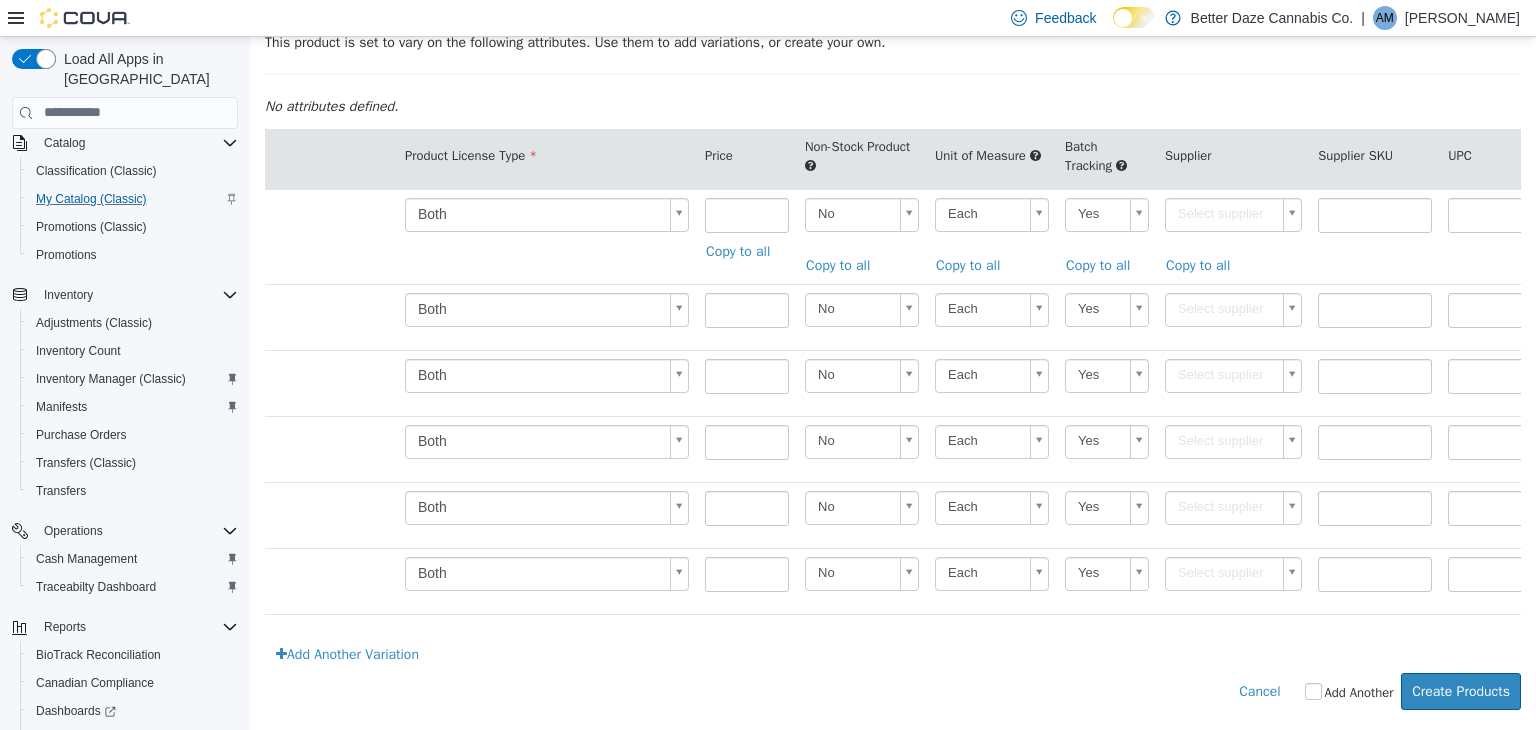 click on "** Copy to all" at bounding box center [747, 235] 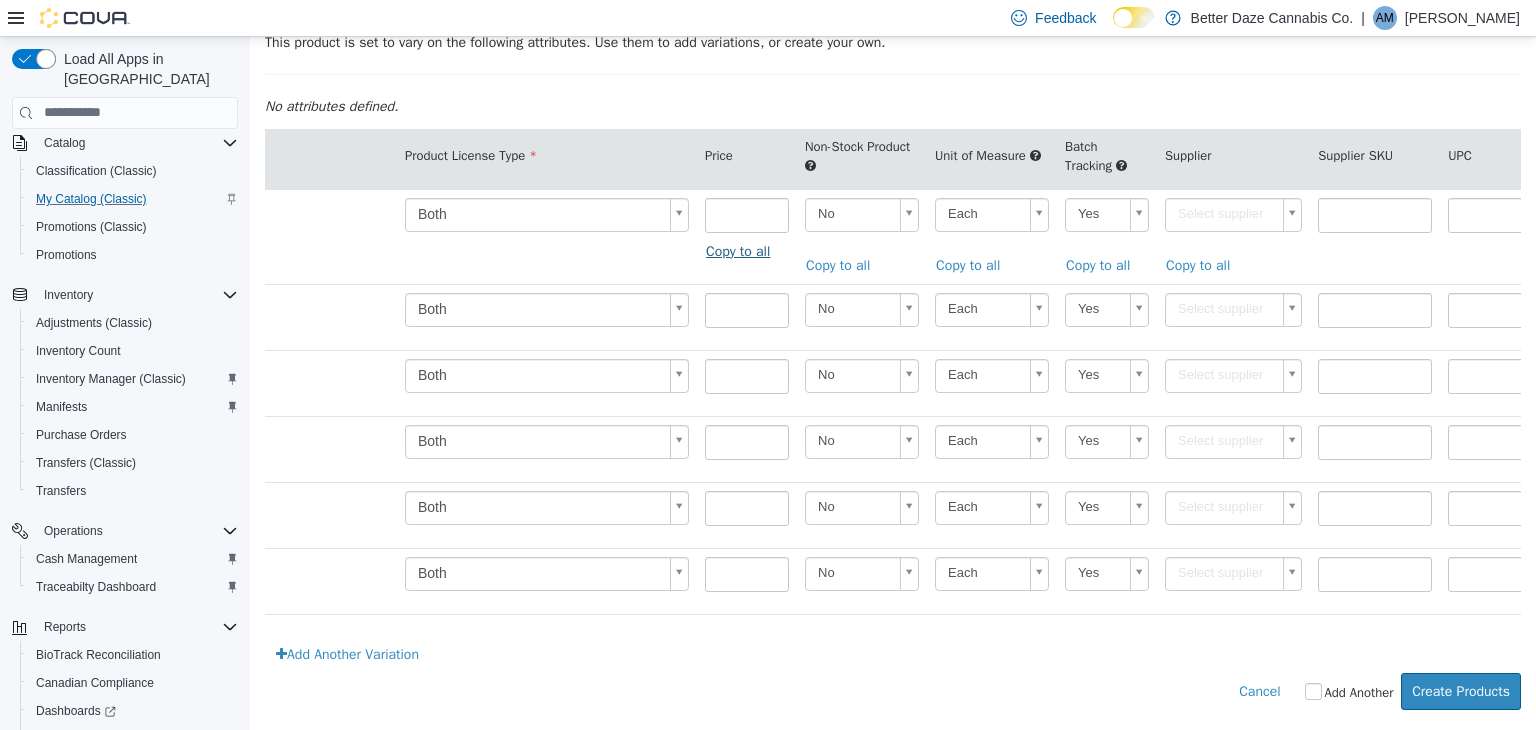 click on "Copy to all" at bounding box center [743, 250] 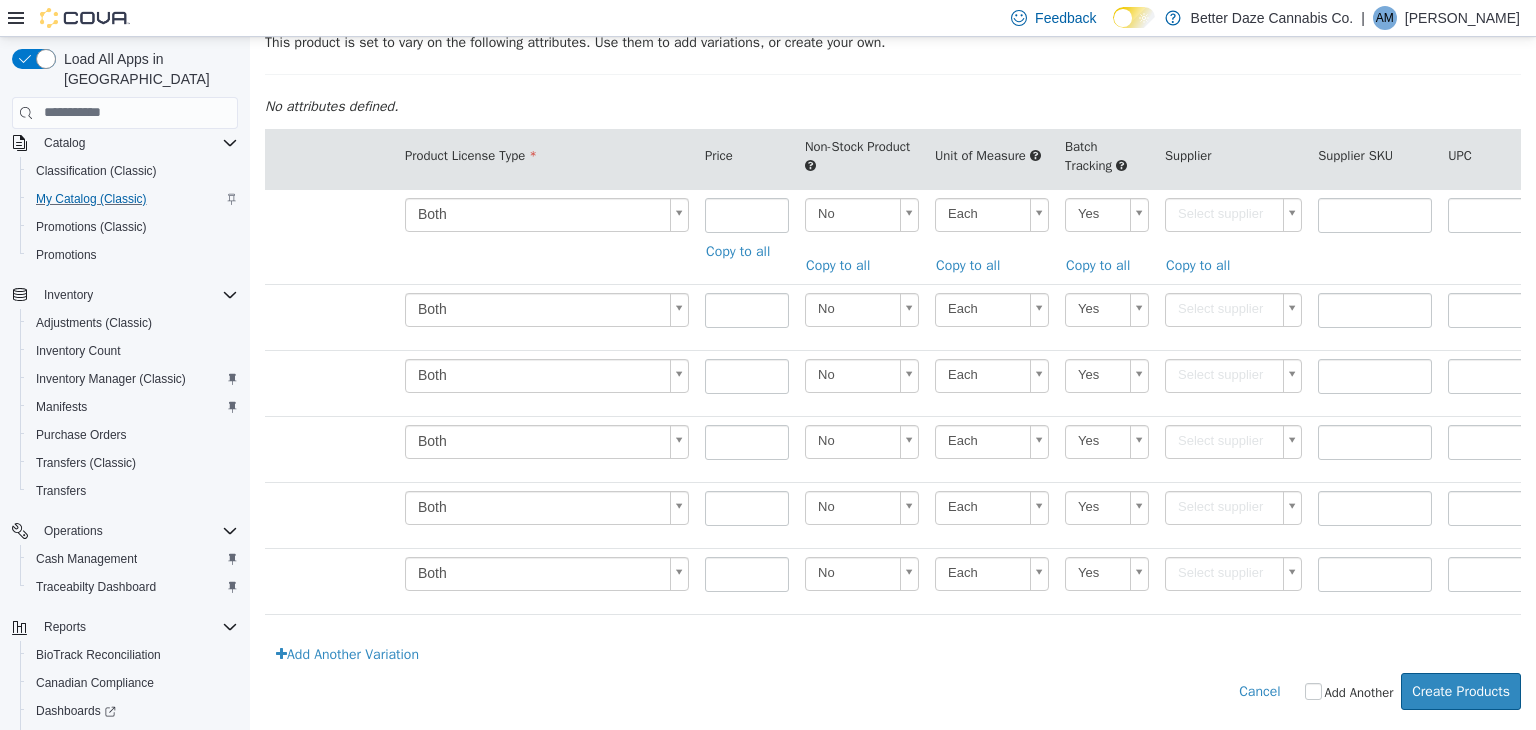 click on "Select supplier                             Copy to all" at bounding box center (1233, 235) 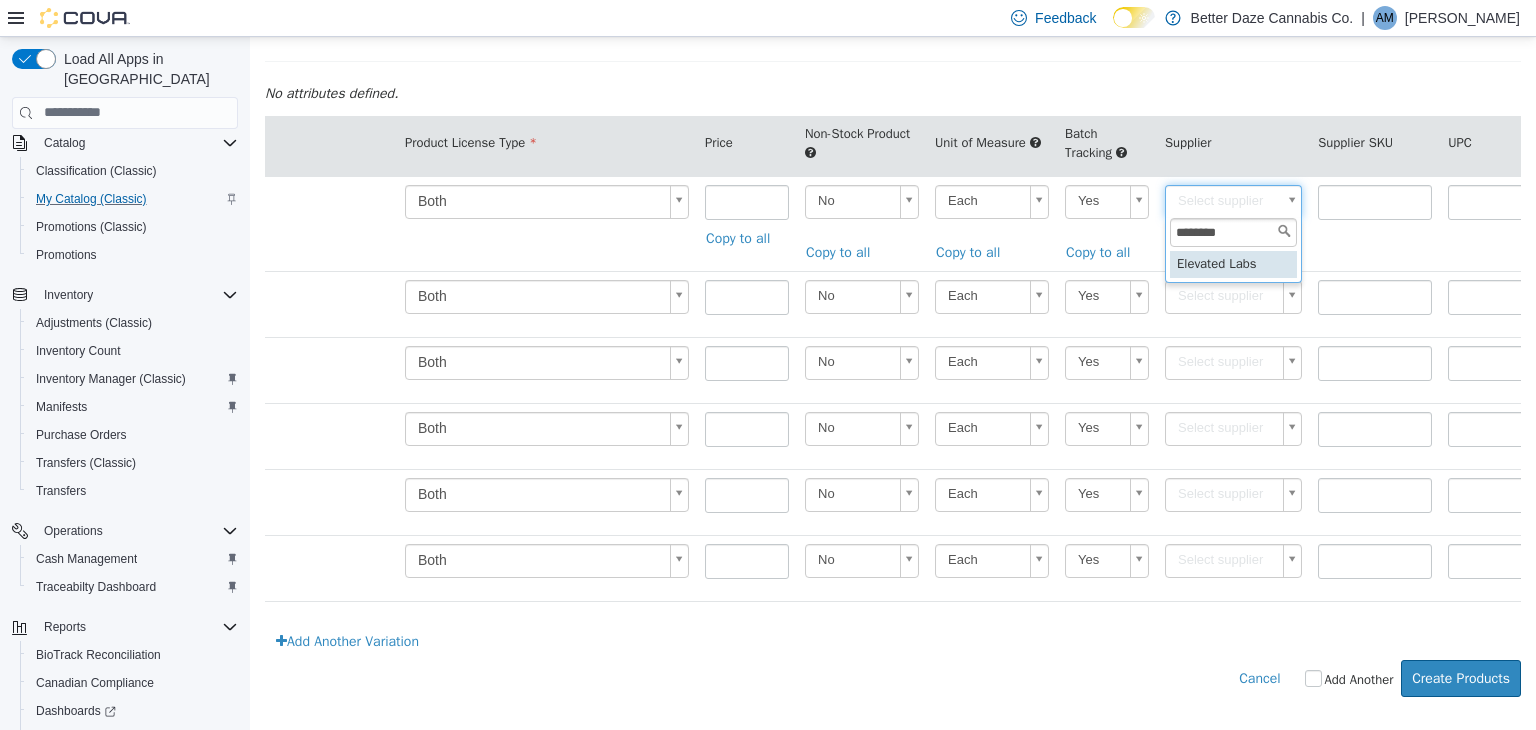 type on "********" 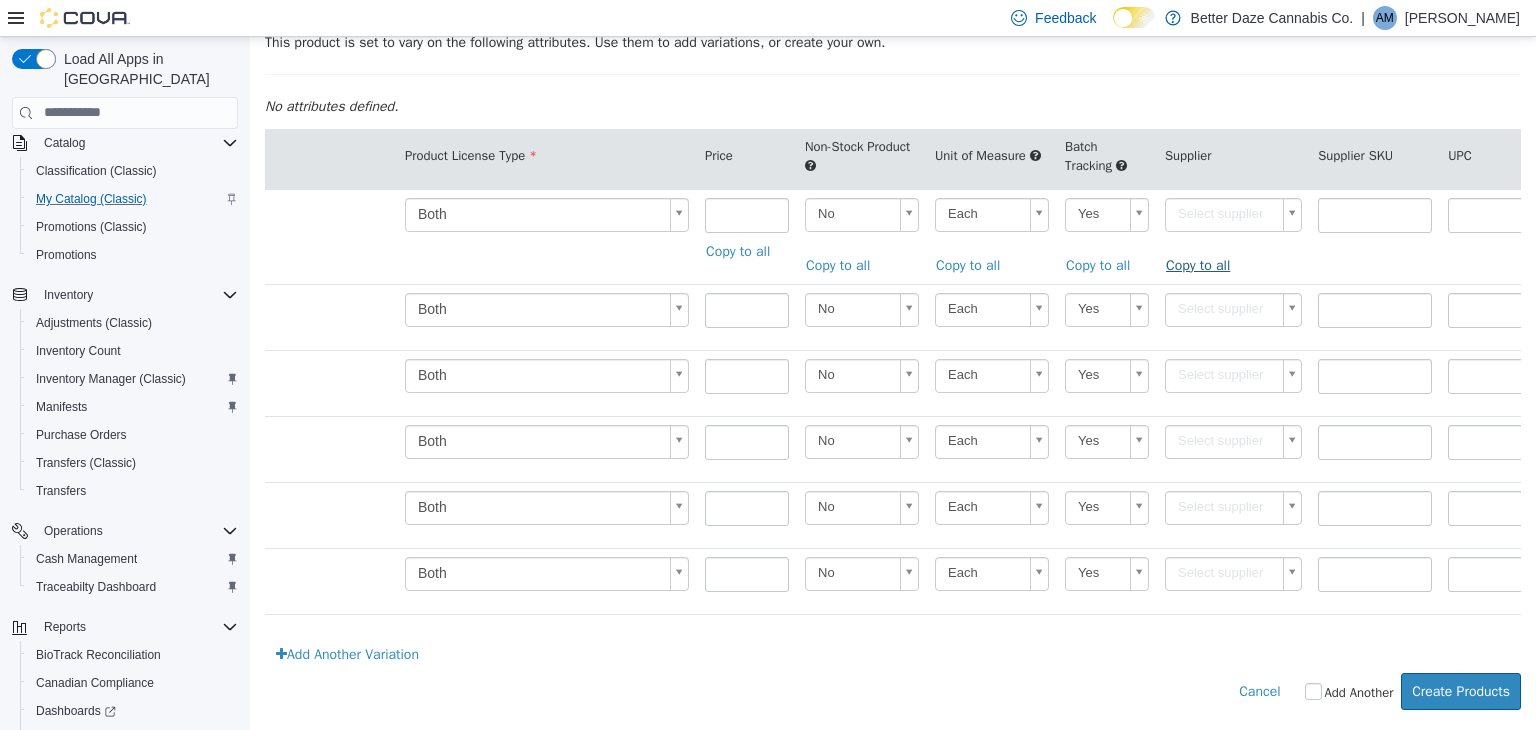 type on "******" 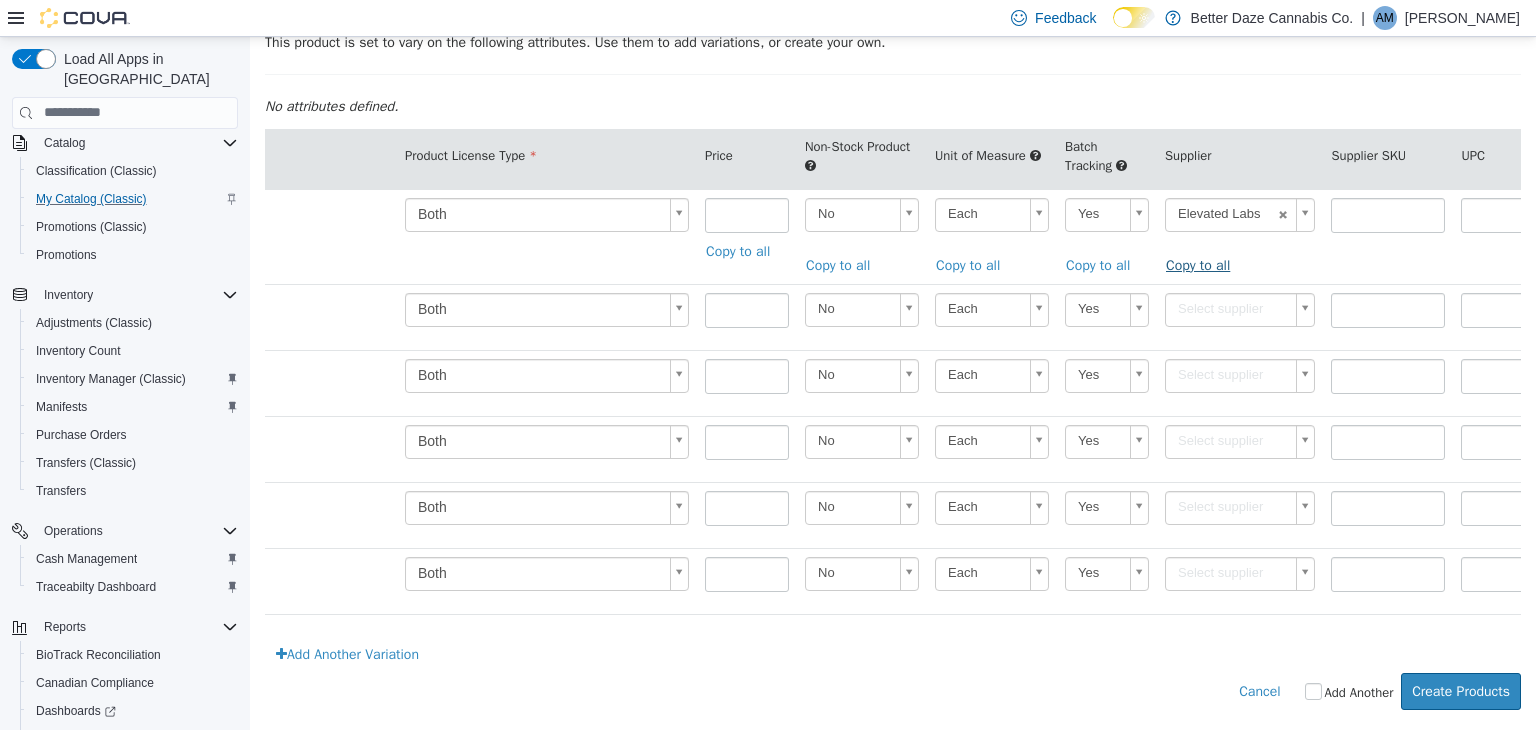 click on "Copy to all" at bounding box center (1203, 264) 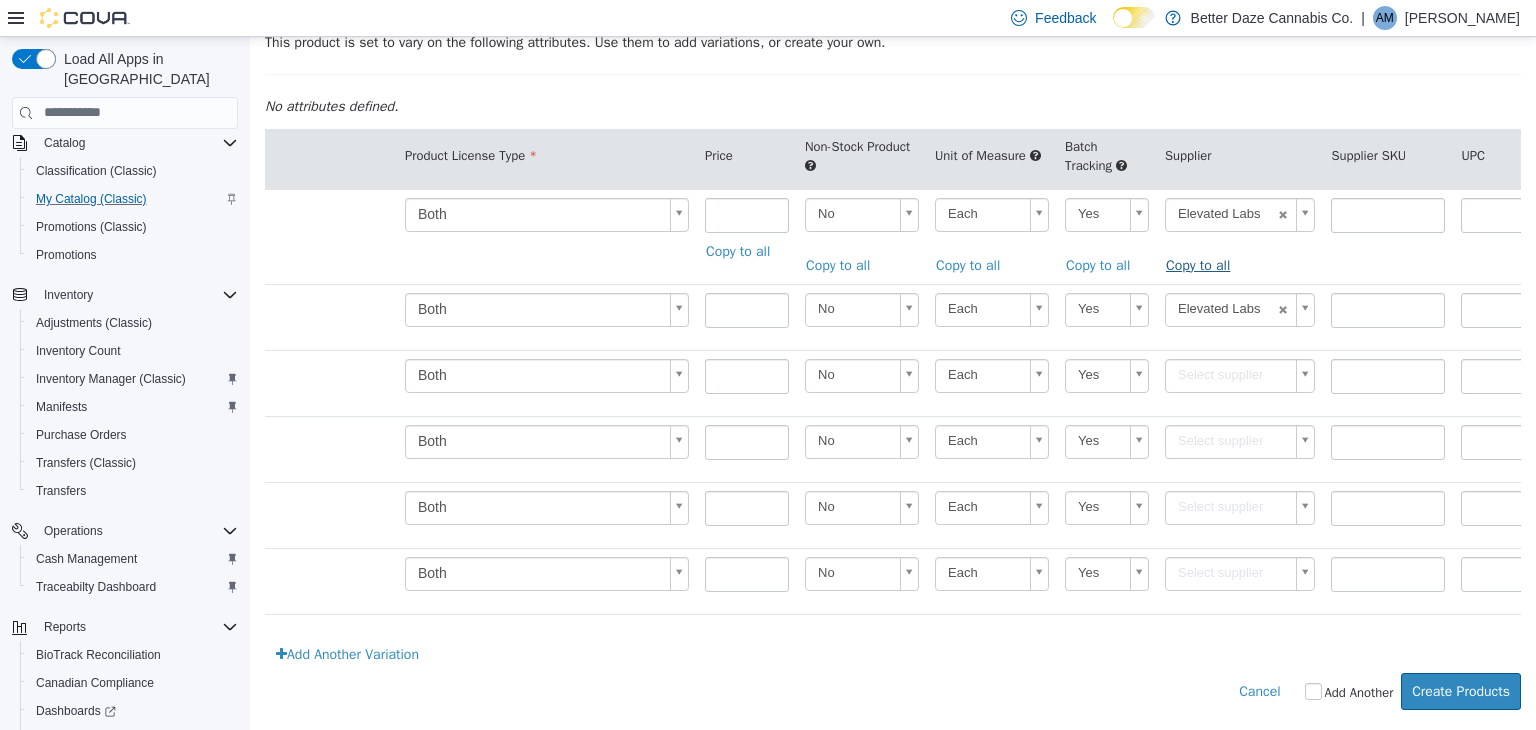 type on "******" 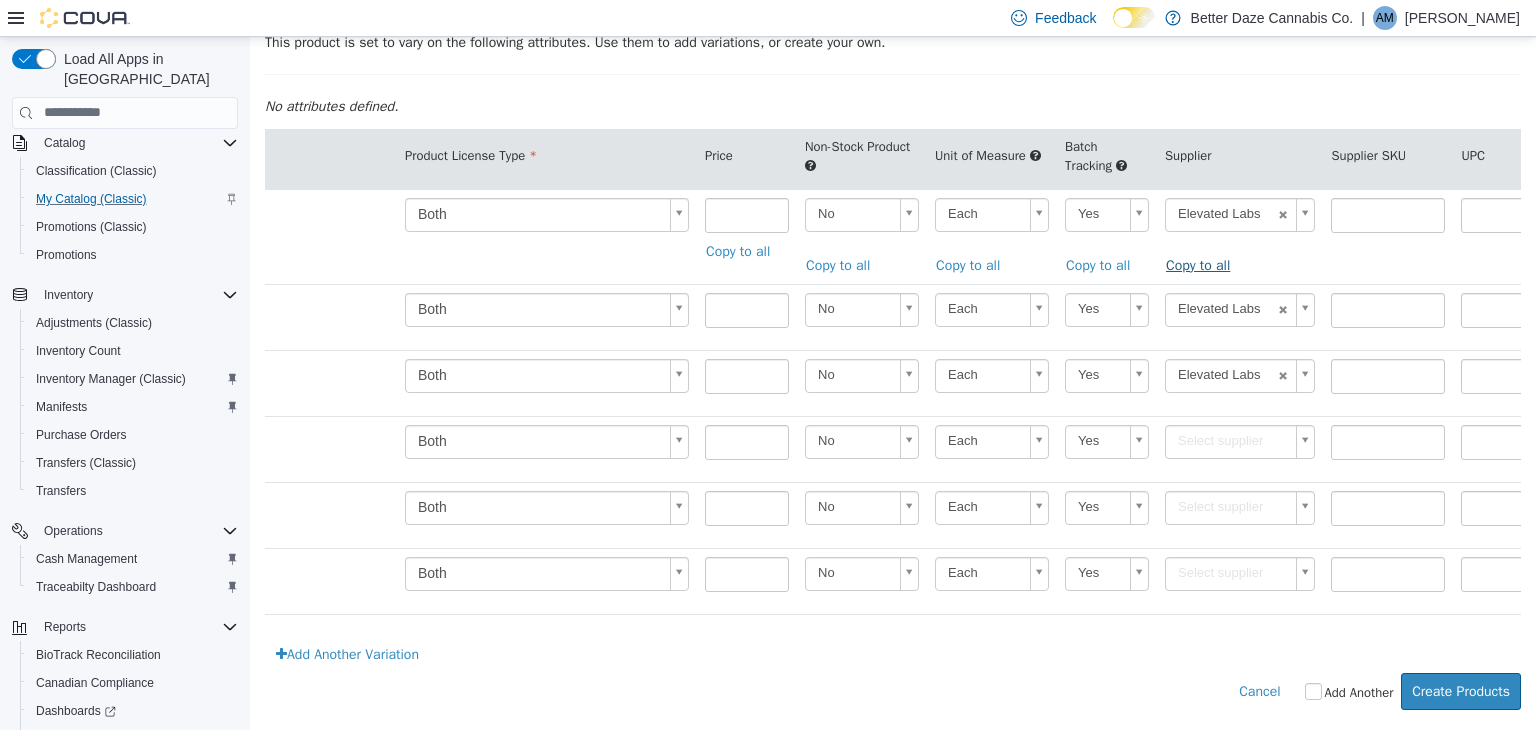 type on "******" 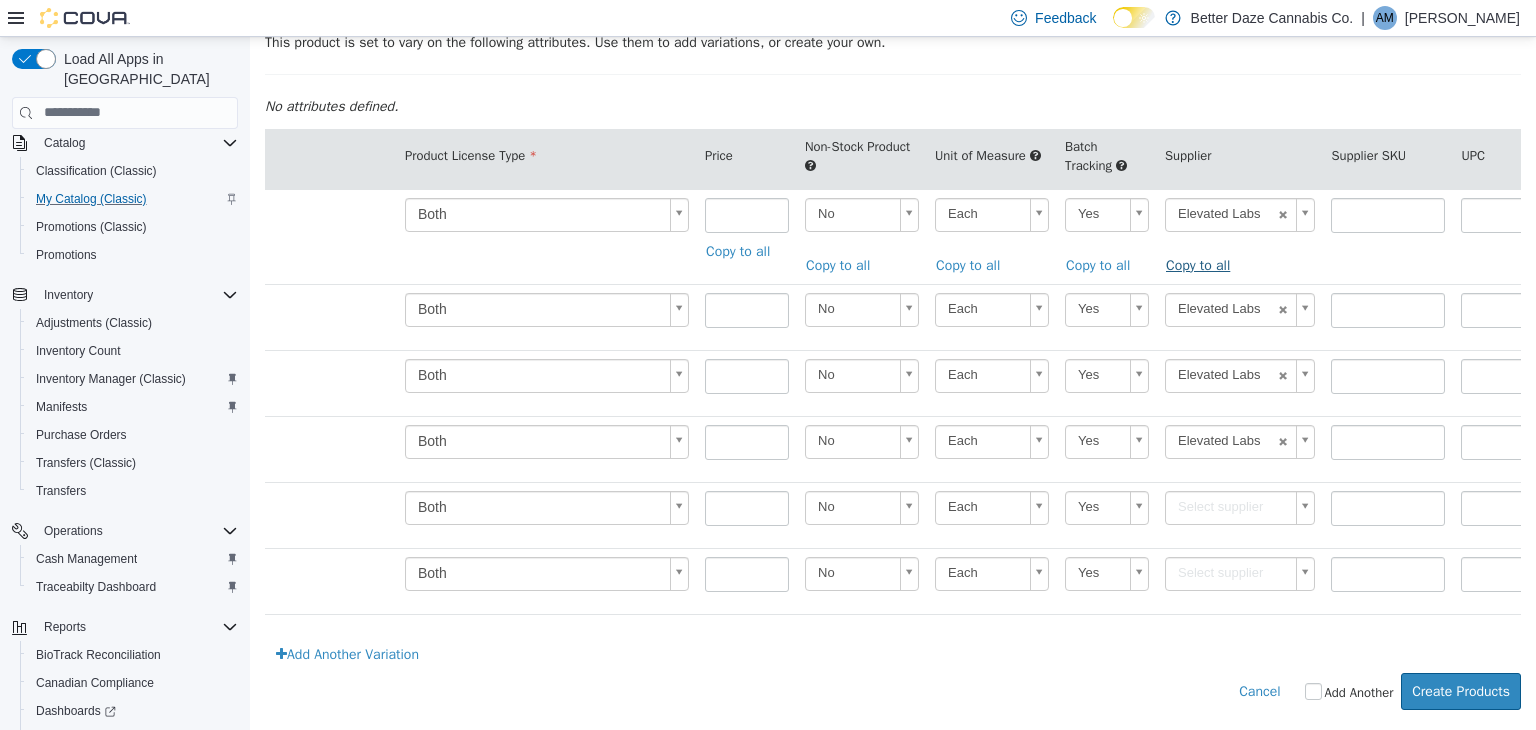 type on "******" 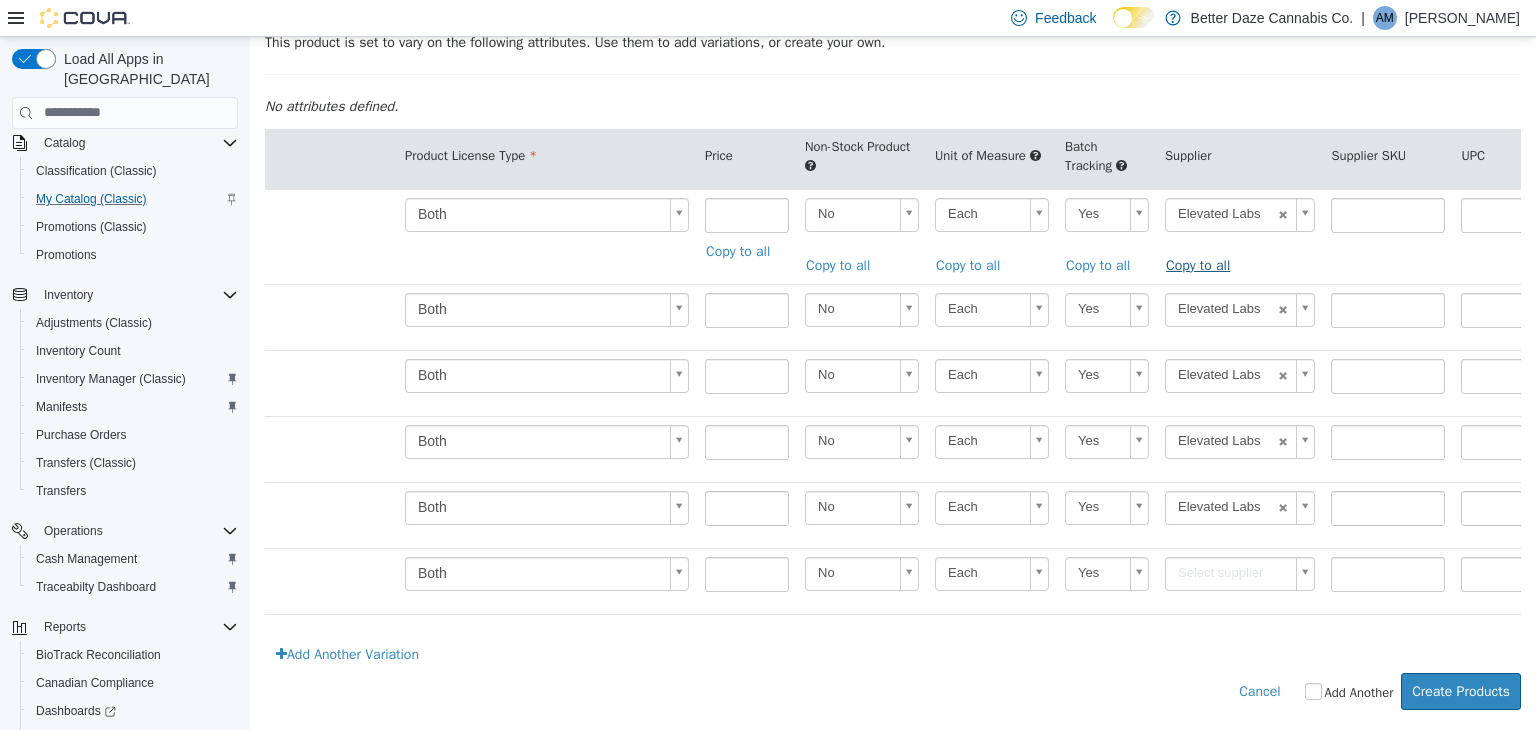 type on "******" 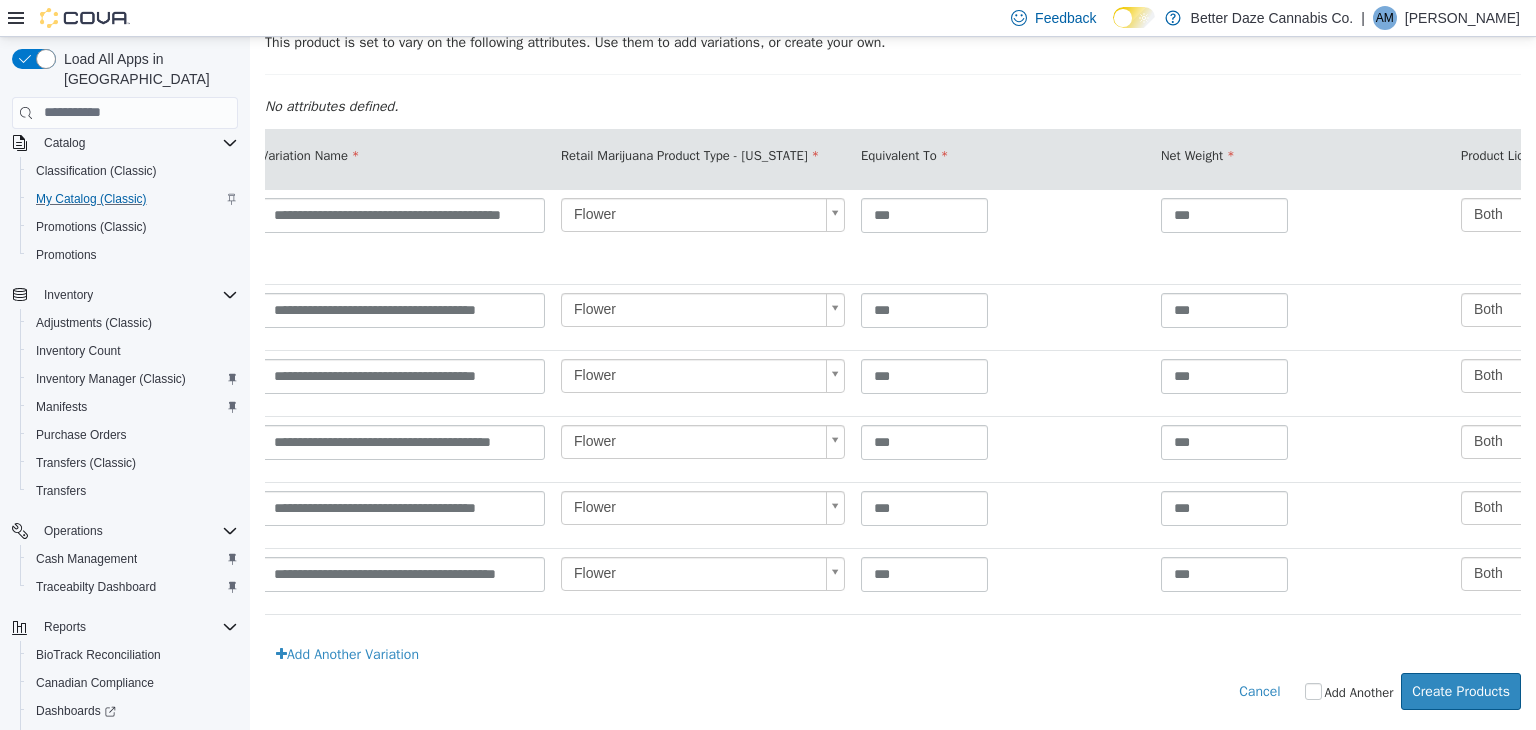 scroll, scrollTop: 0, scrollLeft: 0, axis: both 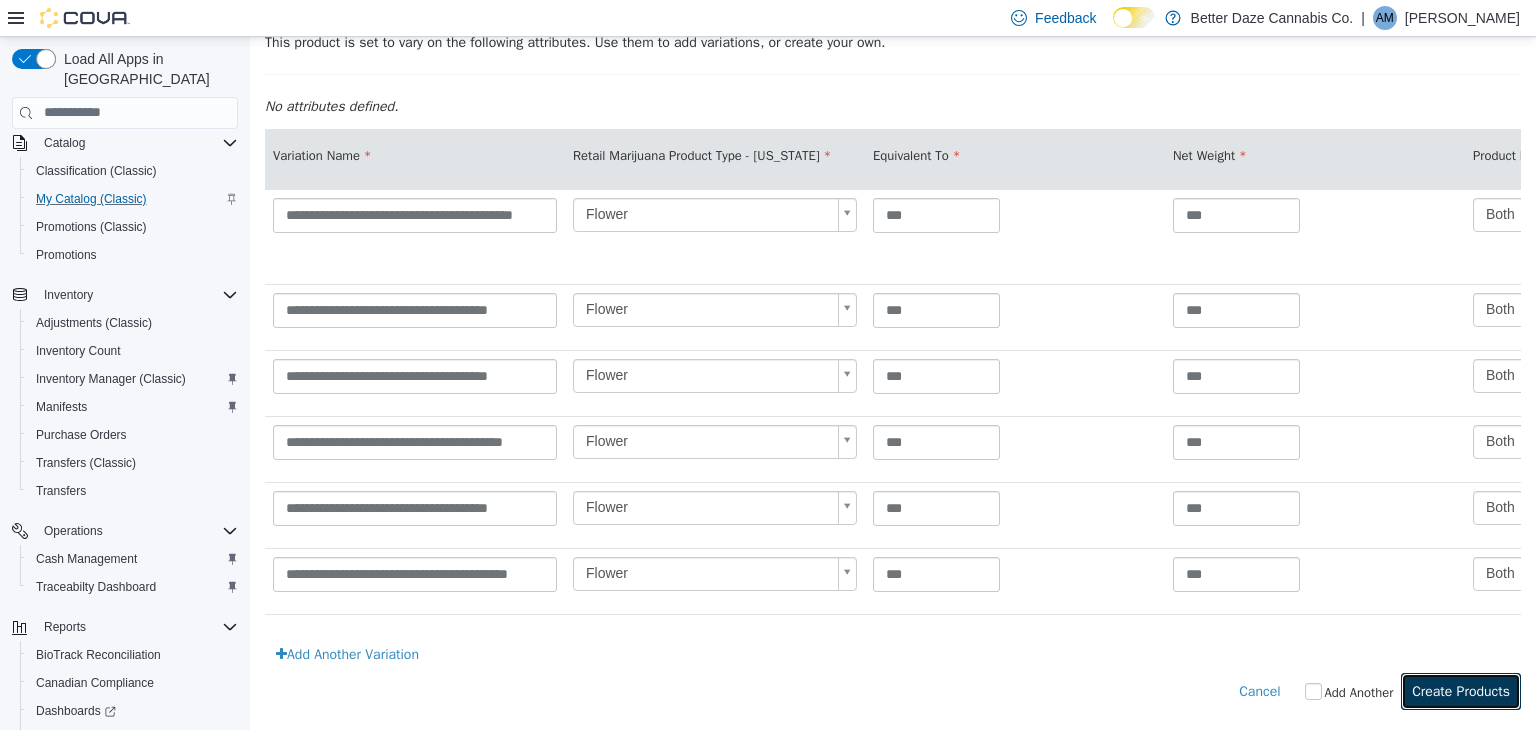 click on "Create Products" at bounding box center (1461, 690) 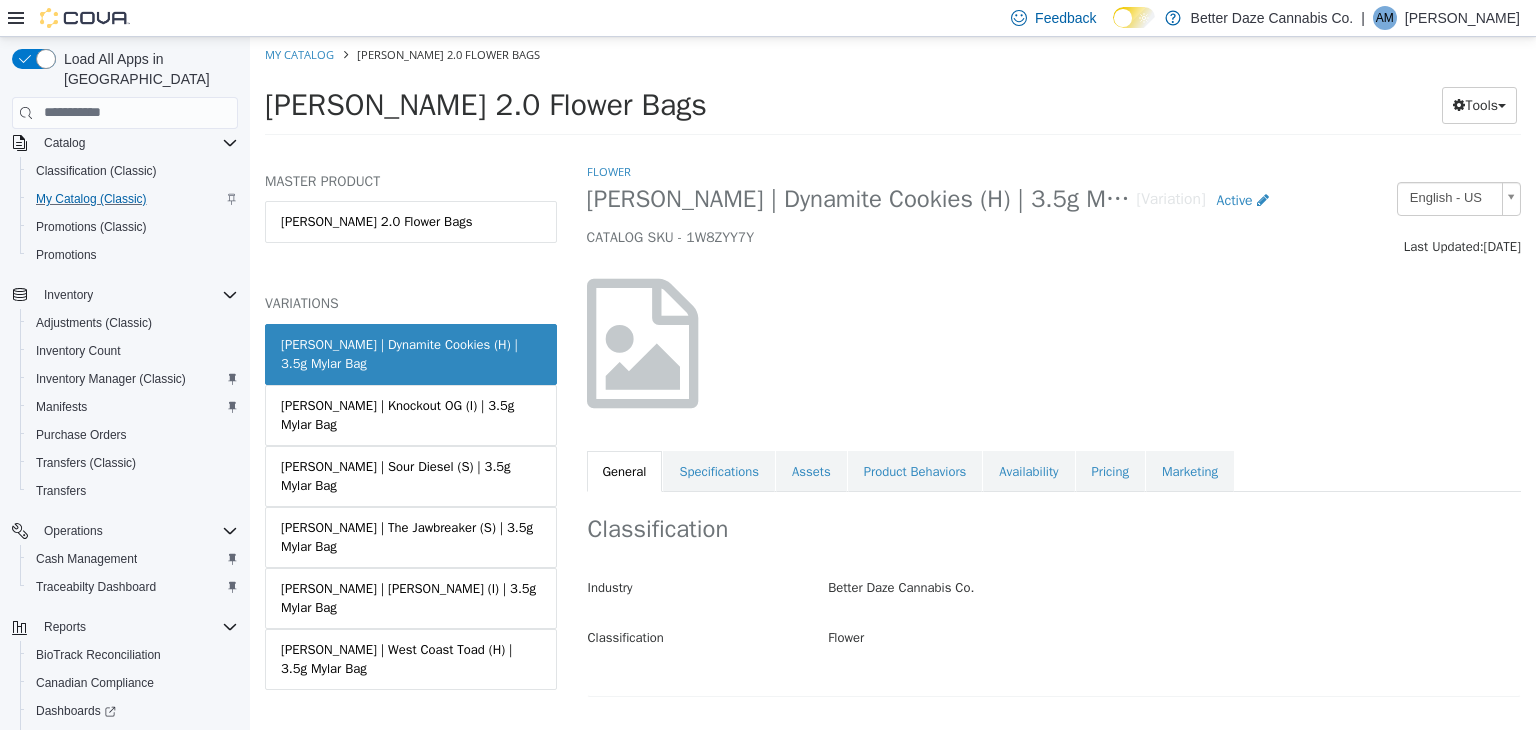 scroll, scrollTop: 0, scrollLeft: 0, axis: both 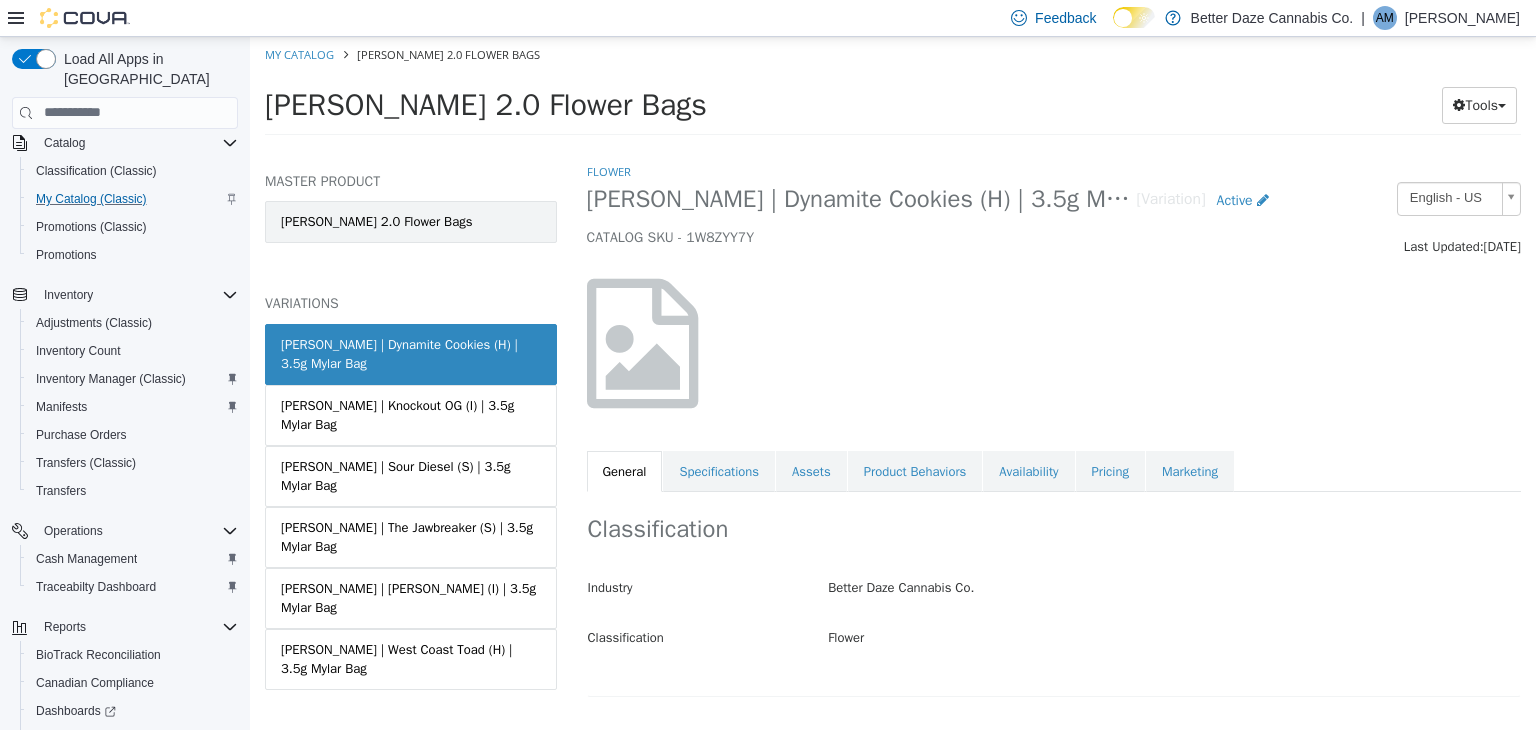click on "[PERSON_NAME] 2.0 Flower Bags" at bounding box center (411, 221) 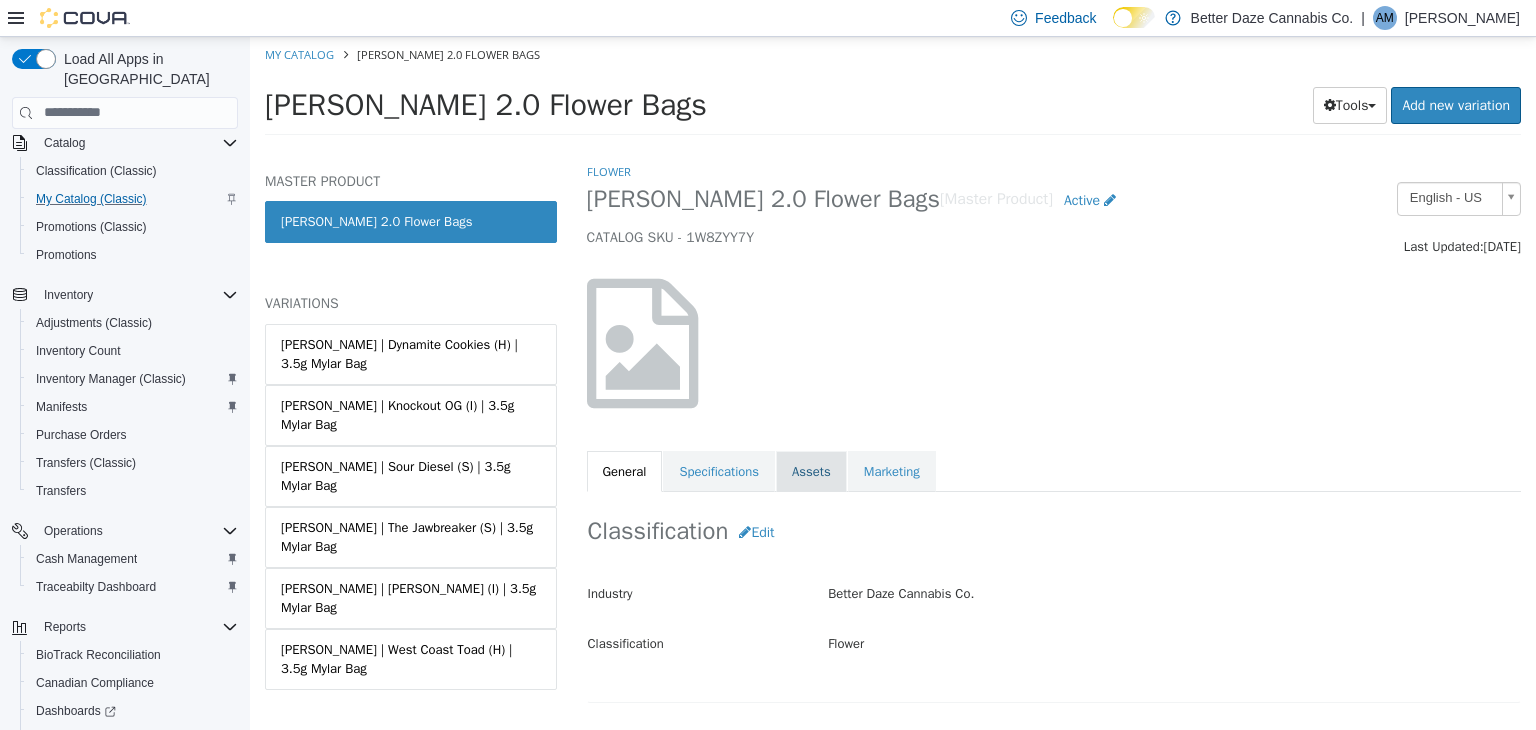 click on "Assets" at bounding box center (811, 471) 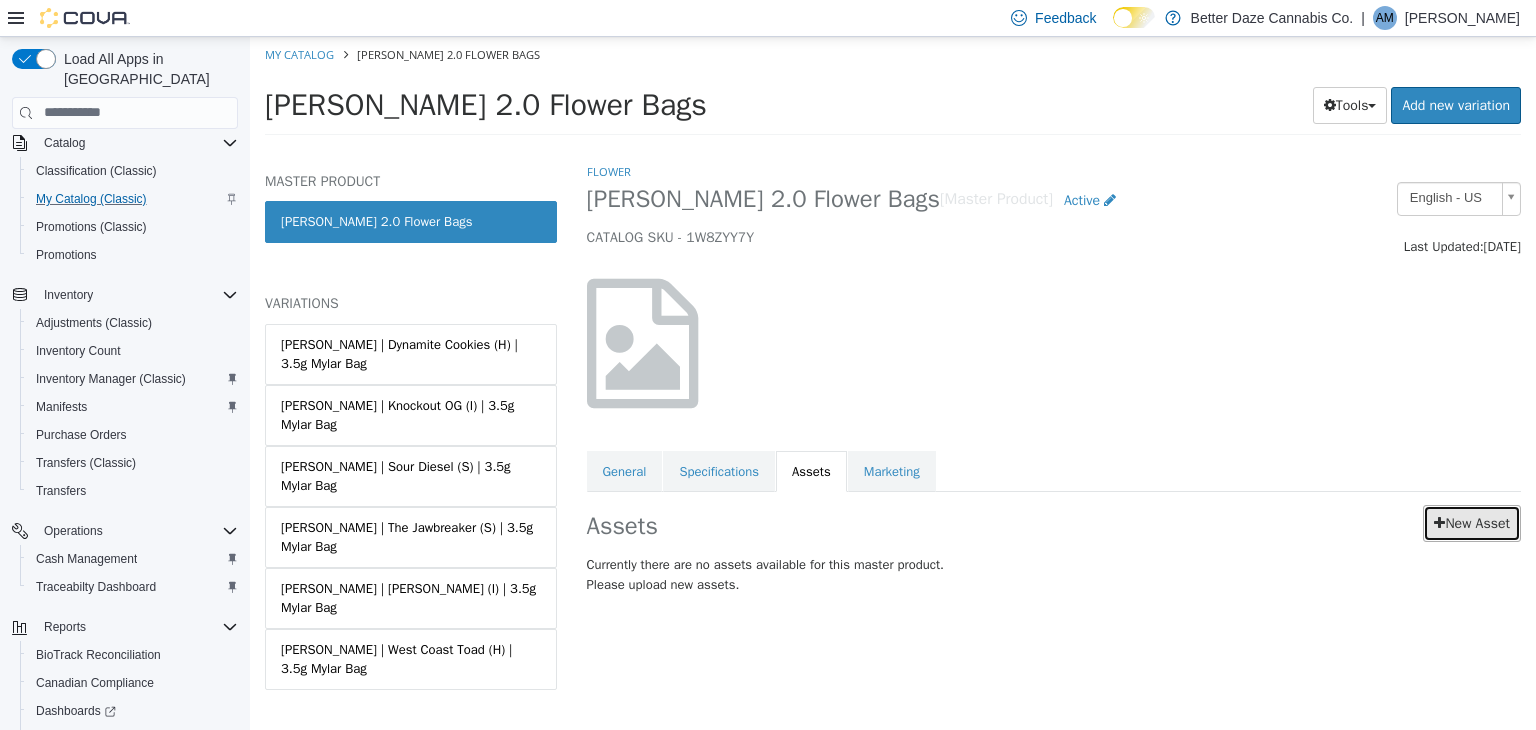 click on "New Asset" at bounding box center (1472, 522) 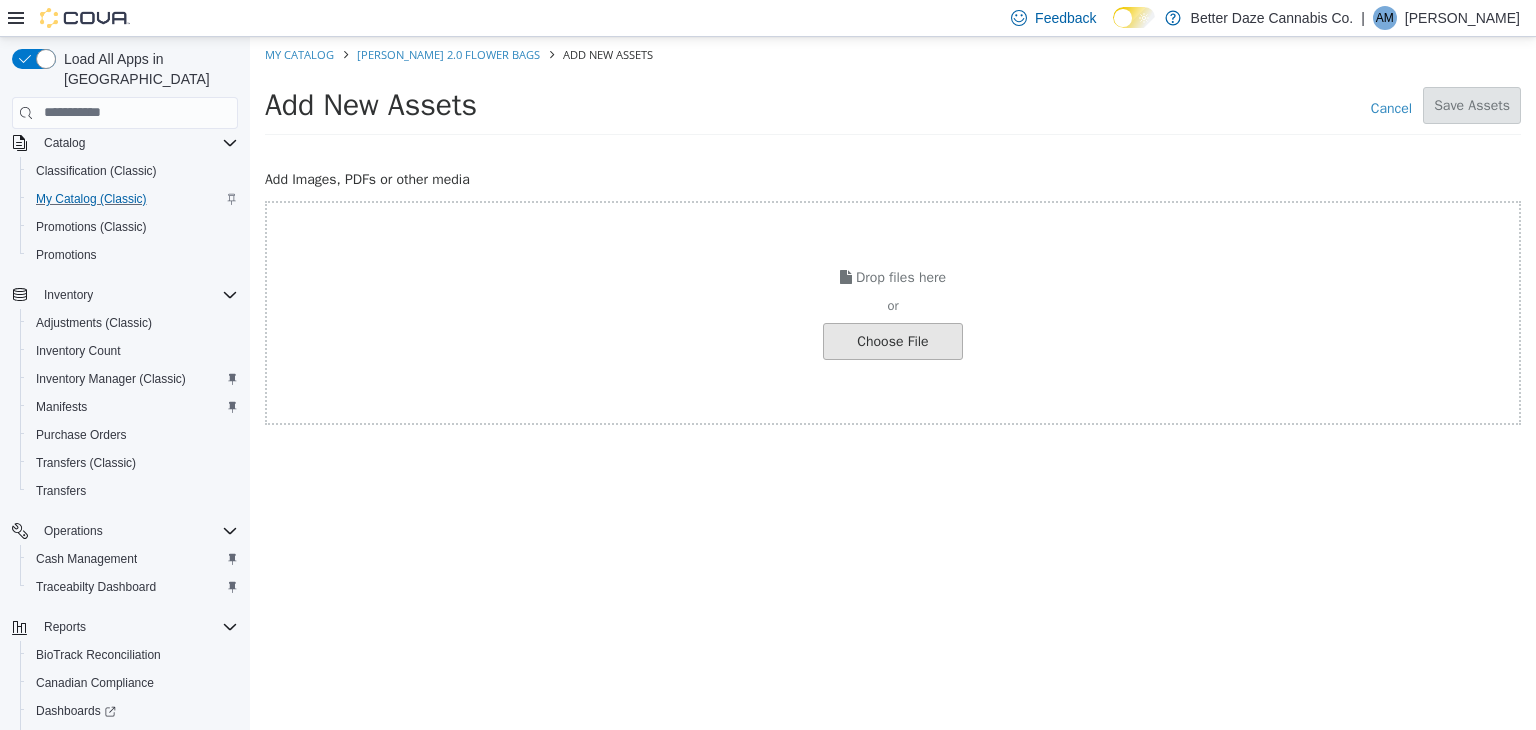 click at bounding box center (-154, 340) 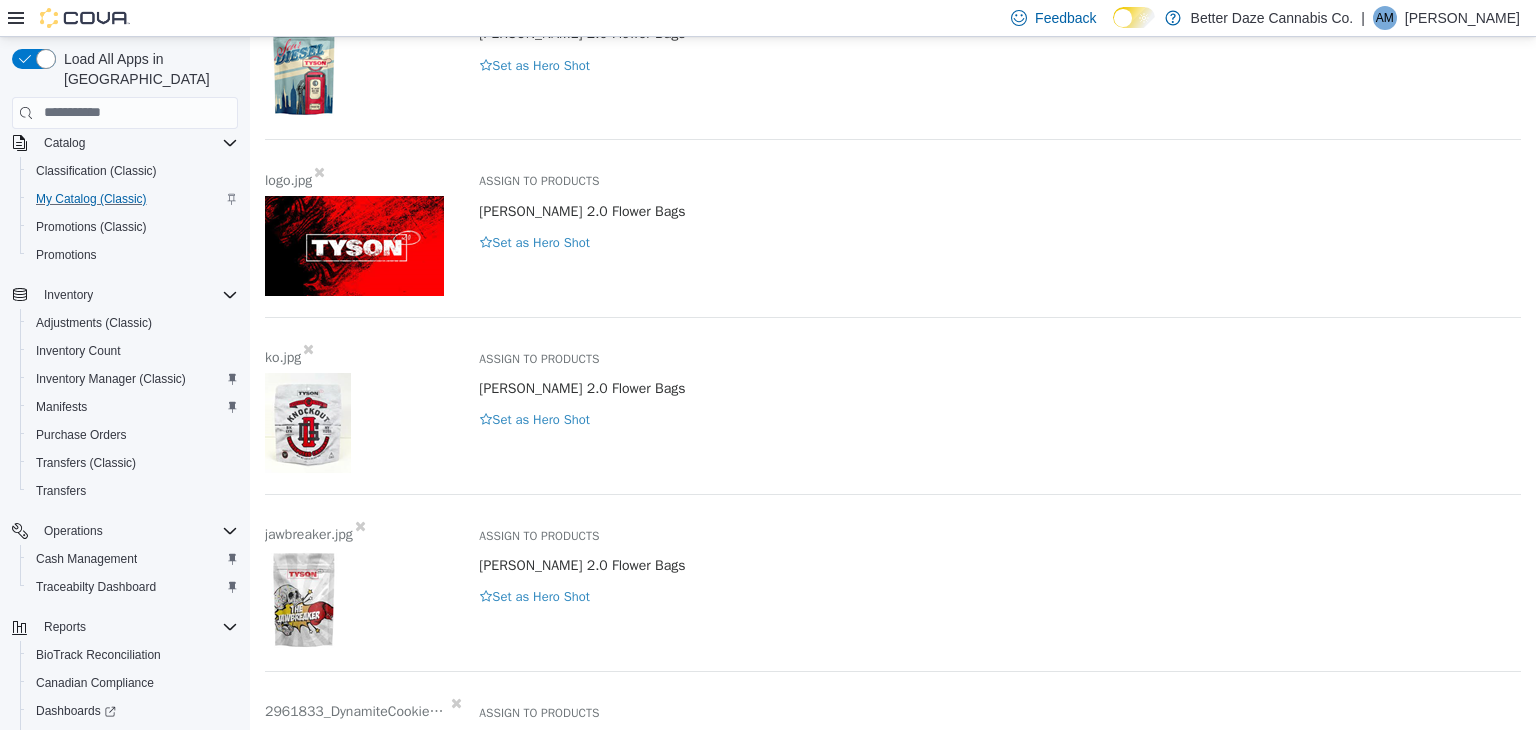 scroll, scrollTop: 868, scrollLeft: 0, axis: vertical 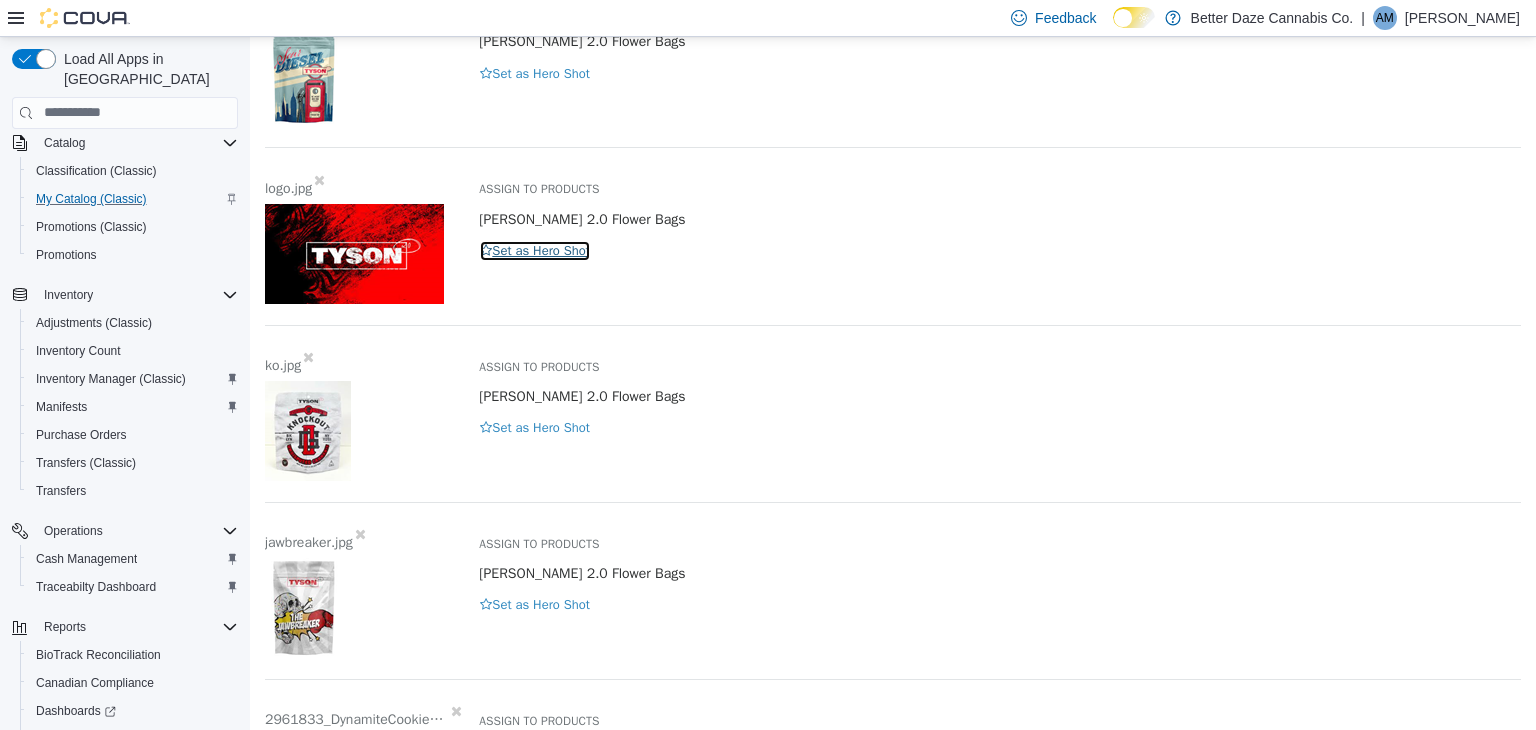 click on "Set as Hero Shot" at bounding box center [535, 250] 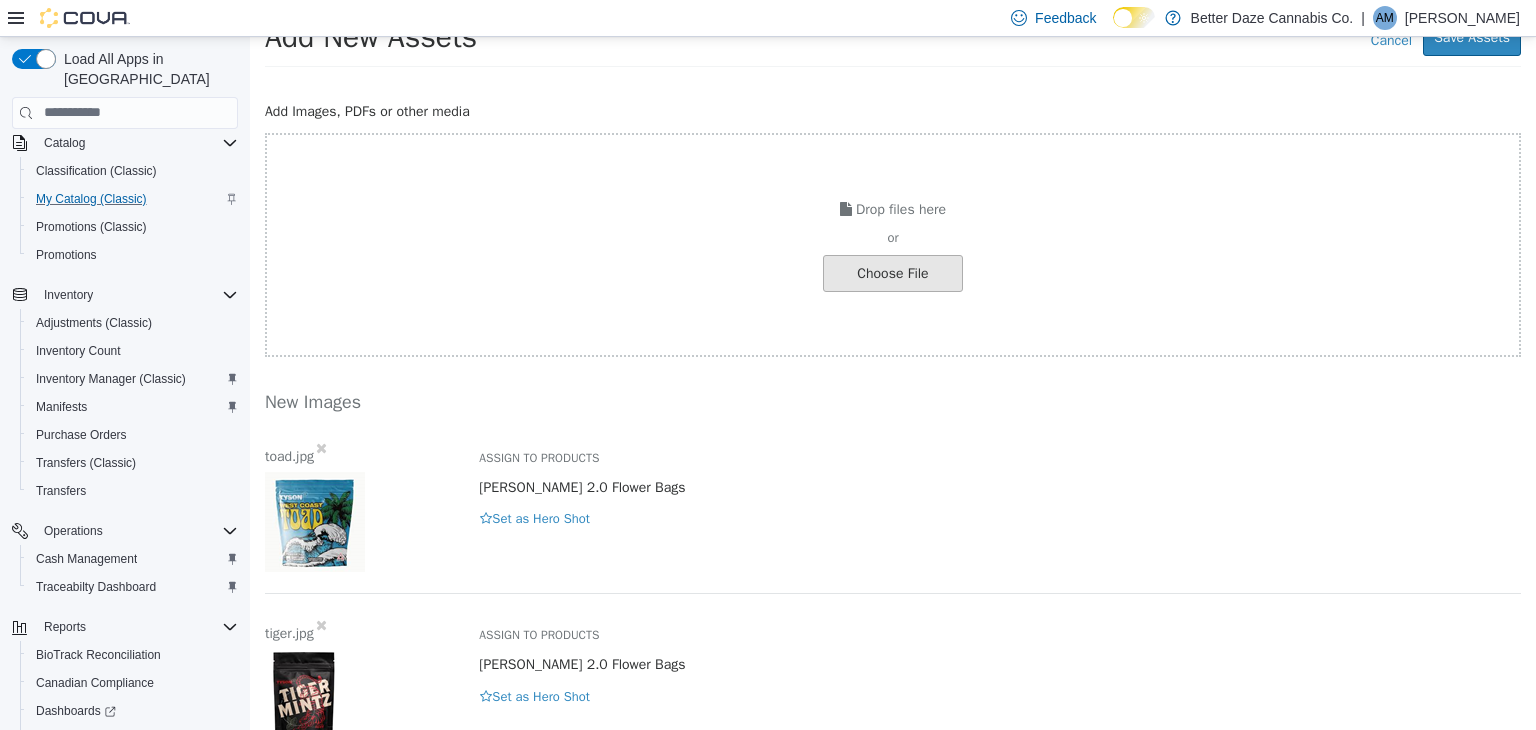 scroll, scrollTop: 54, scrollLeft: 0, axis: vertical 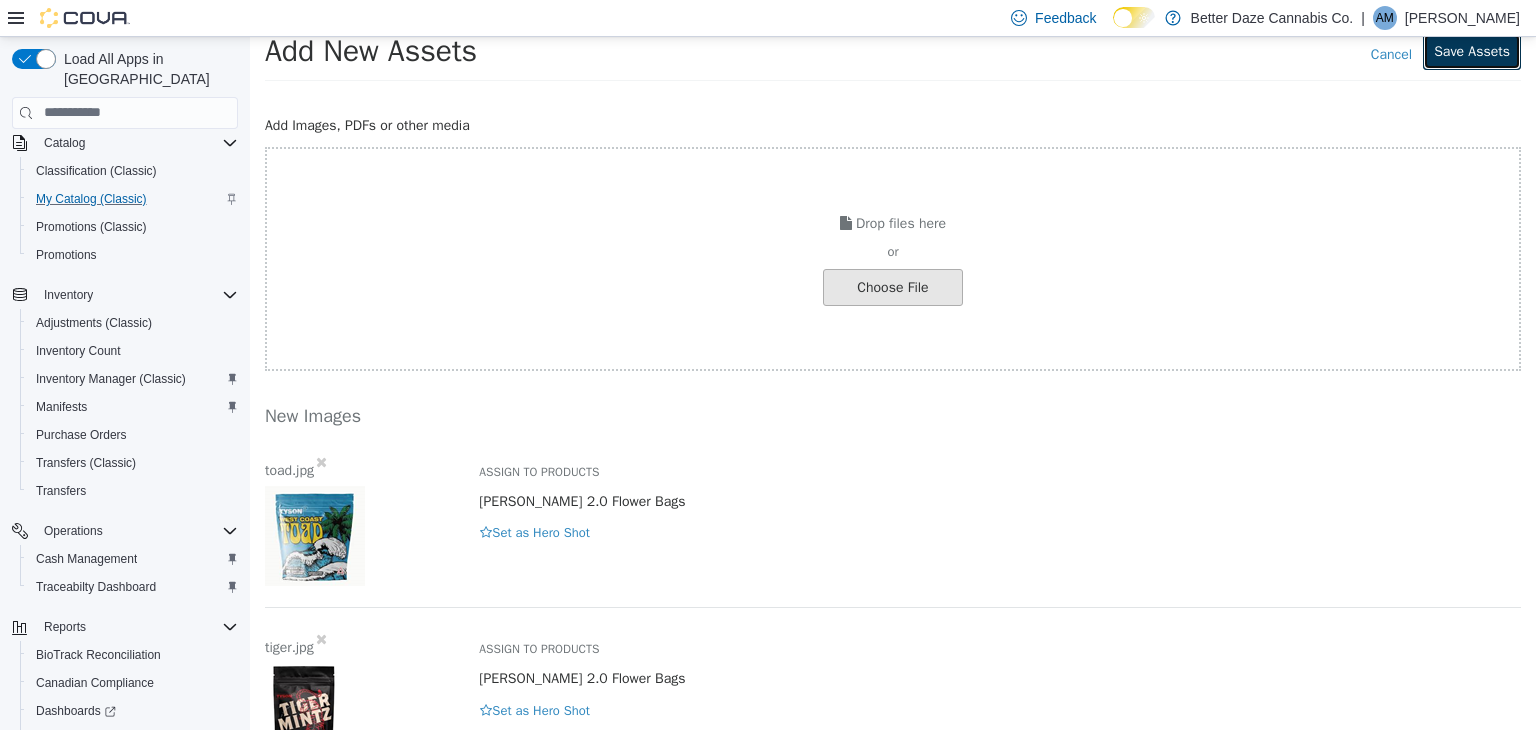 click on "Save Assets" at bounding box center (1472, 50) 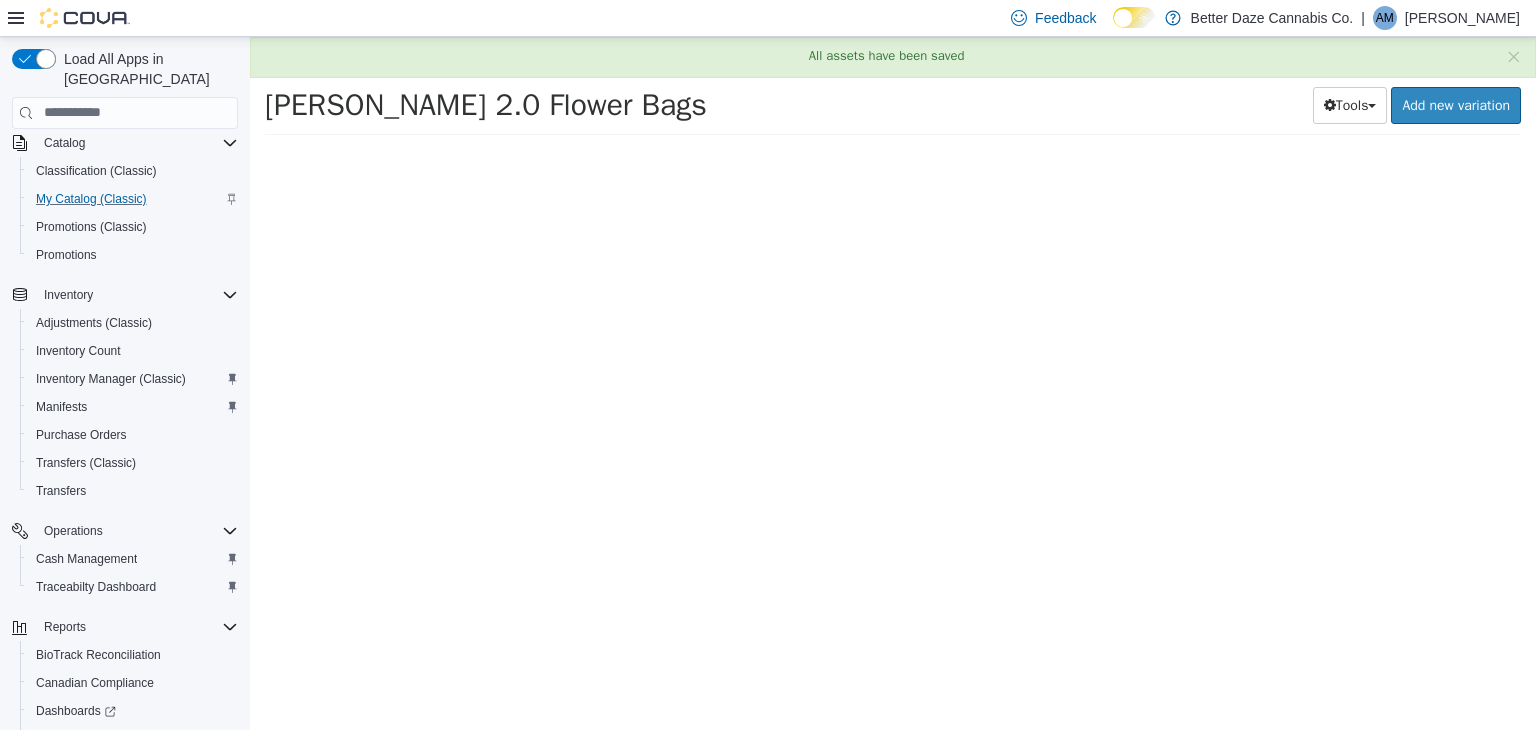 scroll, scrollTop: 0, scrollLeft: 0, axis: both 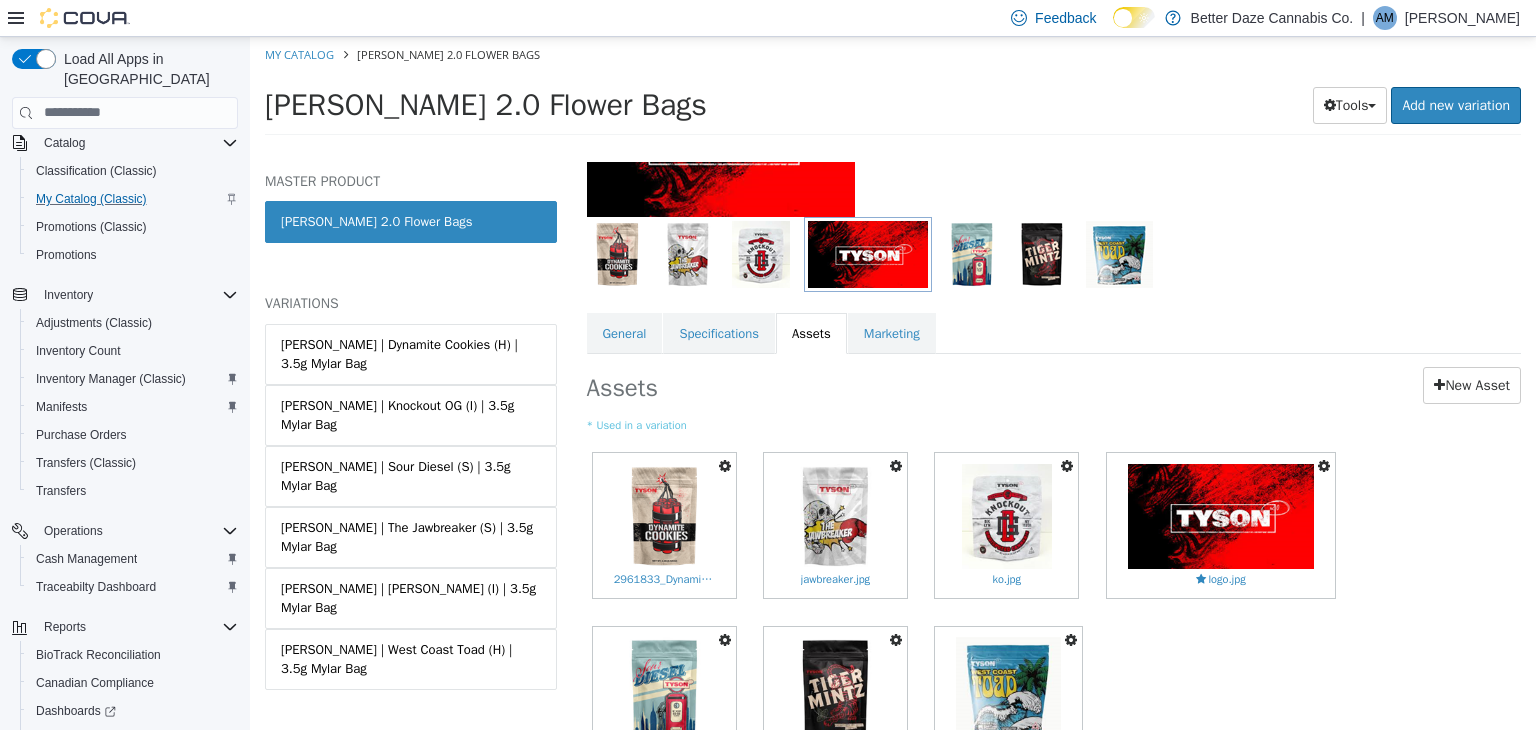 click at bounding box center [725, 465] 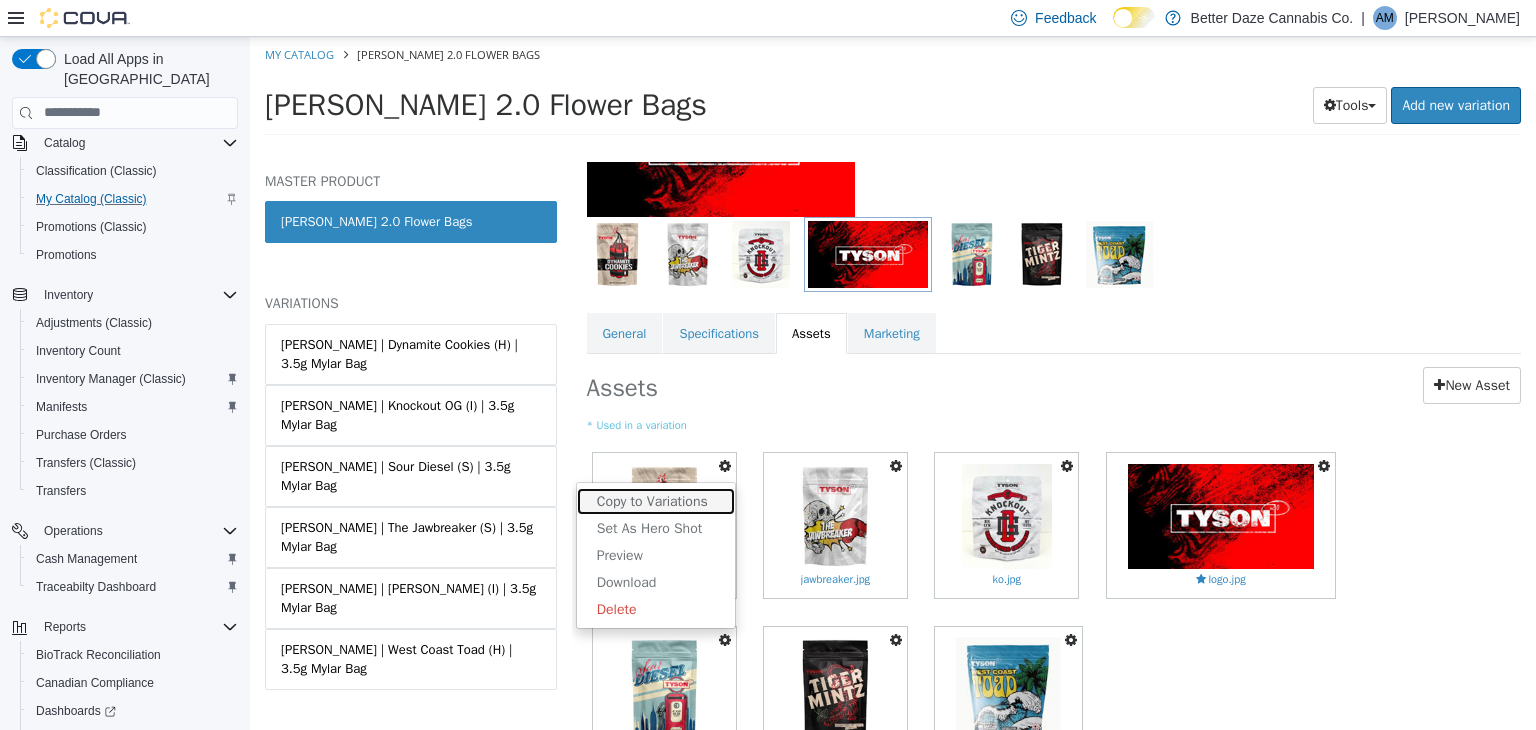 click on "Copy to Variations" at bounding box center [656, 500] 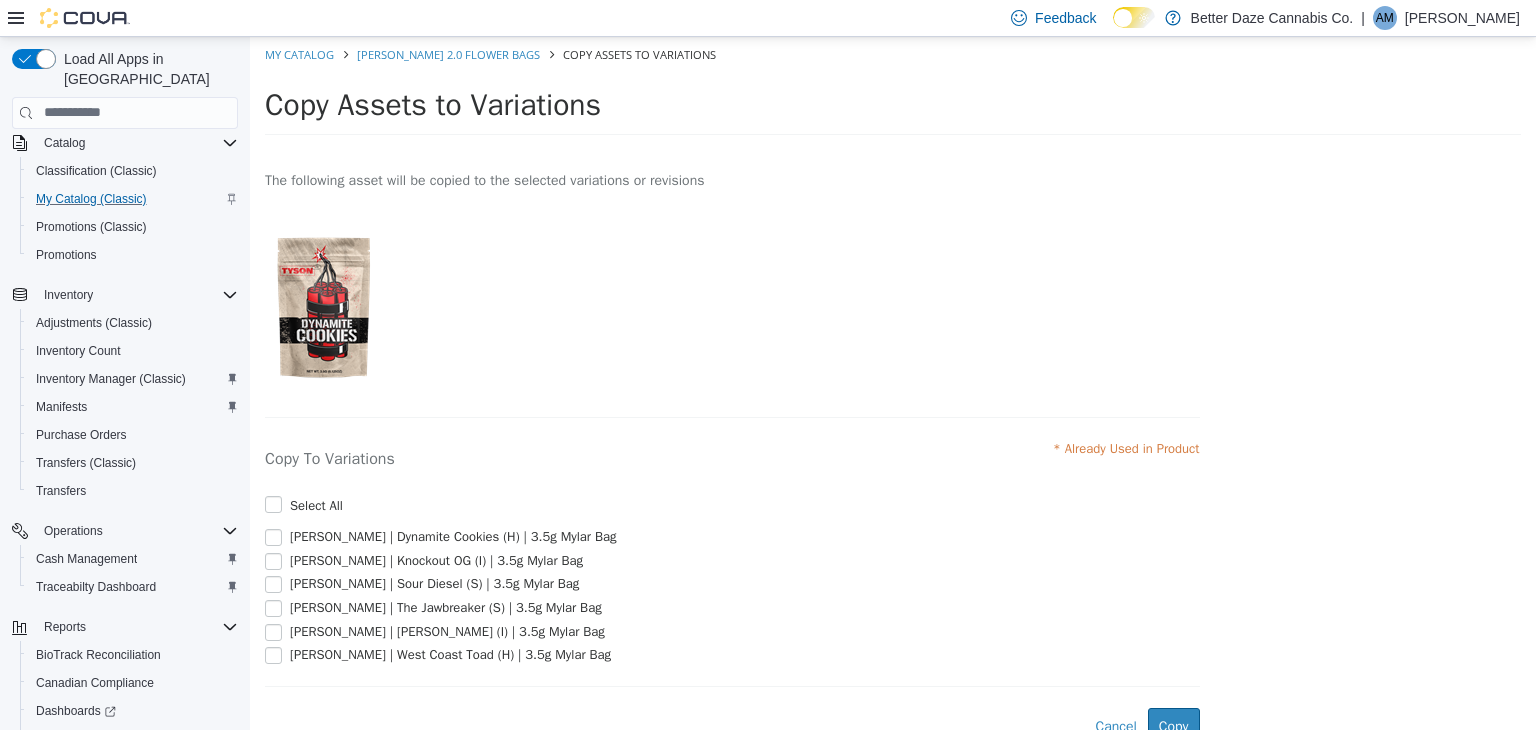click on "[PERSON_NAME] | Dynamite Cookies (H) | 3.5g Mylar Bag" at bounding box center [450, 536] 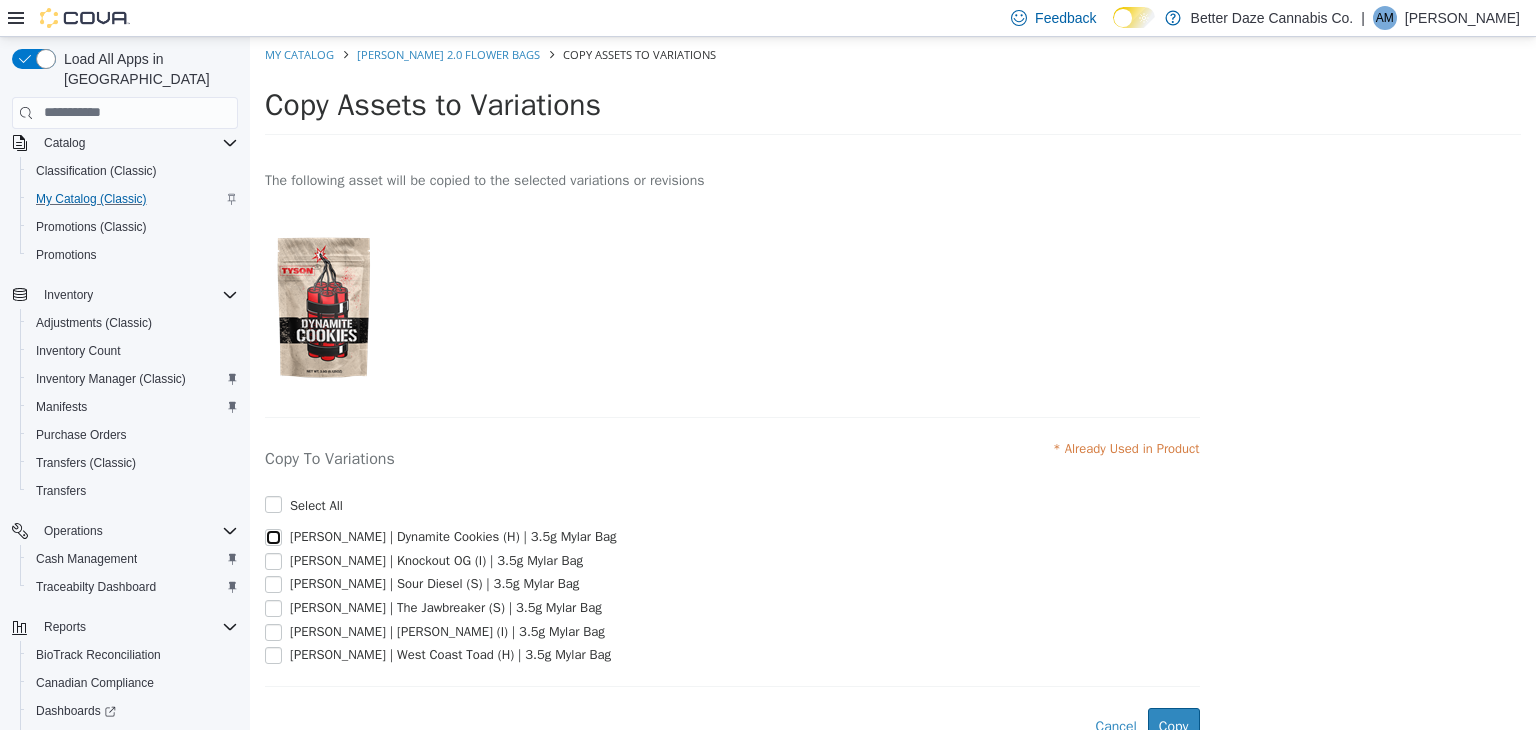 scroll, scrollTop: 76, scrollLeft: 0, axis: vertical 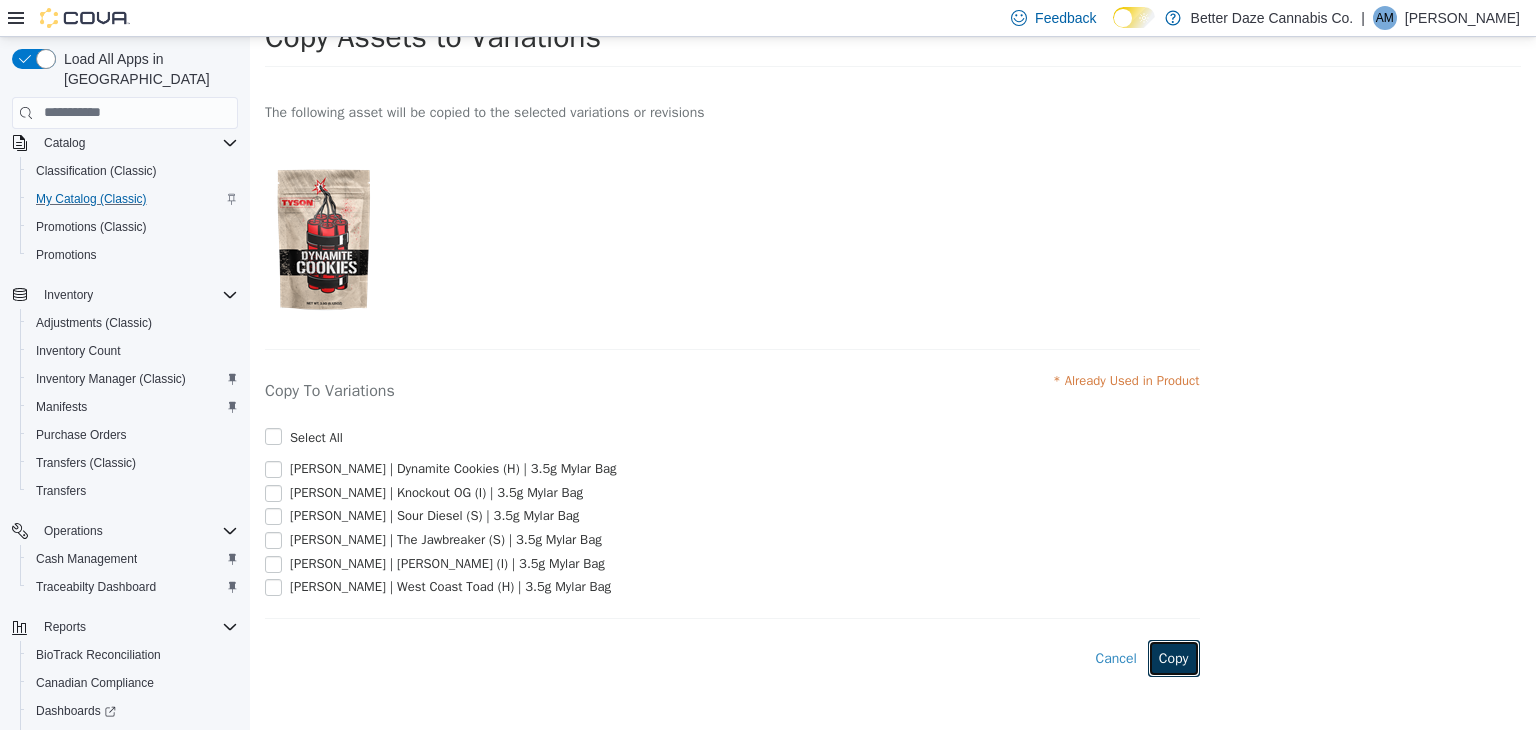 click on "Copy" at bounding box center [1174, 657] 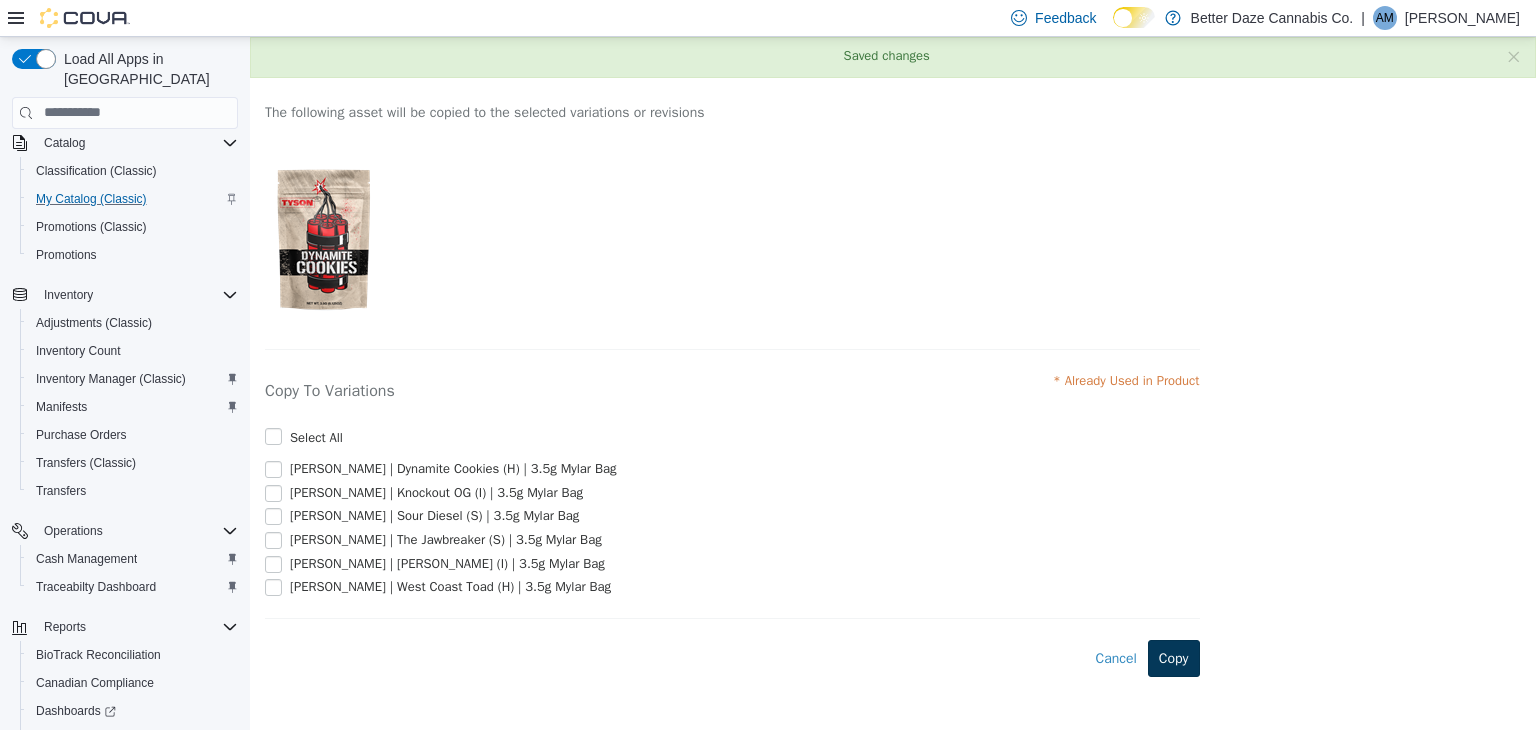 scroll, scrollTop: 0, scrollLeft: 0, axis: both 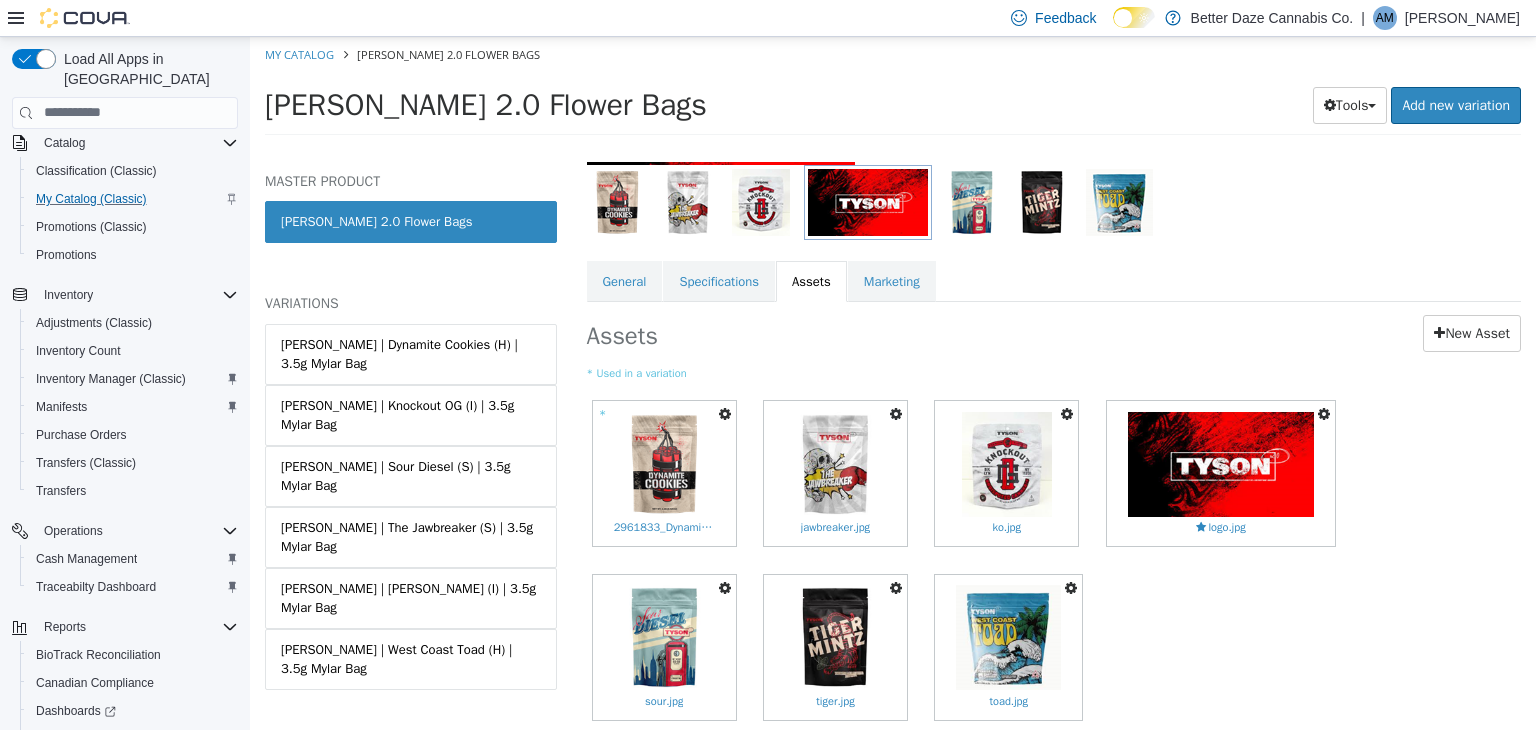 click at bounding box center [896, 413] 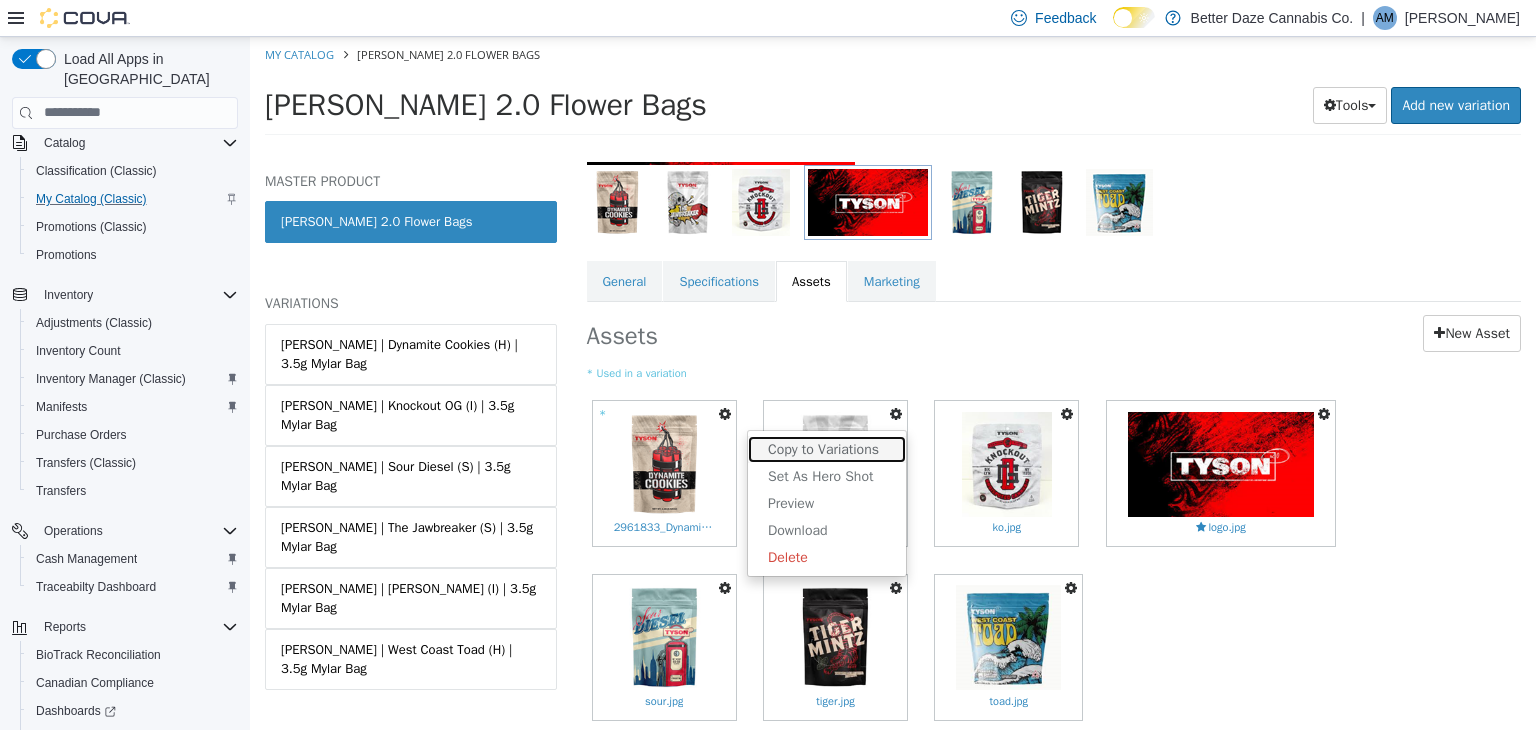 click on "Copy to Variations" at bounding box center (827, 448) 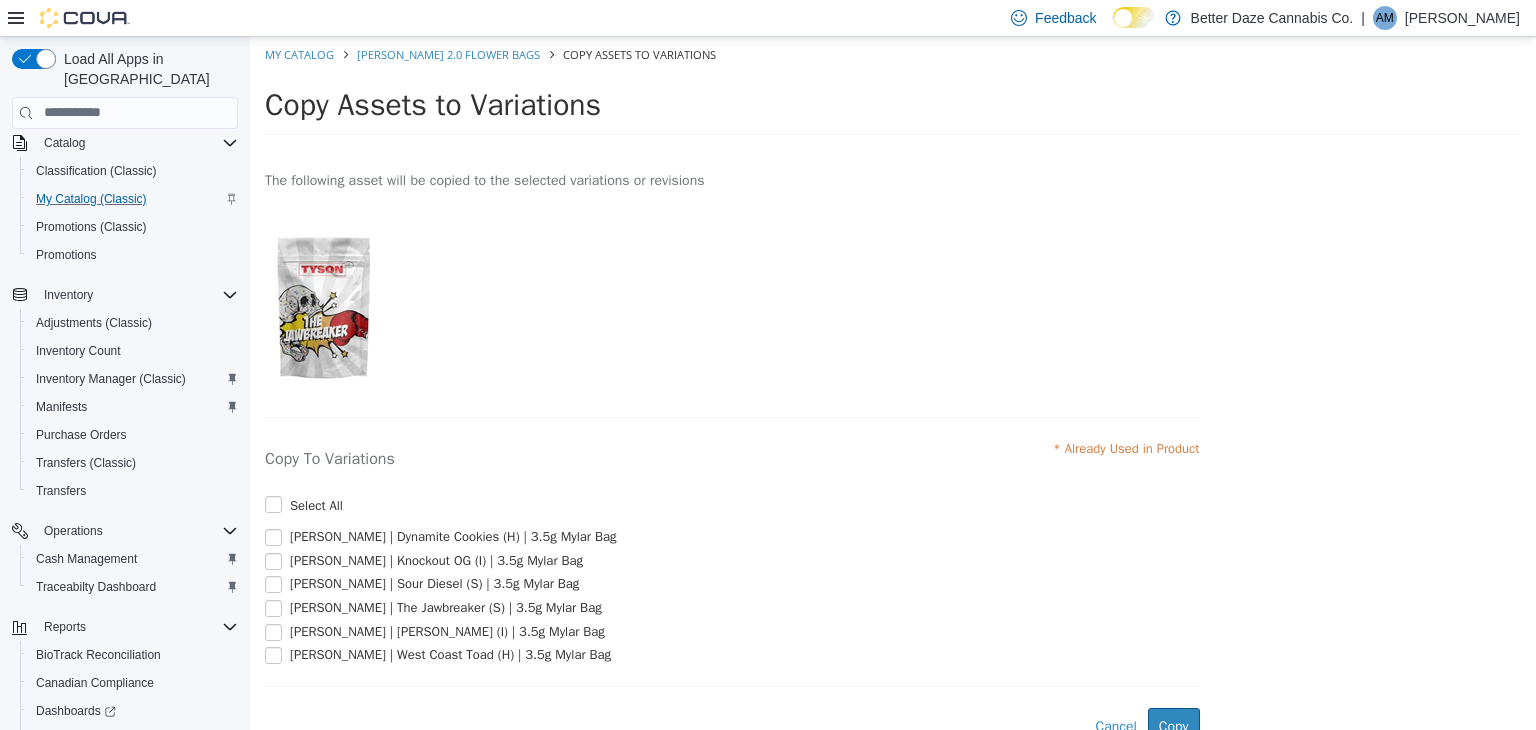 click on "[PERSON_NAME] | The Jawbreaker (S) | 3.5g Mylar Bag" at bounding box center (443, 607) 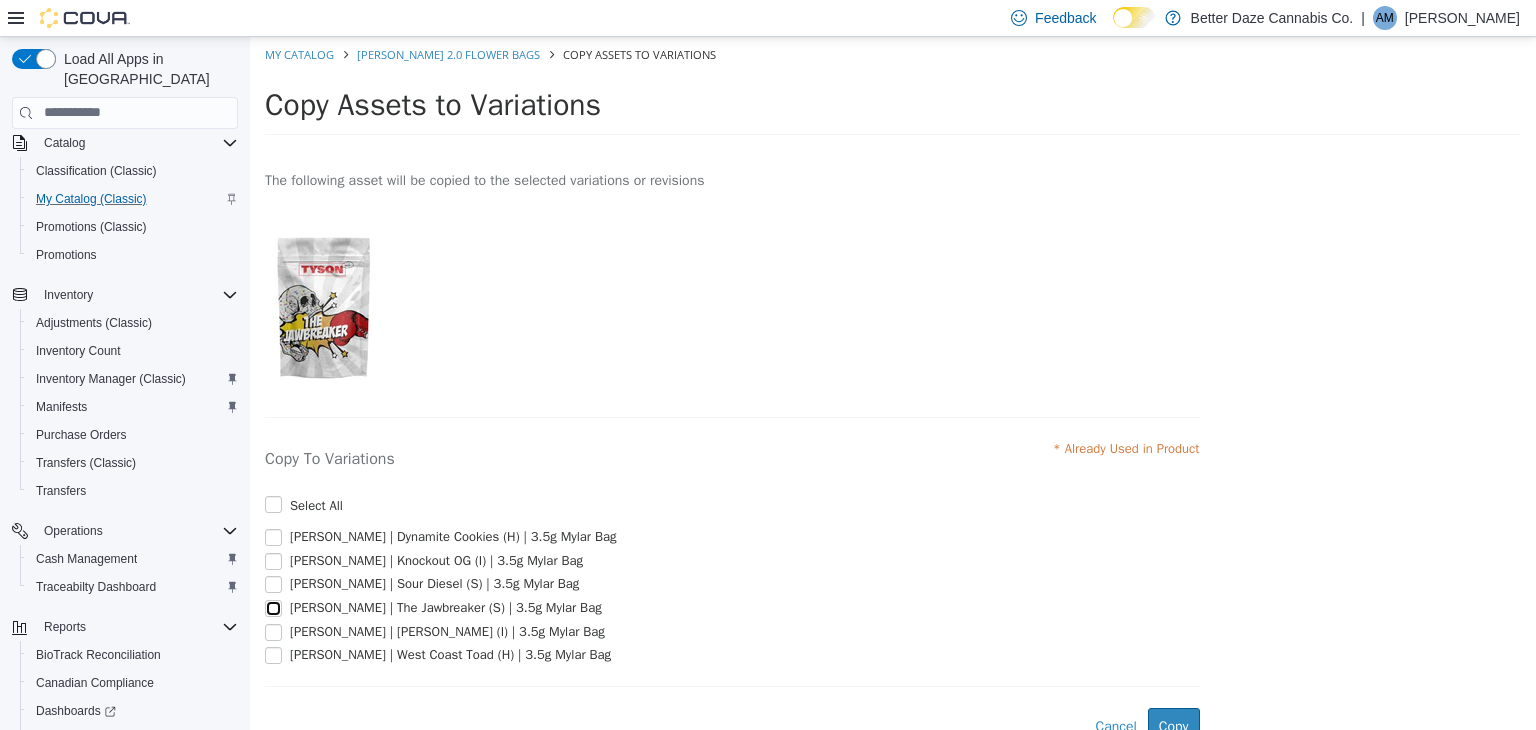 scroll, scrollTop: 76, scrollLeft: 0, axis: vertical 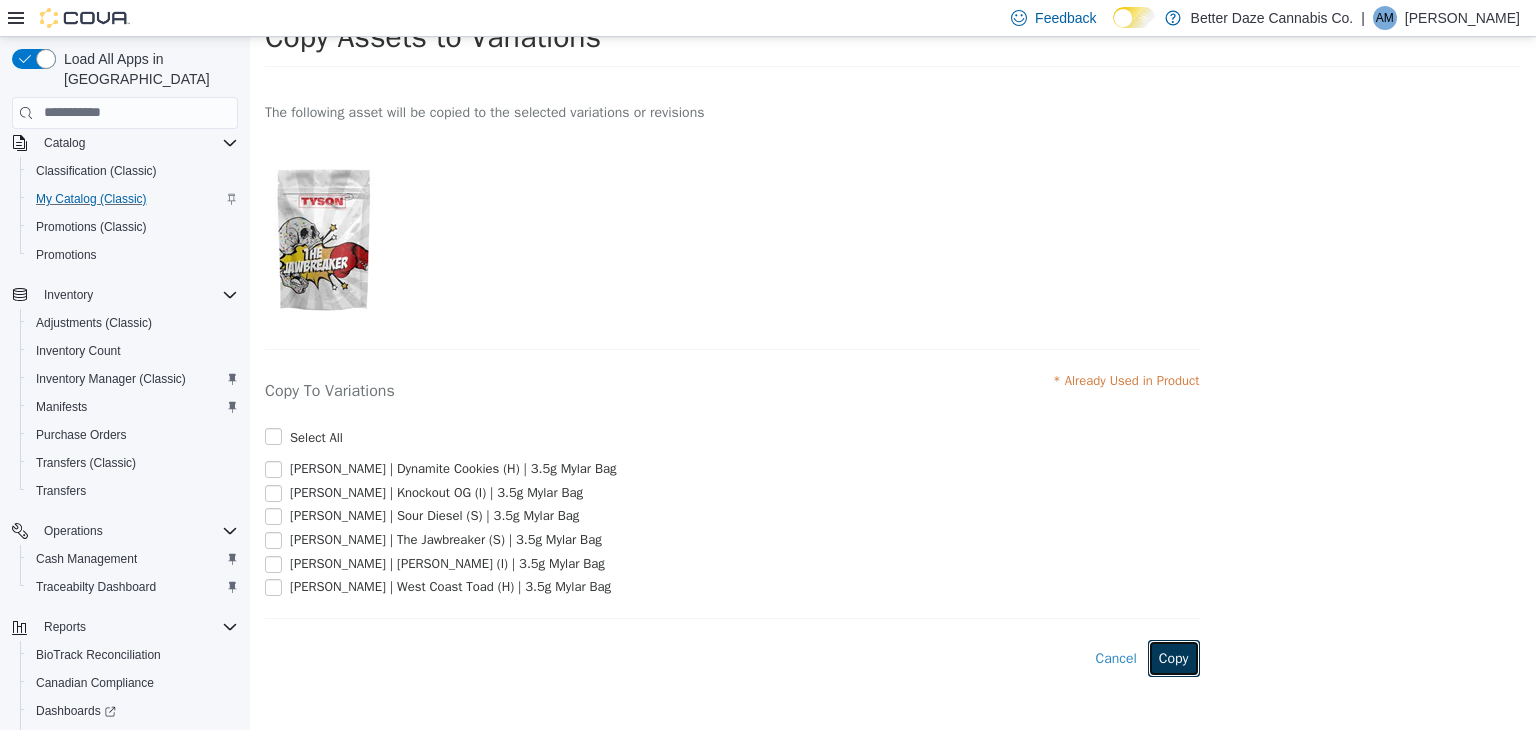 click on "Copy" at bounding box center [1174, 657] 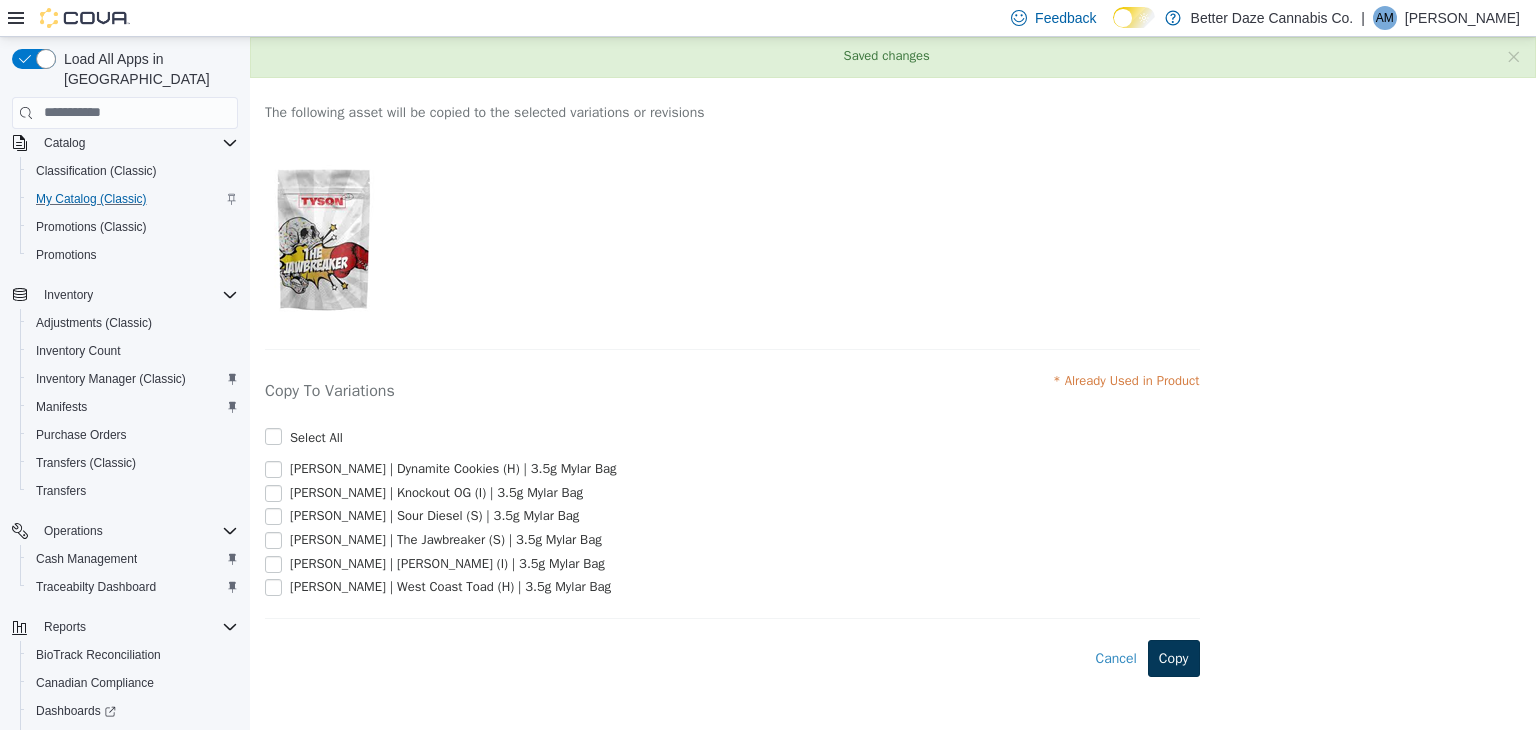 scroll, scrollTop: 0, scrollLeft: 0, axis: both 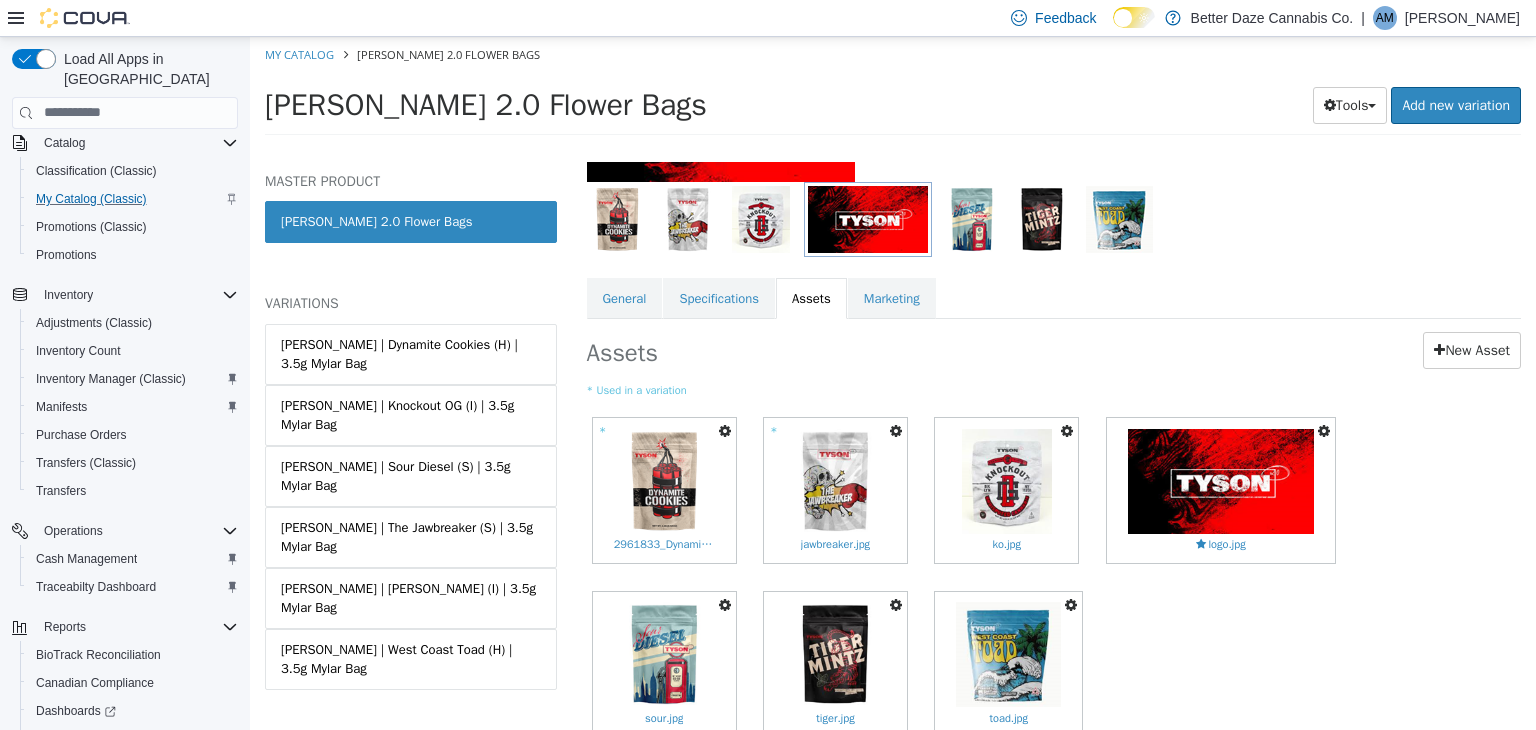 click at bounding box center [1067, 430] 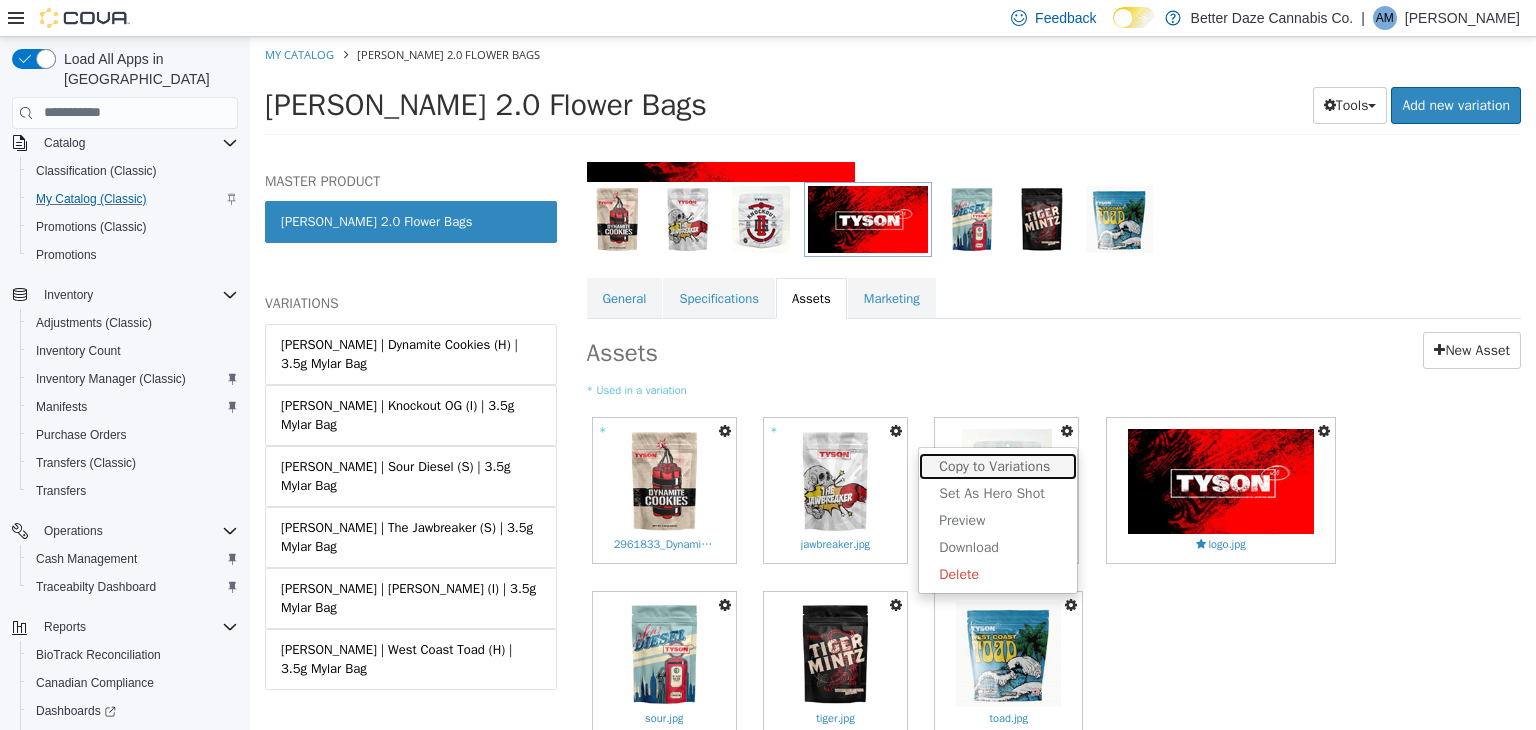 click on "Copy to Variations" at bounding box center (998, 465) 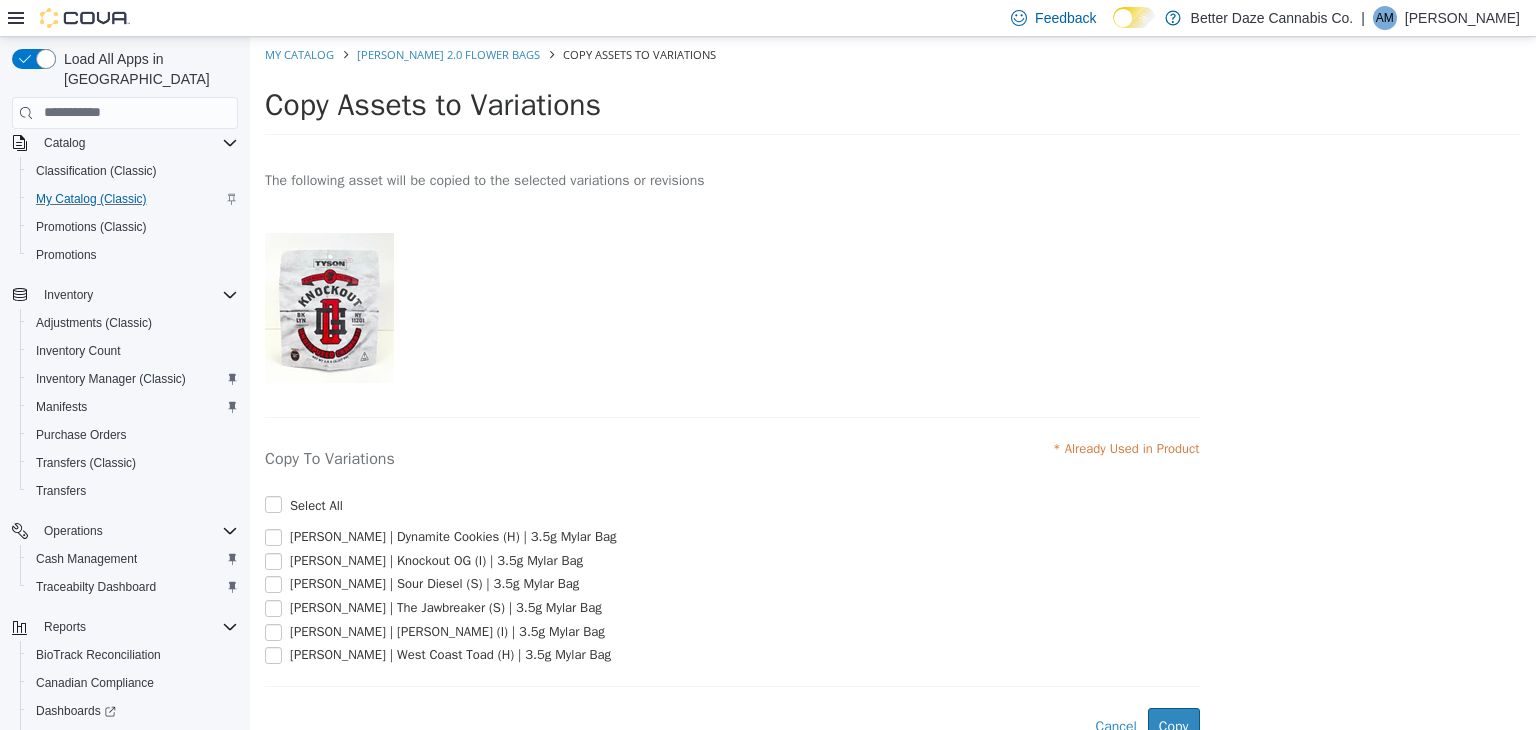 click on "[PERSON_NAME] | Knockout OG (I) | 3.5g Mylar Bag" at bounding box center [434, 560] 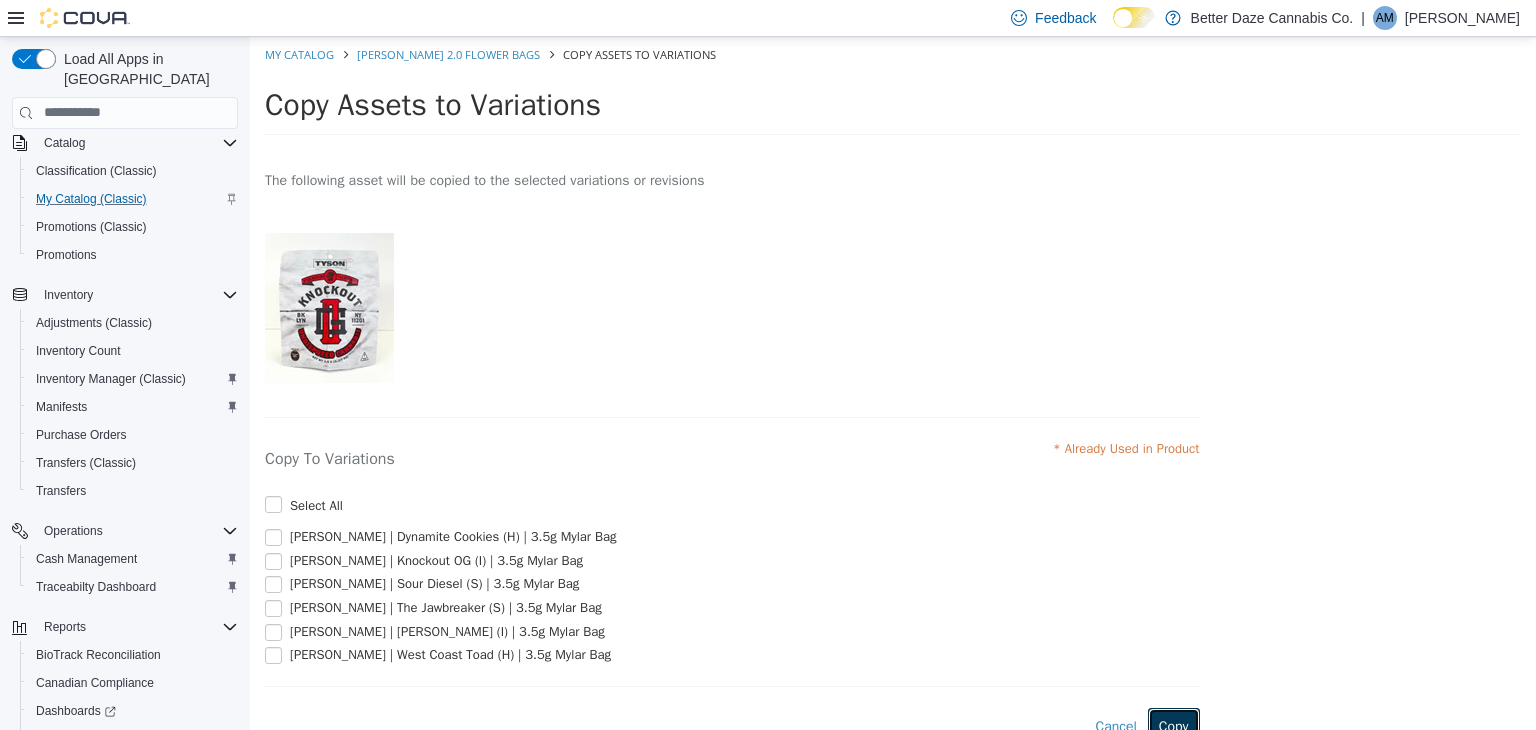 click on "Copy" at bounding box center (1174, 725) 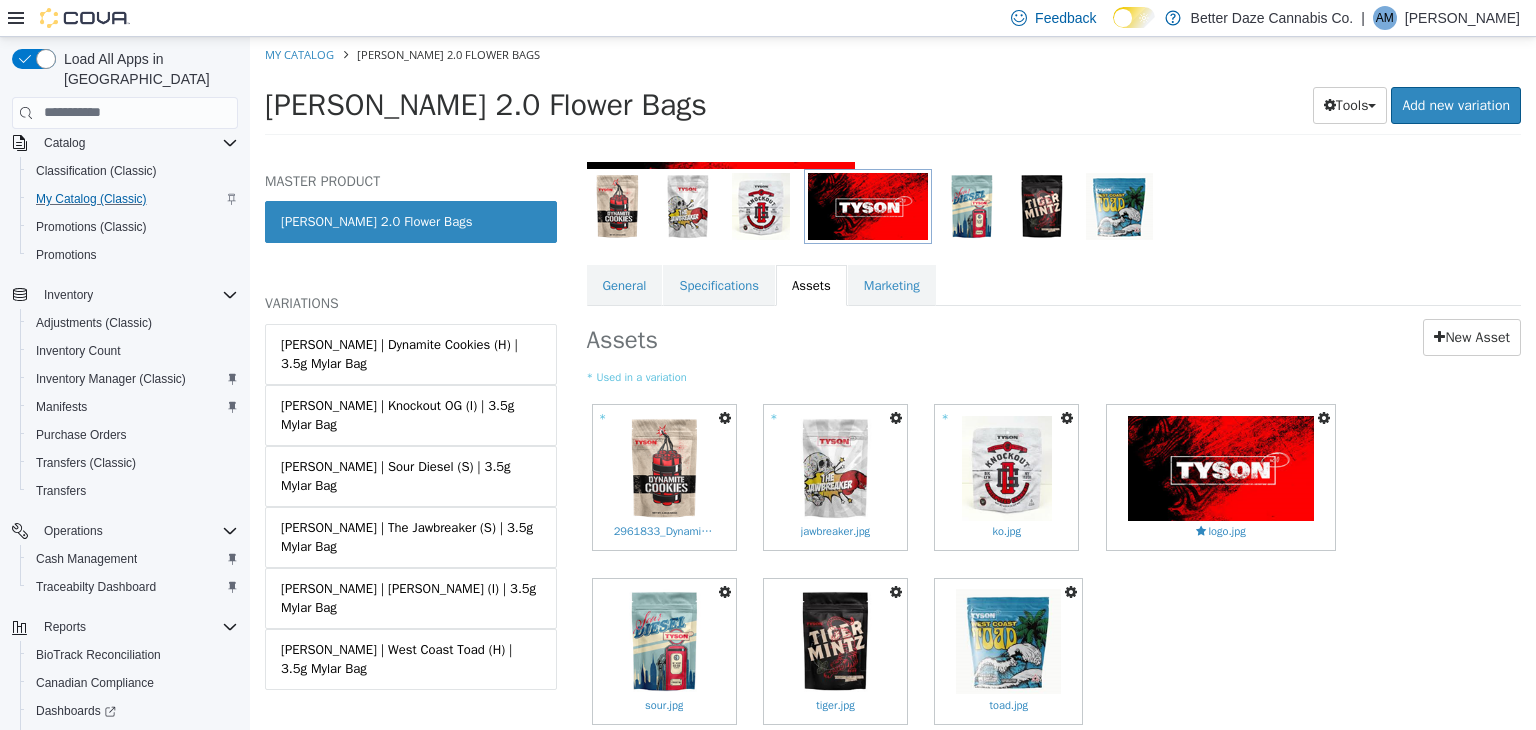scroll, scrollTop: 261, scrollLeft: 0, axis: vertical 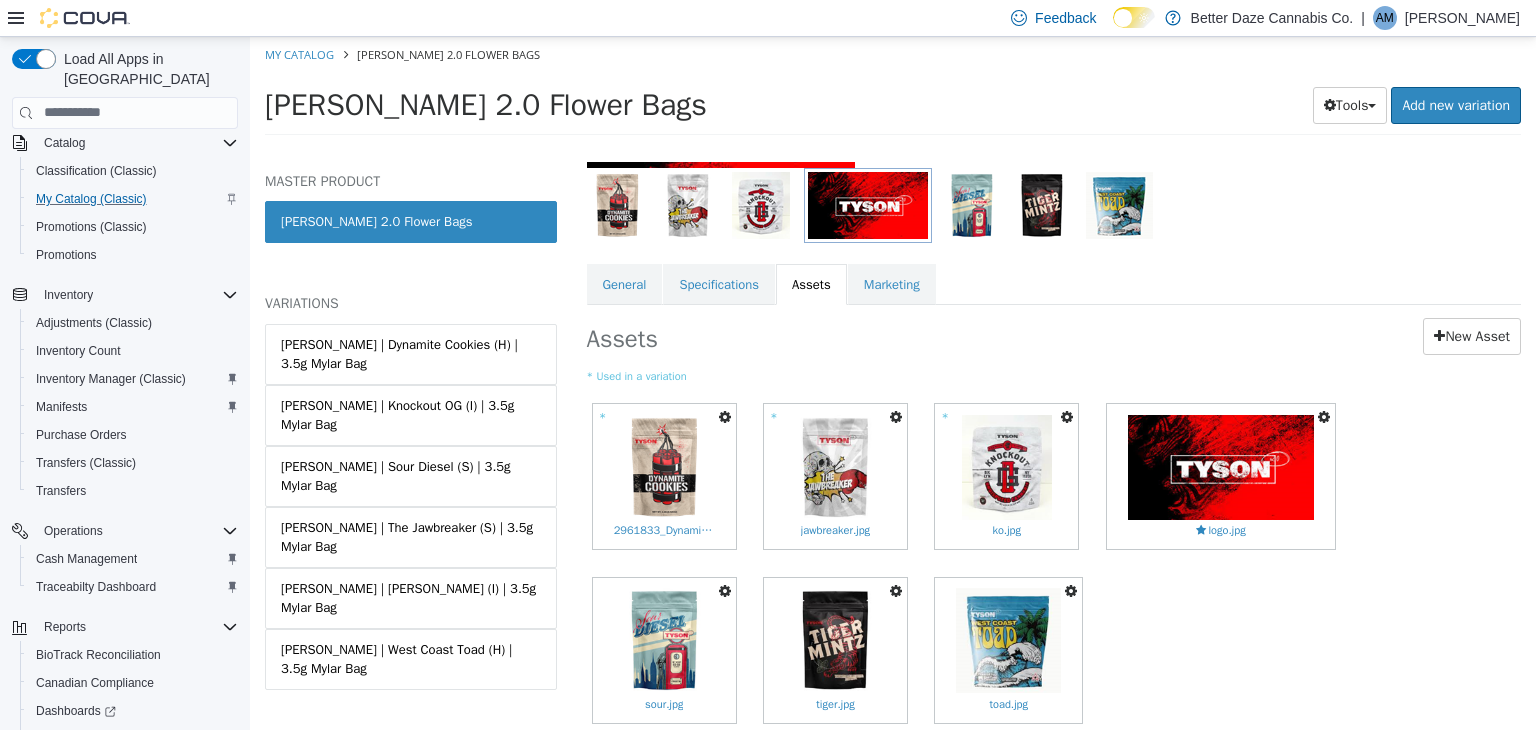 click at bounding box center [725, 590] 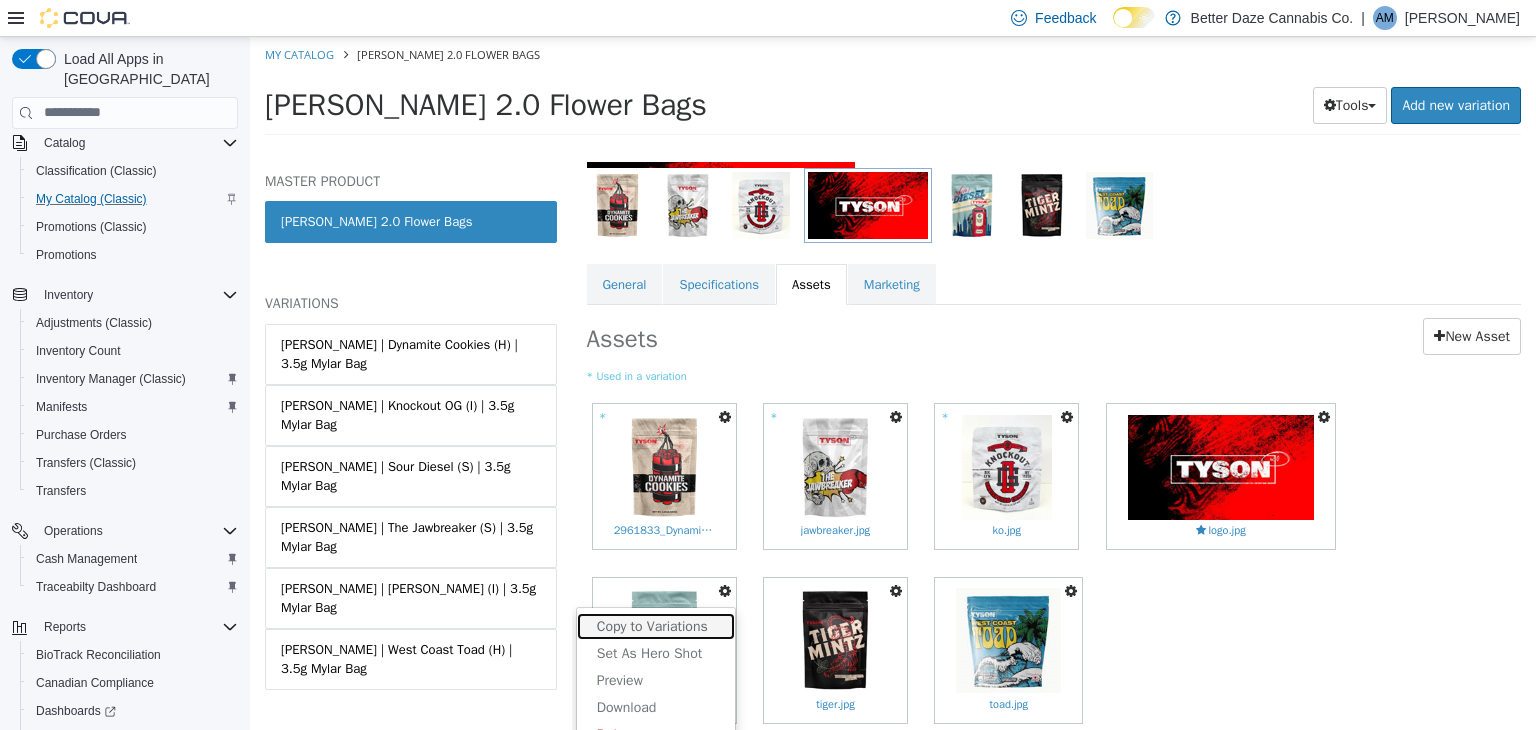 click on "Copy to Variations" at bounding box center [656, 625] 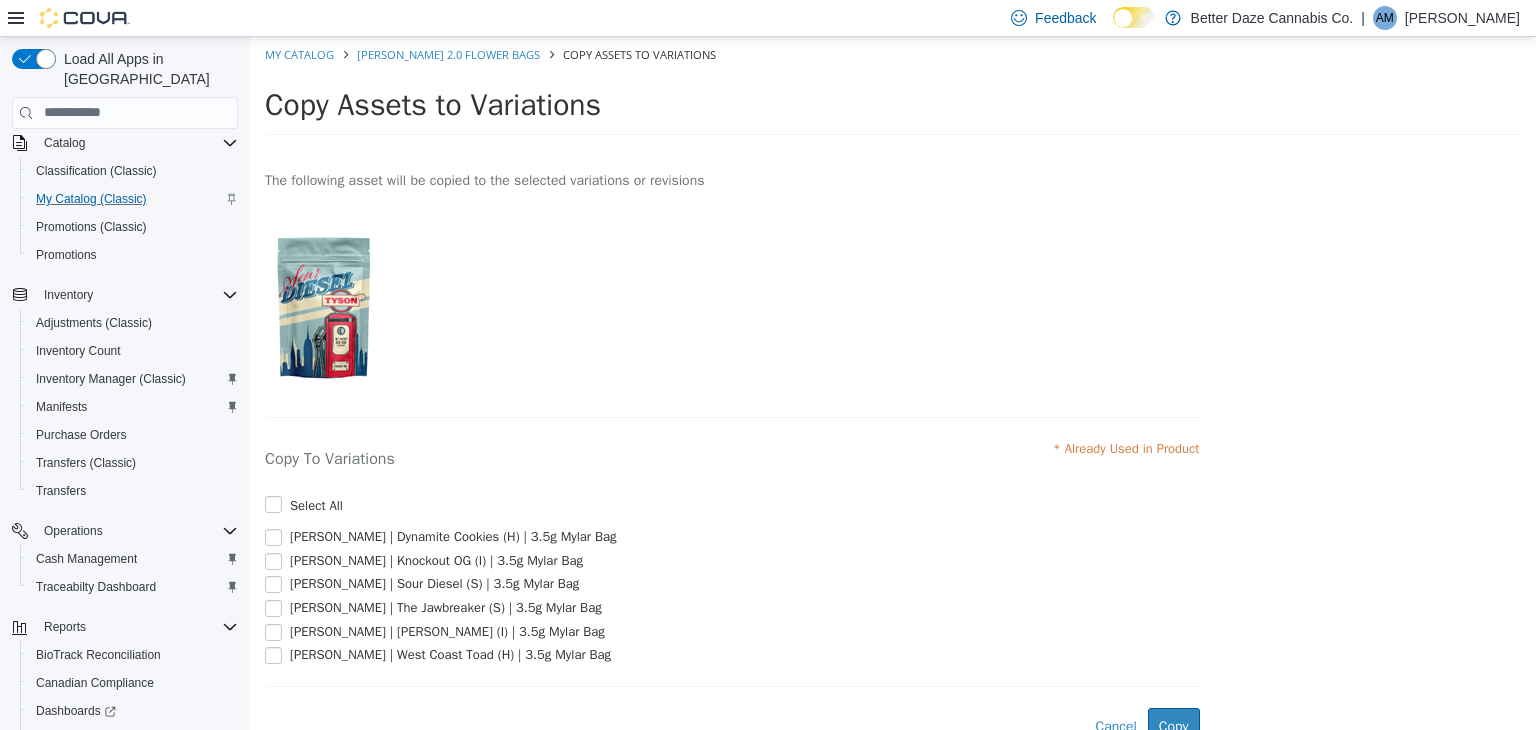 scroll, scrollTop: 76, scrollLeft: 0, axis: vertical 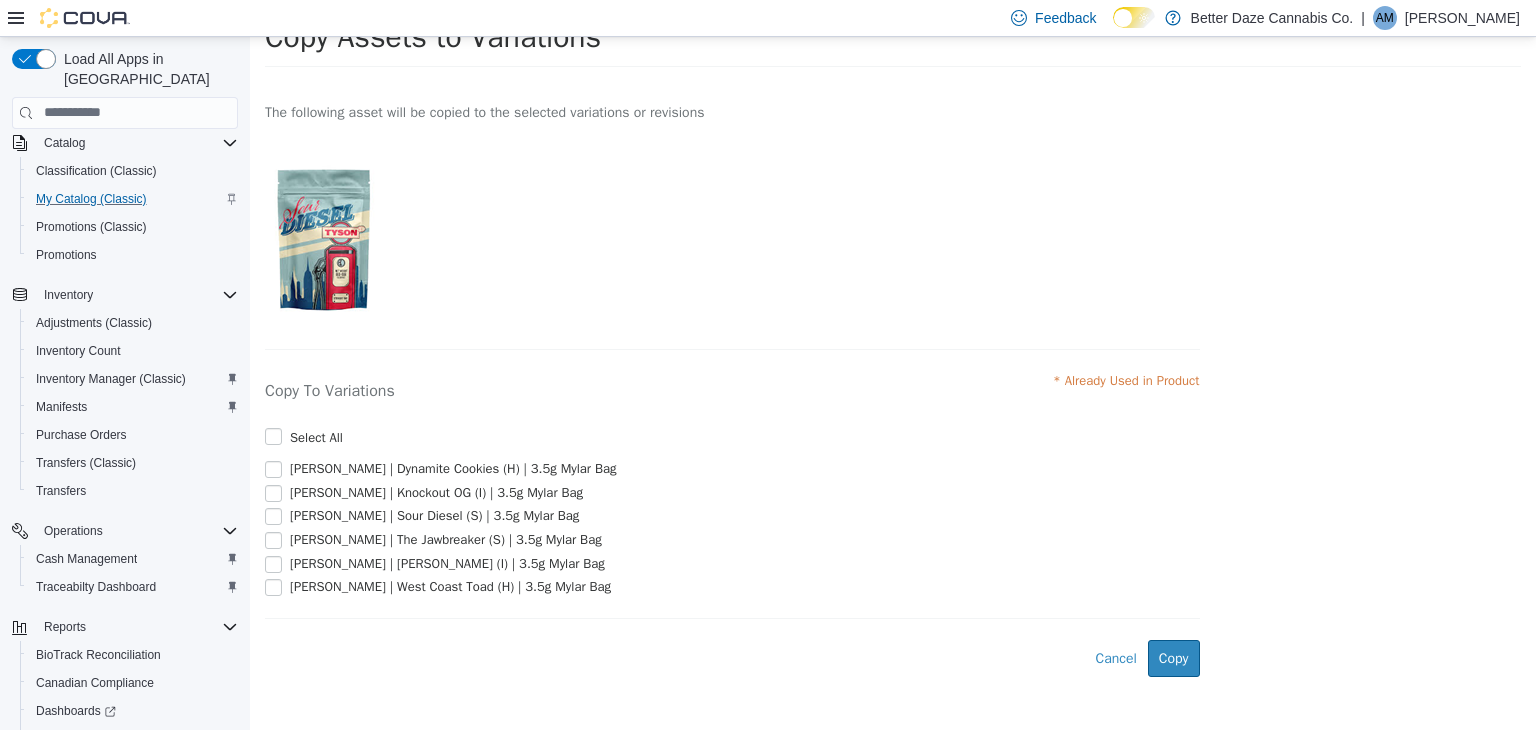 click on "[PERSON_NAME] | Sour Diesel (S) | 3.5g Mylar Bag" at bounding box center [432, 515] 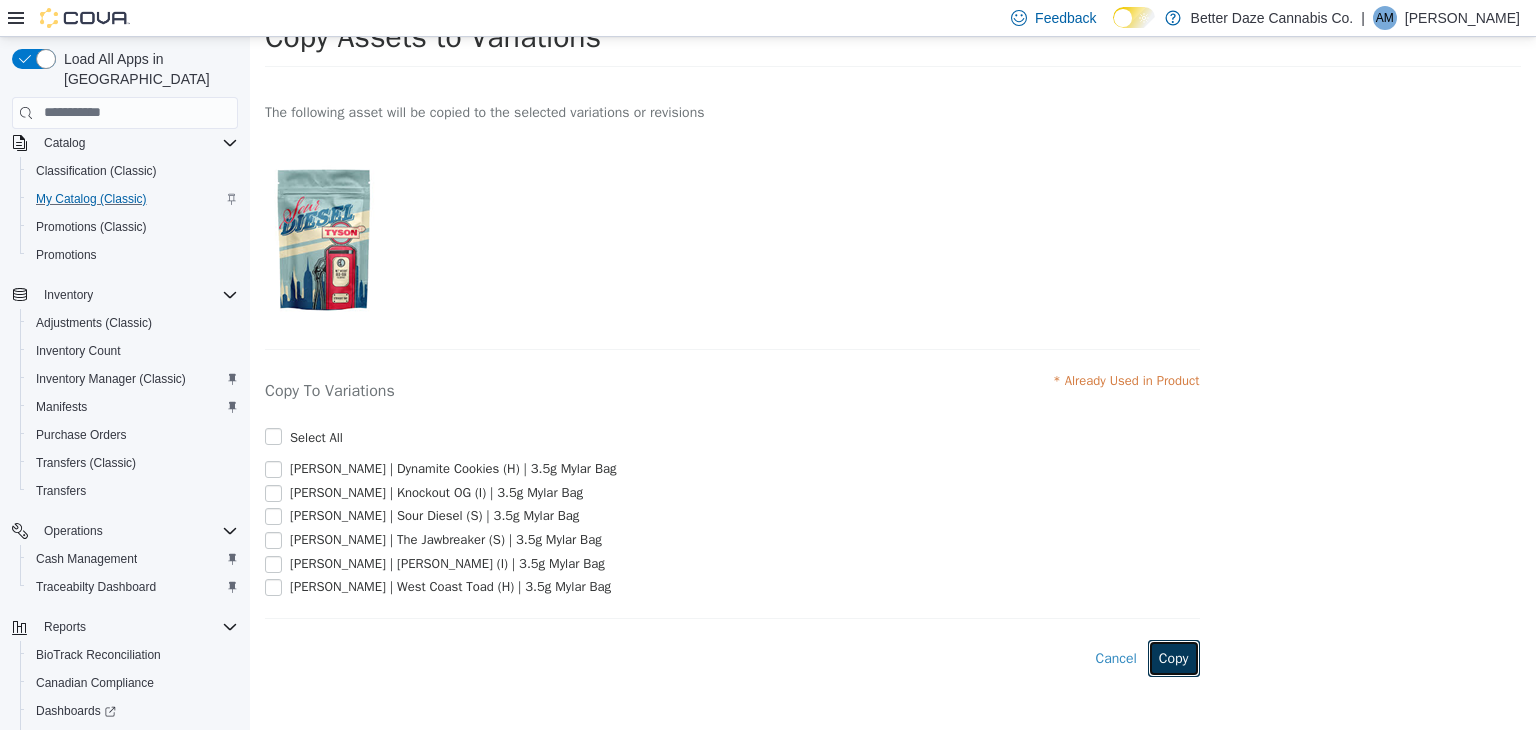 click on "Copy" at bounding box center (1174, 657) 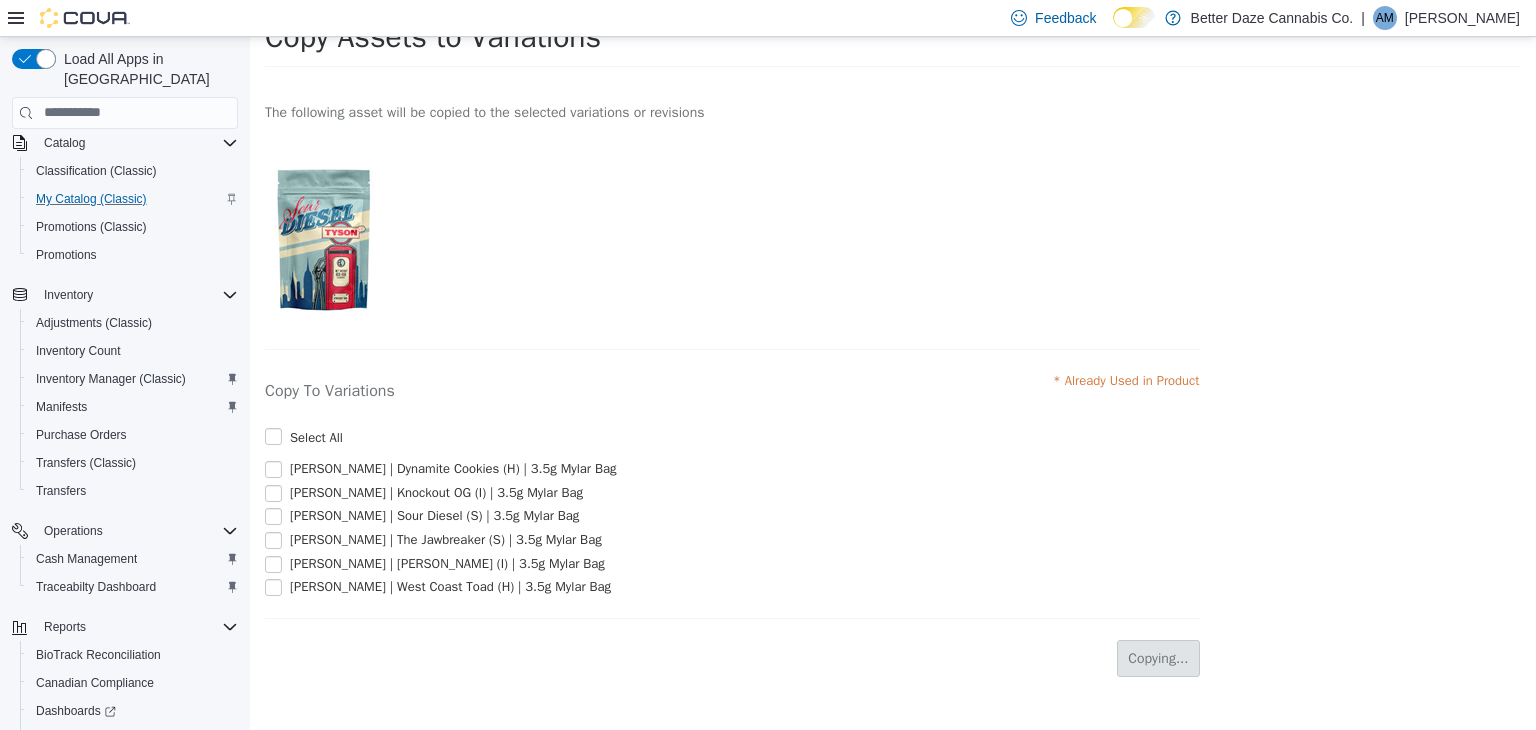 scroll, scrollTop: 0, scrollLeft: 0, axis: both 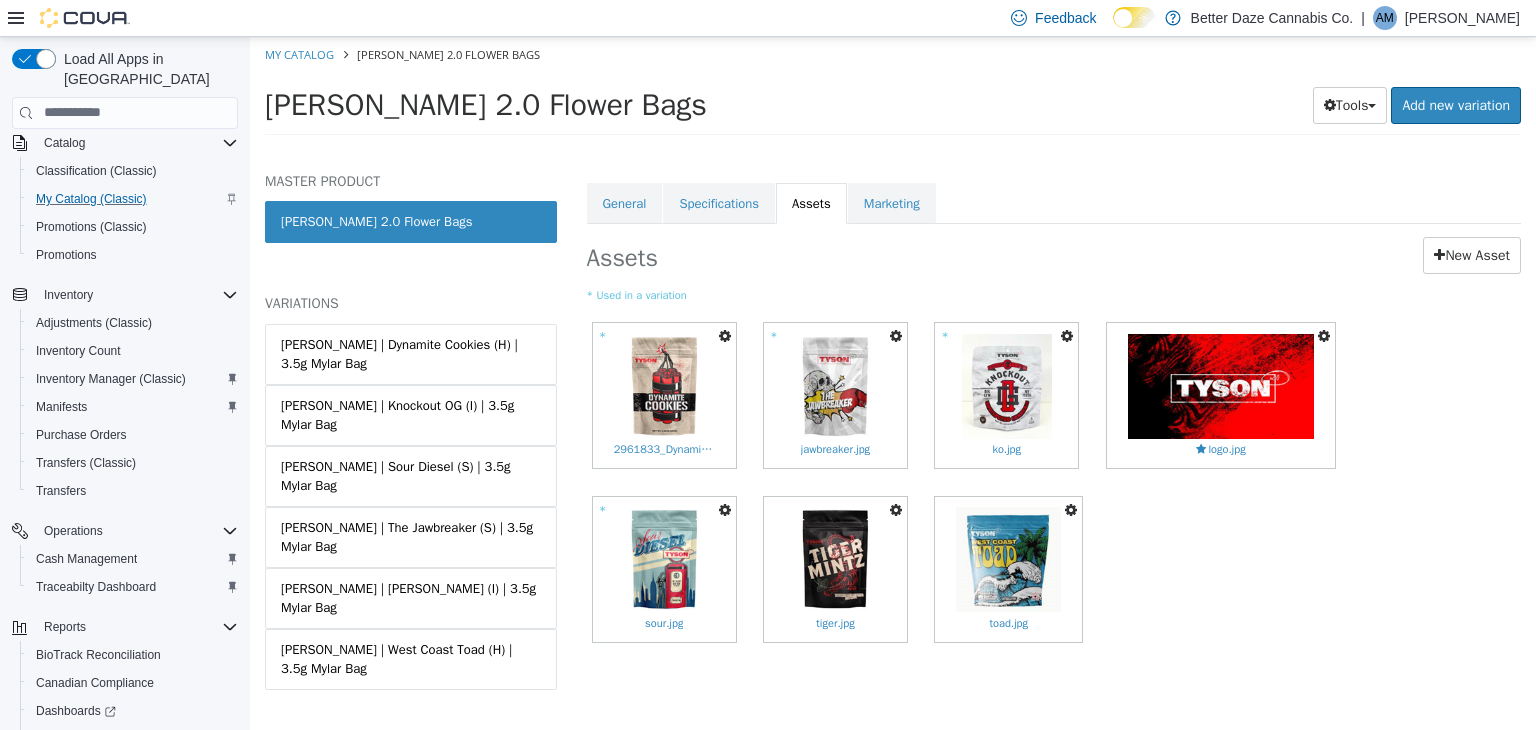 click at bounding box center [896, 509] 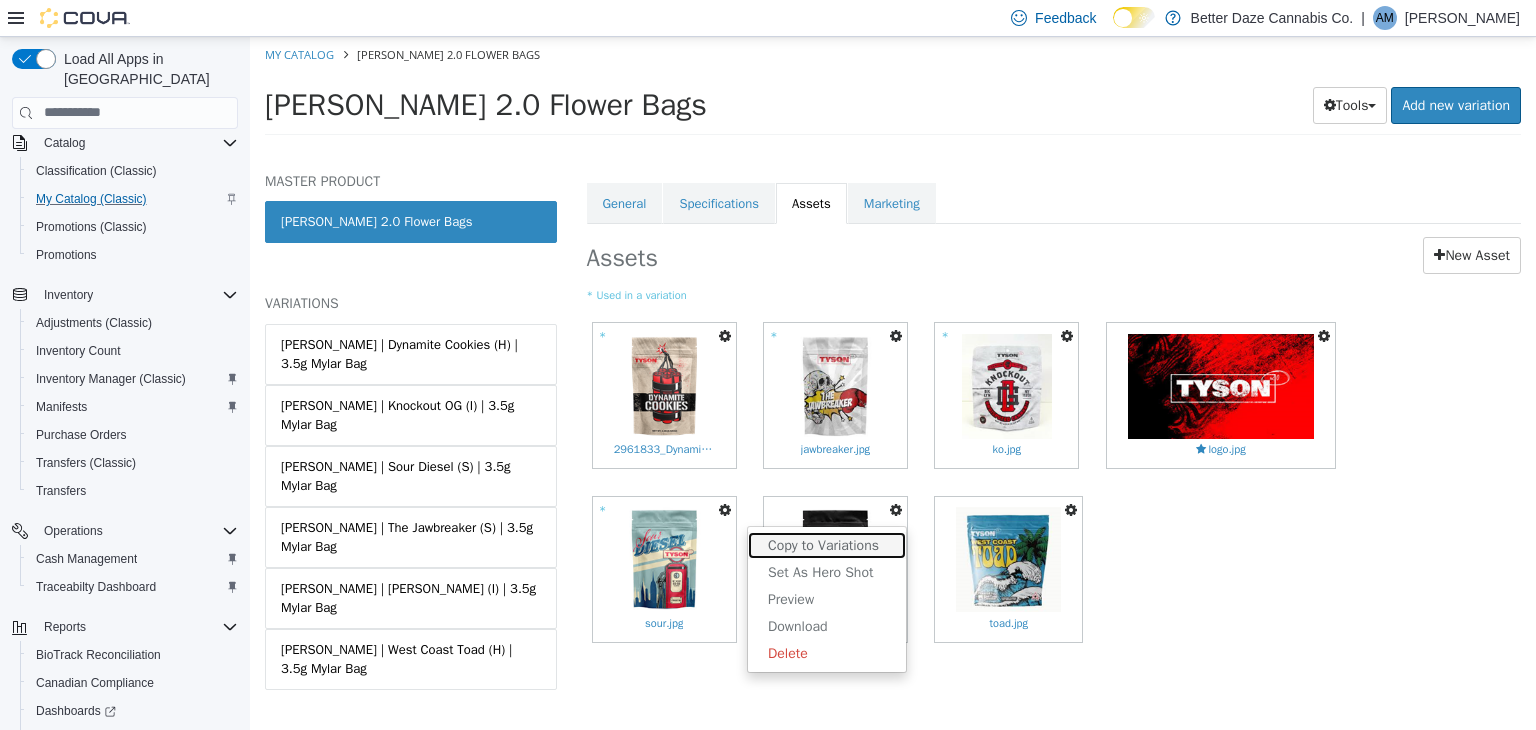 click on "Copy to Variations" at bounding box center (827, 544) 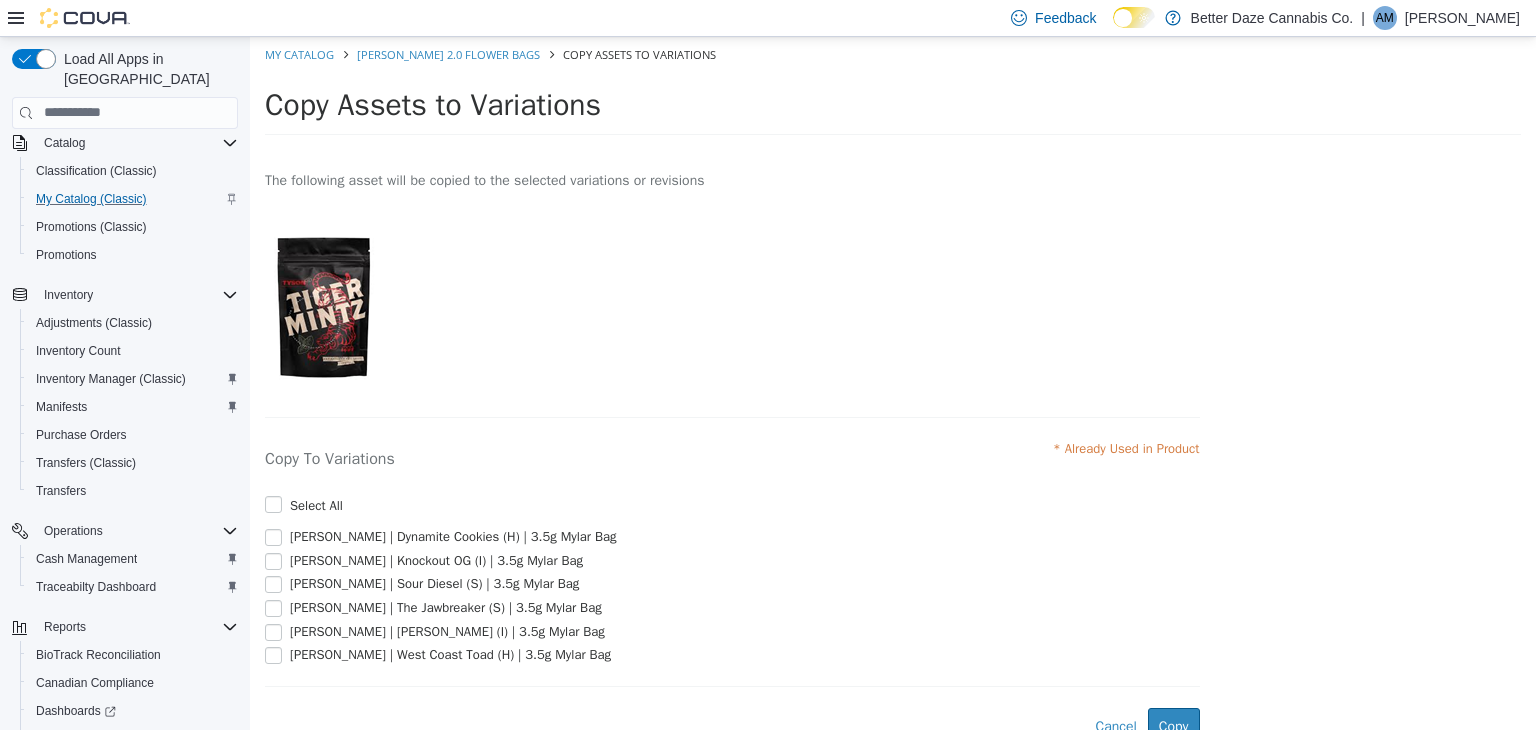 scroll, scrollTop: 76, scrollLeft: 0, axis: vertical 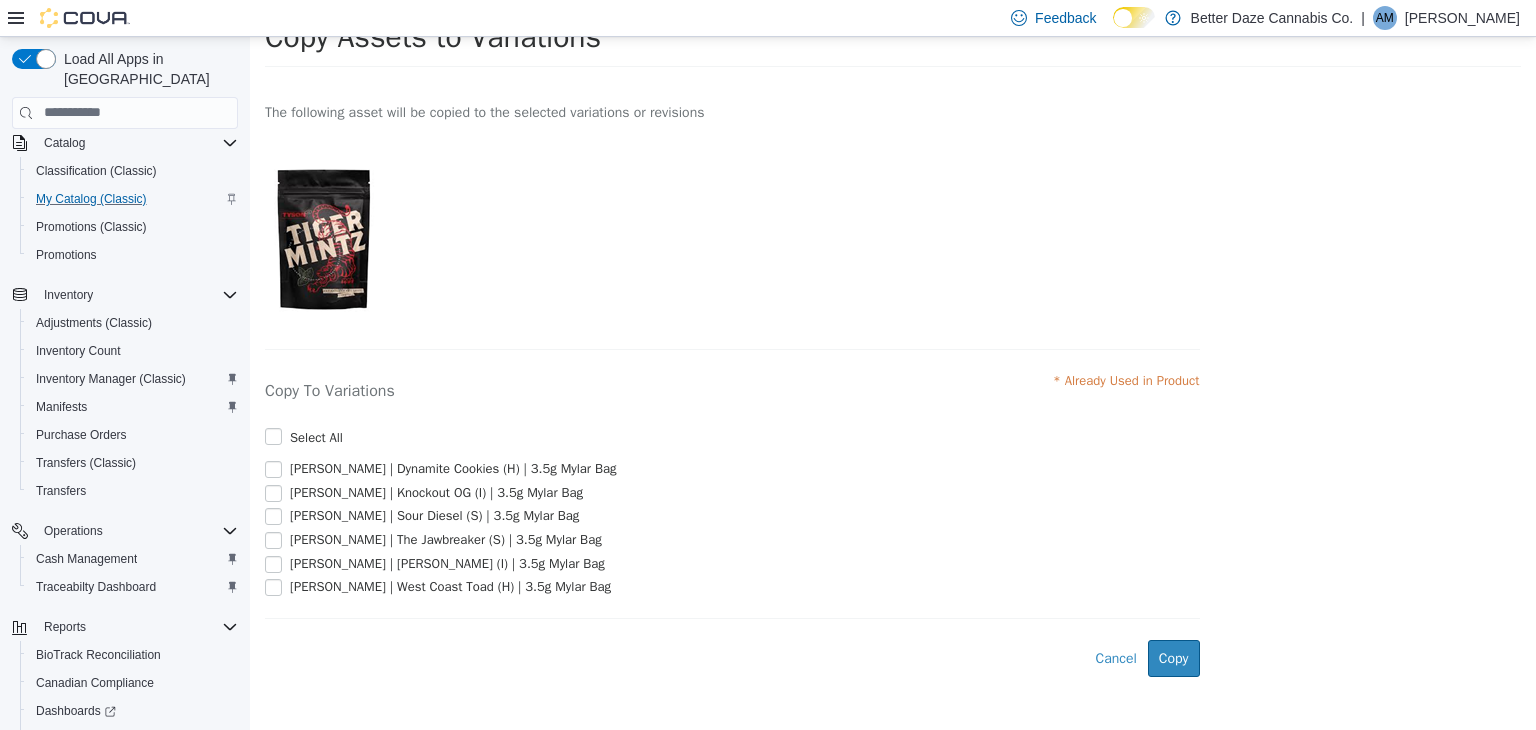 click on "[PERSON_NAME] | [PERSON_NAME] (I) | 3.5g Mylar Bag" at bounding box center [445, 563] 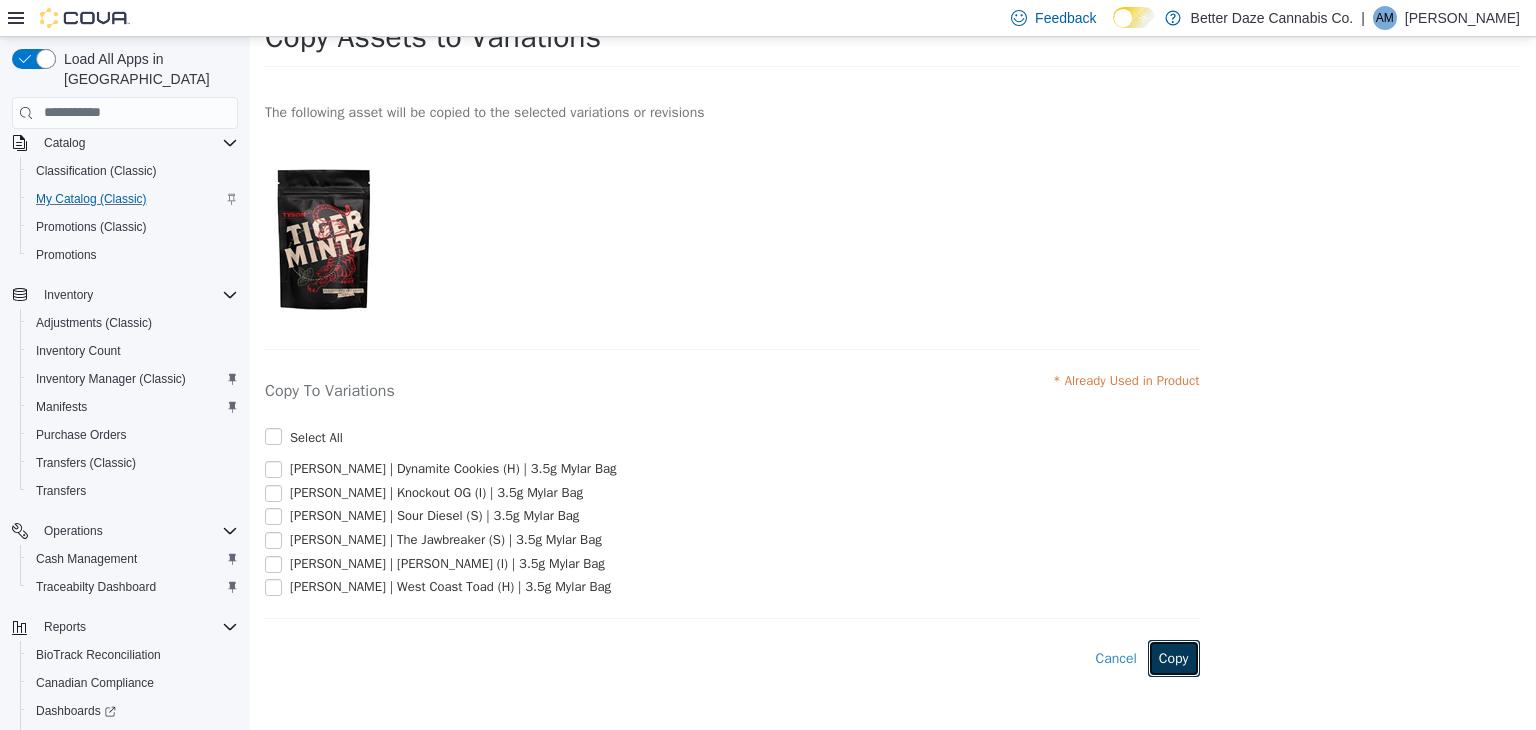 click on "Copy" at bounding box center [1174, 657] 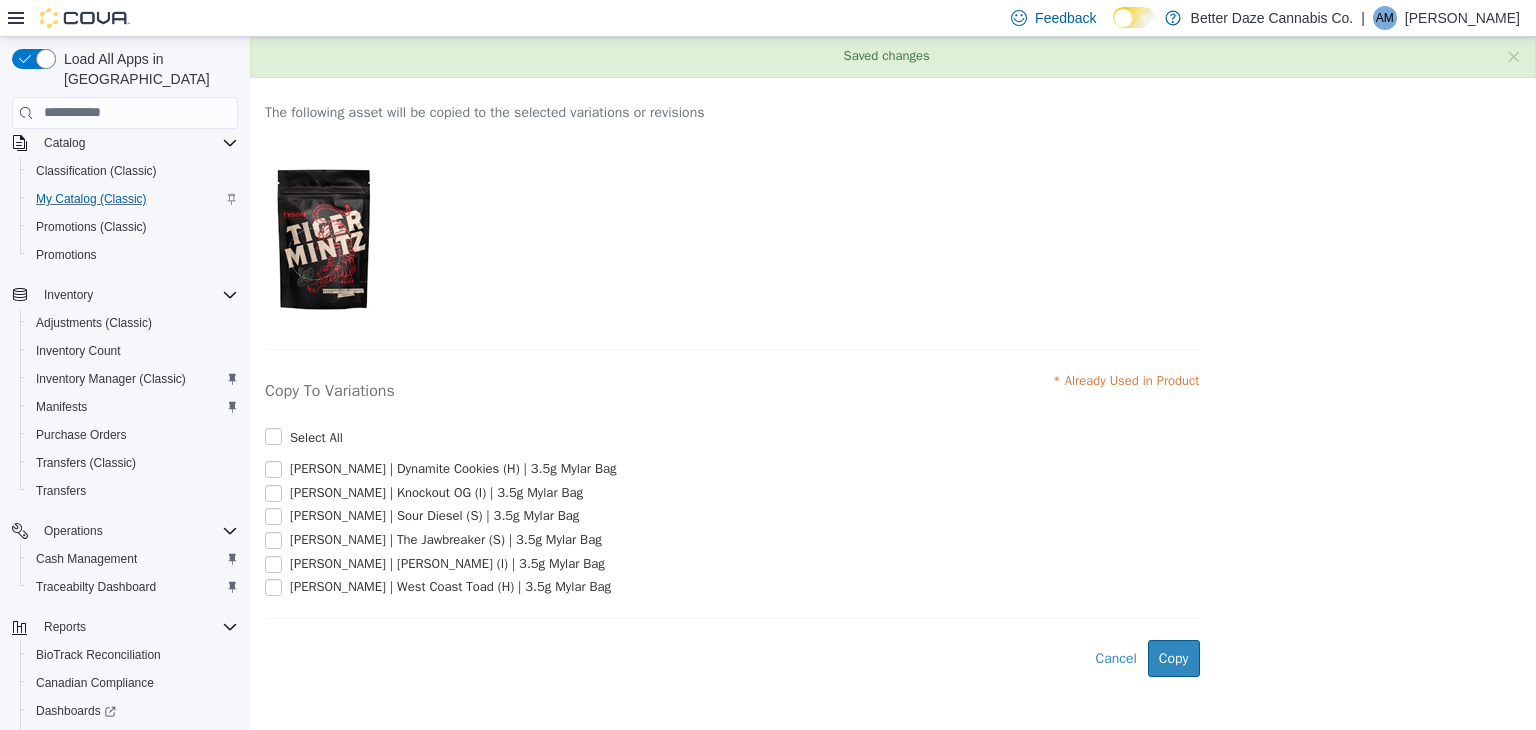 scroll, scrollTop: 0, scrollLeft: 0, axis: both 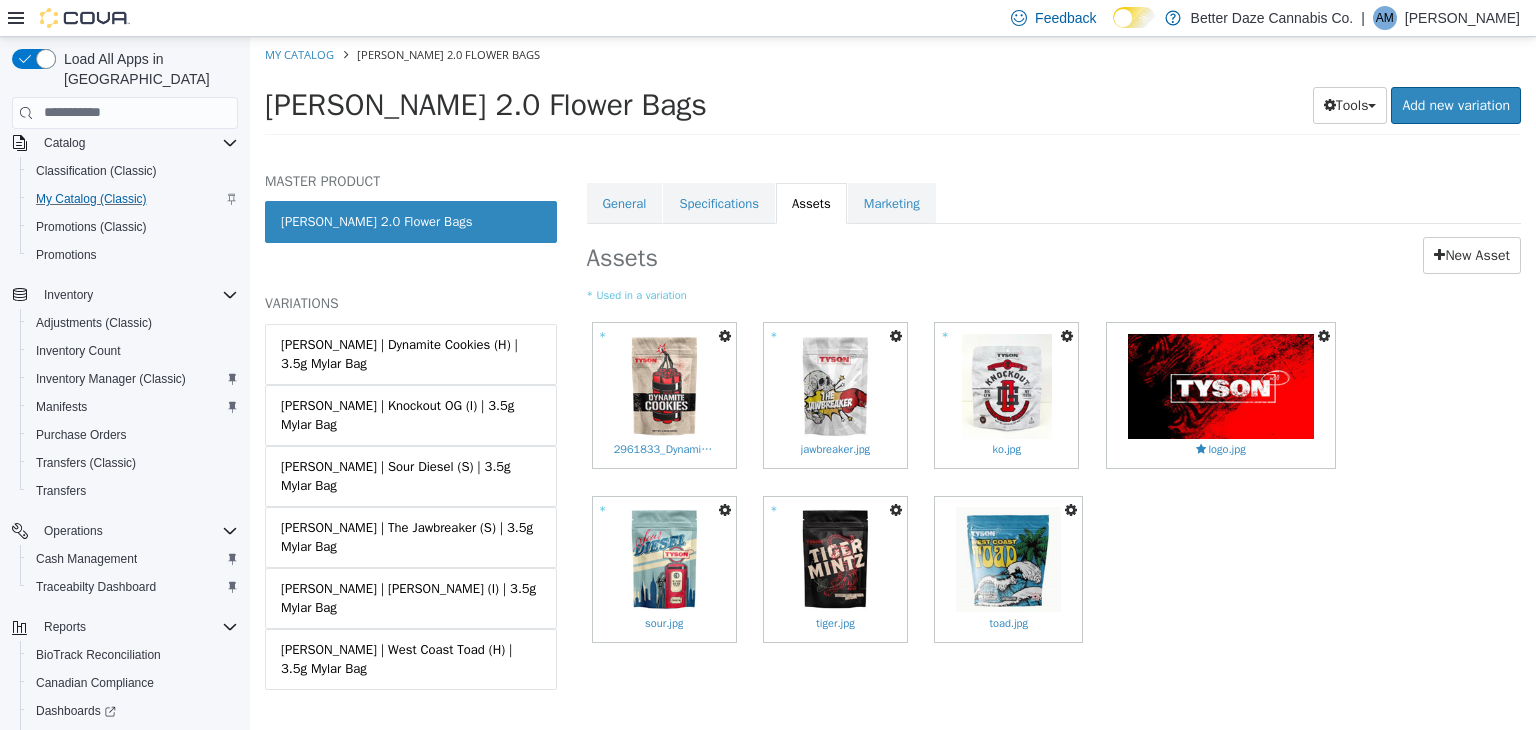 click at bounding box center (1071, 509) 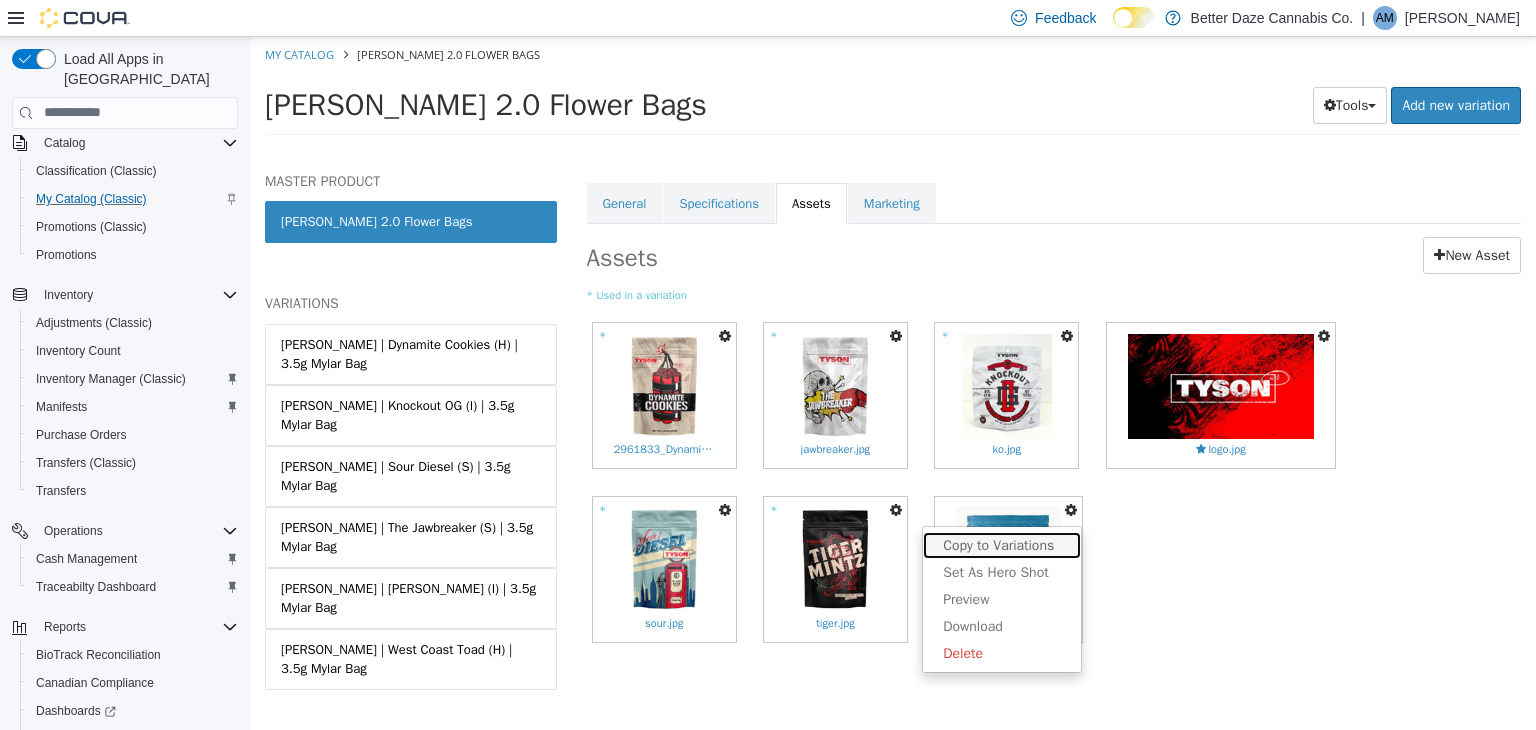 click on "Copy to Variations" at bounding box center (1002, 544) 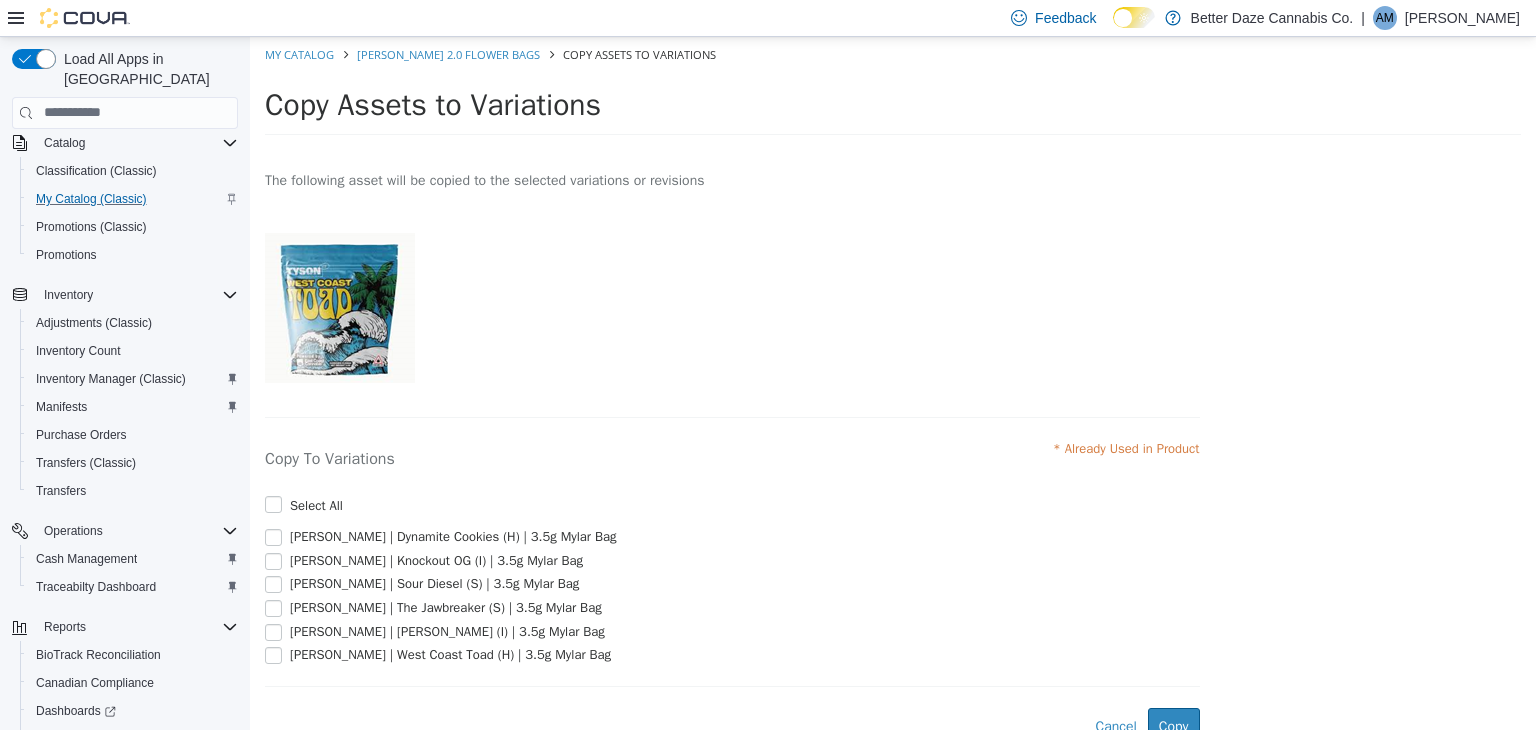 scroll, scrollTop: 76, scrollLeft: 0, axis: vertical 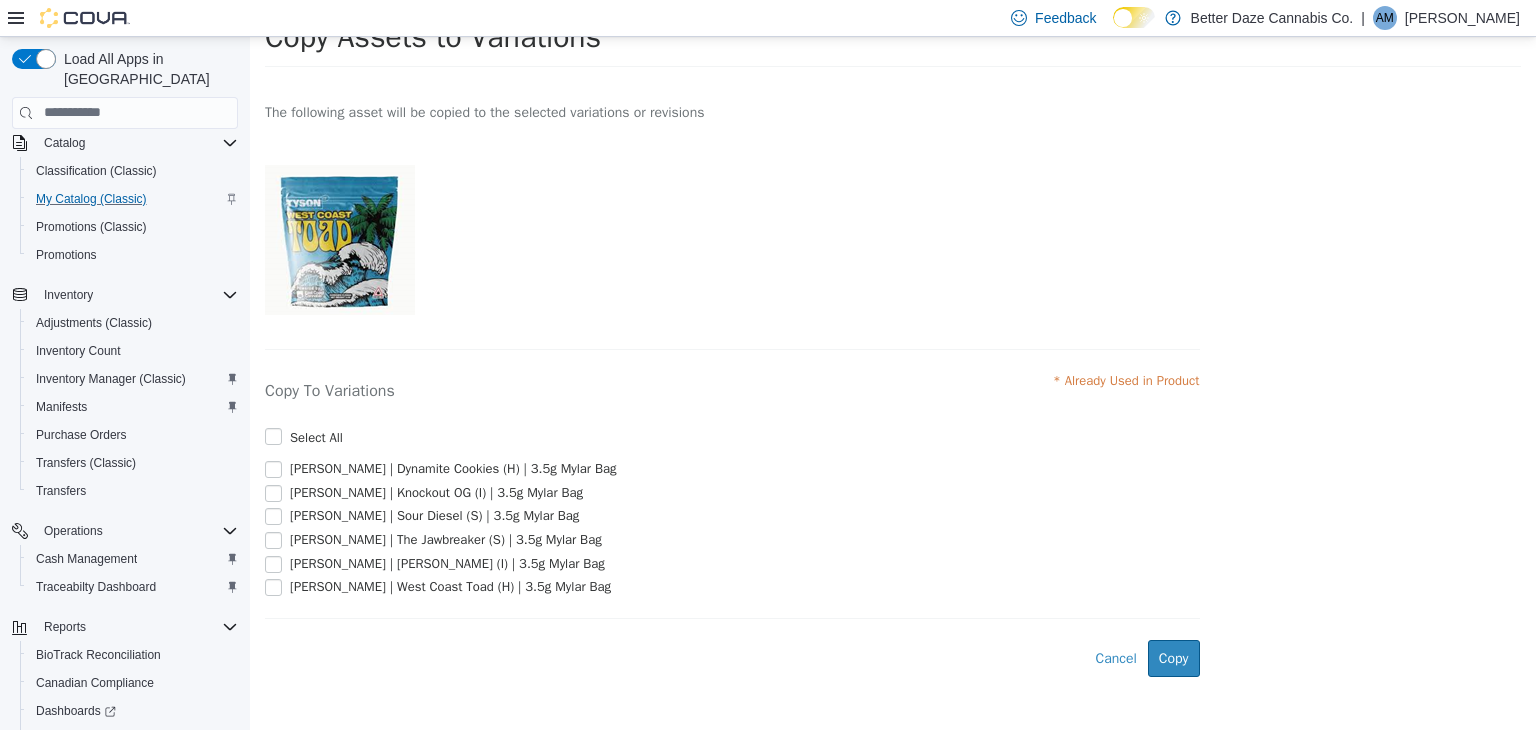 click on "[PERSON_NAME] | West Coast Toad (H) | 3.5g Mylar Bag" at bounding box center (450, 585) 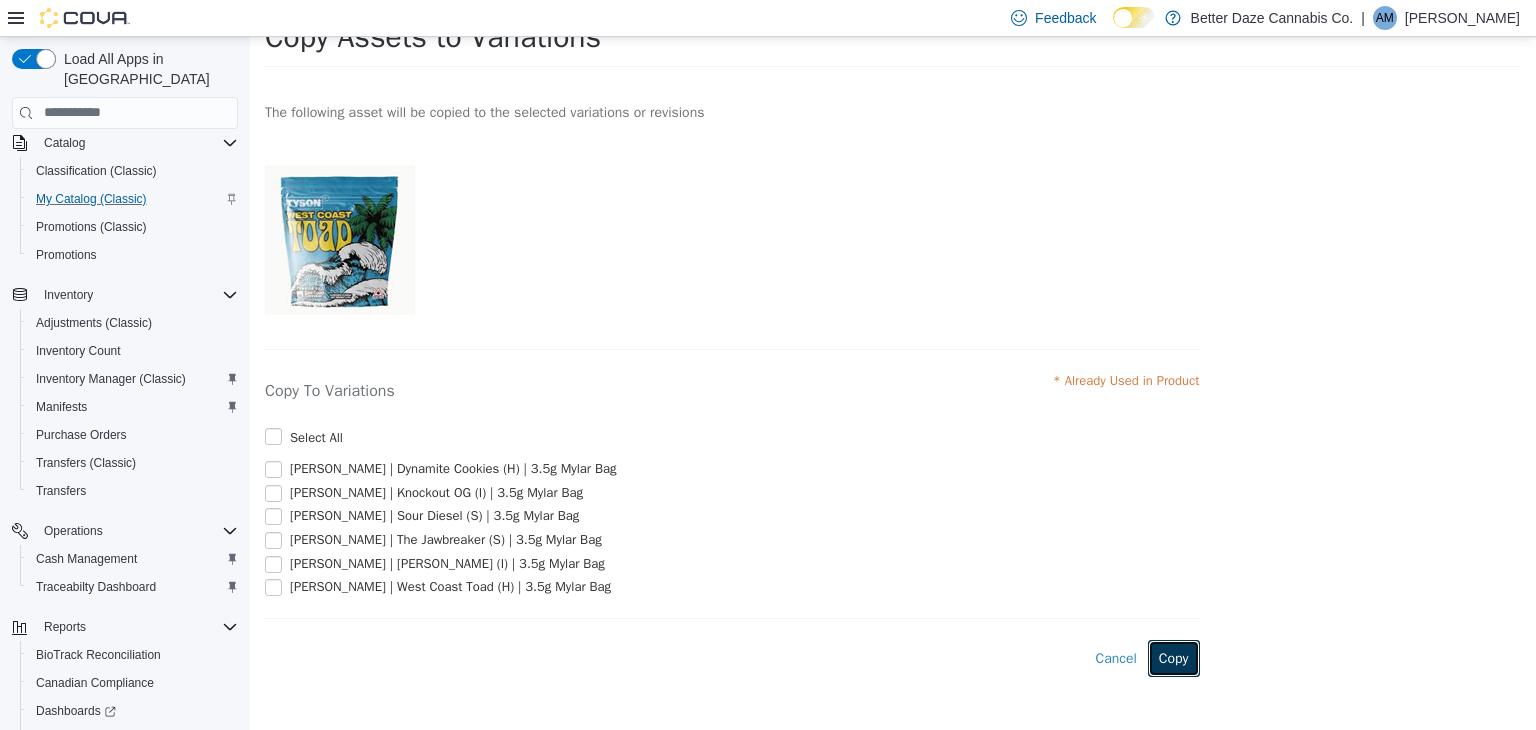 click on "Copy" at bounding box center [1174, 657] 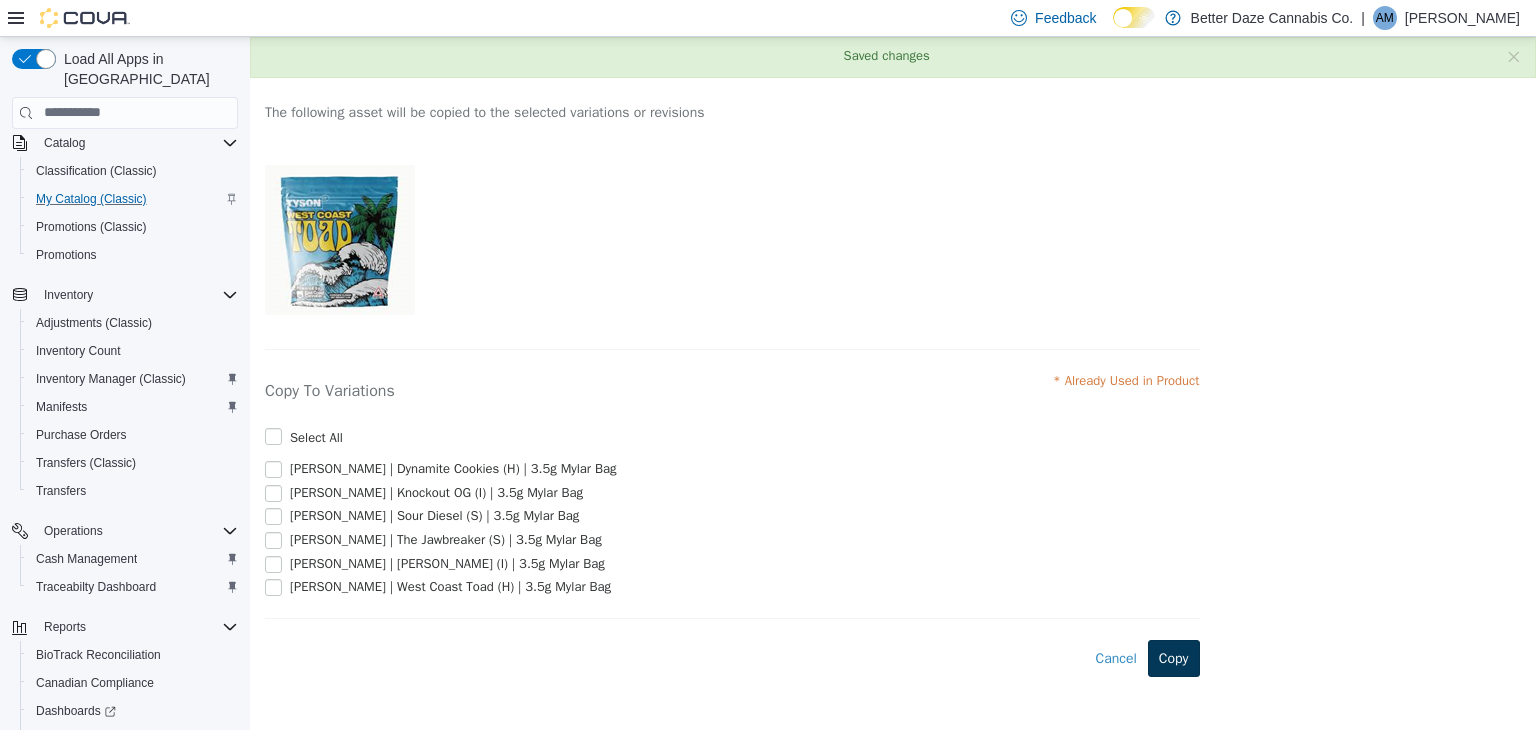 scroll, scrollTop: 0, scrollLeft: 0, axis: both 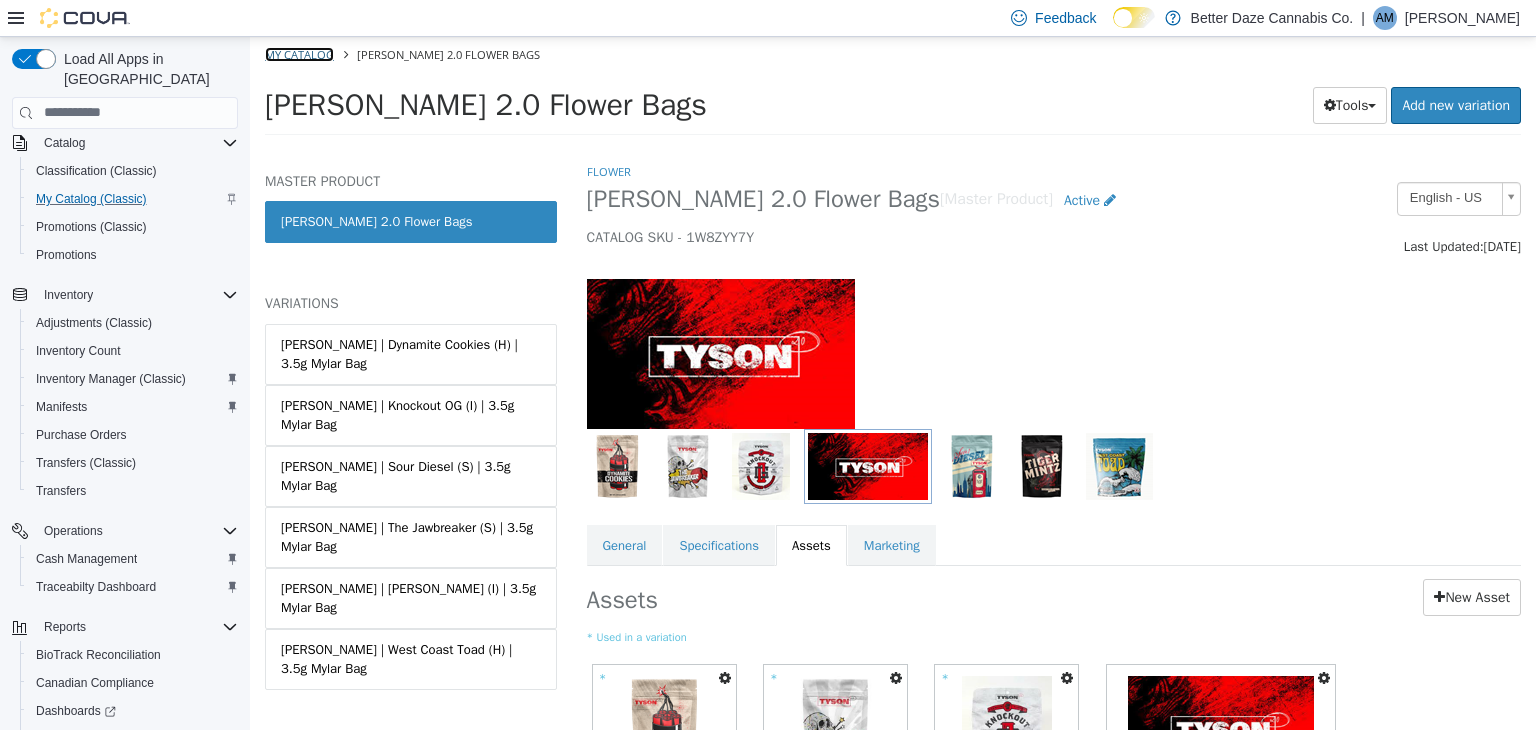 click on "My Catalog" at bounding box center [299, 53] 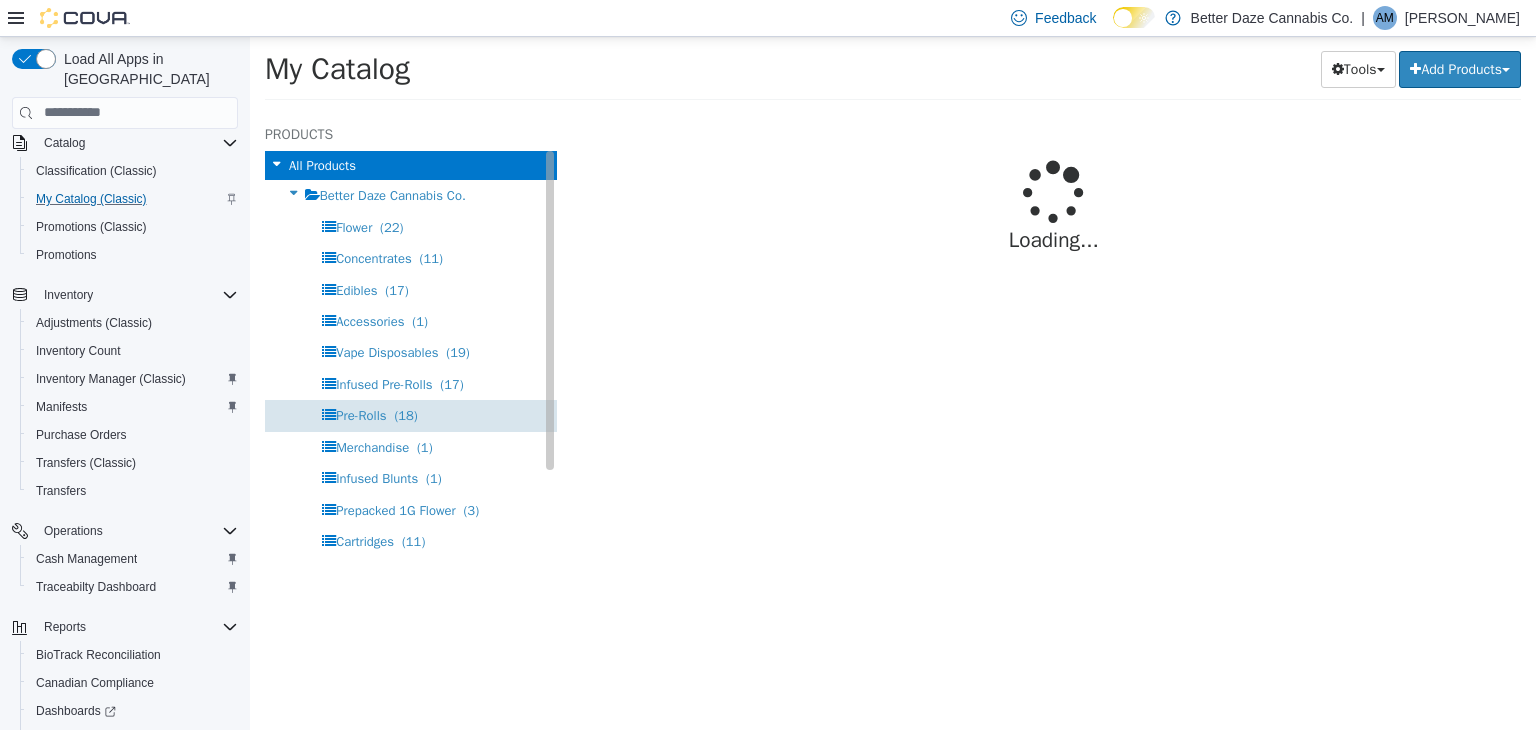 select on "**********" 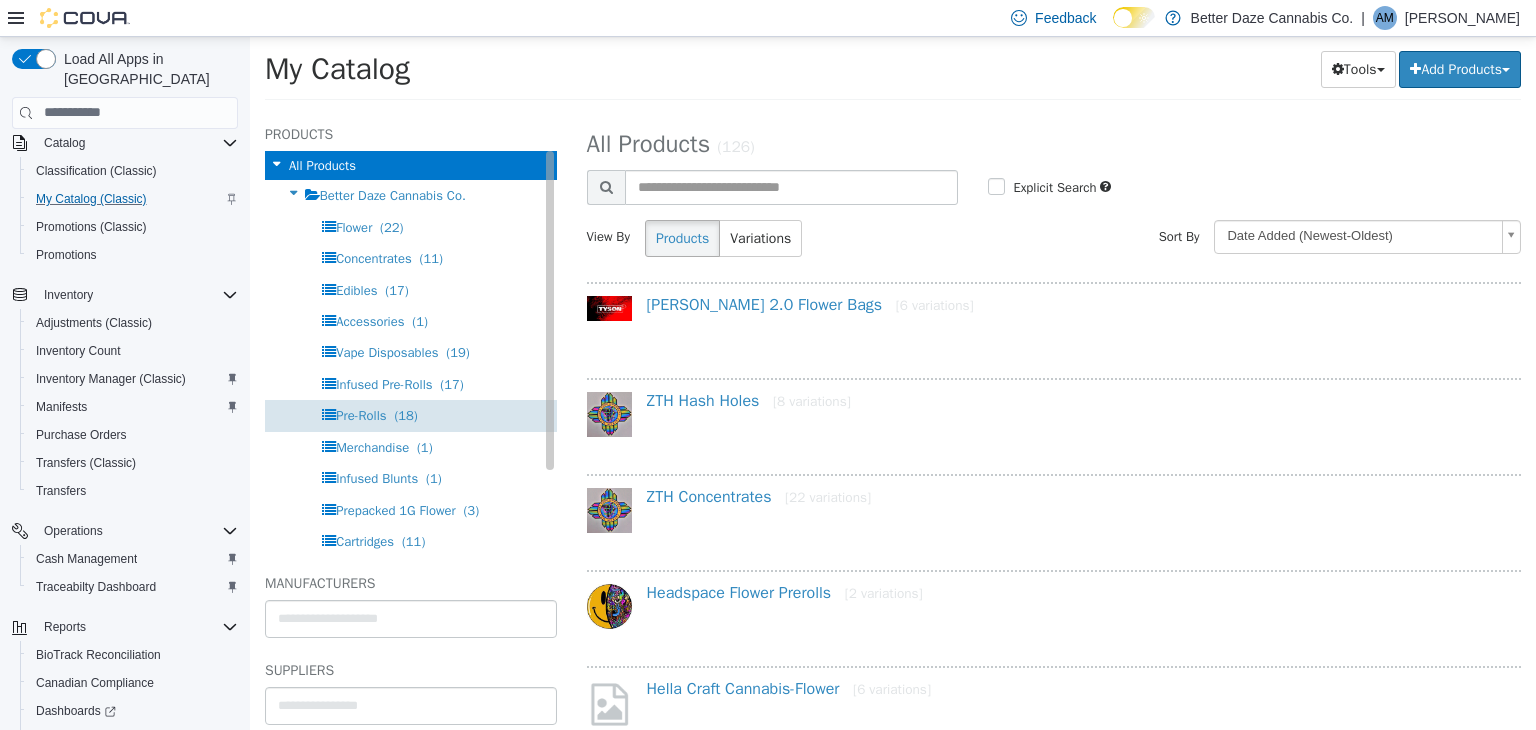click on "Pre-Rolls" at bounding box center (361, 414) 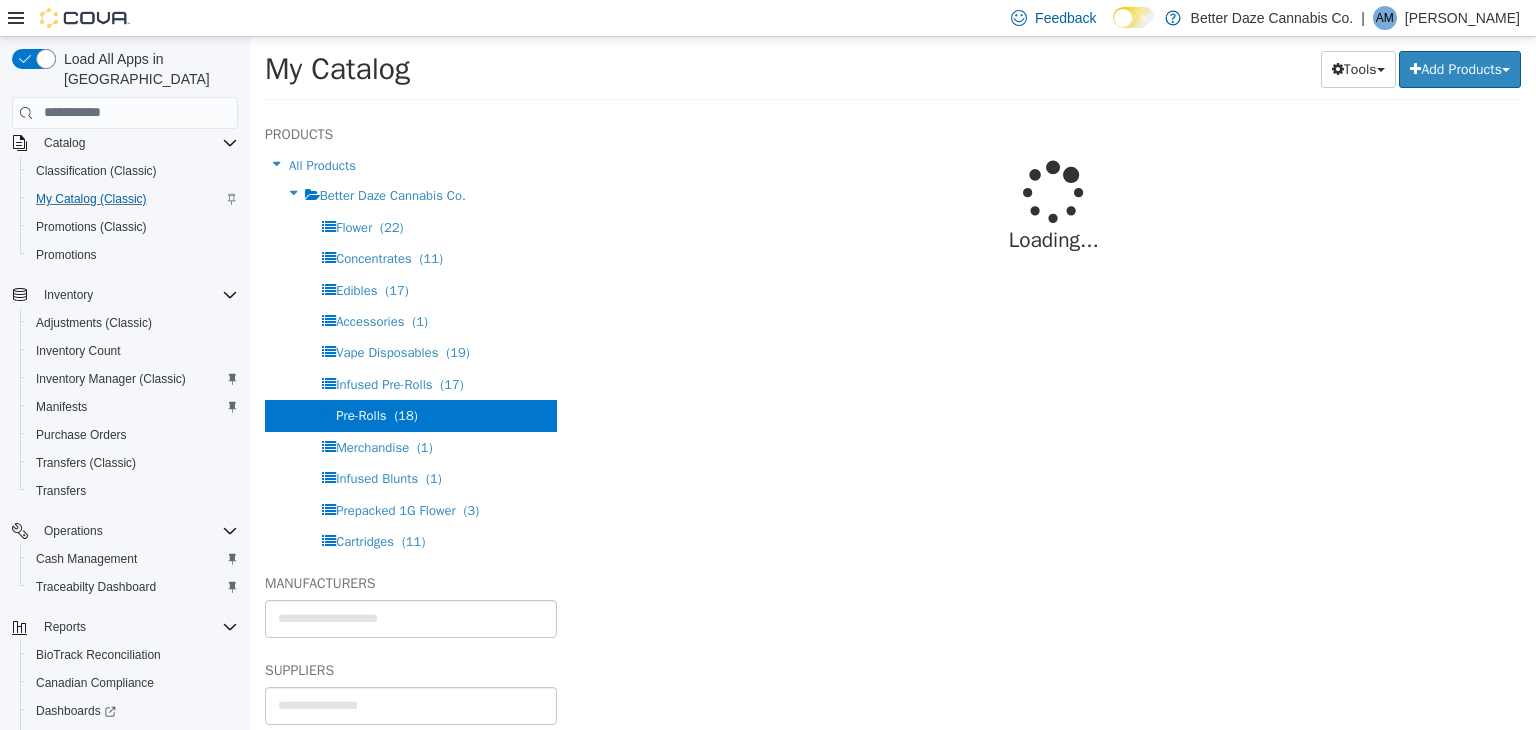 select on "**********" 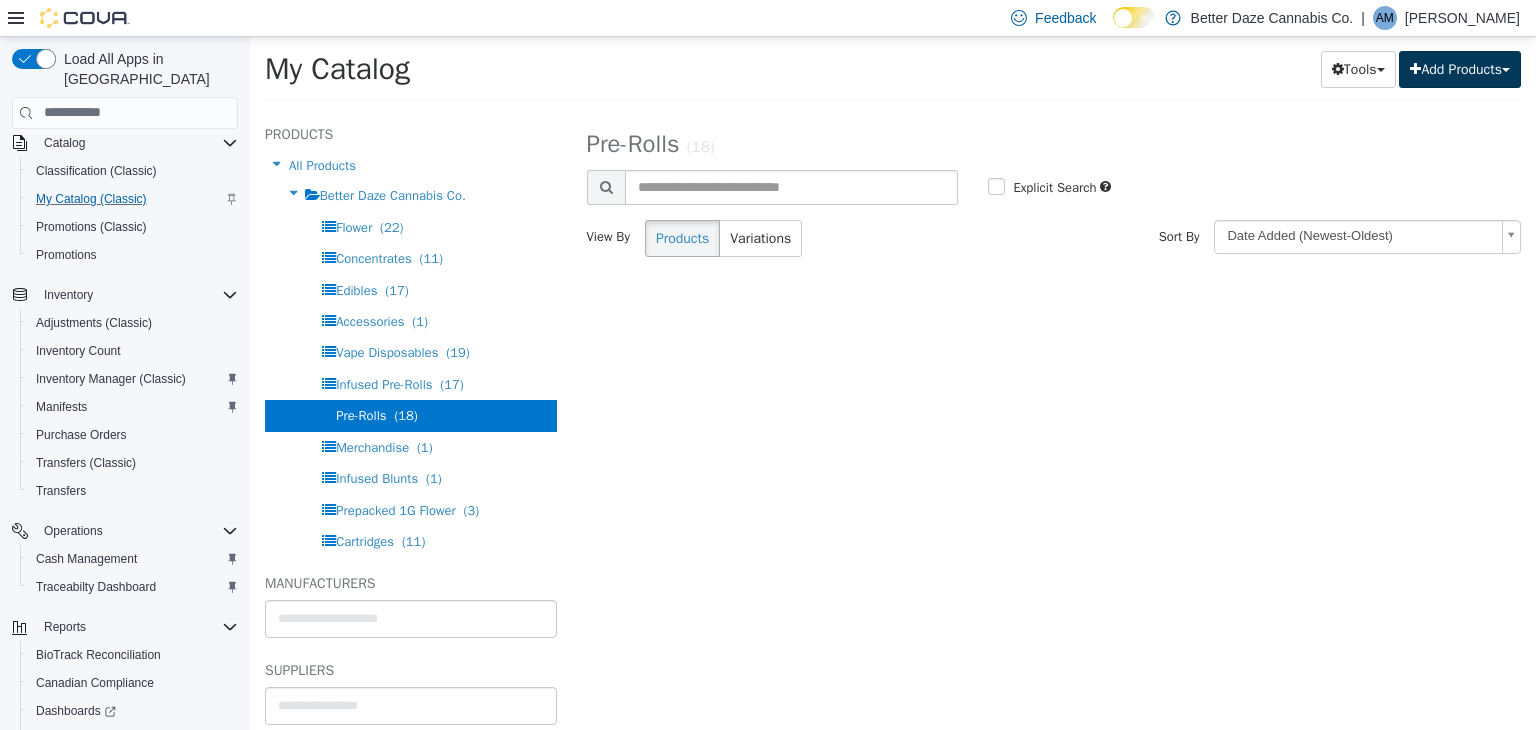 click on "Add Products" at bounding box center (1460, 68) 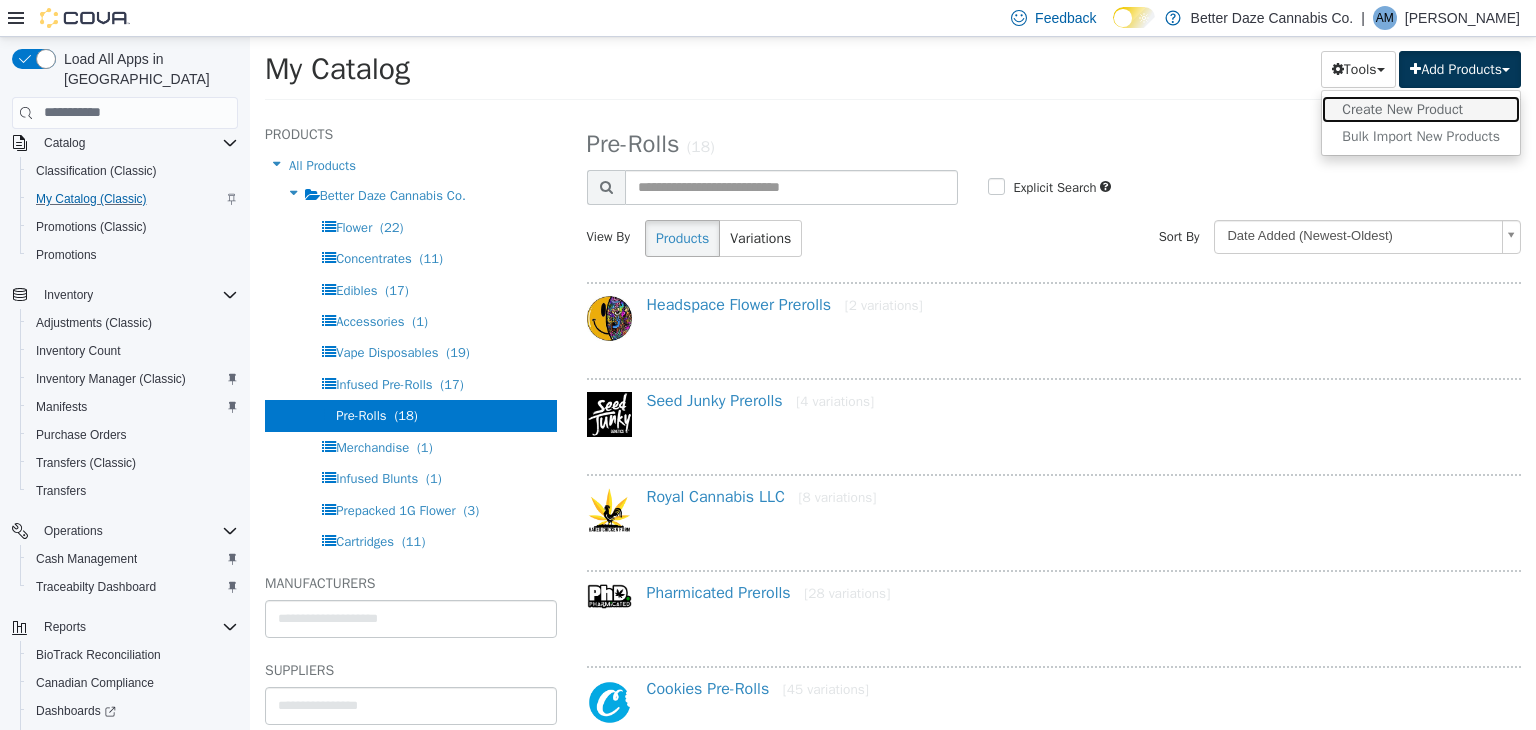 click on "Create New Product" at bounding box center (1421, 108) 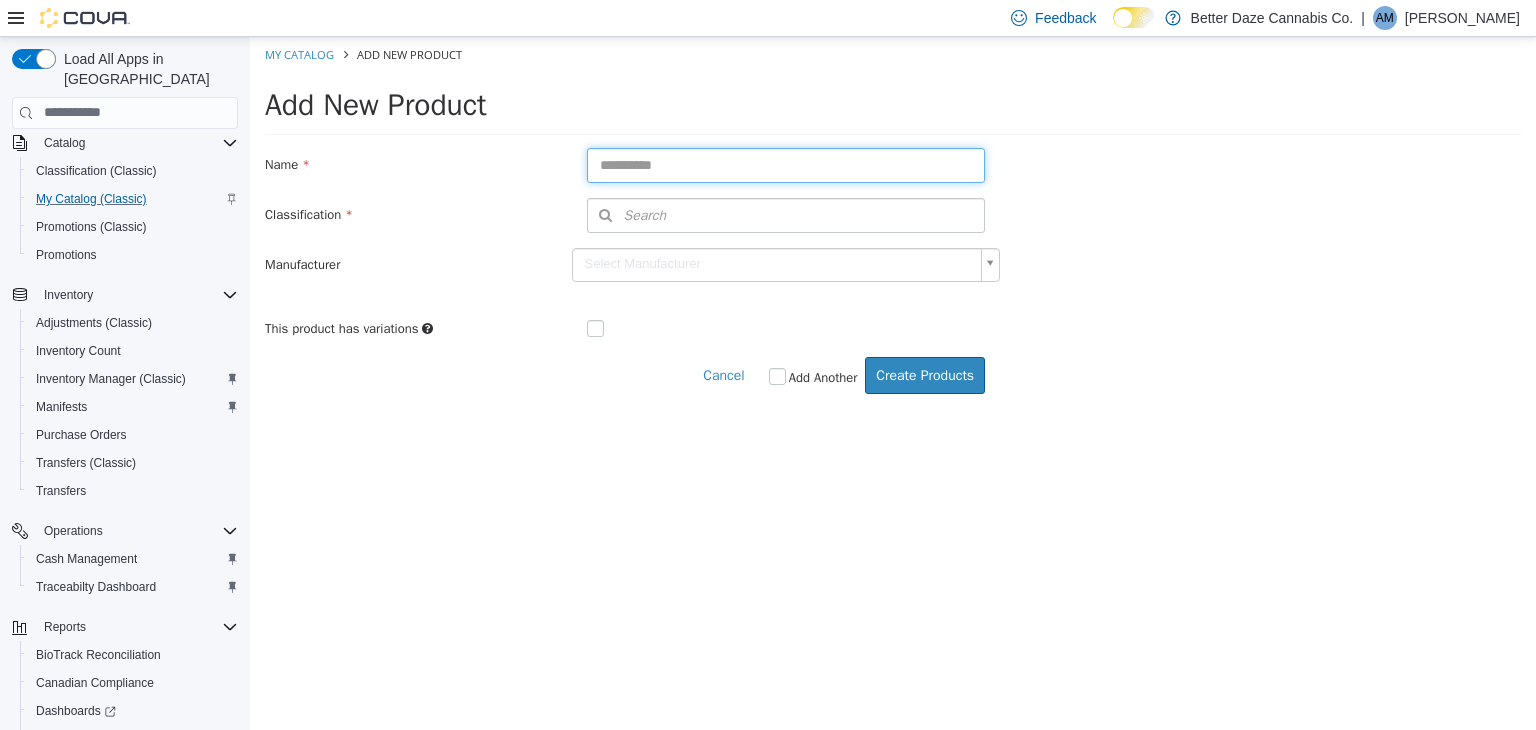 click at bounding box center (786, 164) 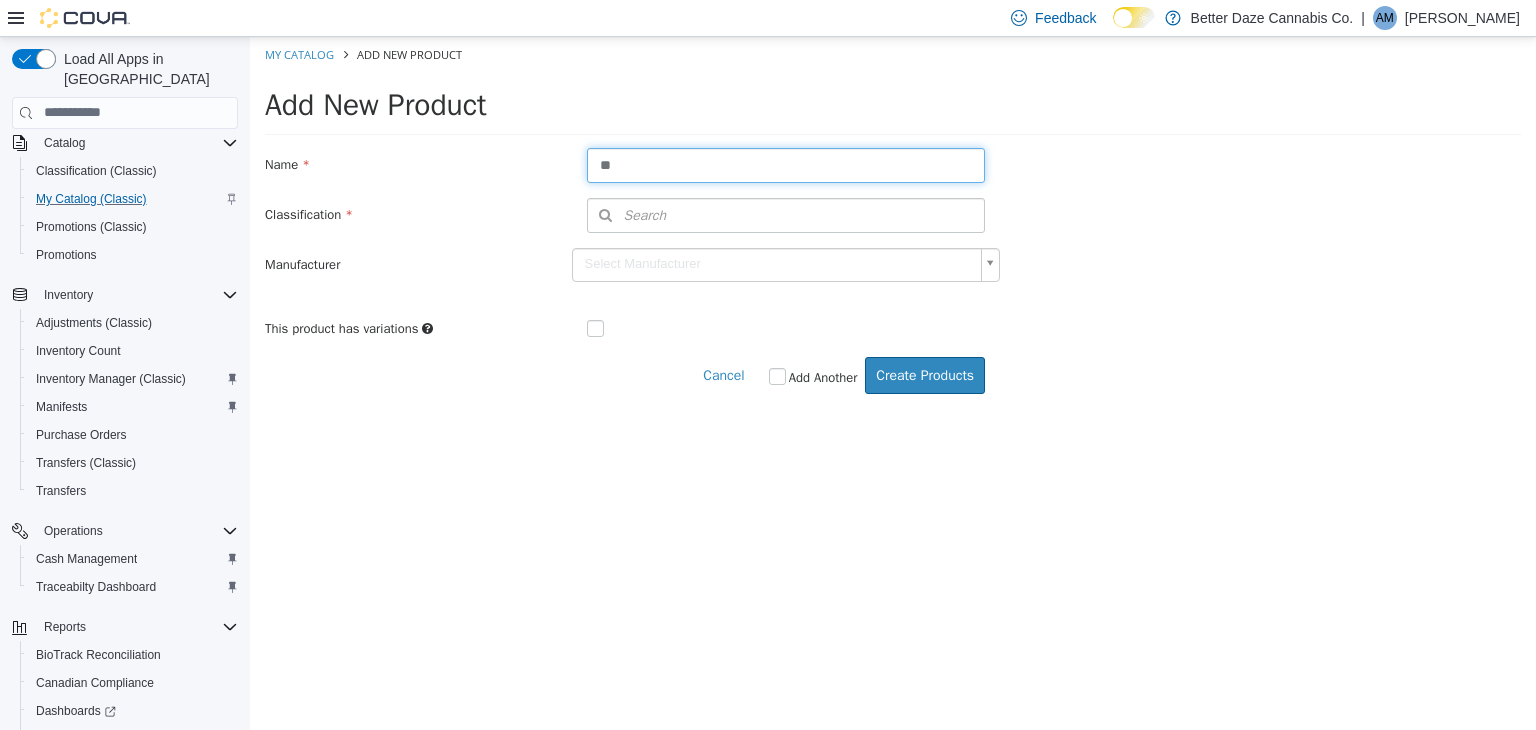 type on "*" 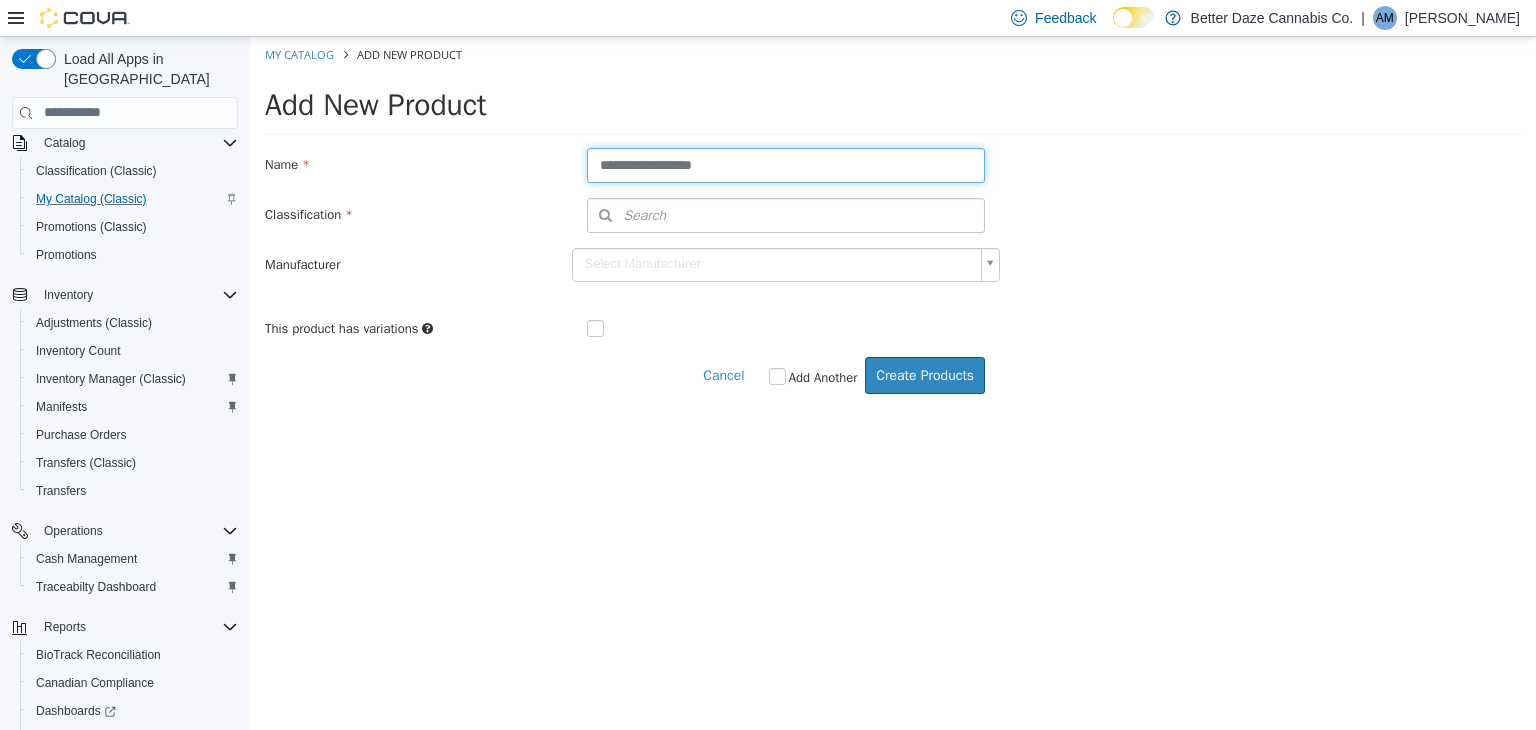 type on "**********" 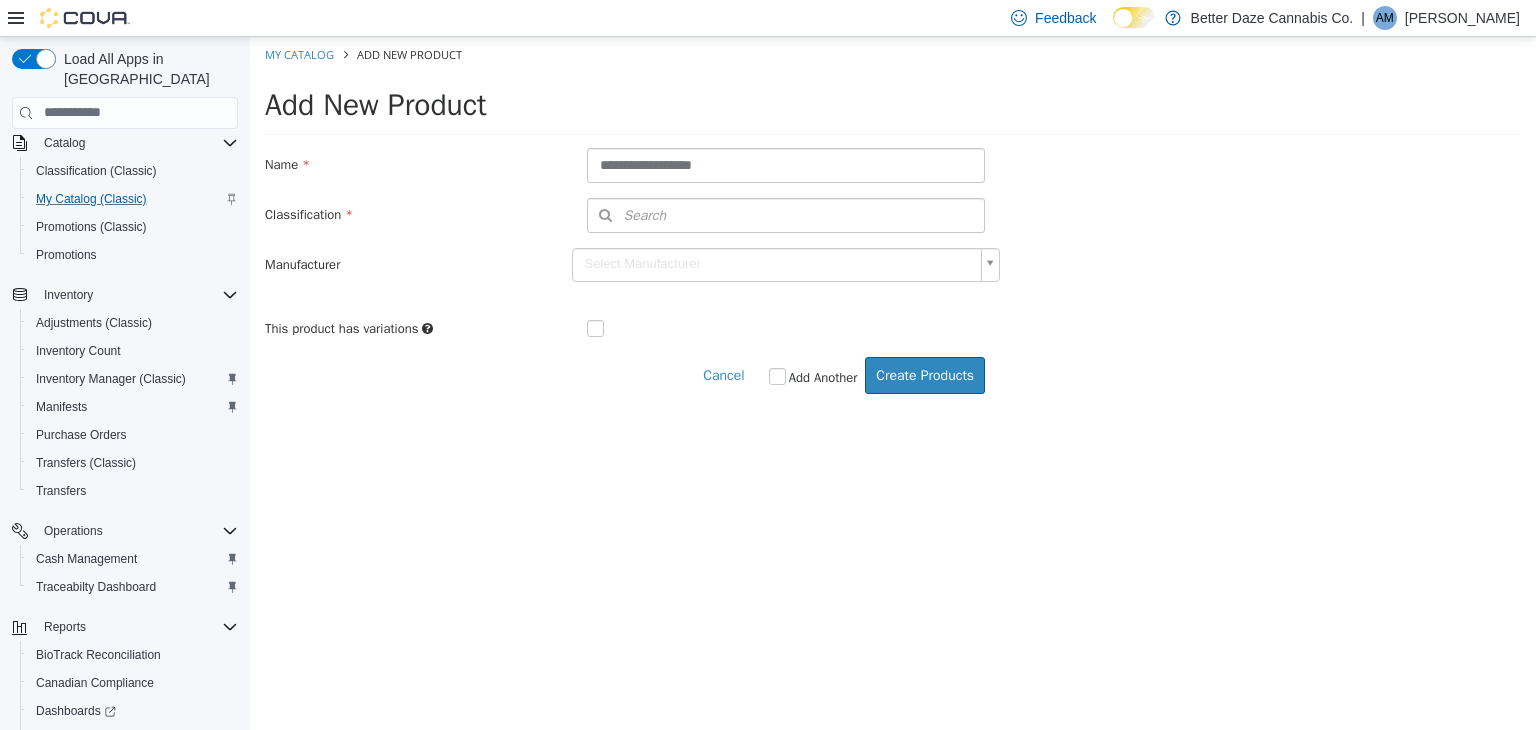 click on "**********" at bounding box center (893, 243) 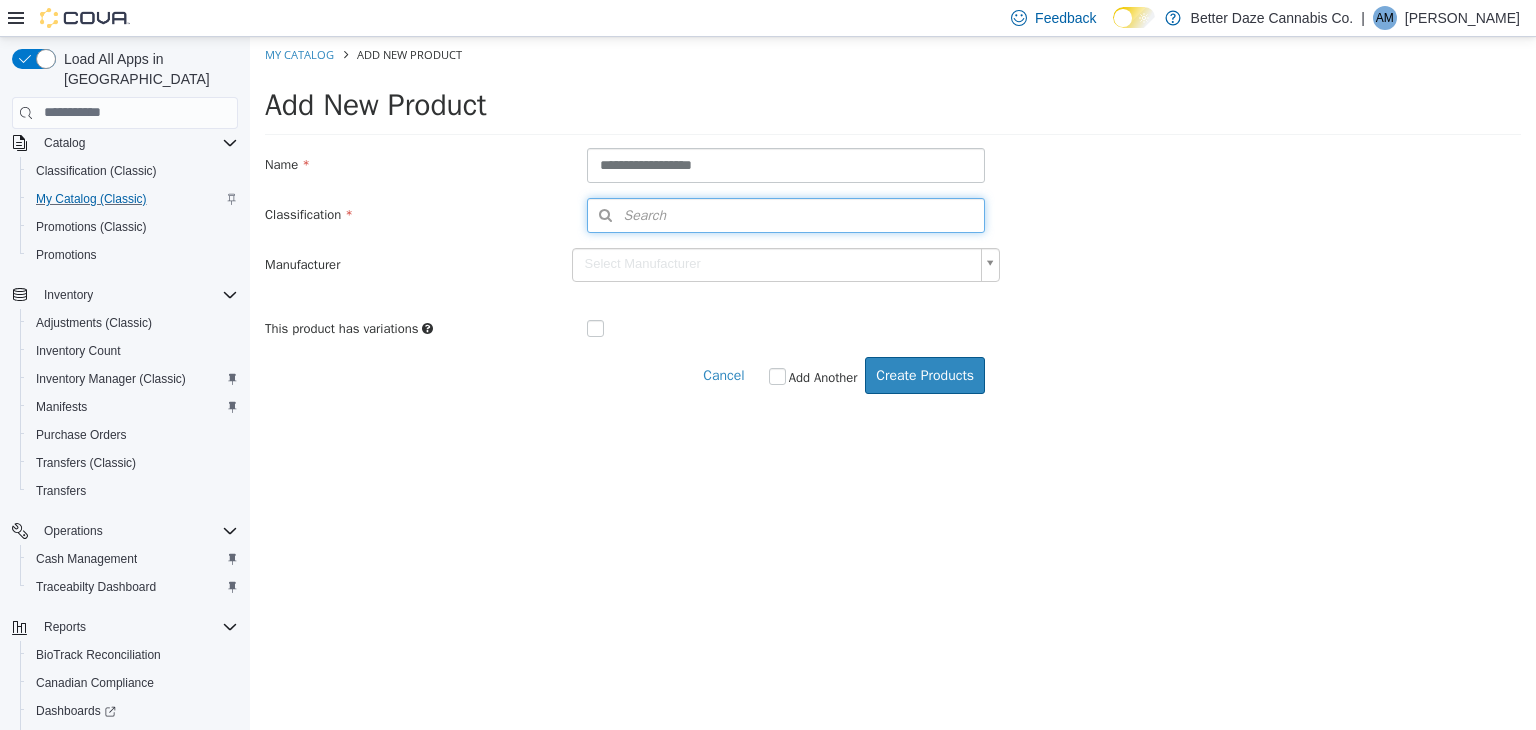 click on "Search" at bounding box center [786, 214] 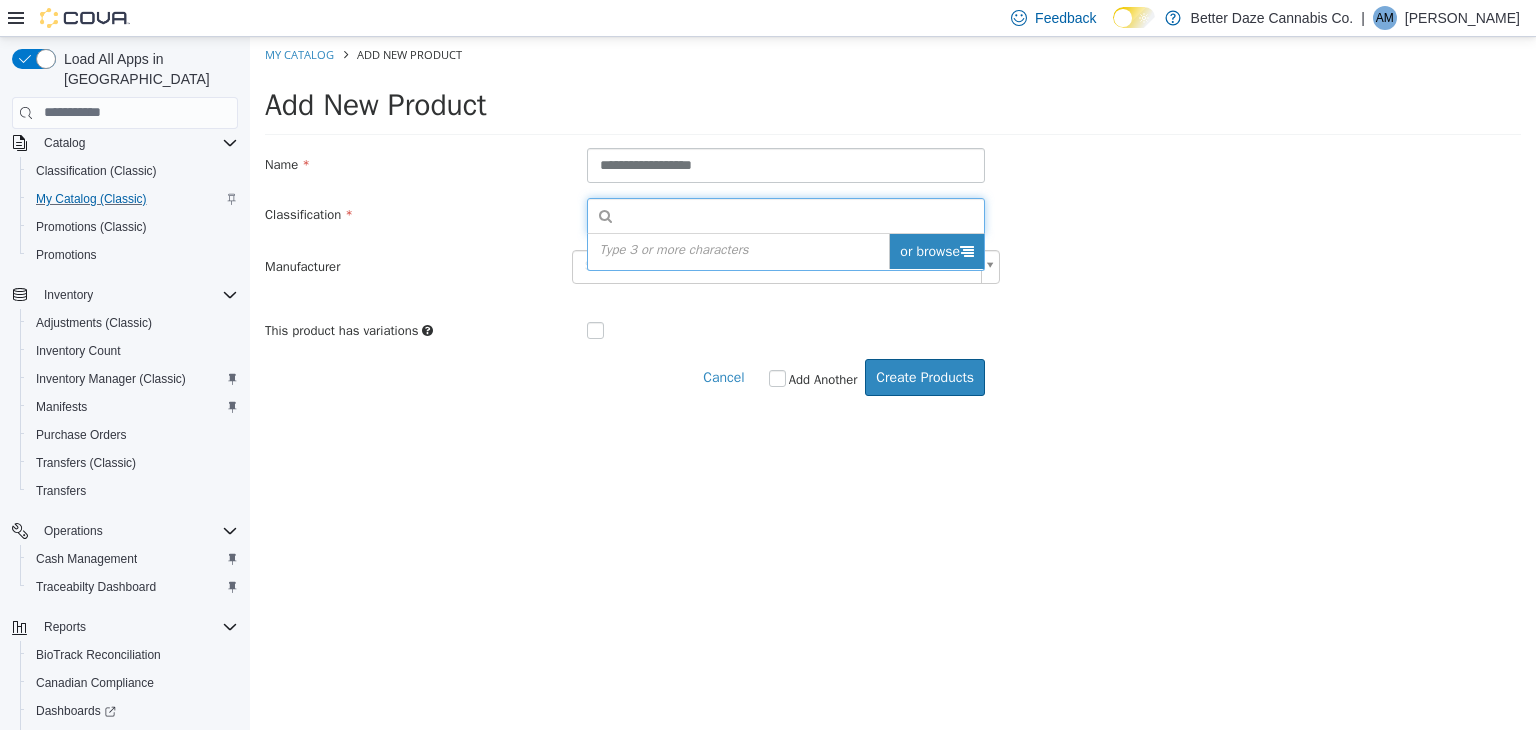 click on "or browse" at bounding box center [936, 250] 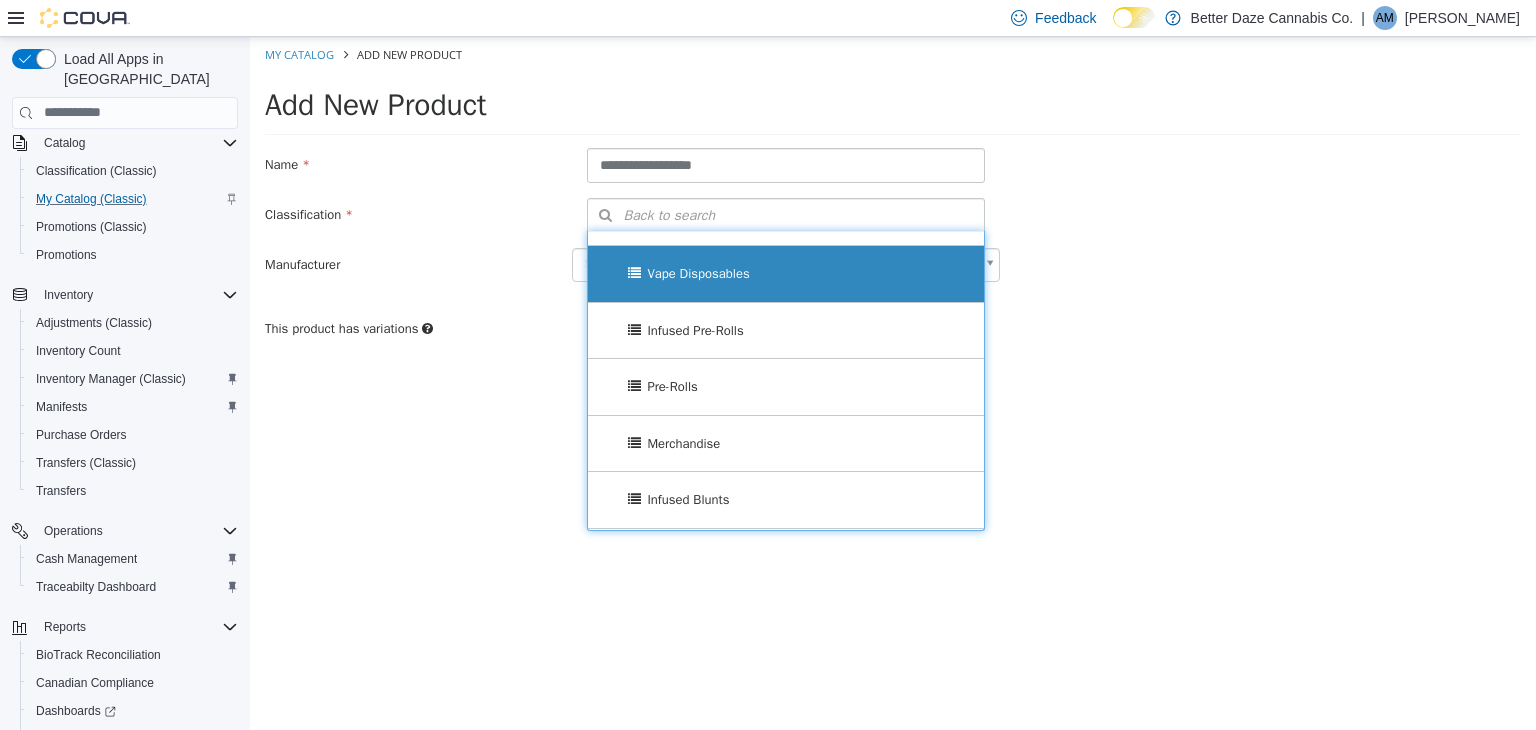 scroll, scrollTop: 326, scrollLeft: 0, axis: vertical 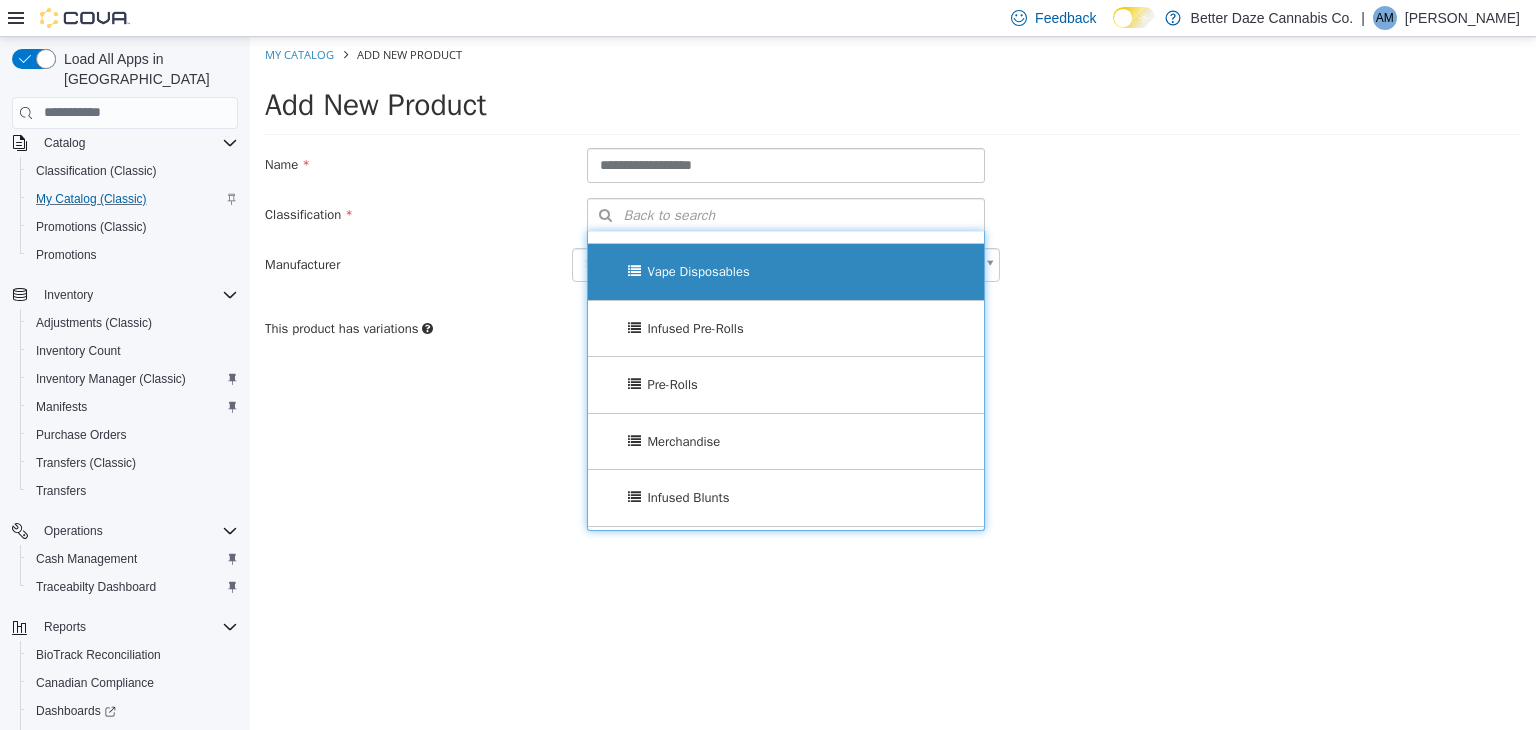 click on "Pre-Rolls" at bounding box center [786, 384] 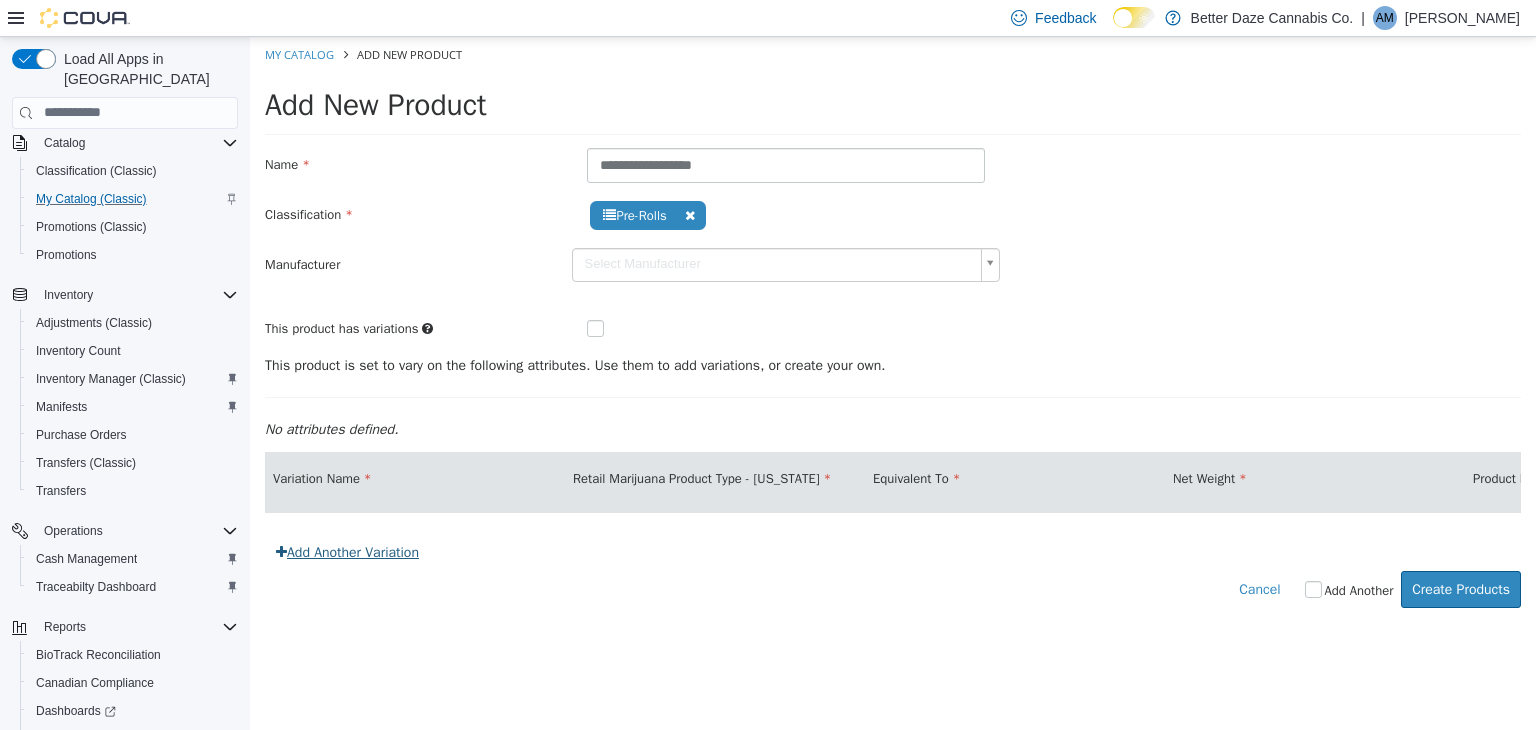 click on "Add Another Variation" at bounding box center [347, 551] 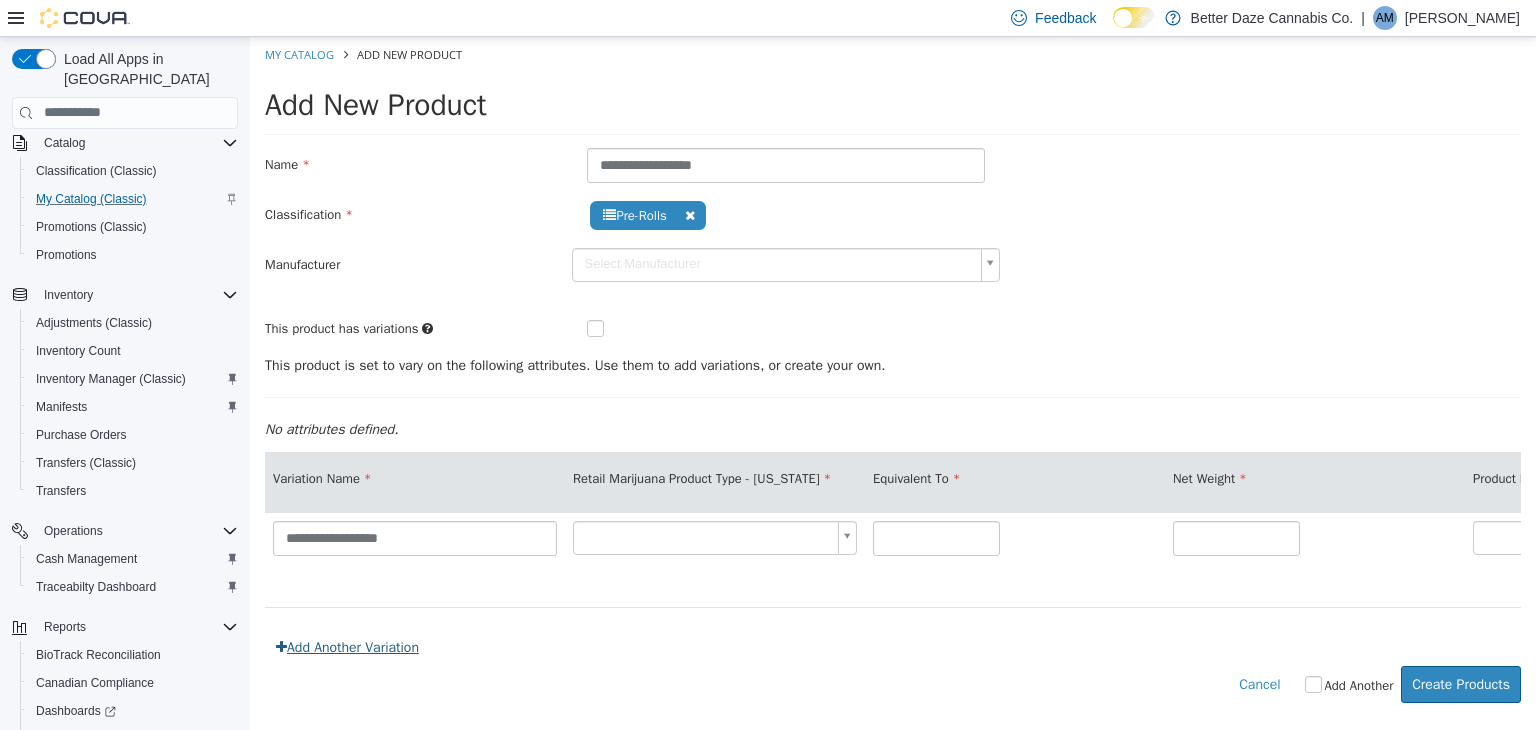 click on "Add Another Variation" at bounding box center [347, 646] 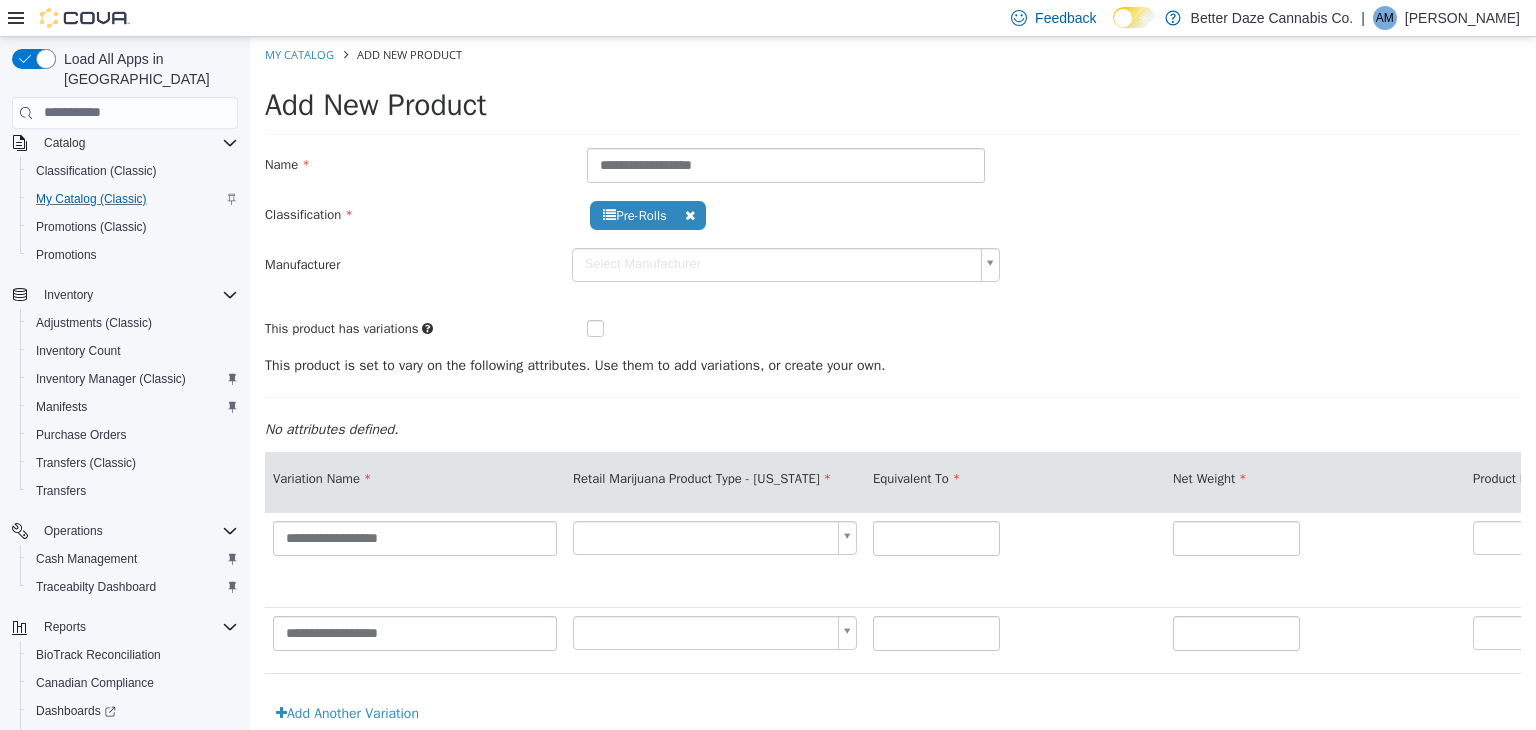 scroll, scrollTop: 73, scrollLeft: 0, axis: vertical 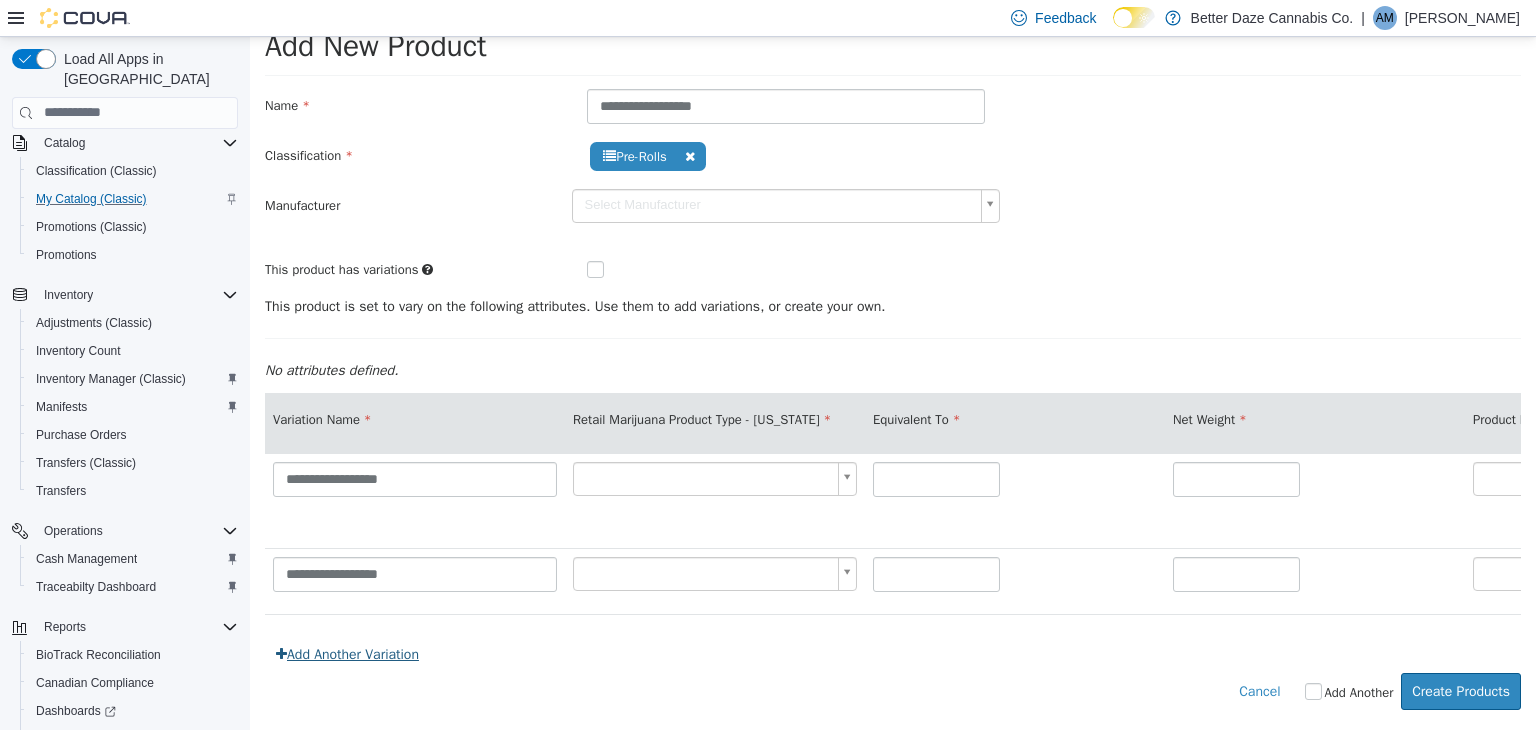 click on "Add Another Variation" at bounding box center [347, 653] 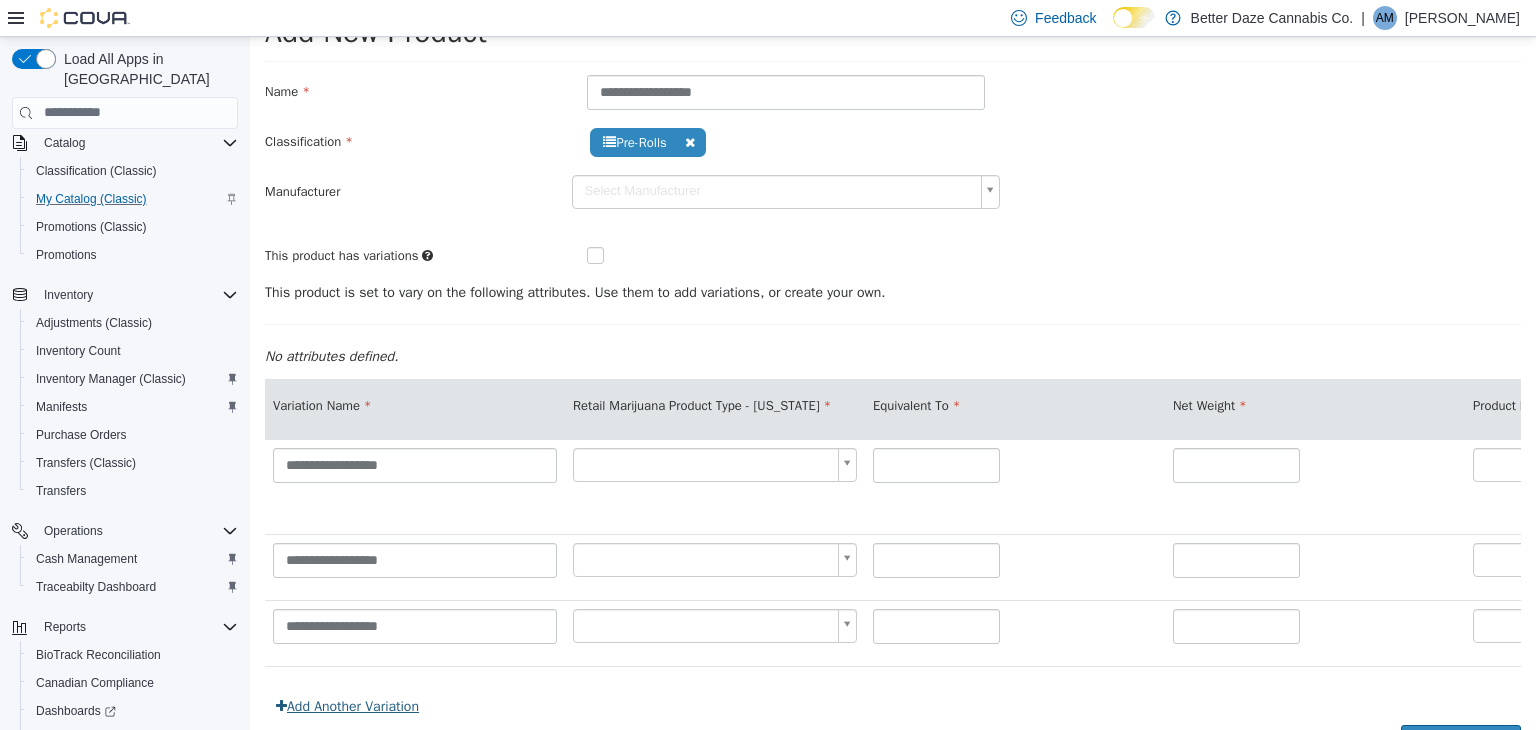 scroll, scrollTop: 139, scrollLeft: 0, axis: vertical 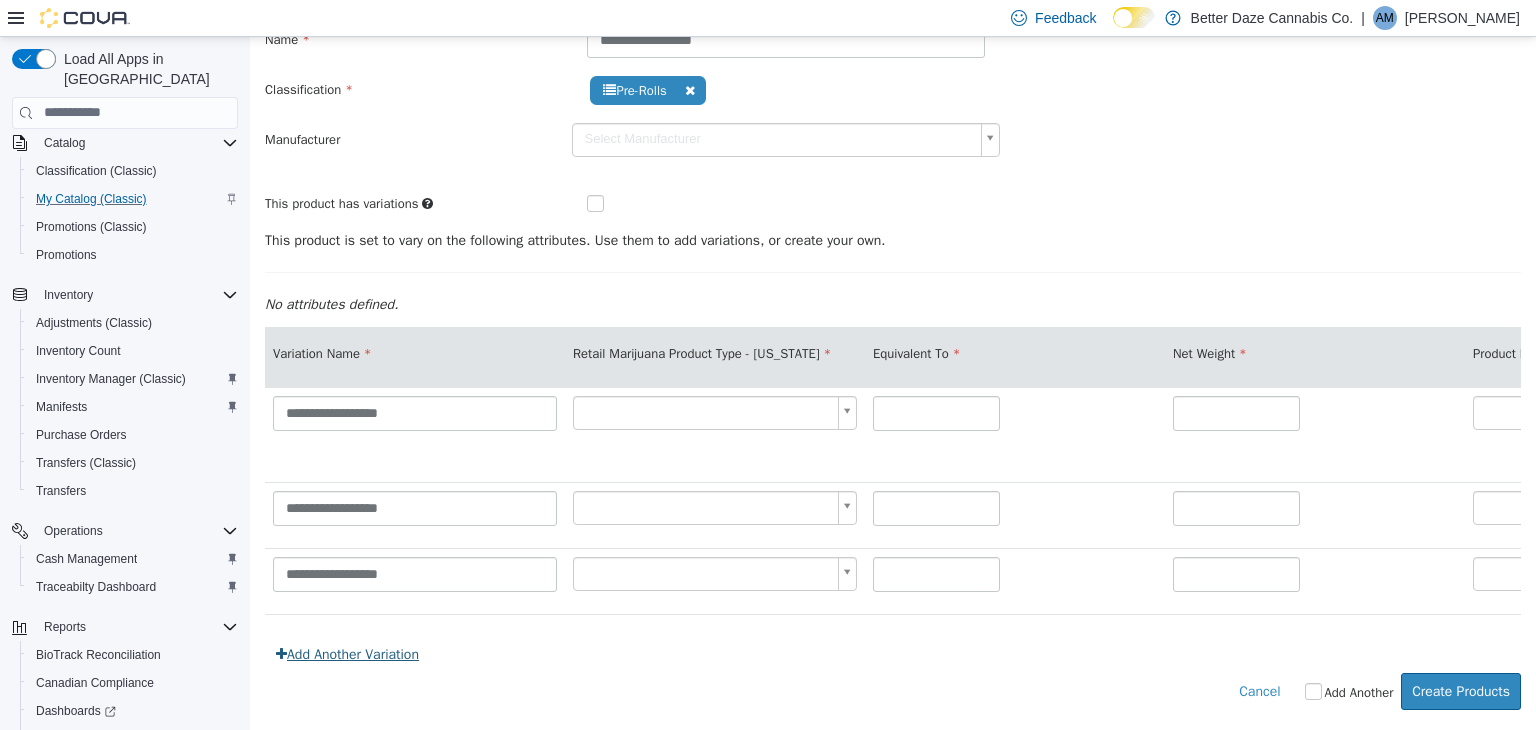 click on "Add Another Variation" at bounding box center [347, 653] 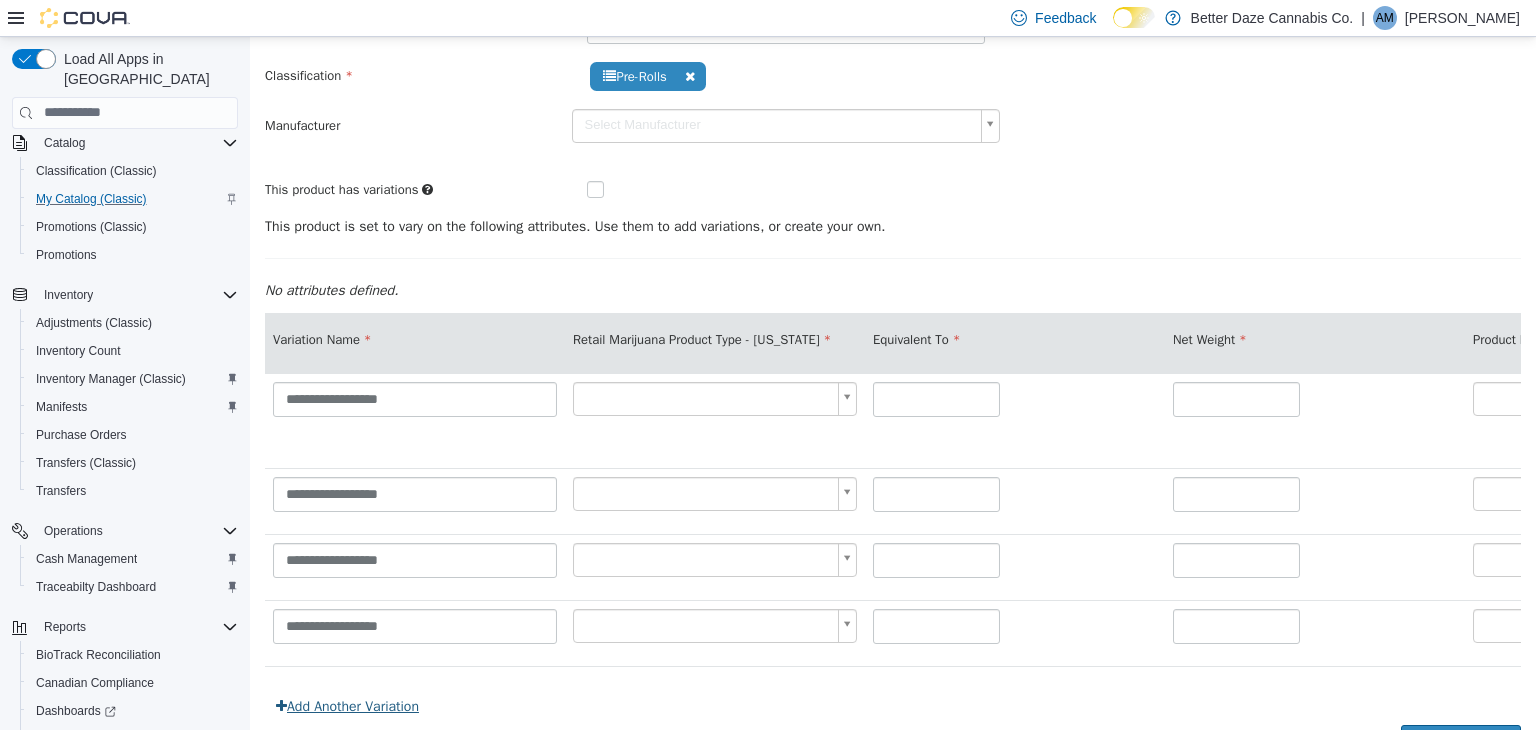 scroll, scrollTop: 204, scrollLeft: 0, axis: vertical 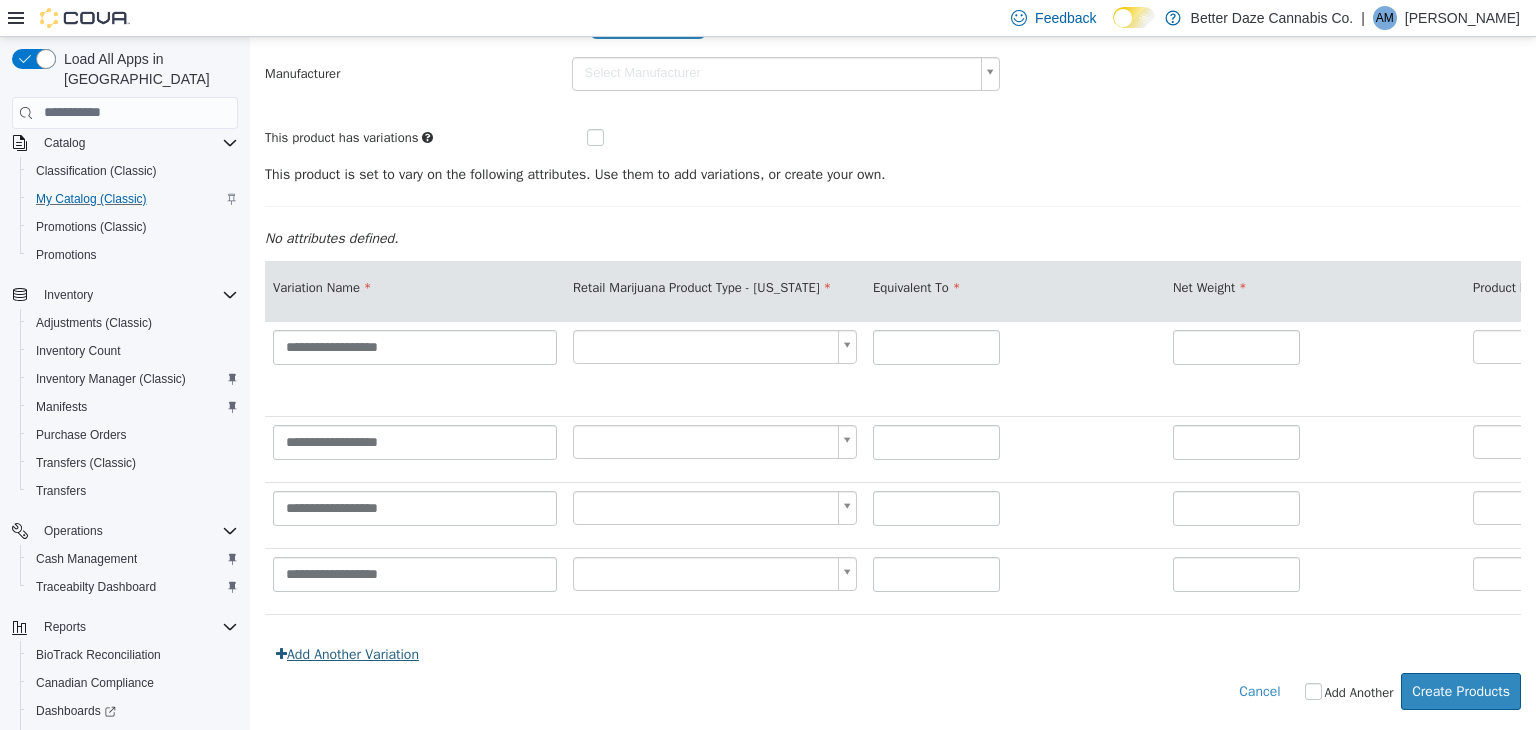 click on "Add Another Variation" at bounding box center [347, 653] 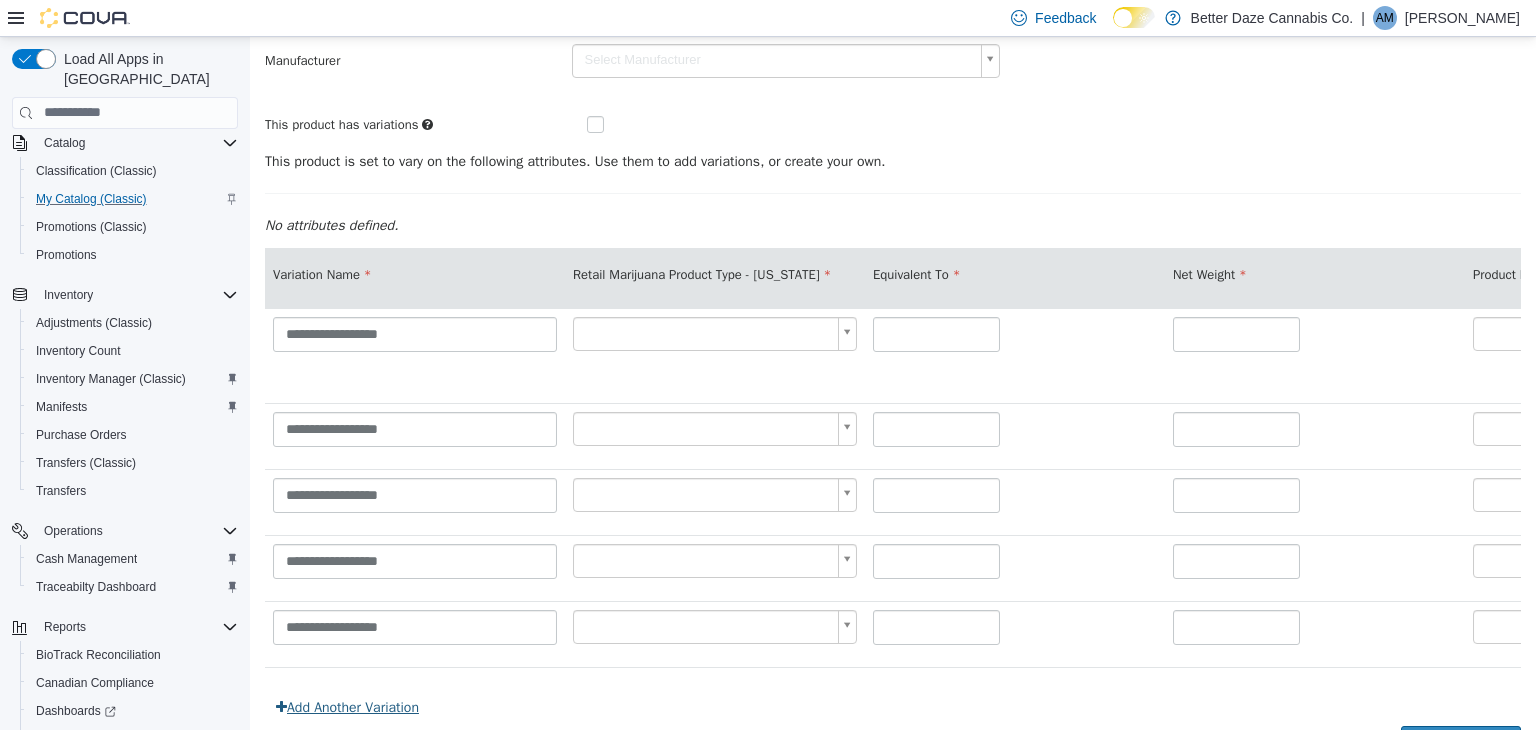 scroll, scrollTop: 271, scrollLeft: 0, axis: vertical 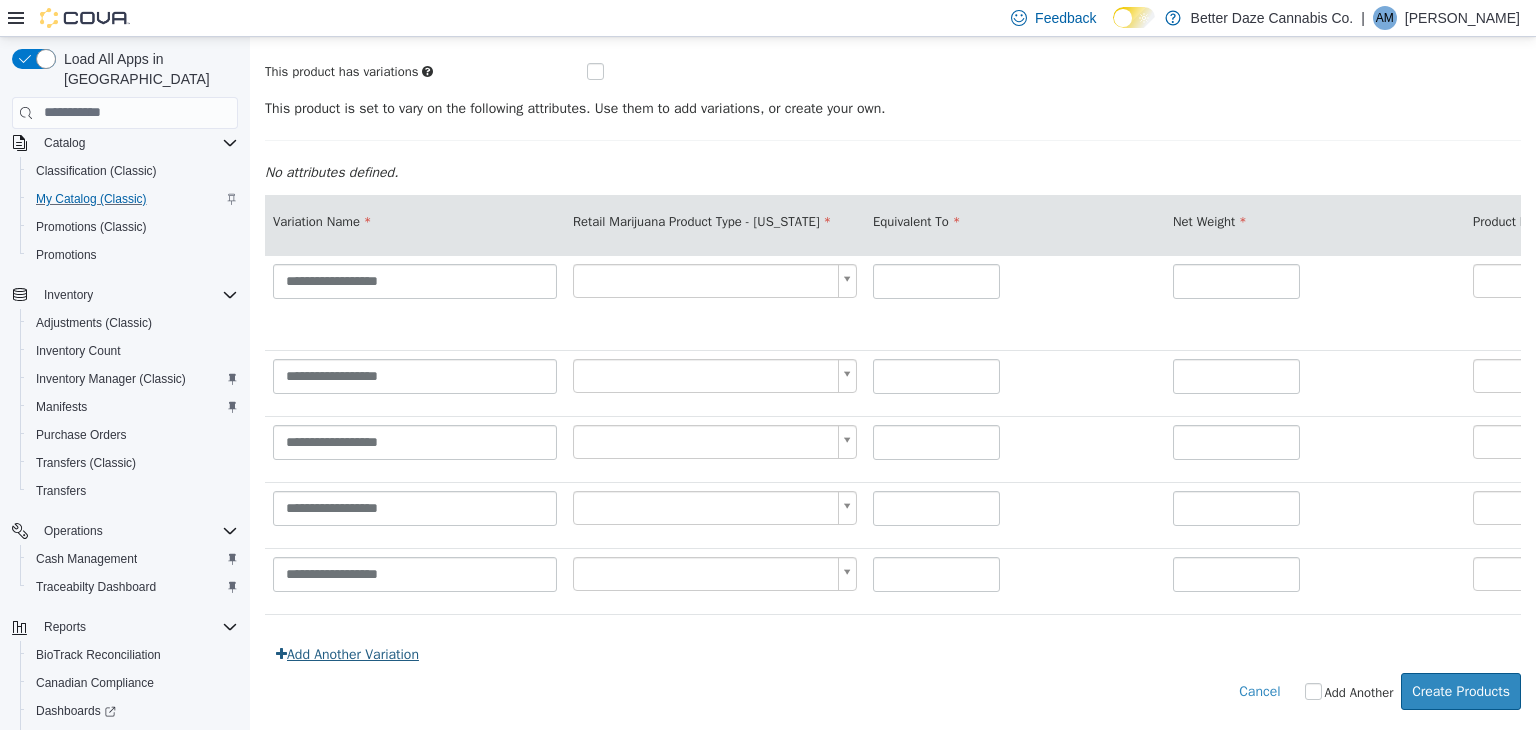 click on "Add Another Variation" at bounding box center [347, 653] 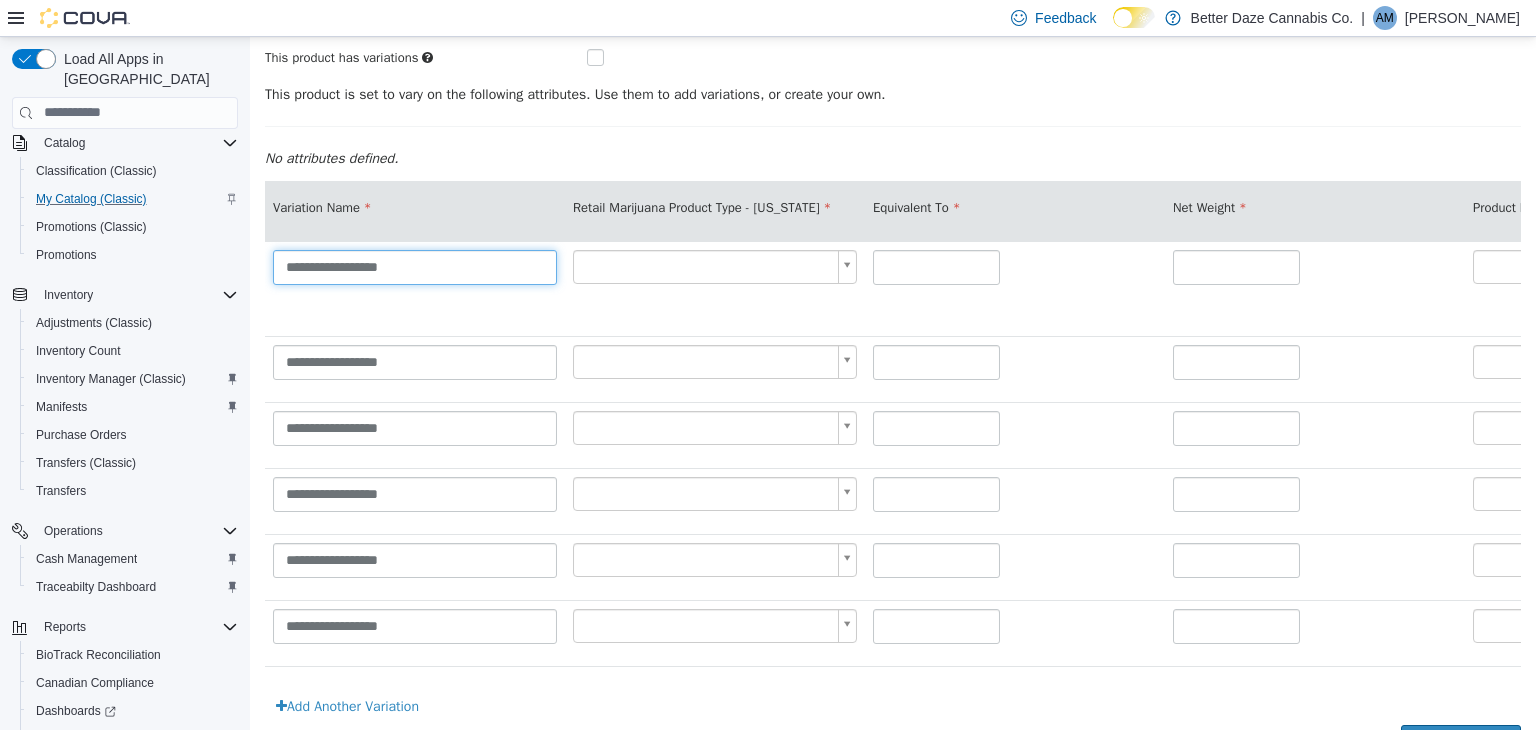 click on "**********" at bounding box center (415, 266) 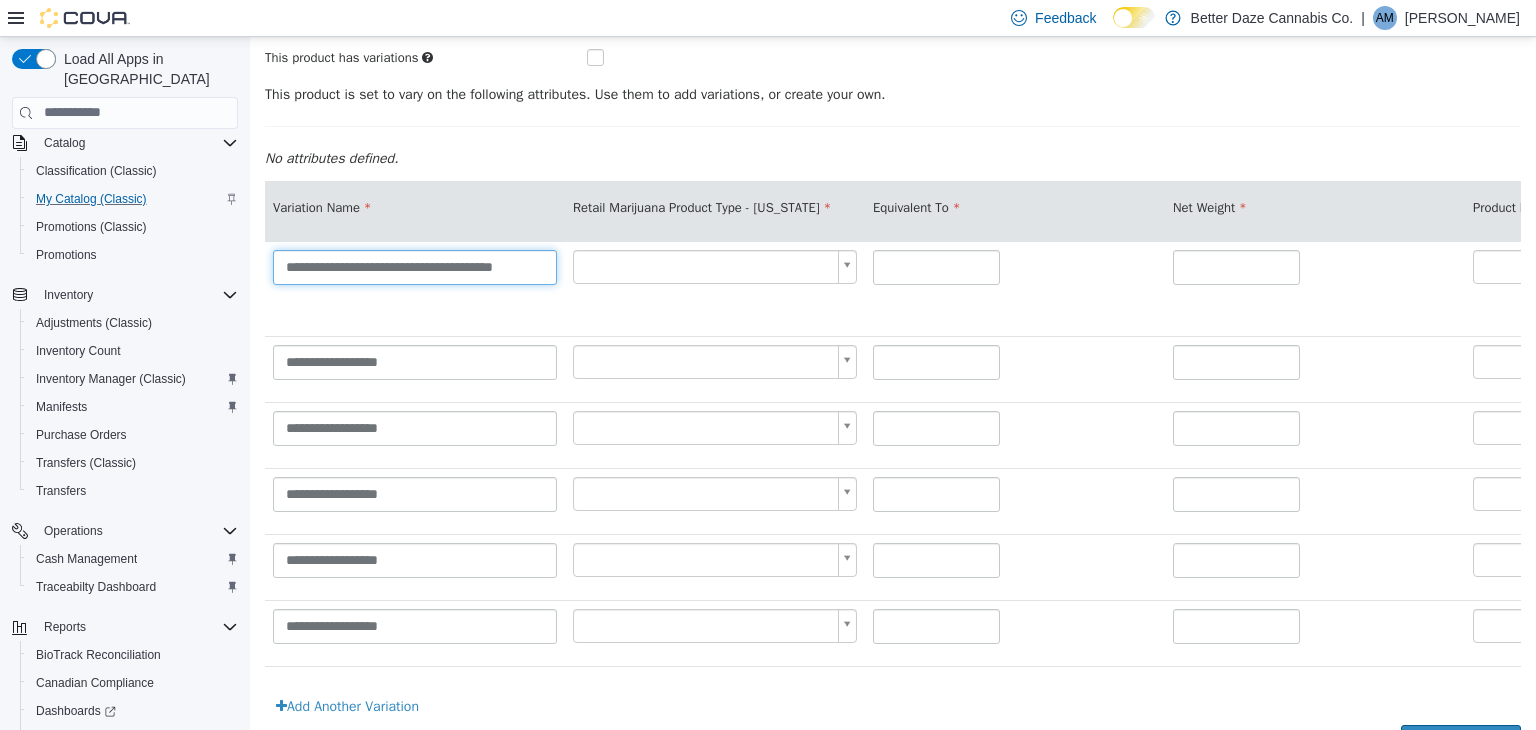 click on "**********" at bounding box center (415, 266) 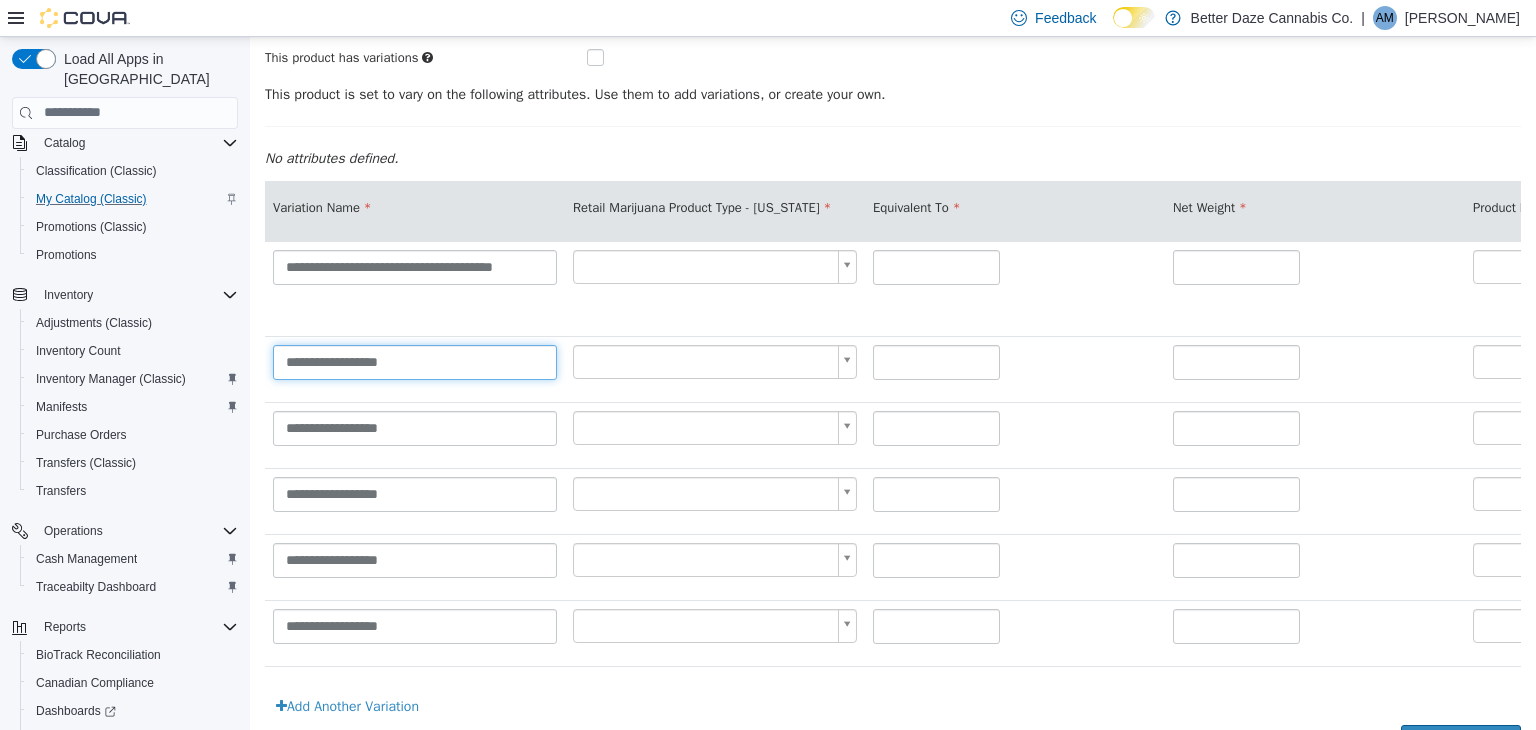click on "**********" at bounding box center [415, 361] 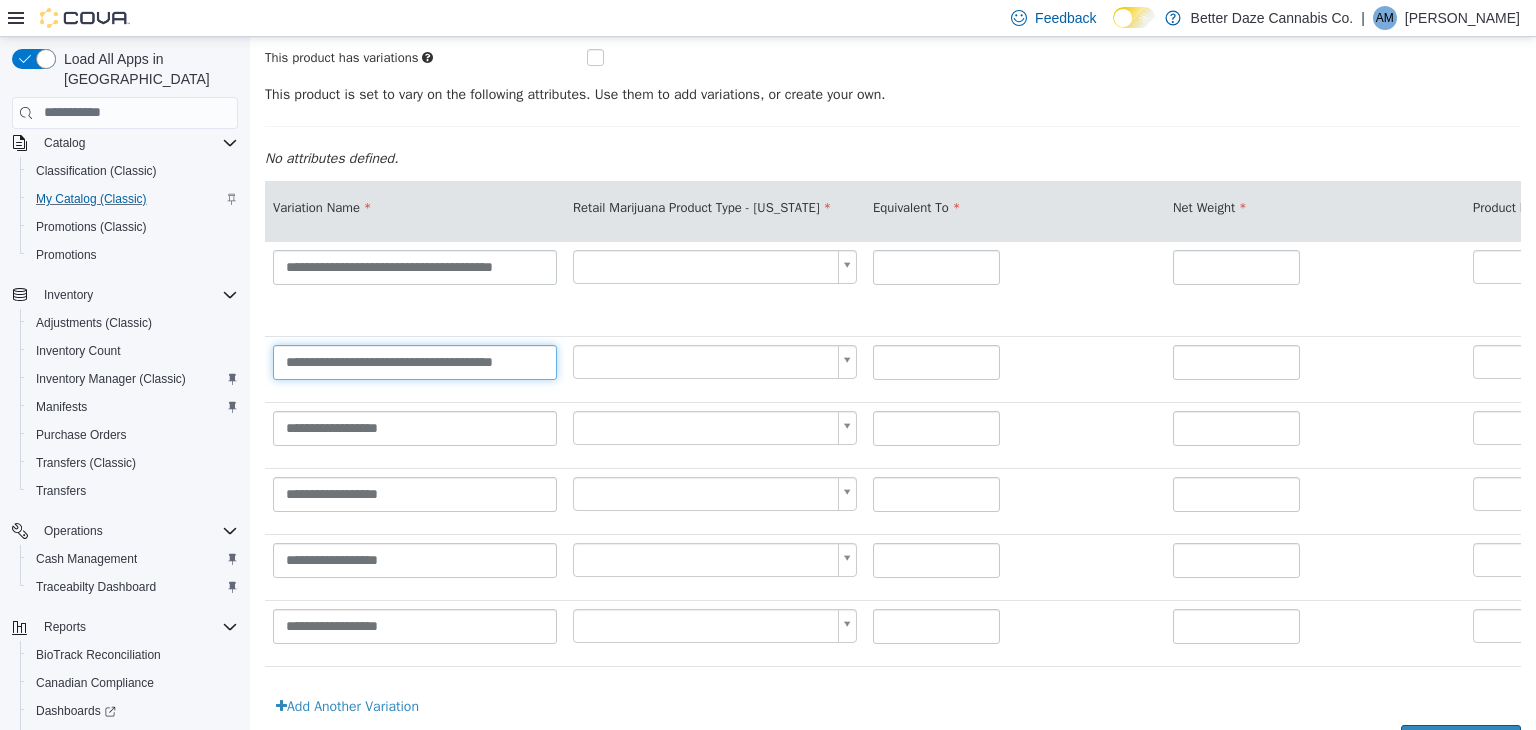 type on "**********" 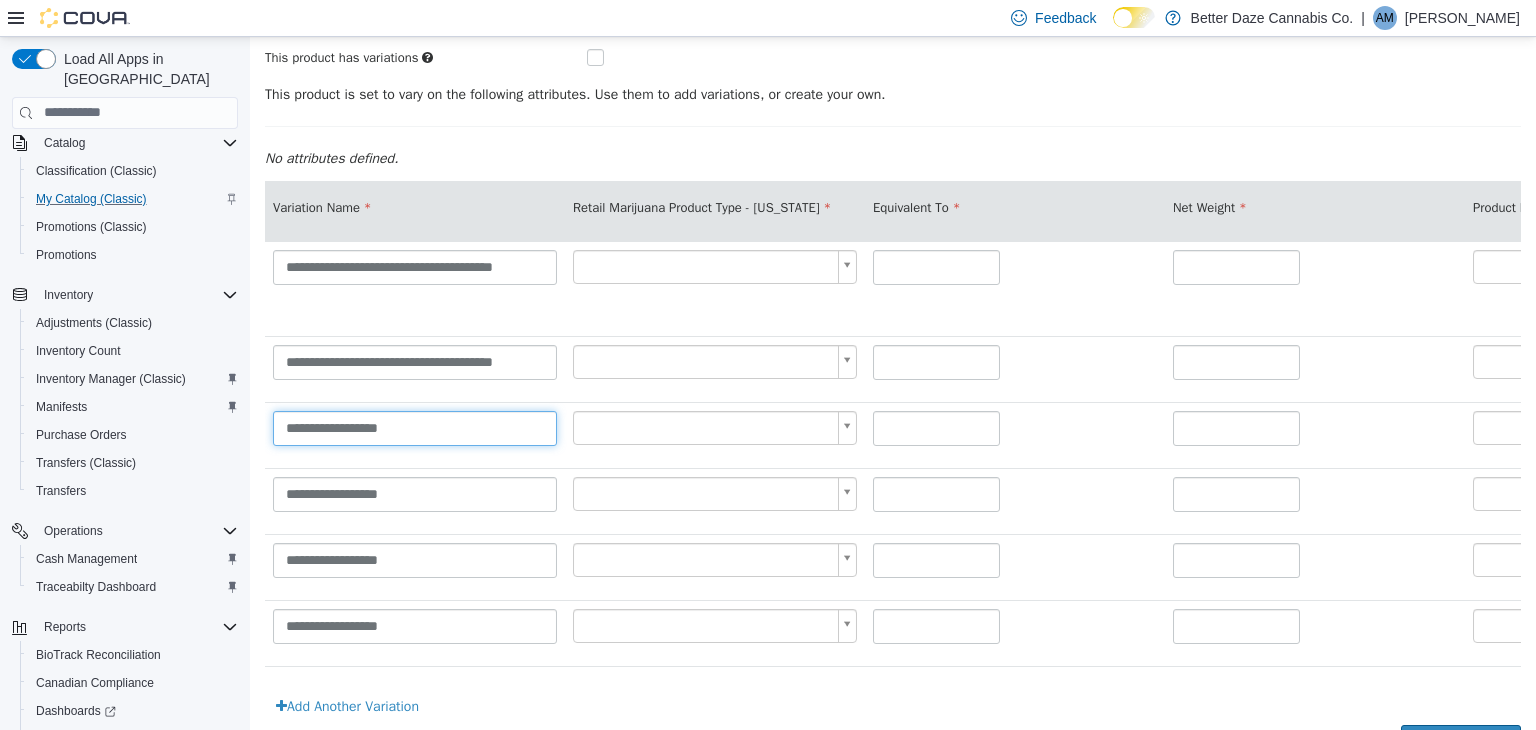 click on "**********" at bounding box center [415, 427] 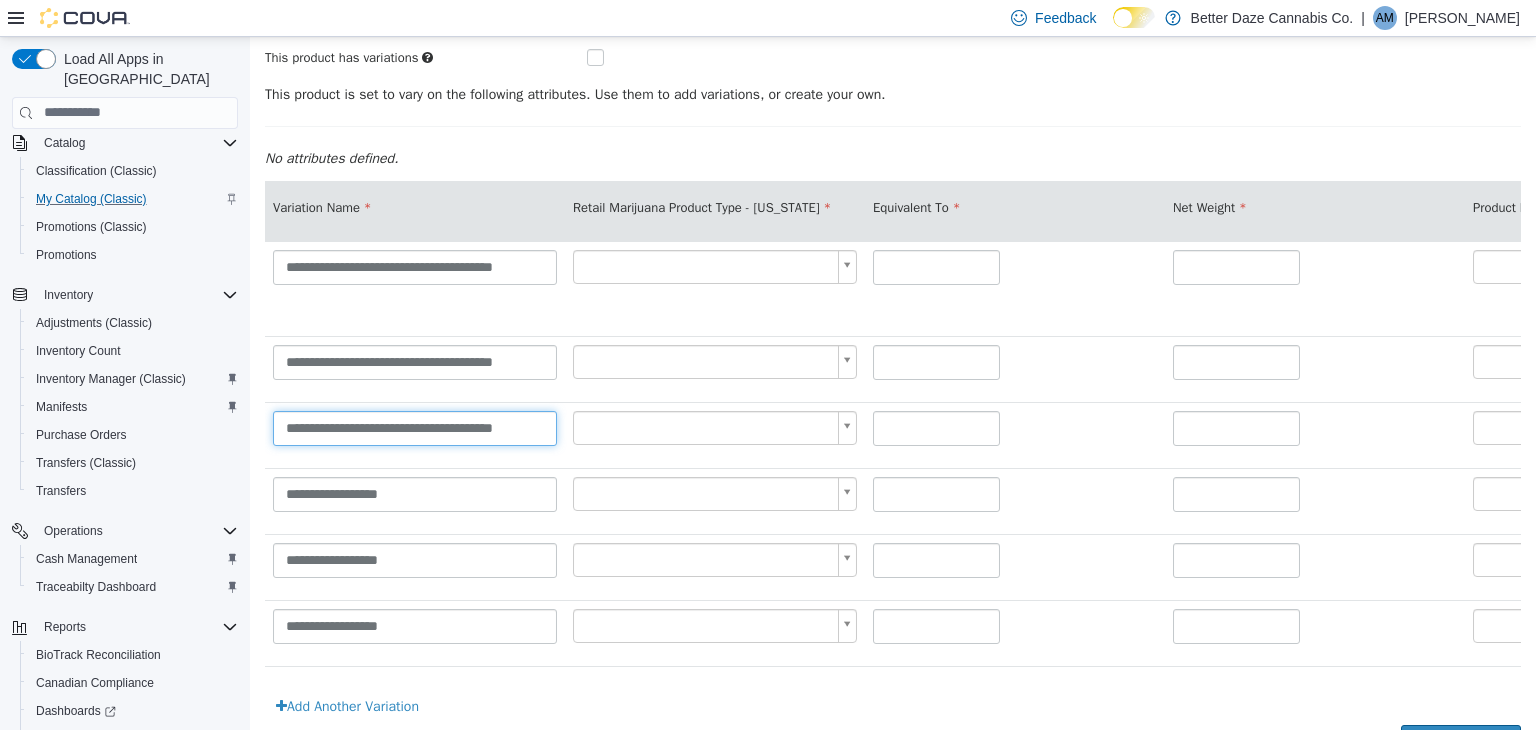type on "**********" 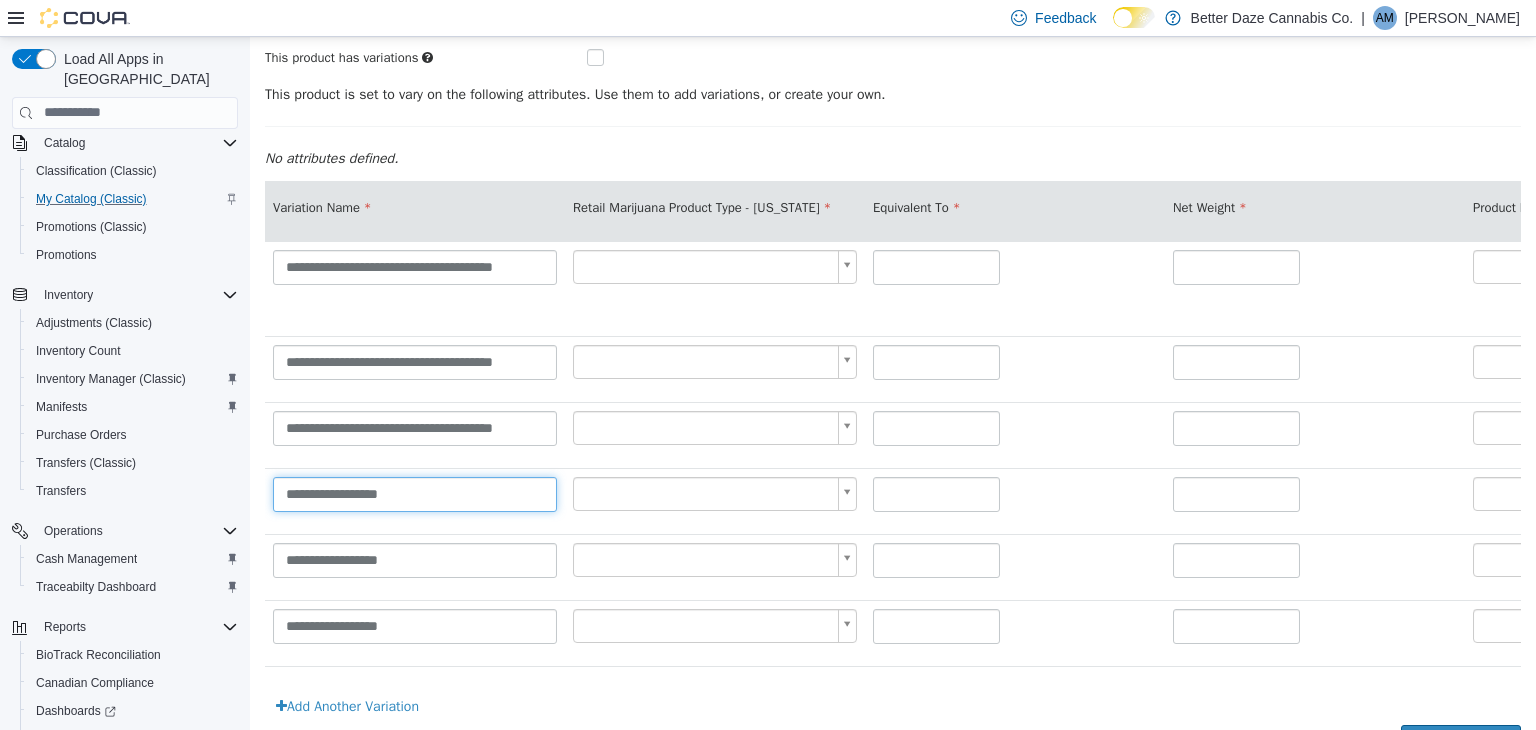 click on "**********" at bounding box center [415, 493] 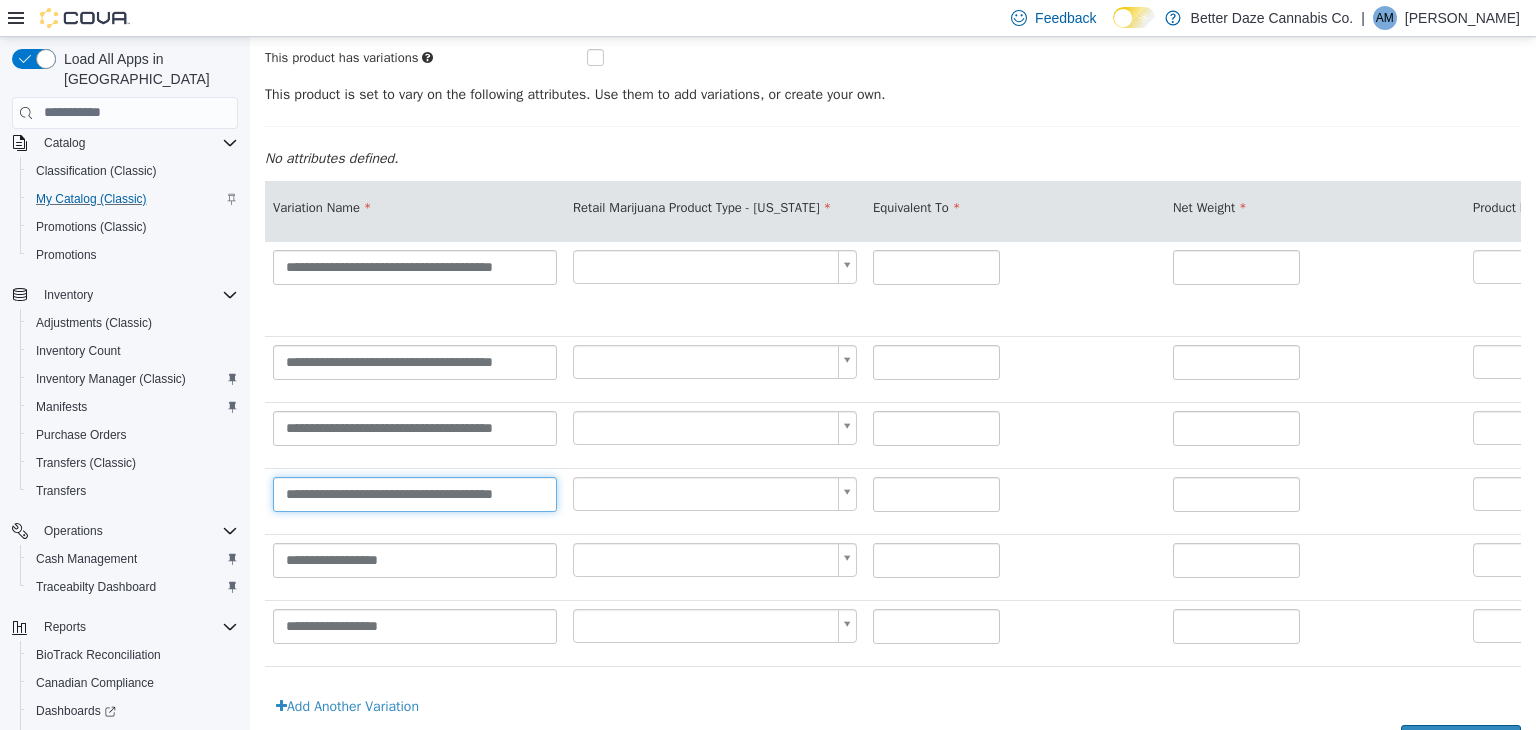 type on "**********" 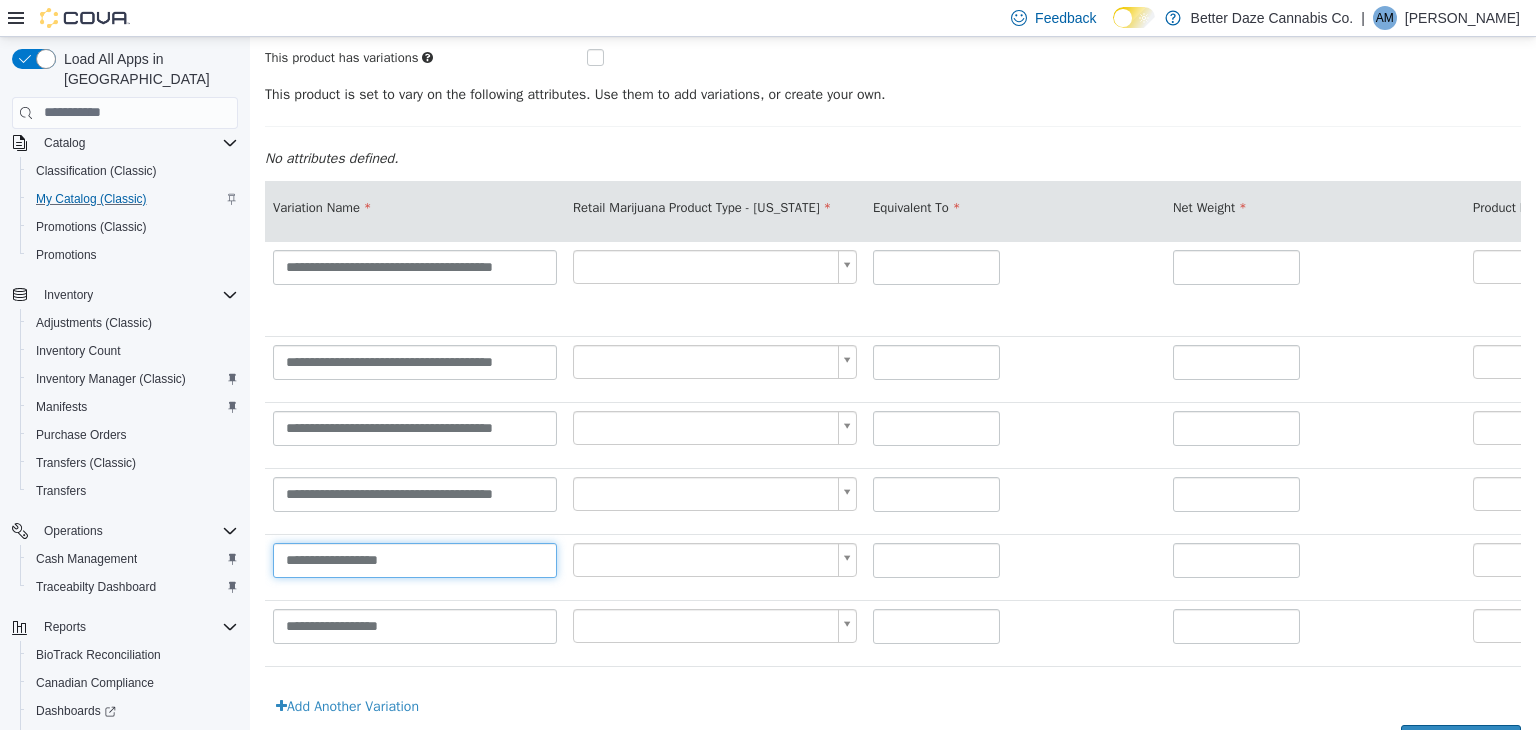 click on "**********" at bounding box center (415, 559) 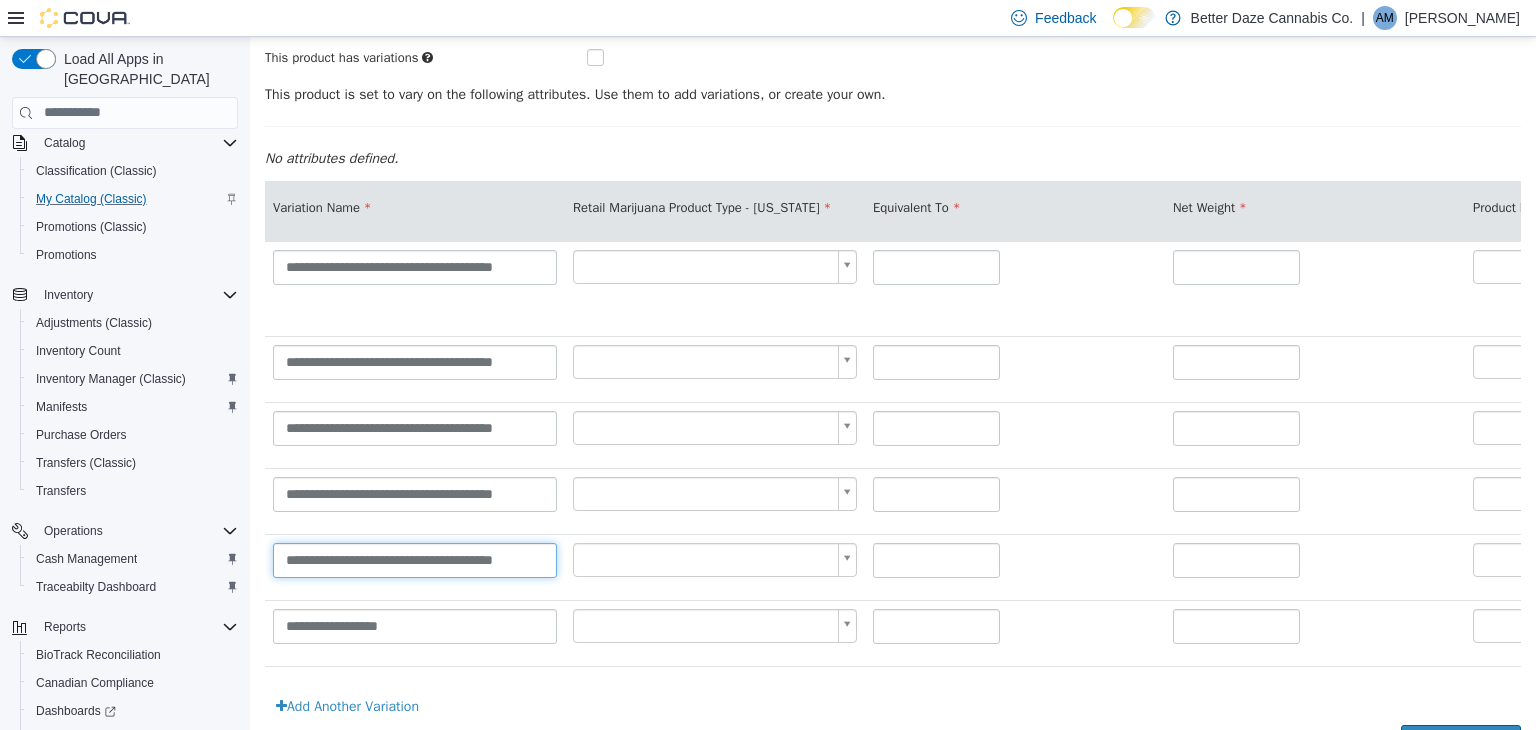 scroll, scrollTop: 336, scrollLeft: 0, axis: vertical 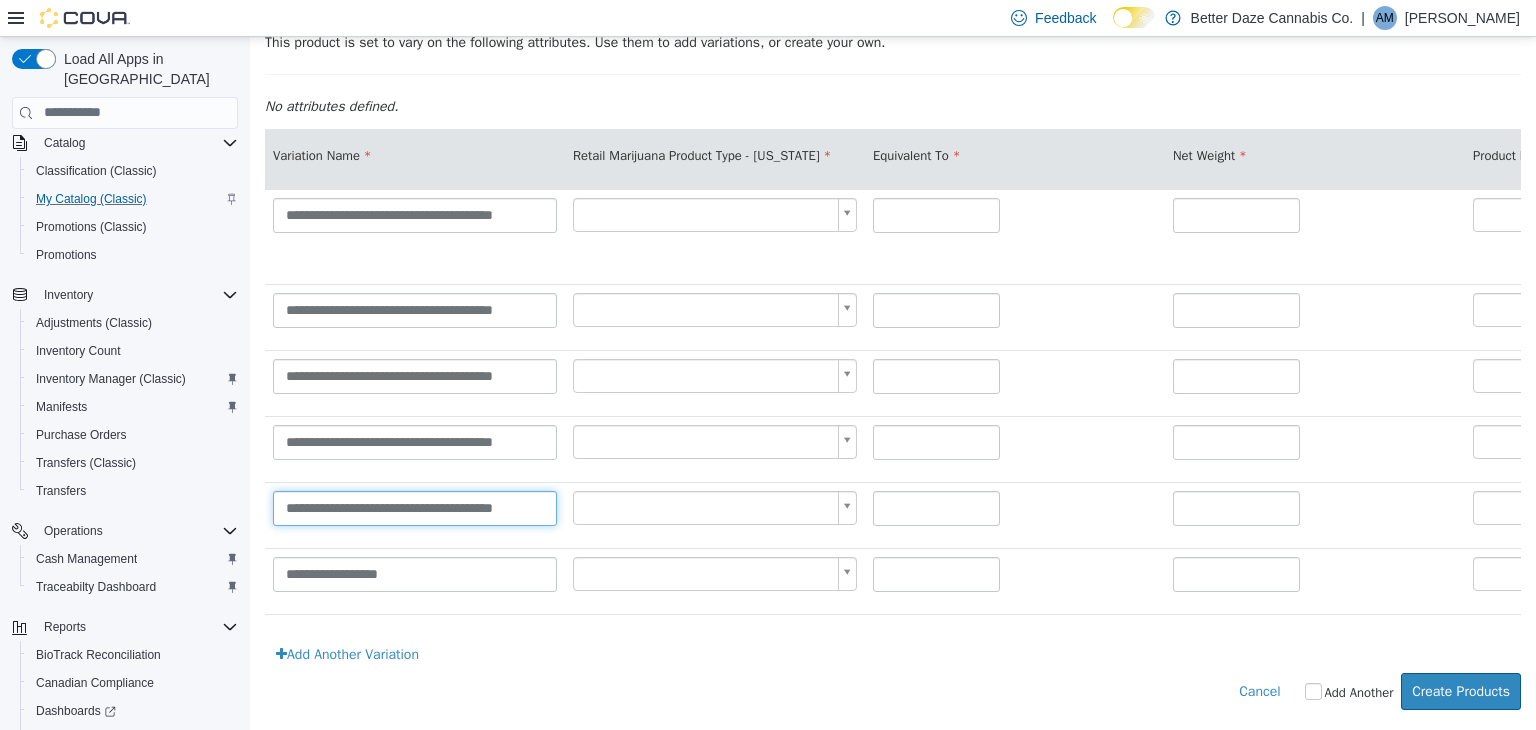 type on "**********" 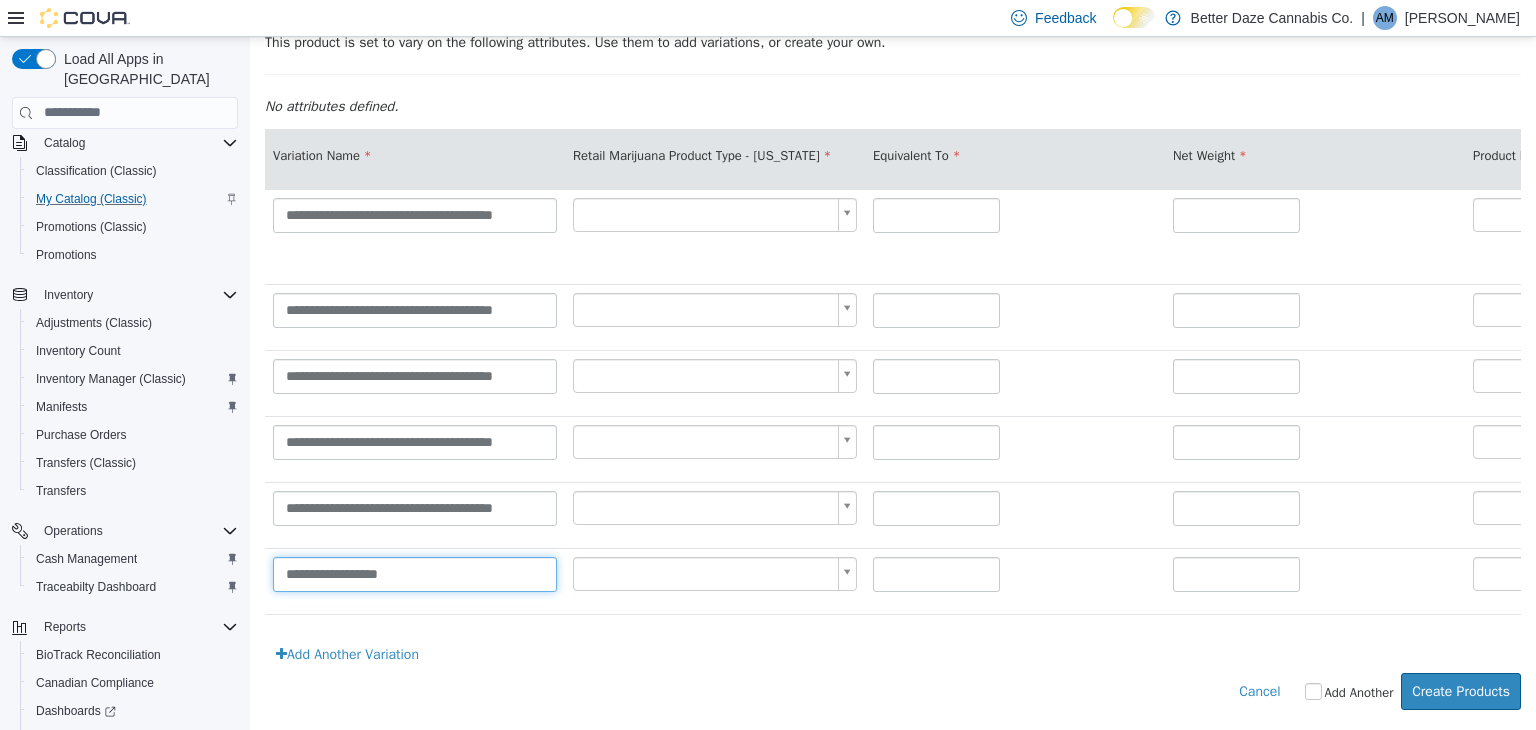 click on "**********" at bounding box center [415, 573] 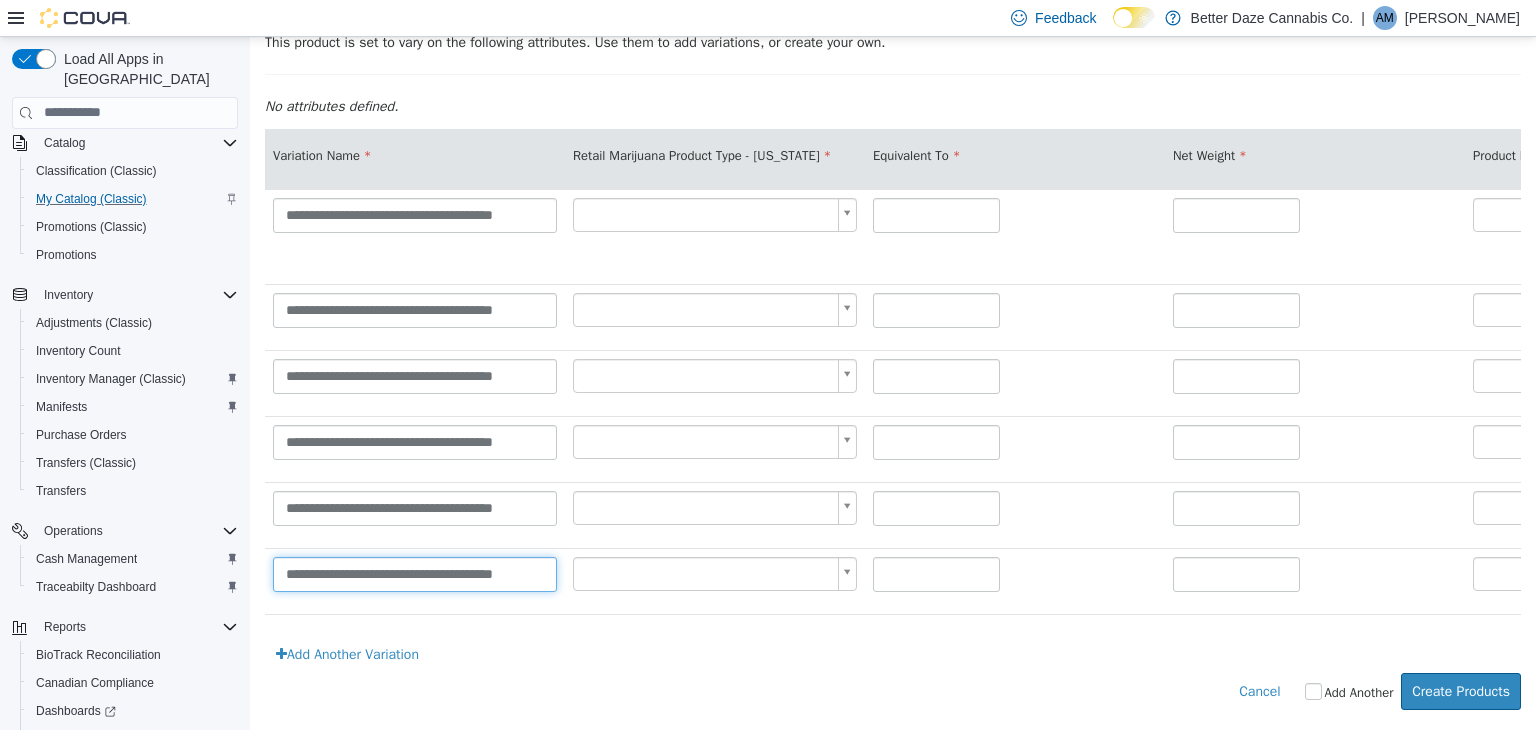 scroll, scrollTop: 0, scrollLeft: 1391, axis: horizontal 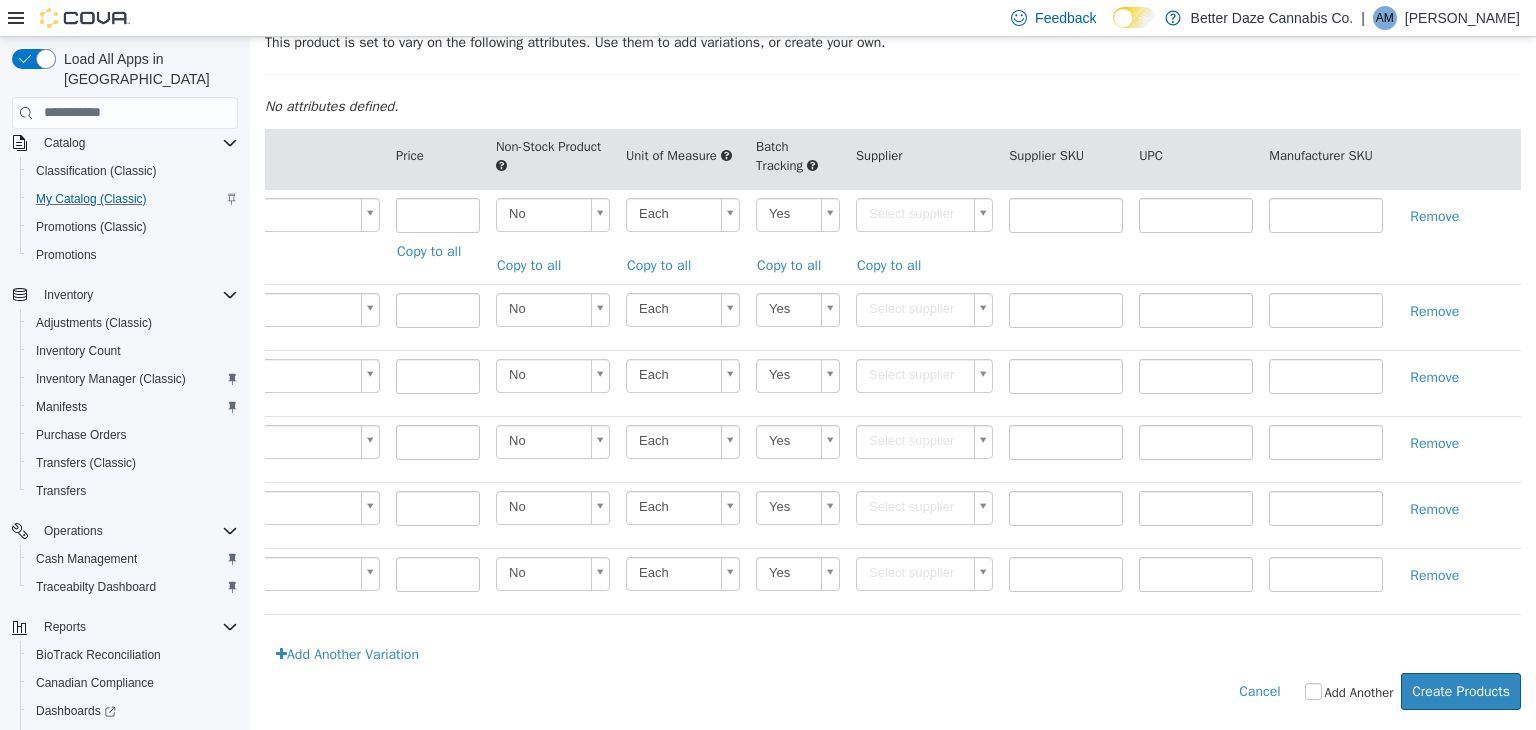 type on "**********" 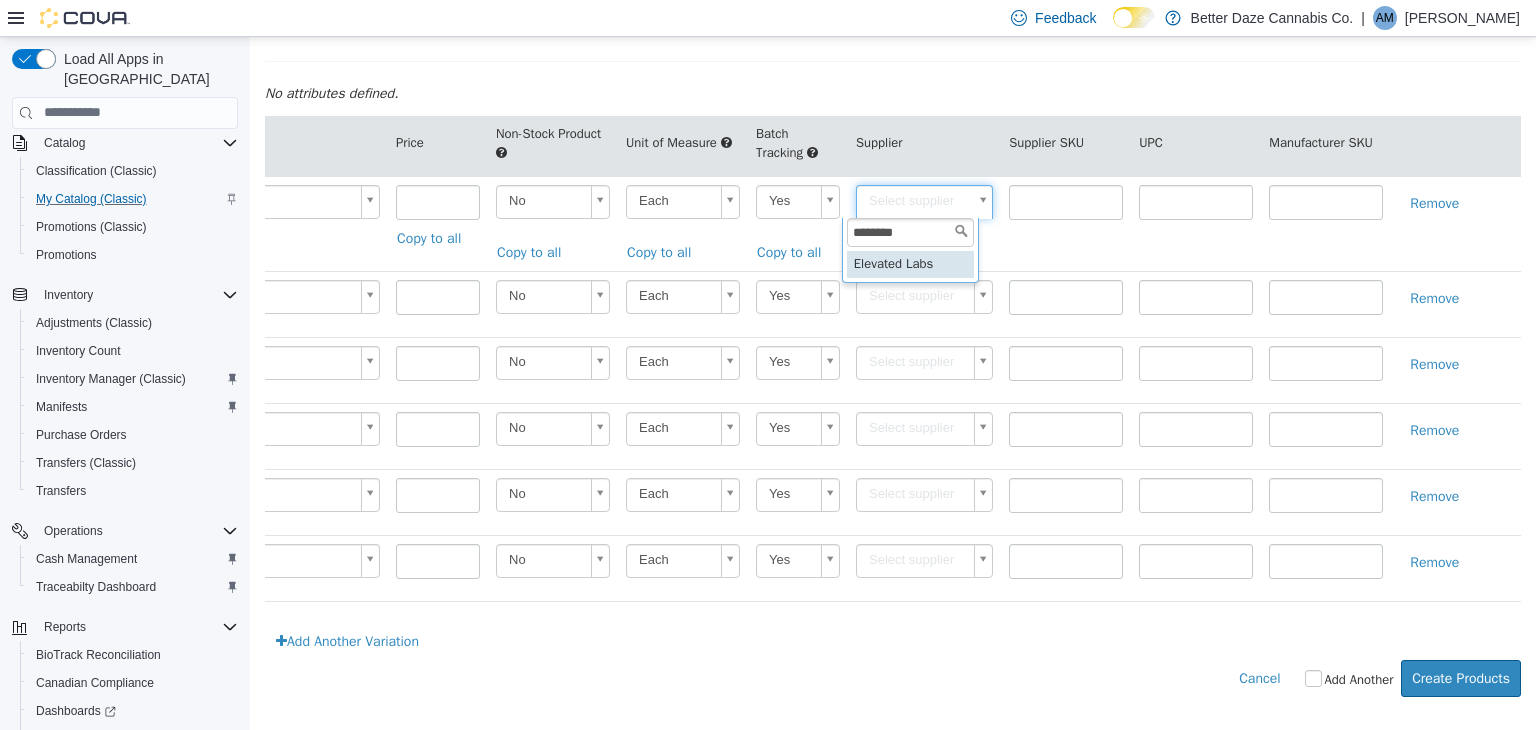 type on "********" 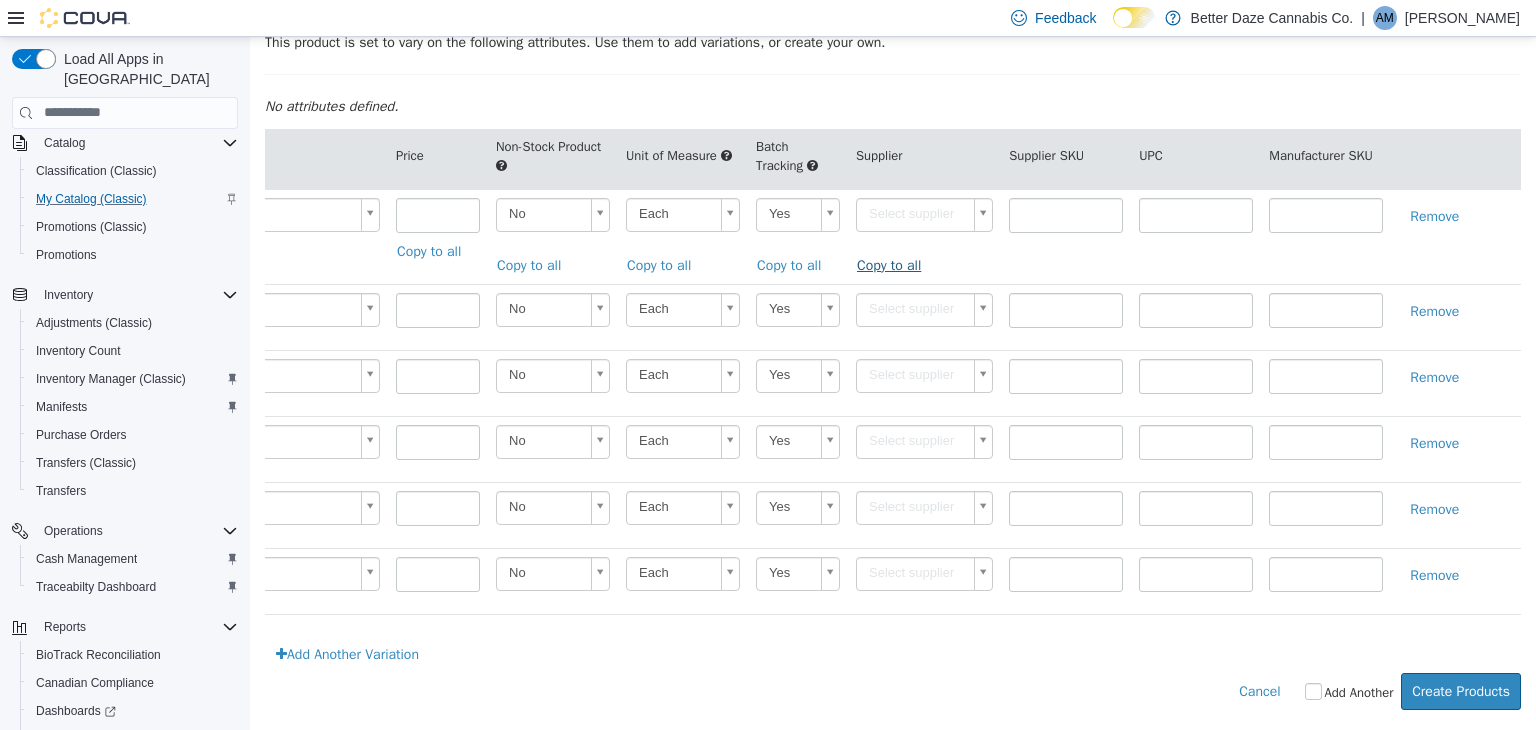 type on "******" 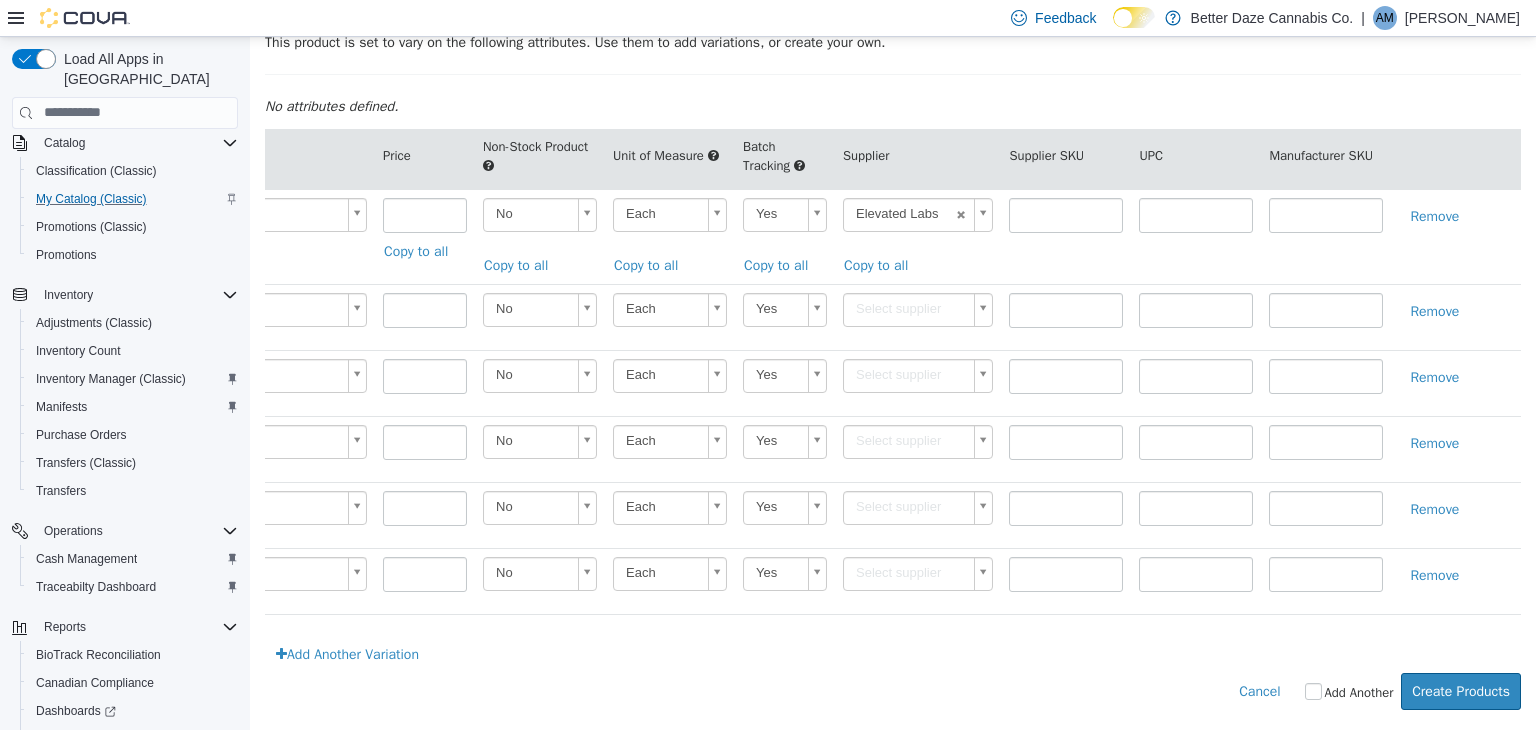click on "Elevated Labs                             ****** Copy to all" at bounding box center [918, 235] 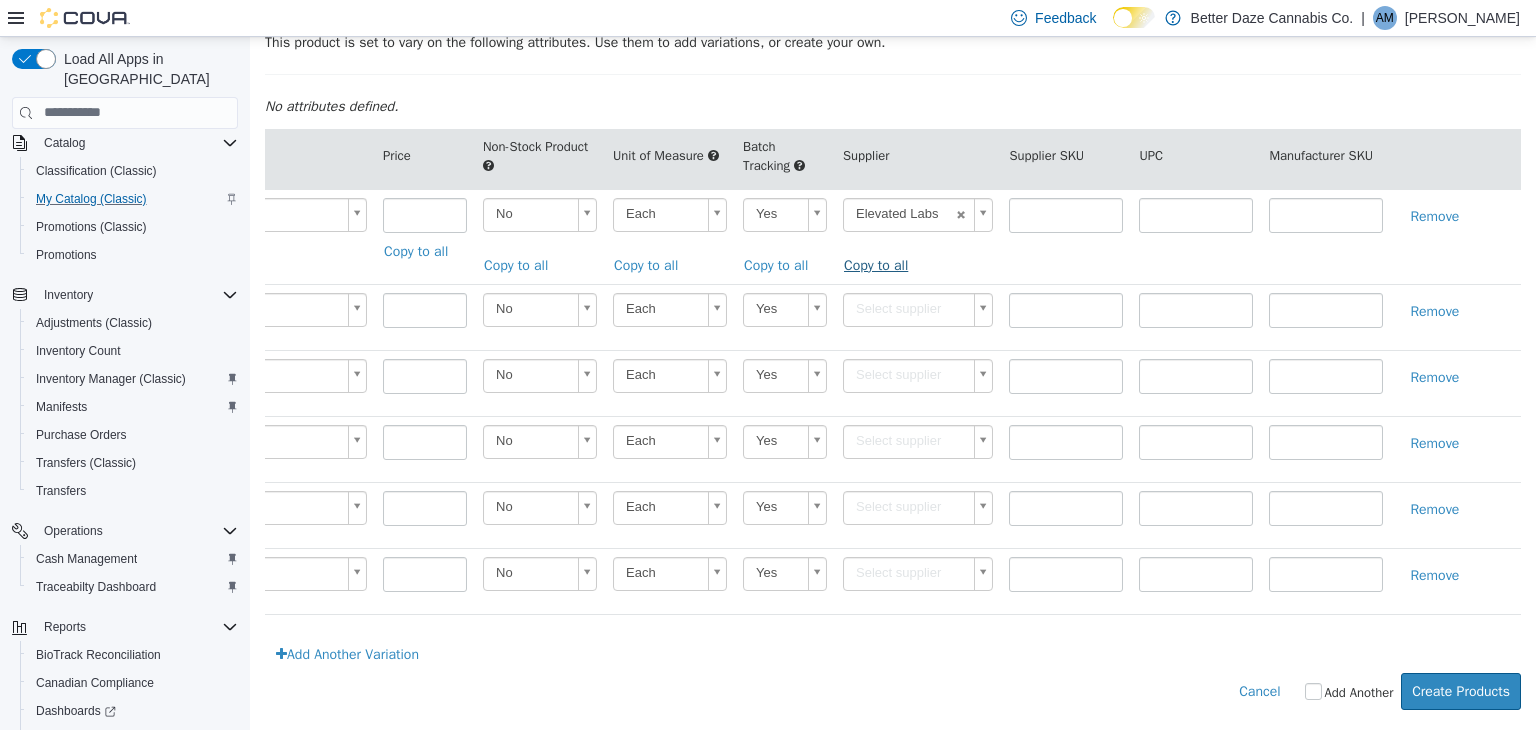 click on "Copy to all" at bounding box center [881, 264] 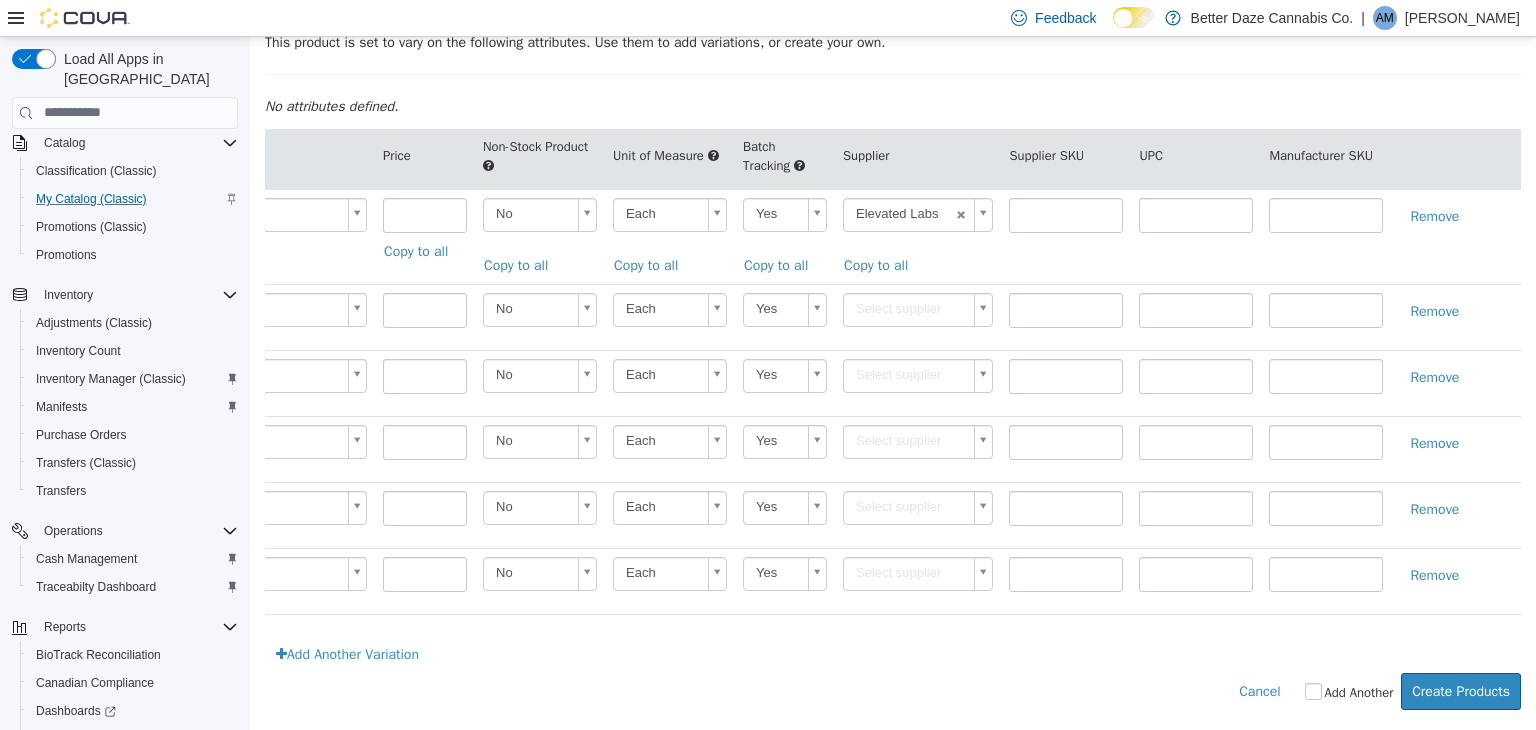 type on "******" 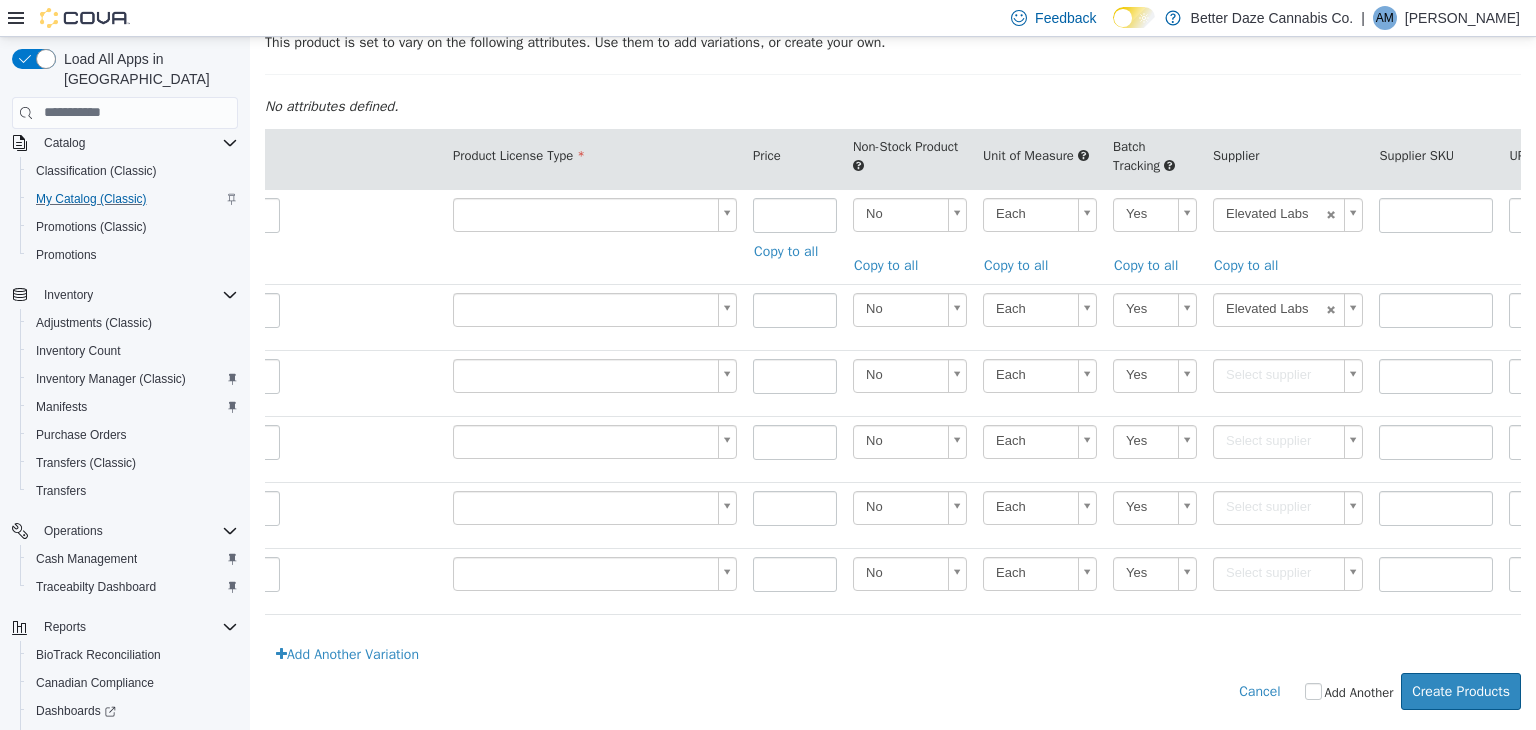 type on "******" 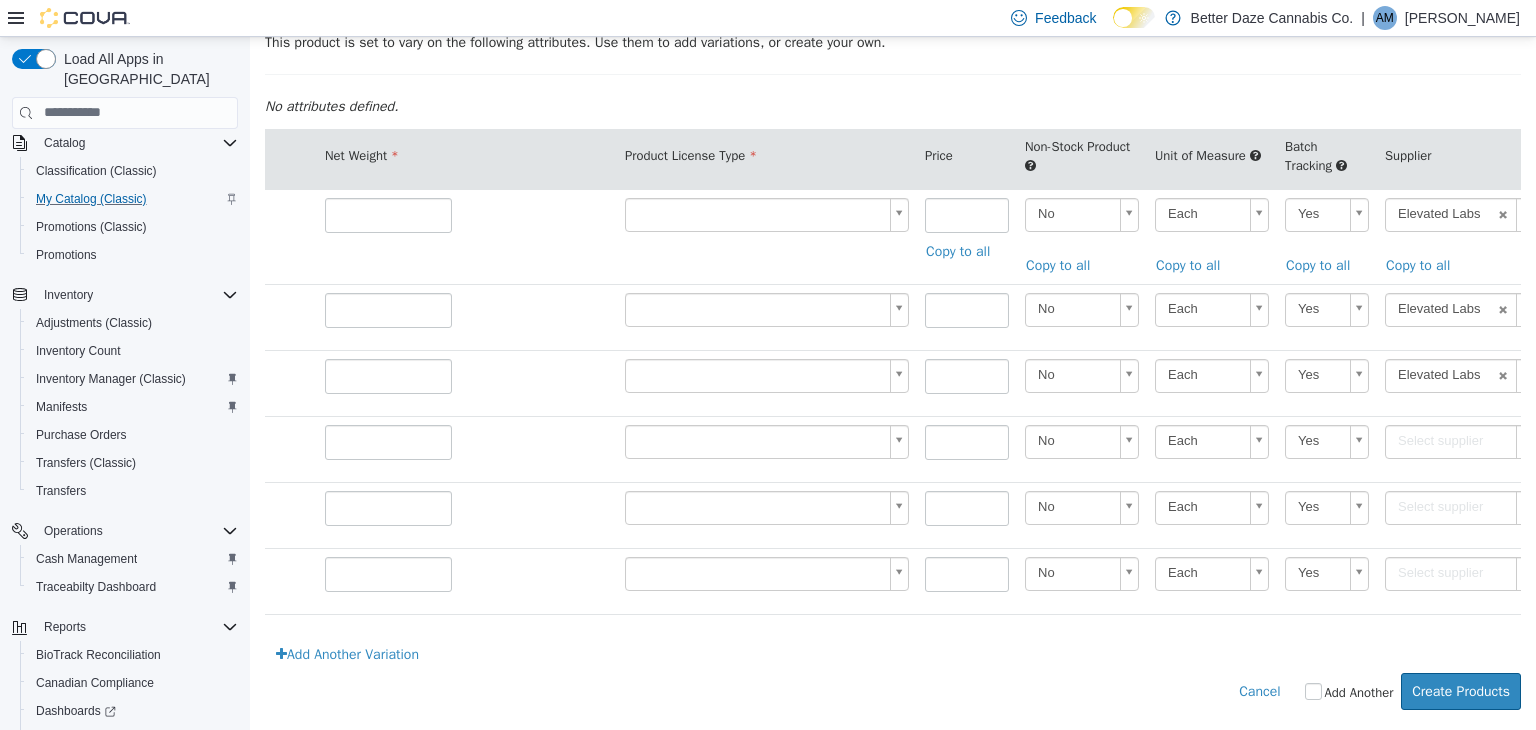scroll, scrollTop: 0, scrollLeft: 809, axis: horizontal 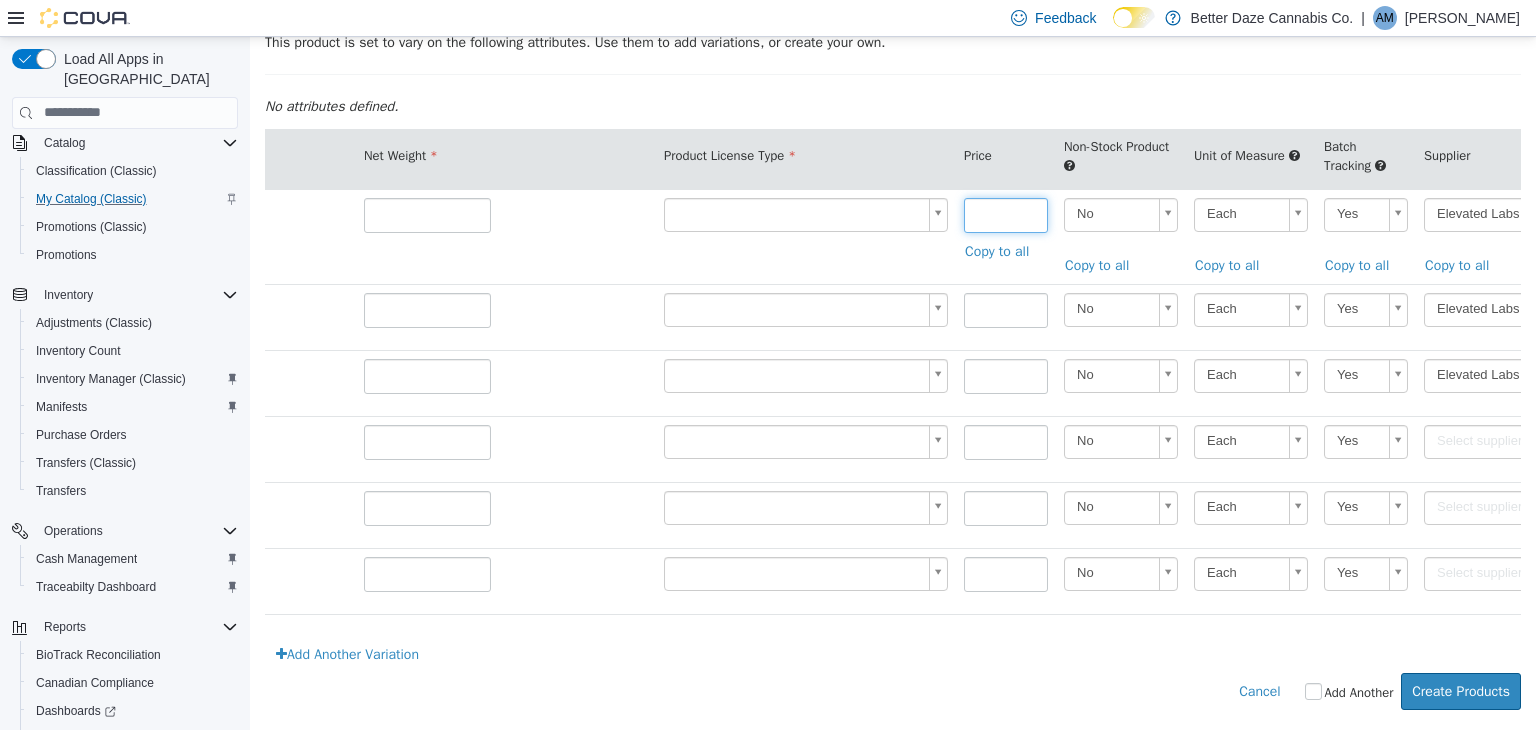 click at bounding box center [1006, 214] 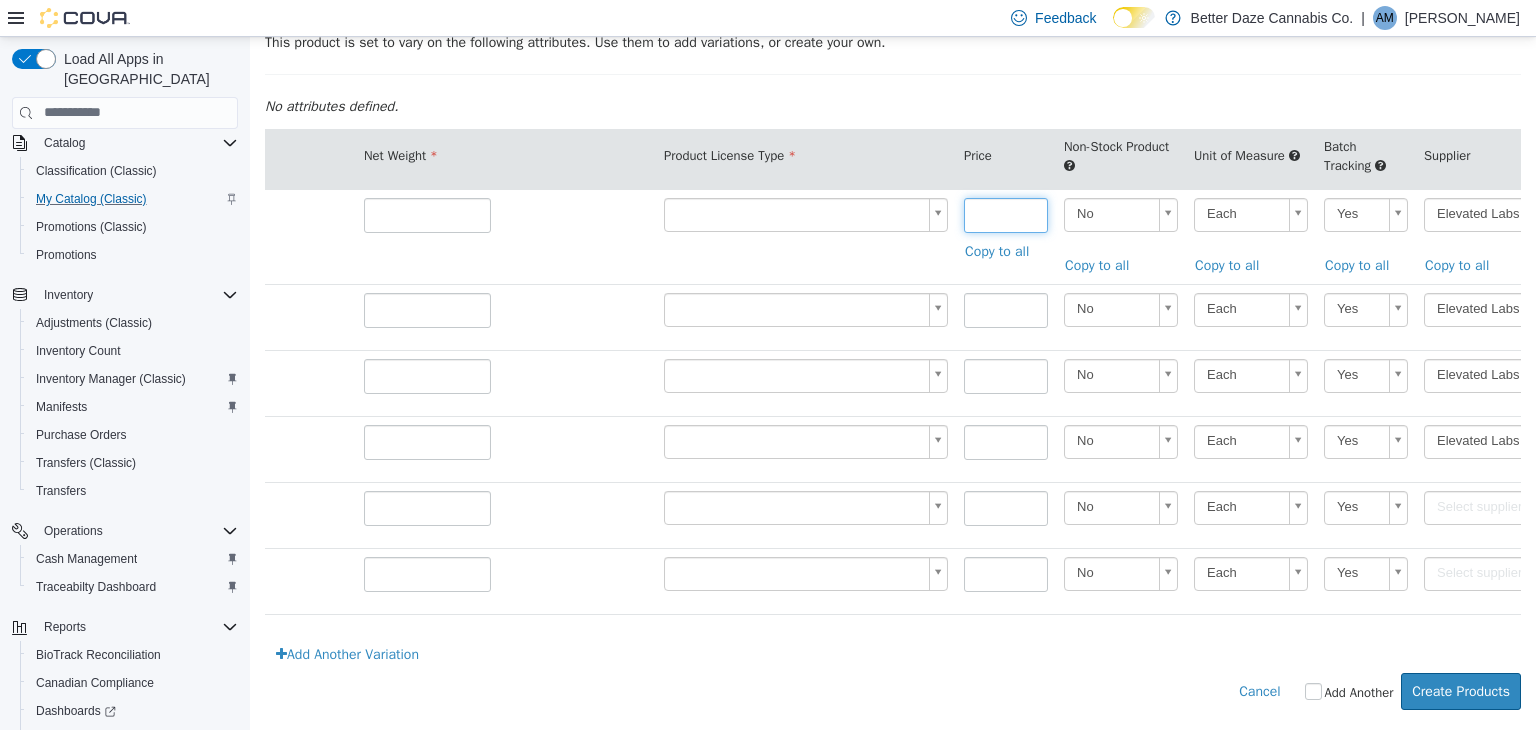 type on "******" 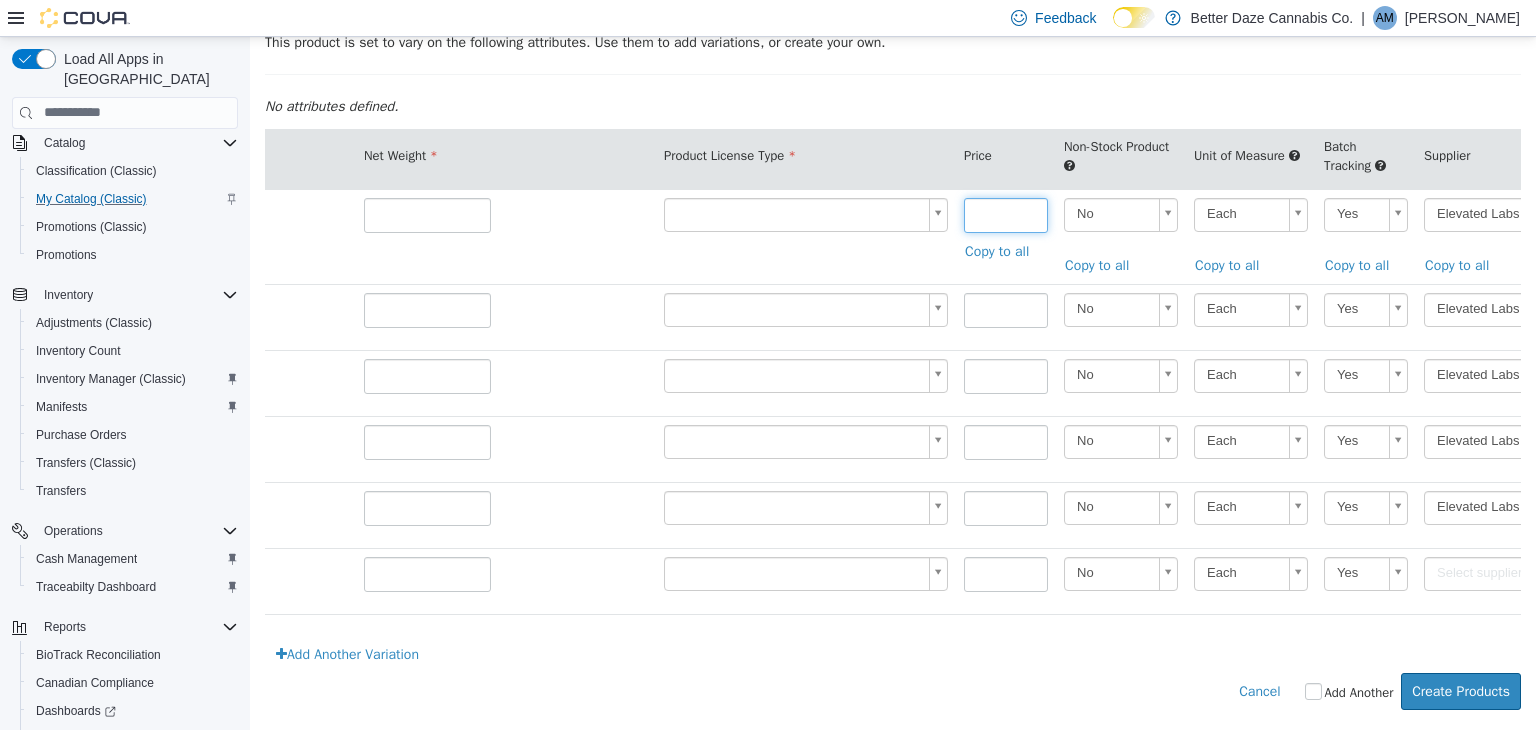 type on "******" 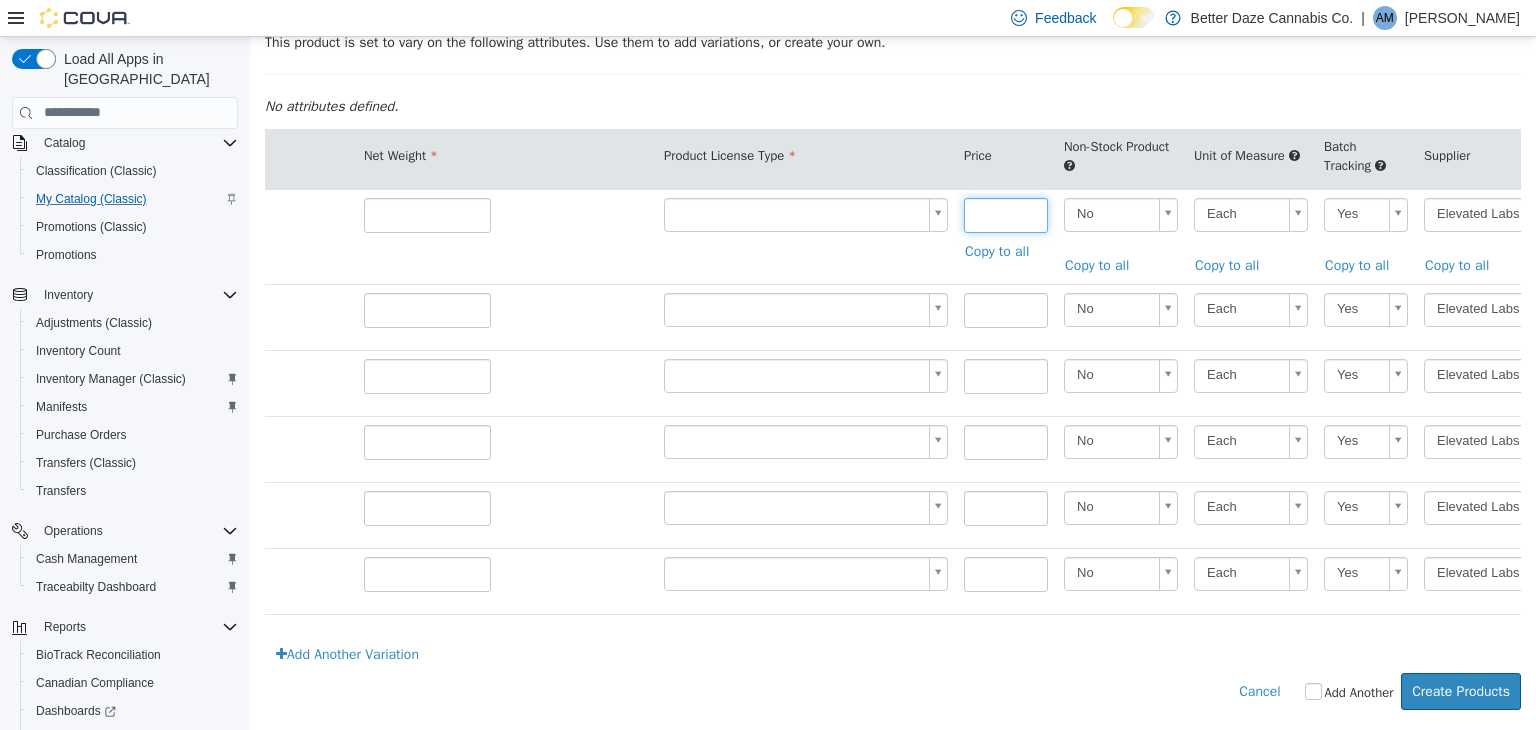 type on "*" 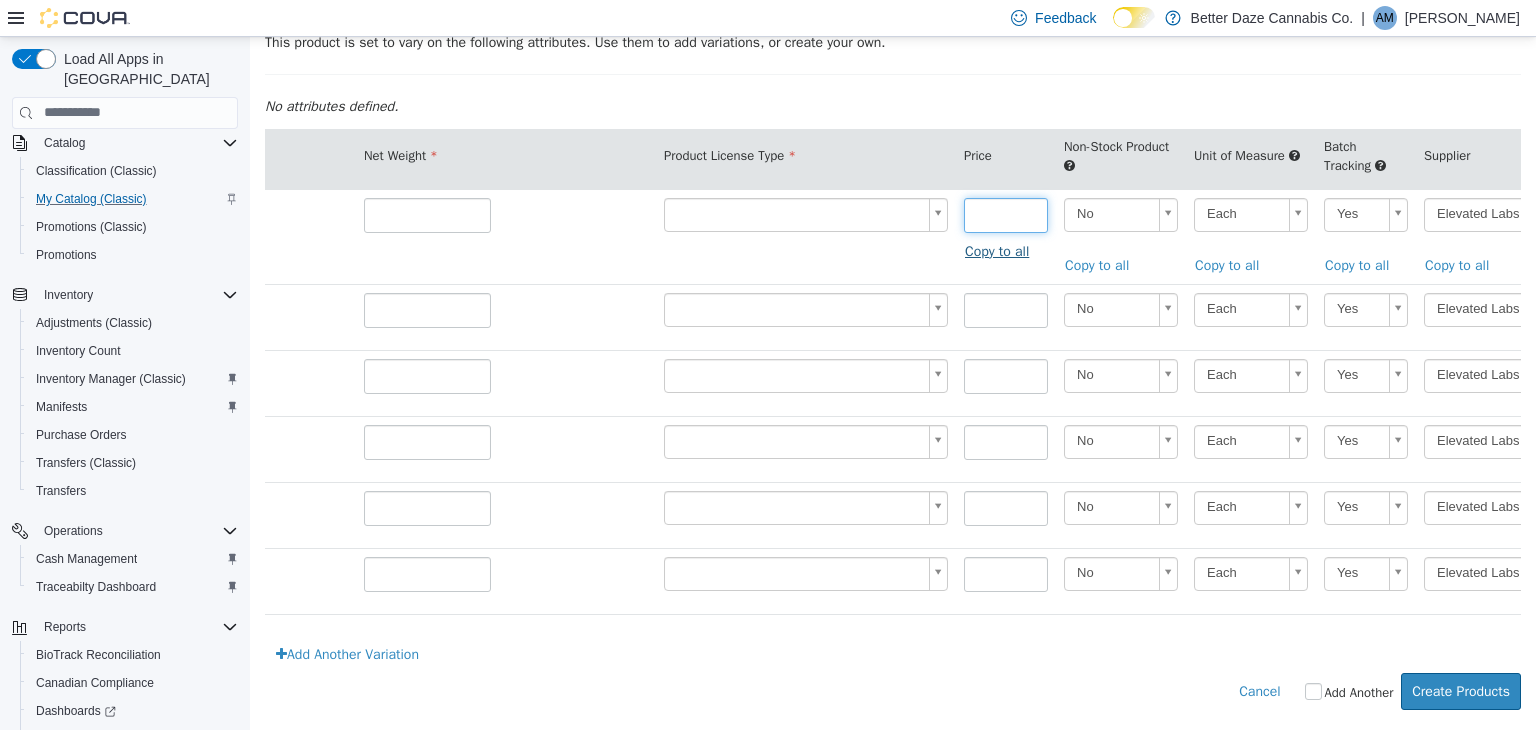 type on "**" 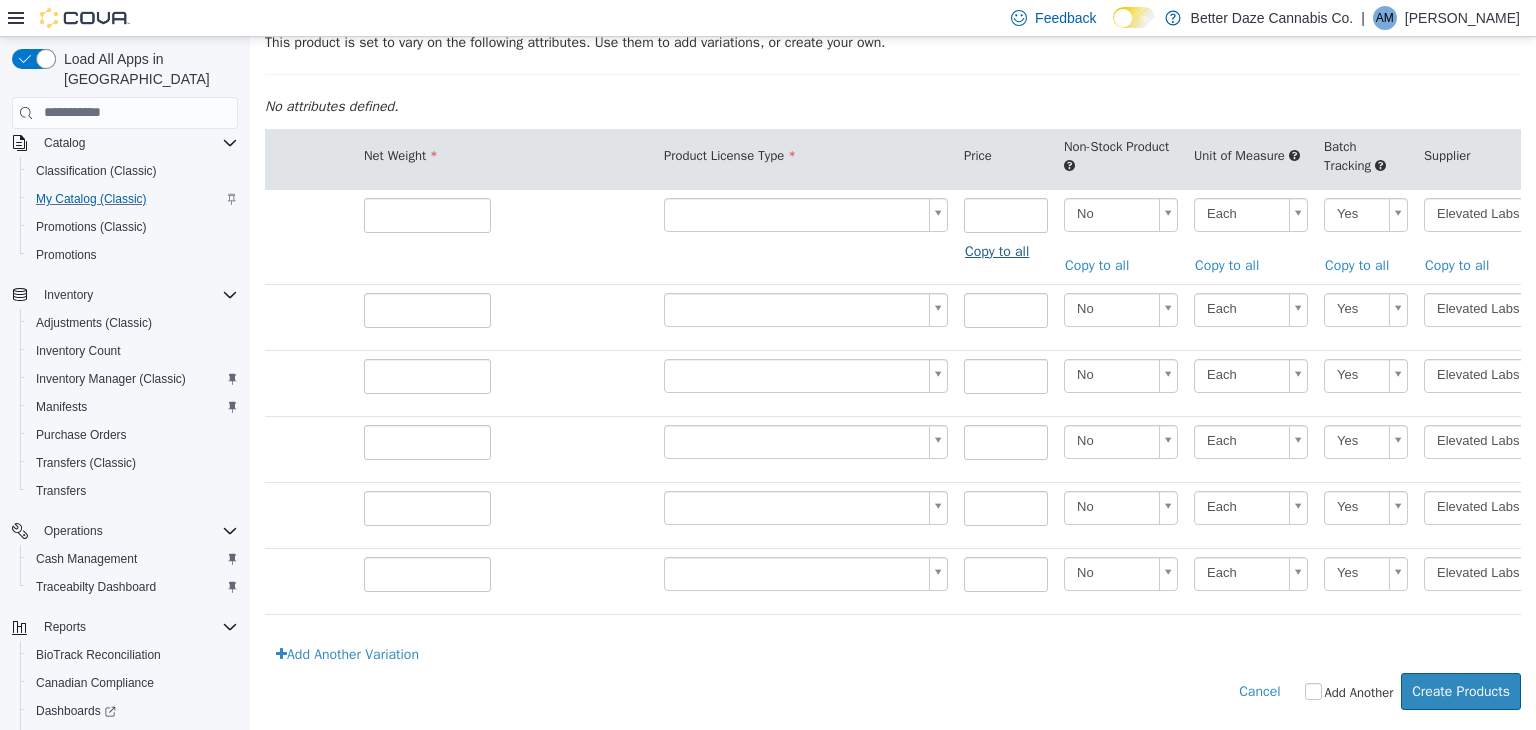 click on "Copy to all" at bounding box center [1002, 250] 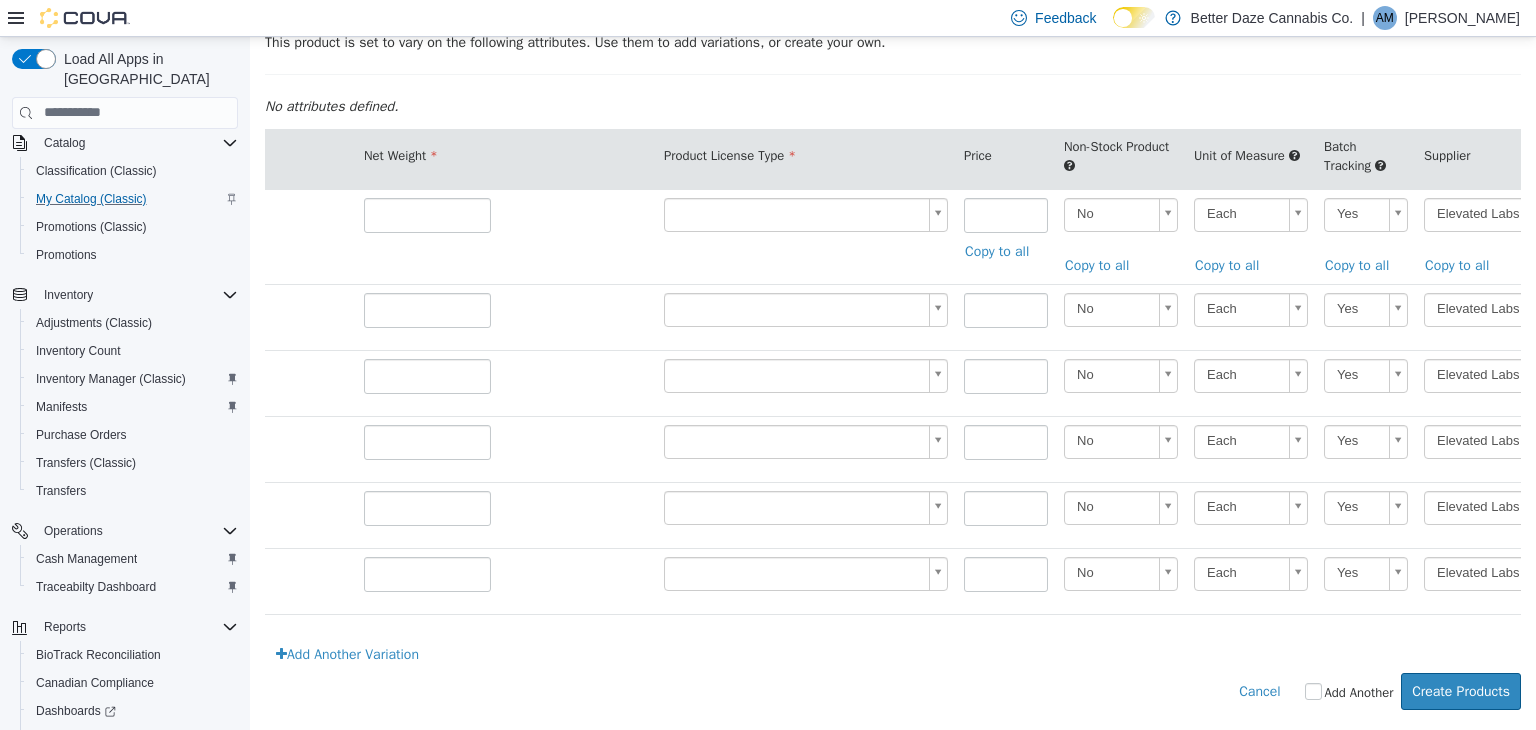click on "**********" at bounding box center [893, 221] 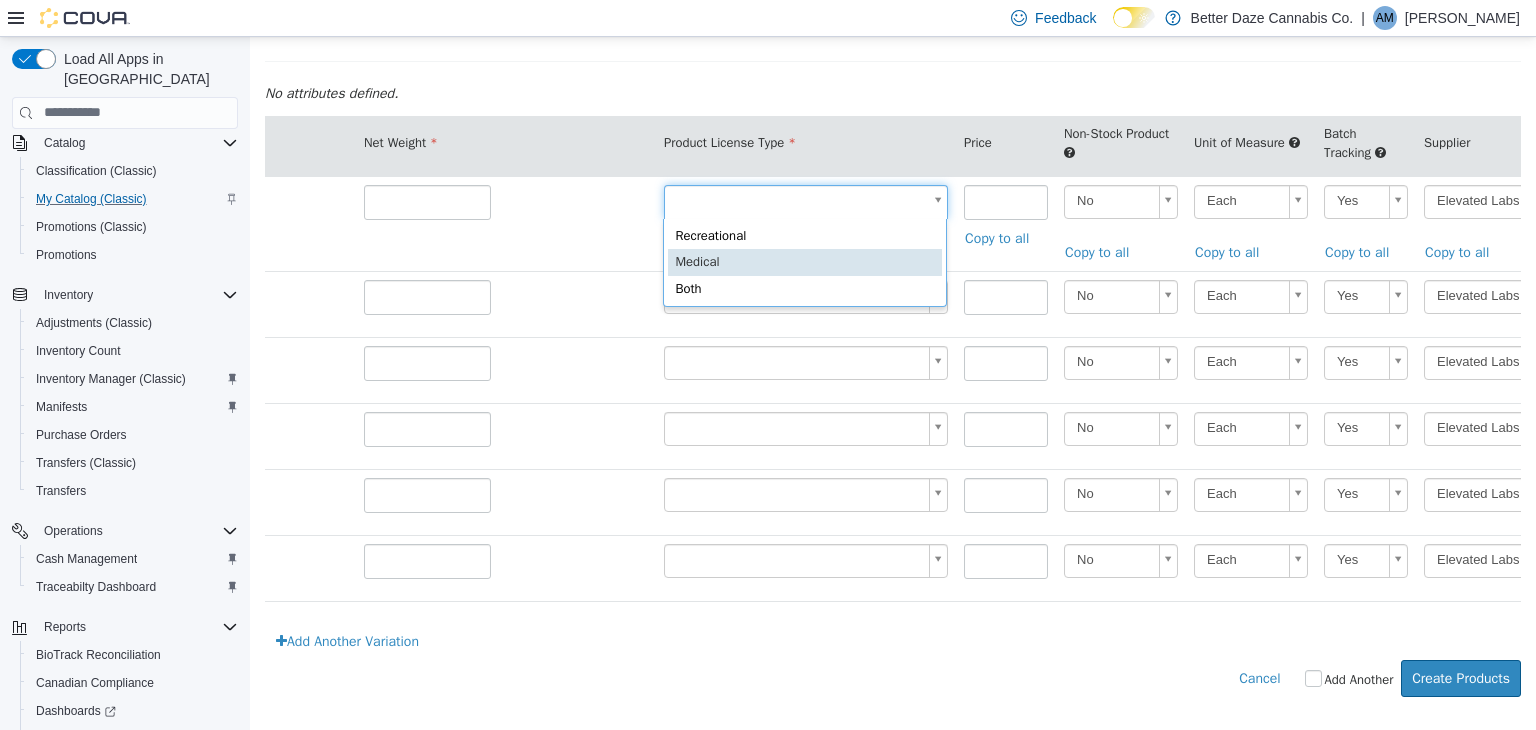scroll, scrollTop: 0, scrollLeft: 5, axis: horizontal 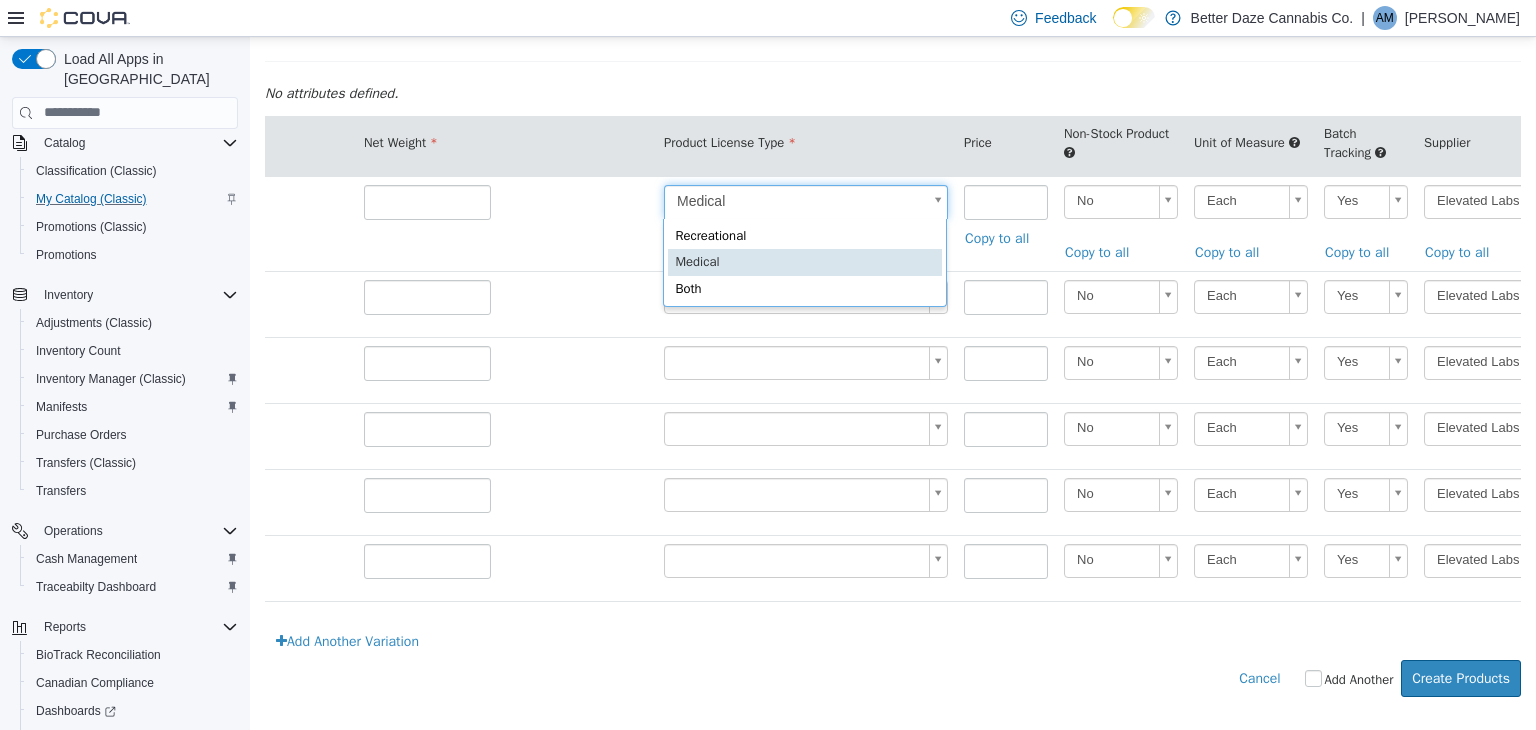 click on "**********" at bounding box center [893, 208] 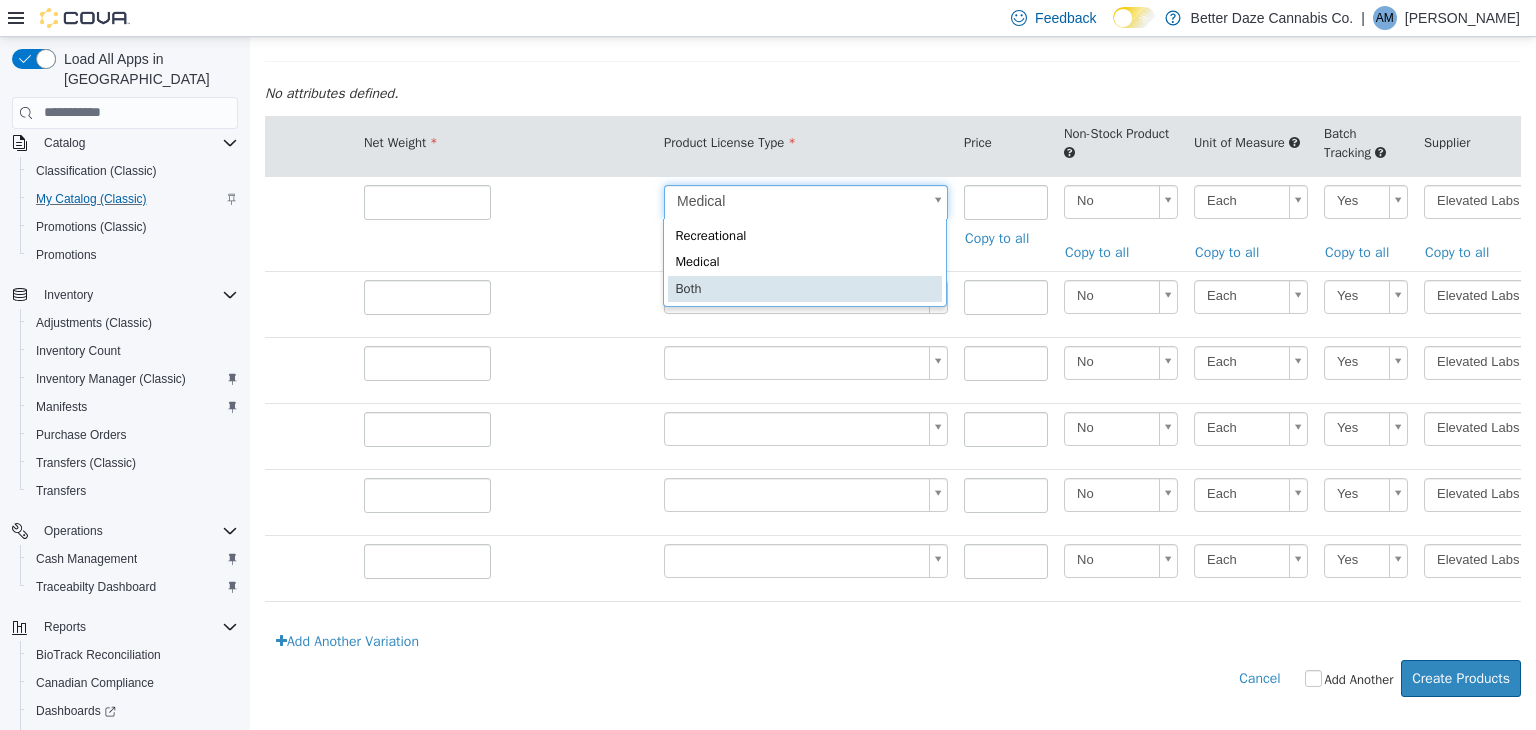 type on "*" 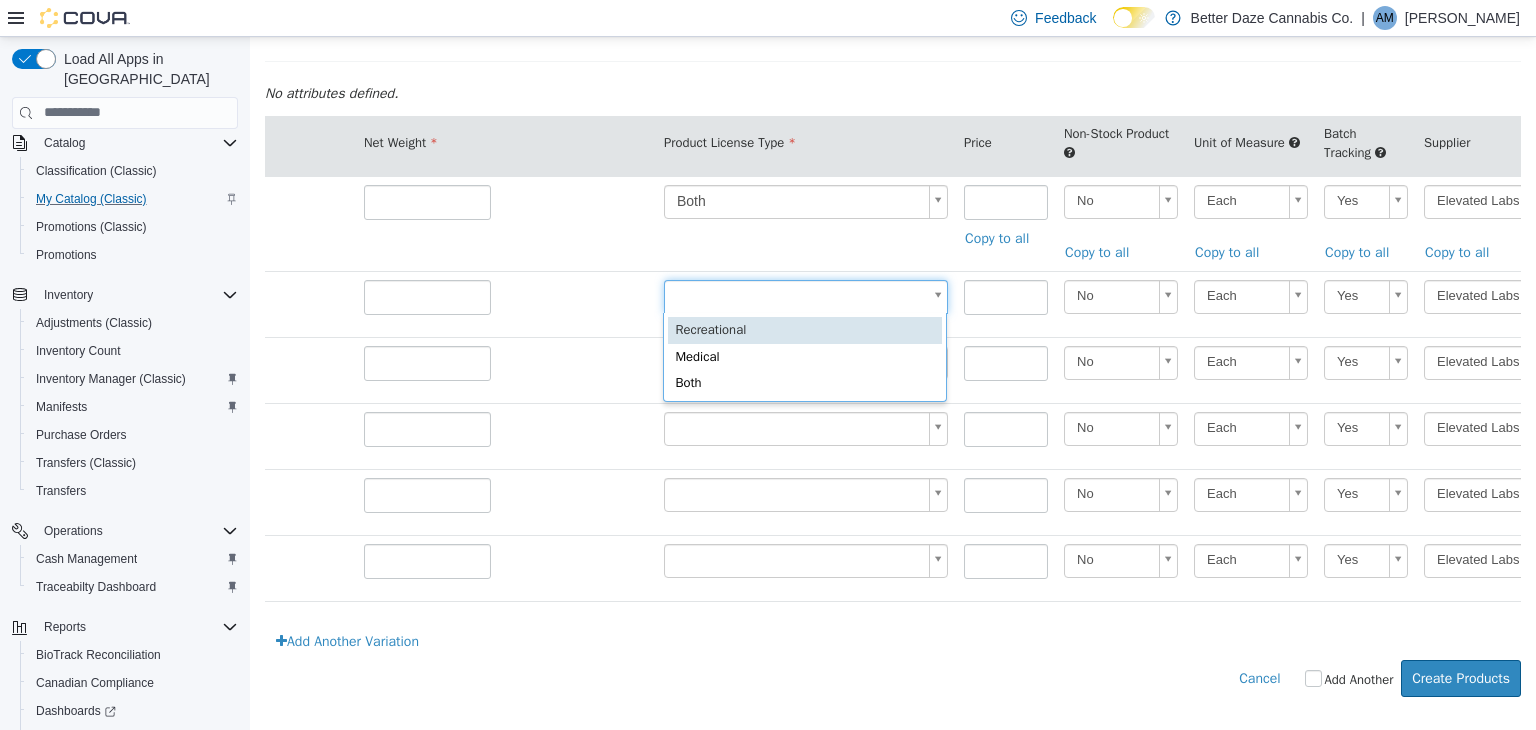 click on "**********" at bounding box center (893, 208) 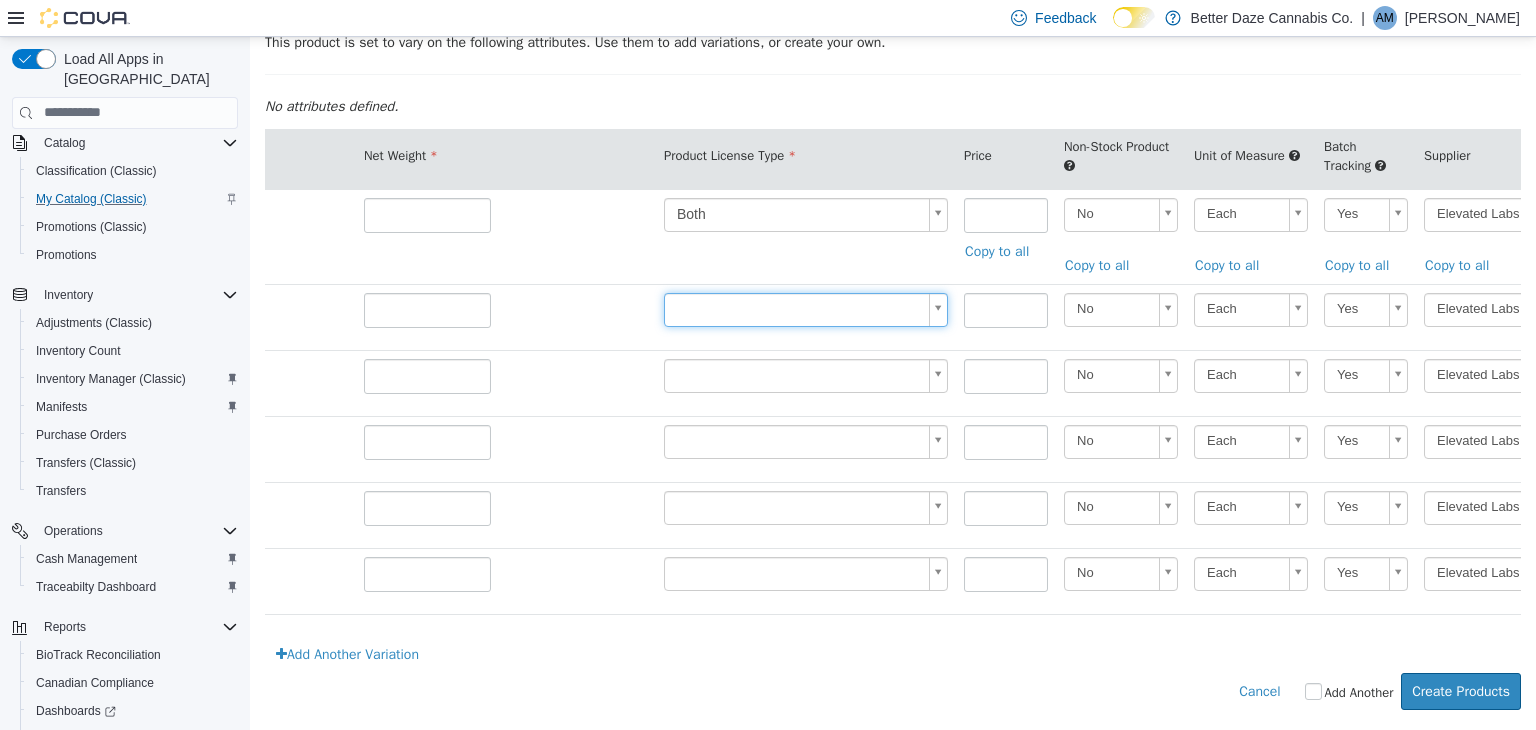 click on "**********" at bounding box center (893, 221) 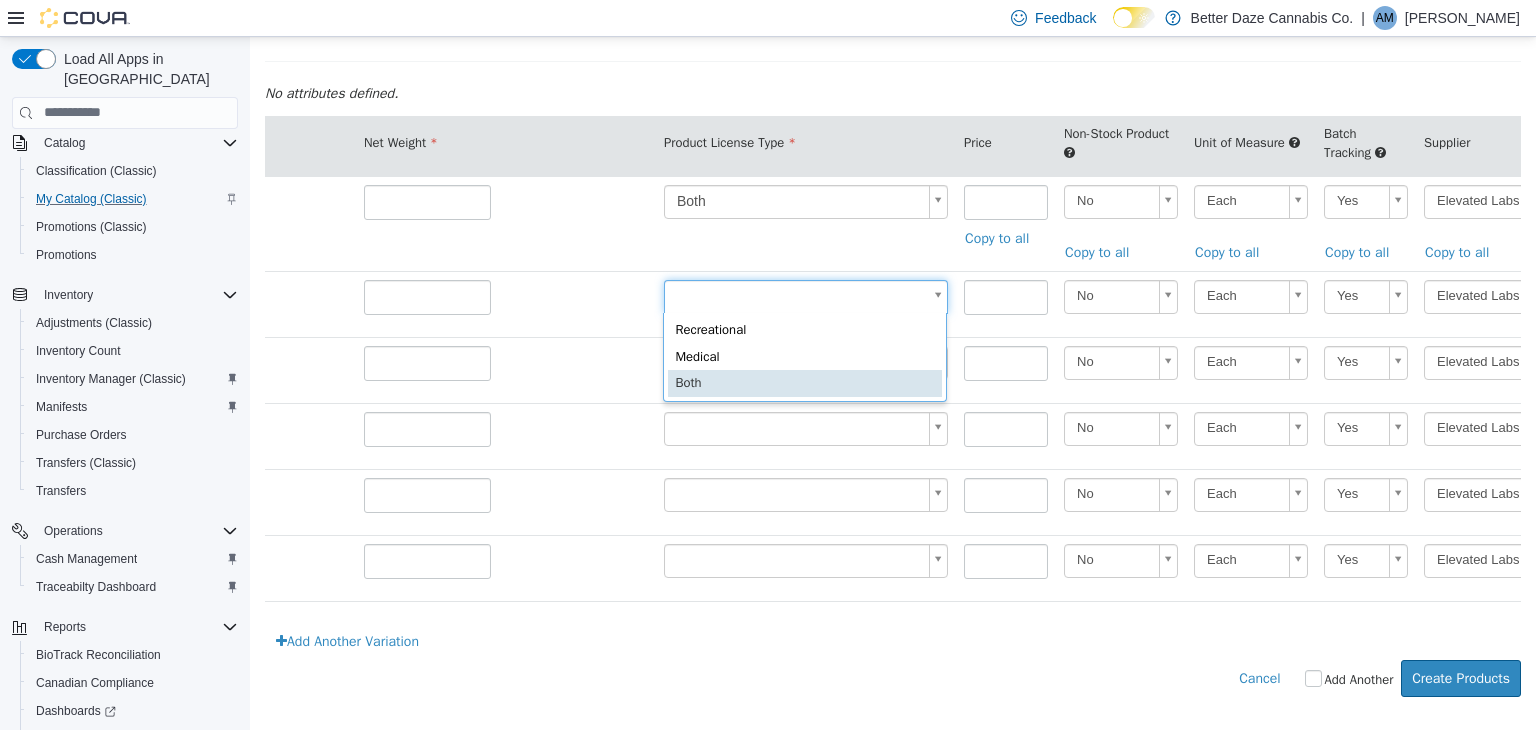 type on "*" 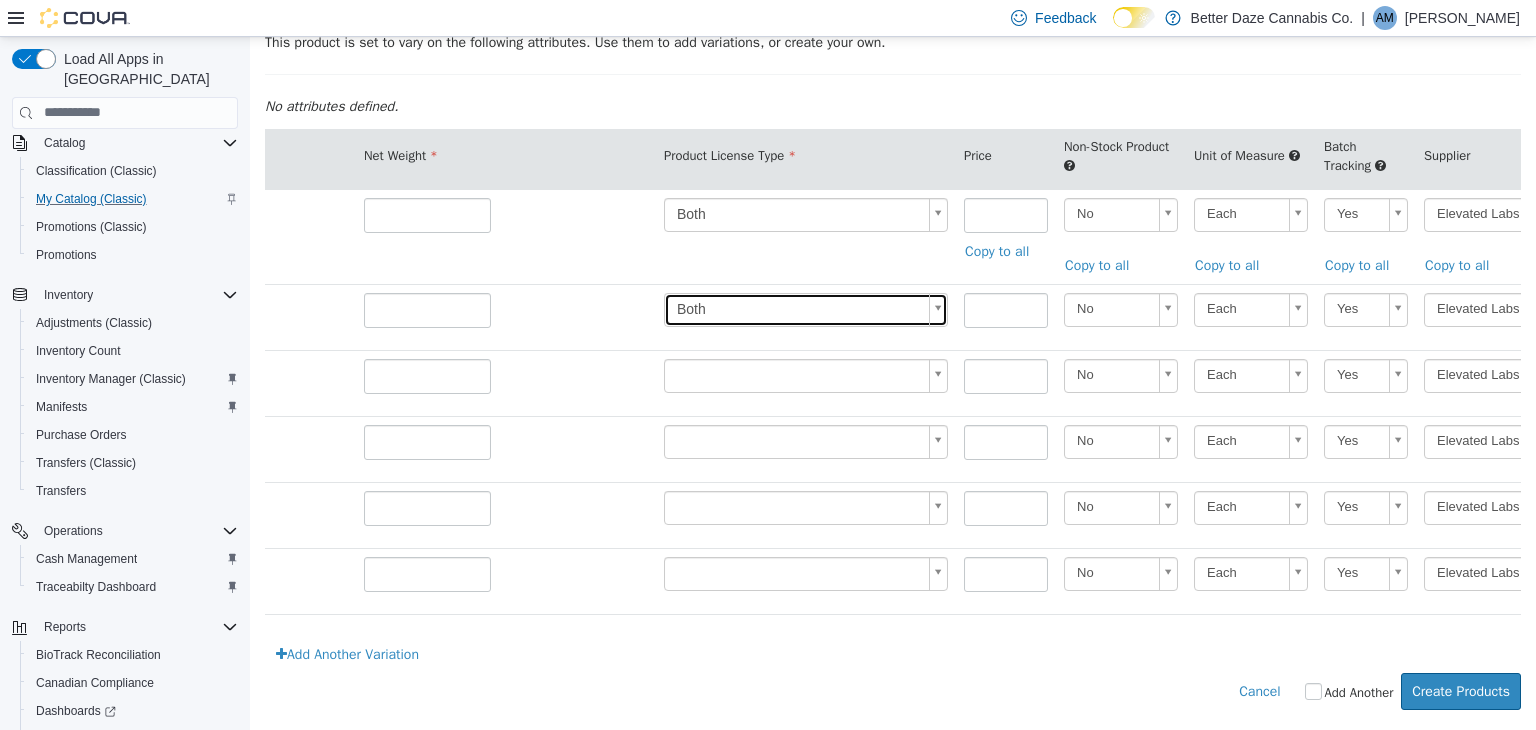 scroll, scrollTop: 0, scrollLeft: 0, axis: both 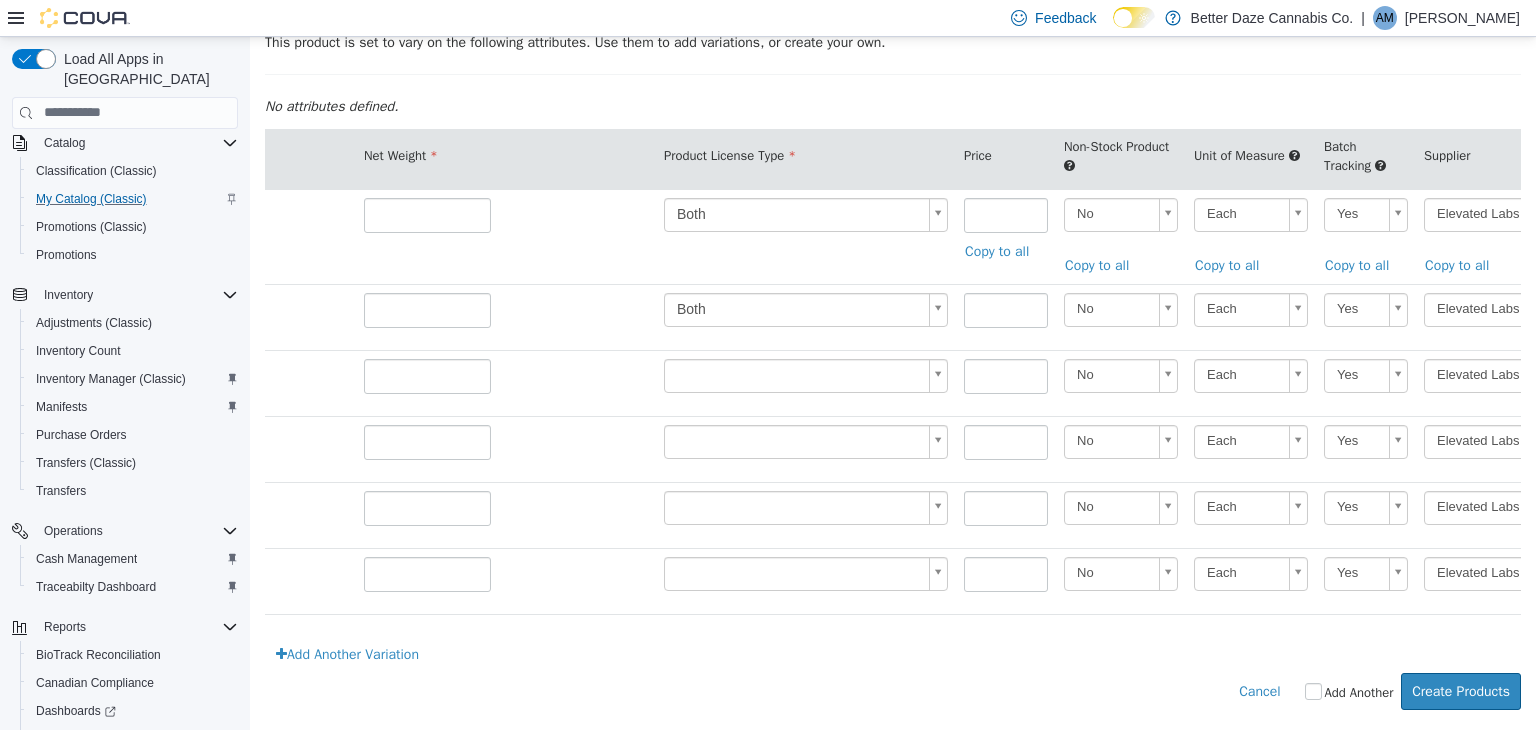 click at bounding box center [806, 382] 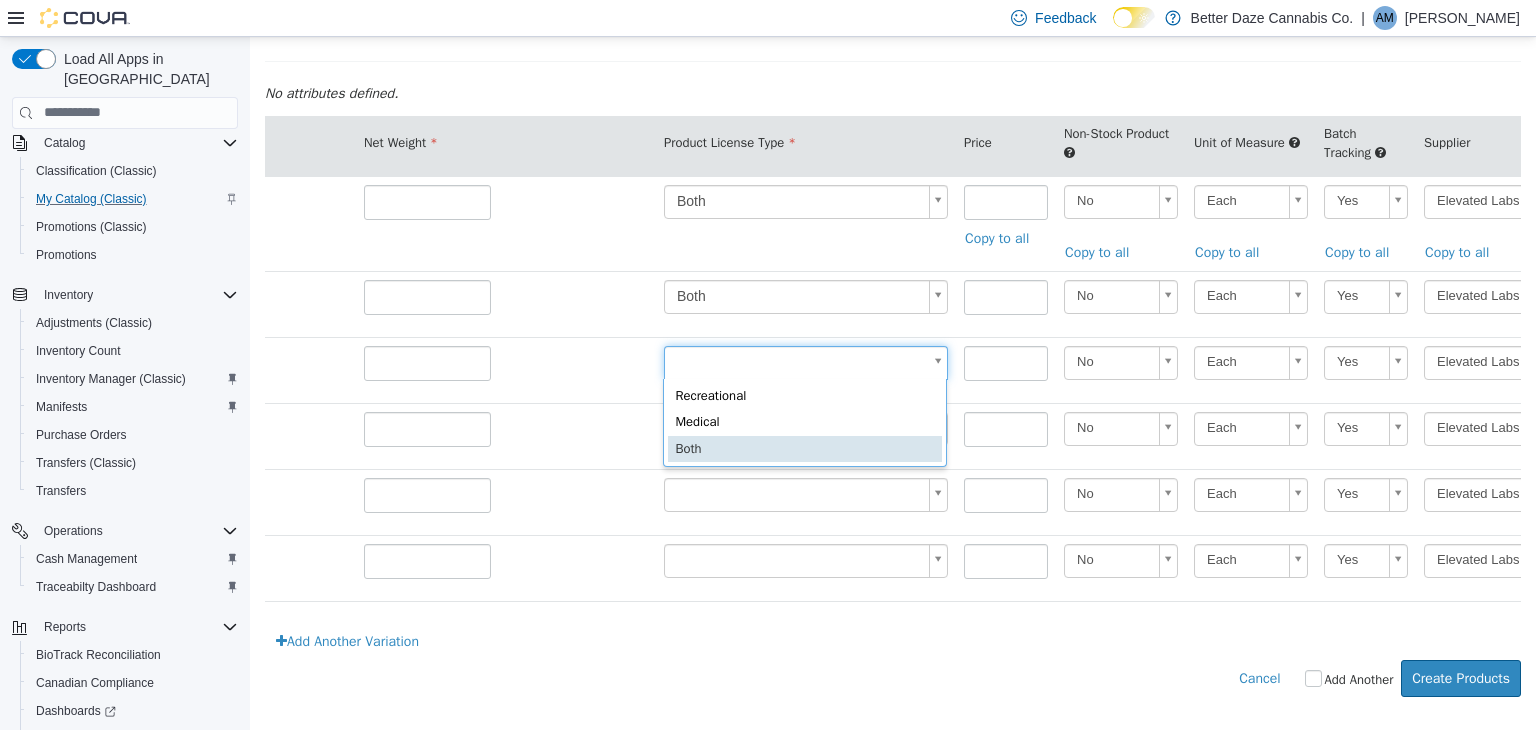 type on "*" 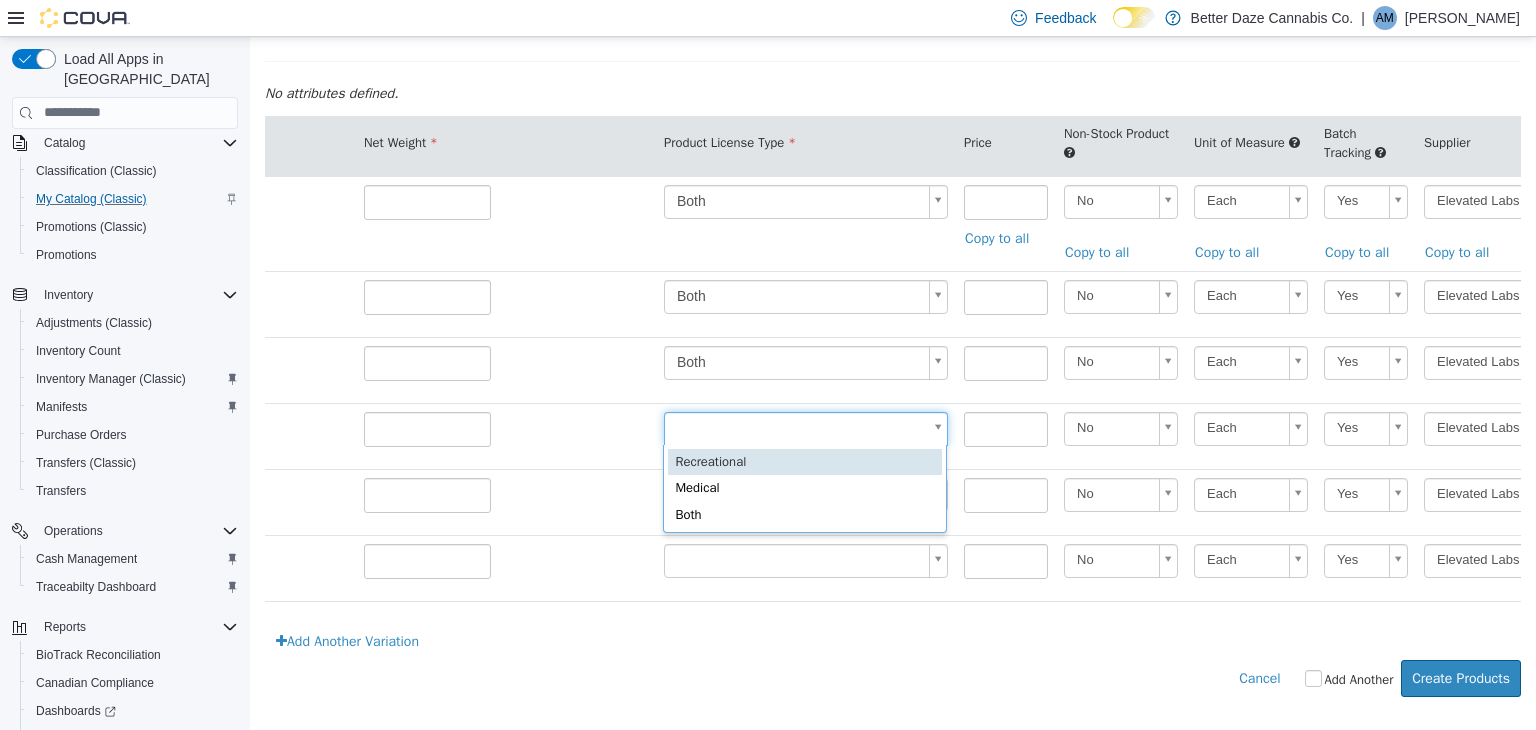 click on "**********" at bounding box center (893, 208) 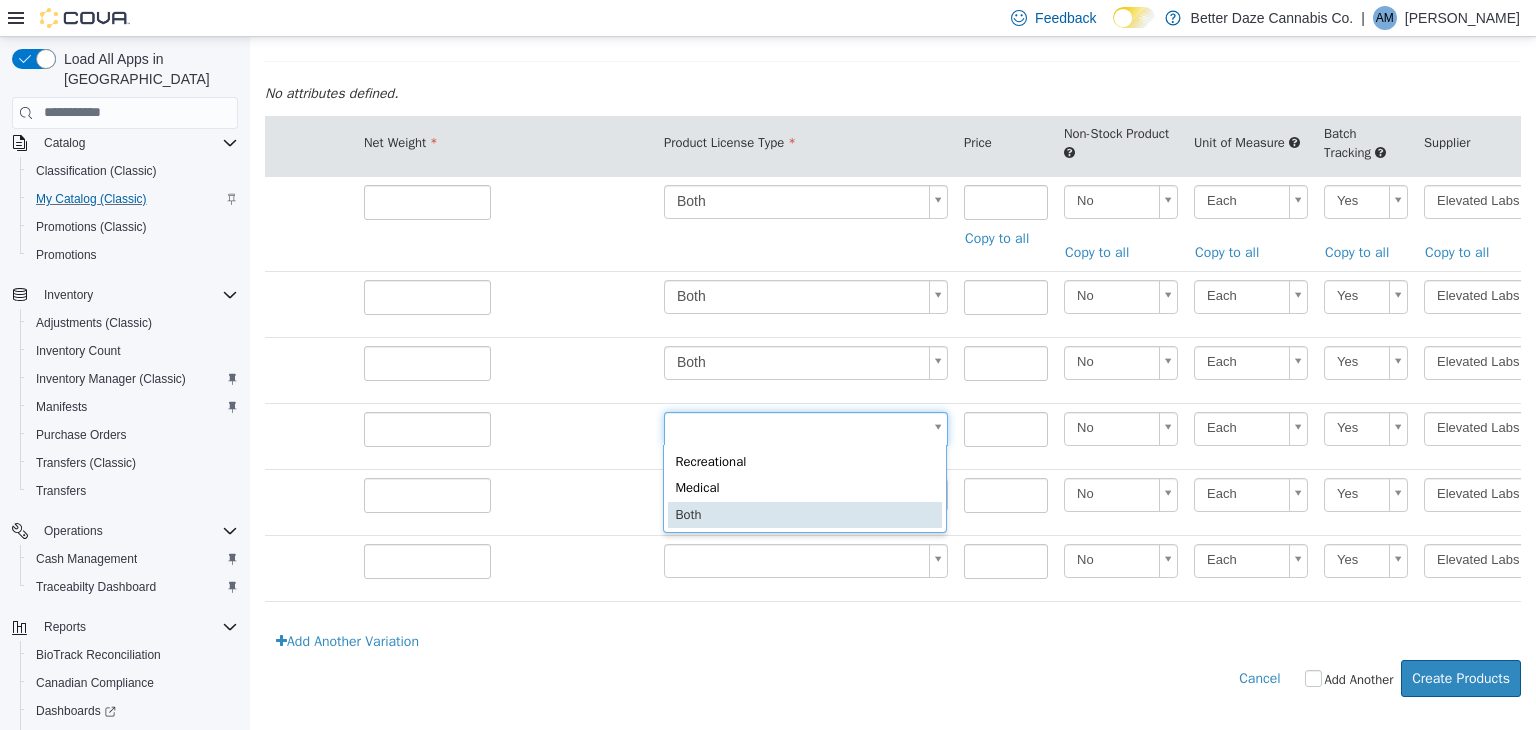 type on "*" 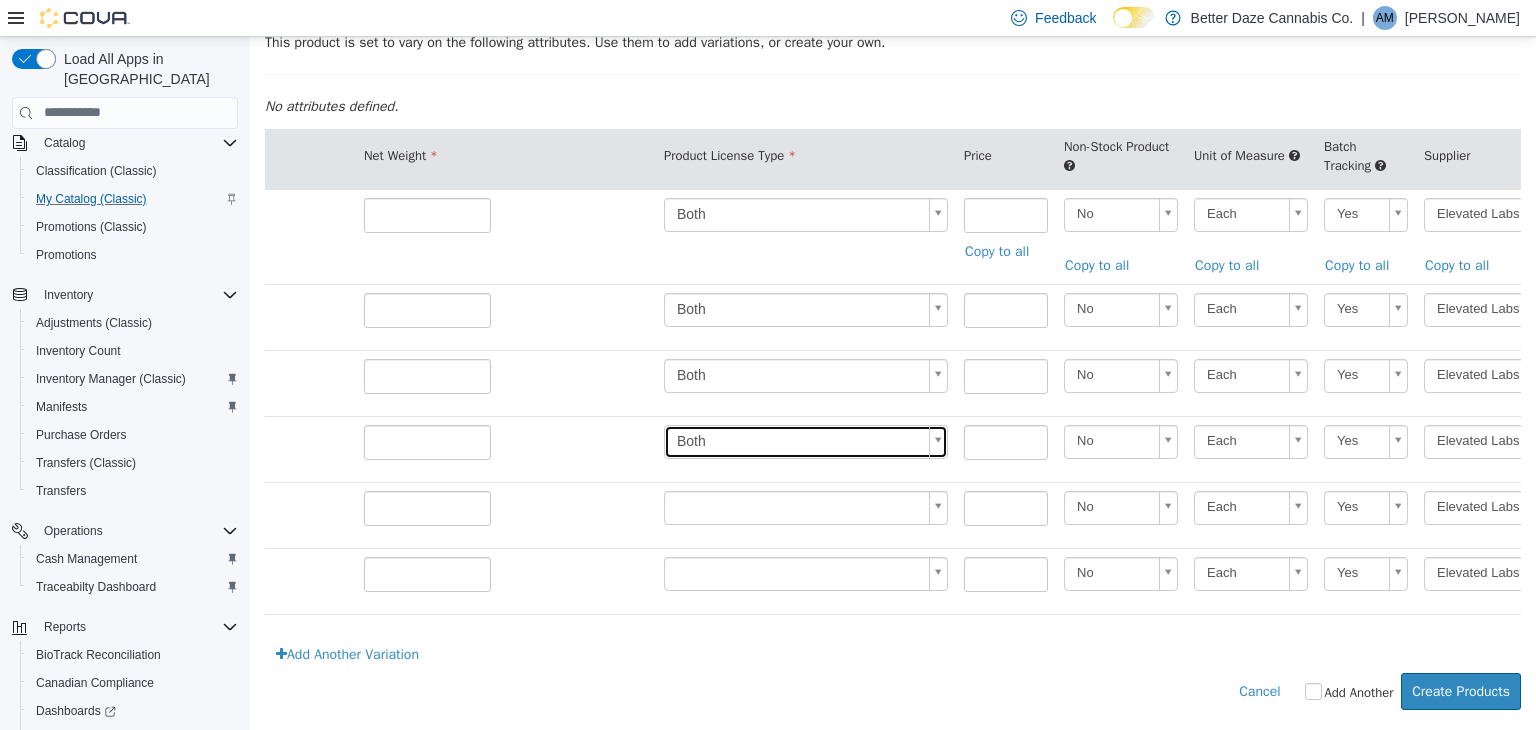 scroll, scrollTop: 0, scrollLeft: 0, axis: both 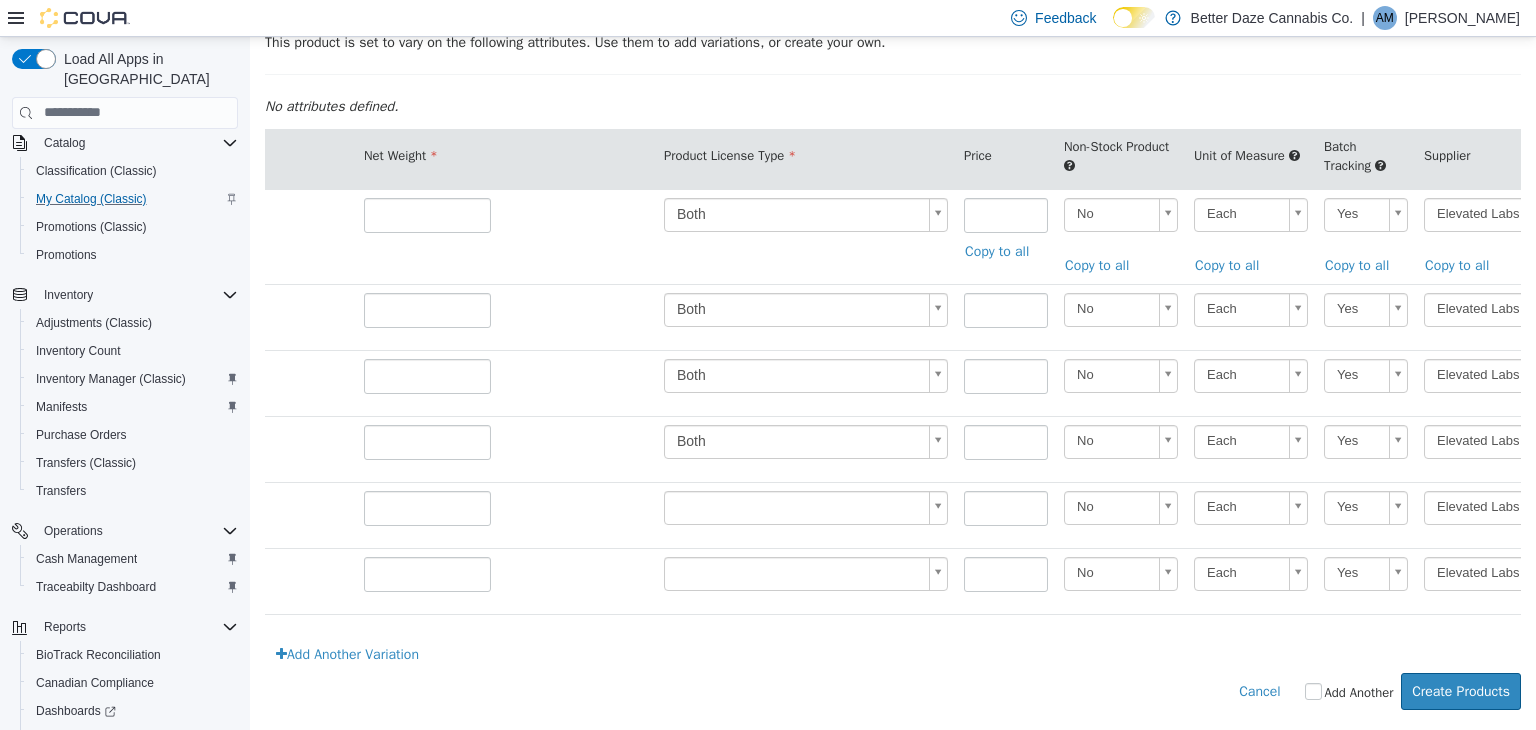 click on "**********" at bounding box center [893, 221] 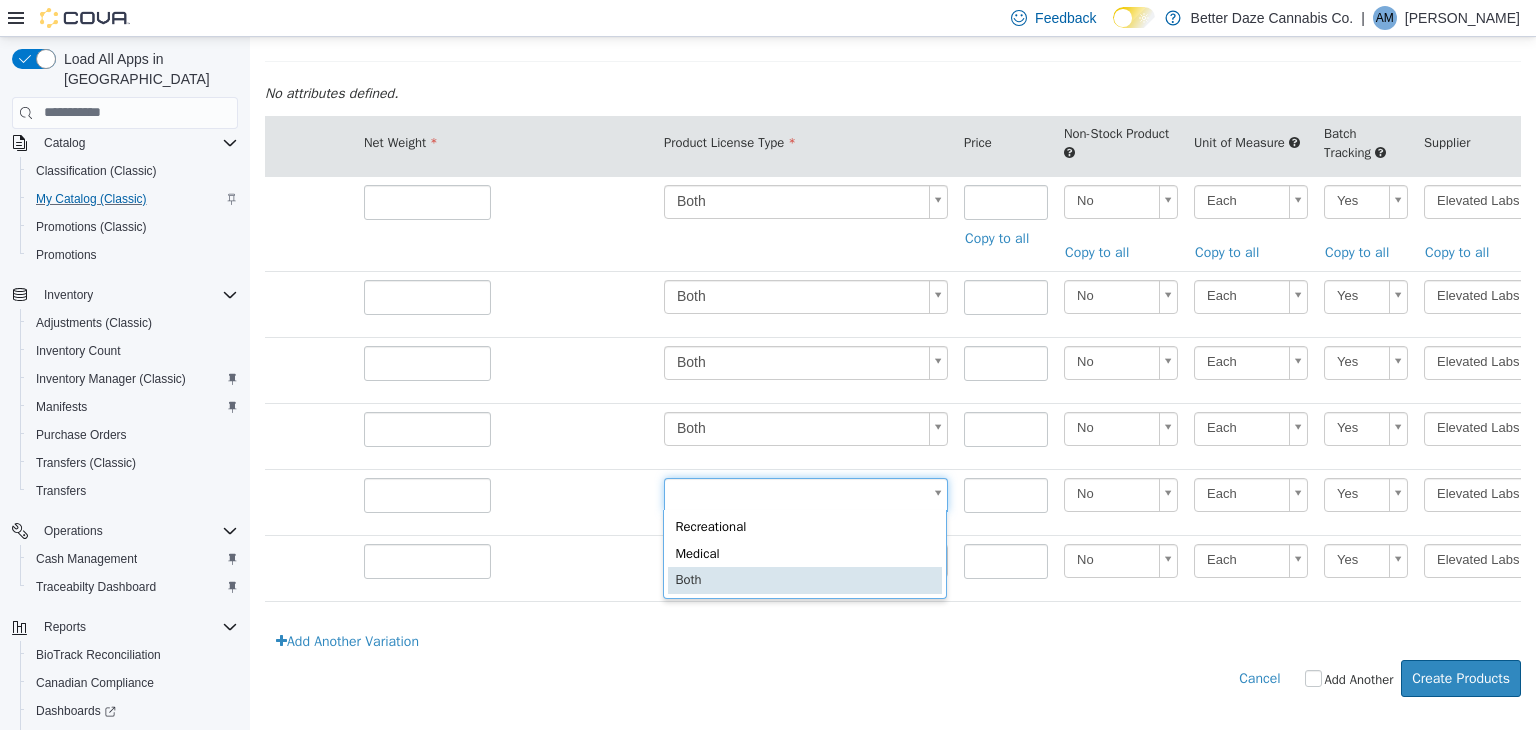 type on "*" 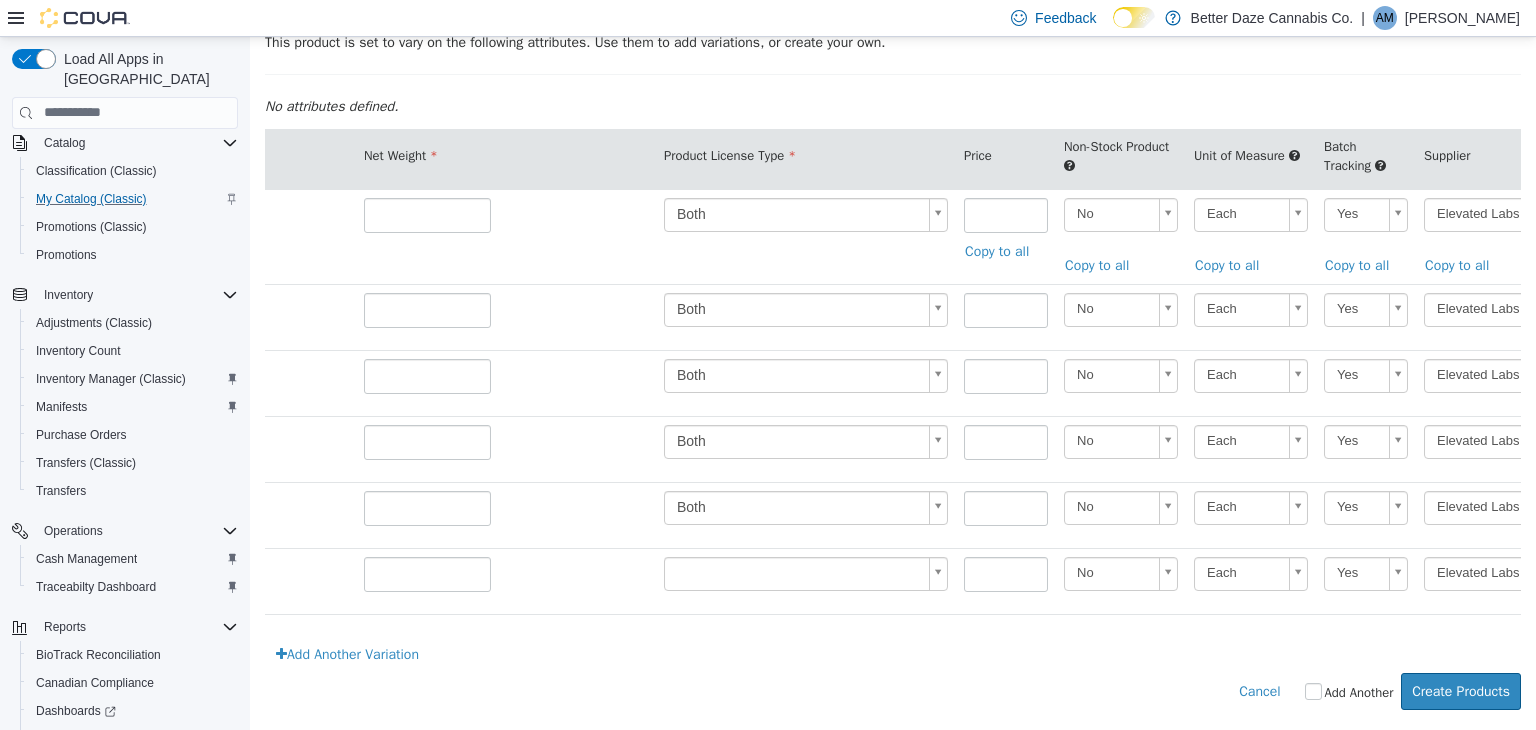 click at bounding box center [806, 580] 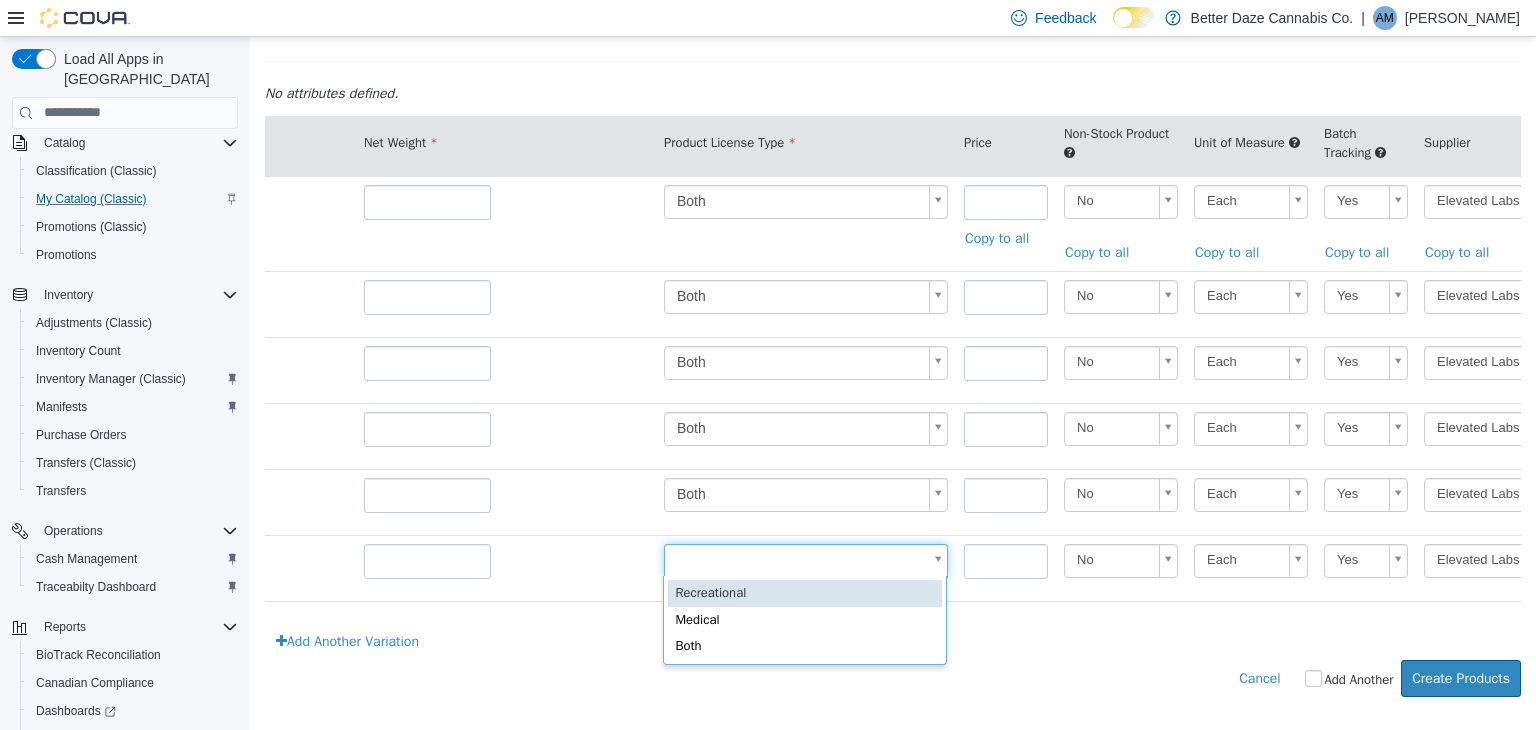 click on "**********" at bounding box center [893, 208] 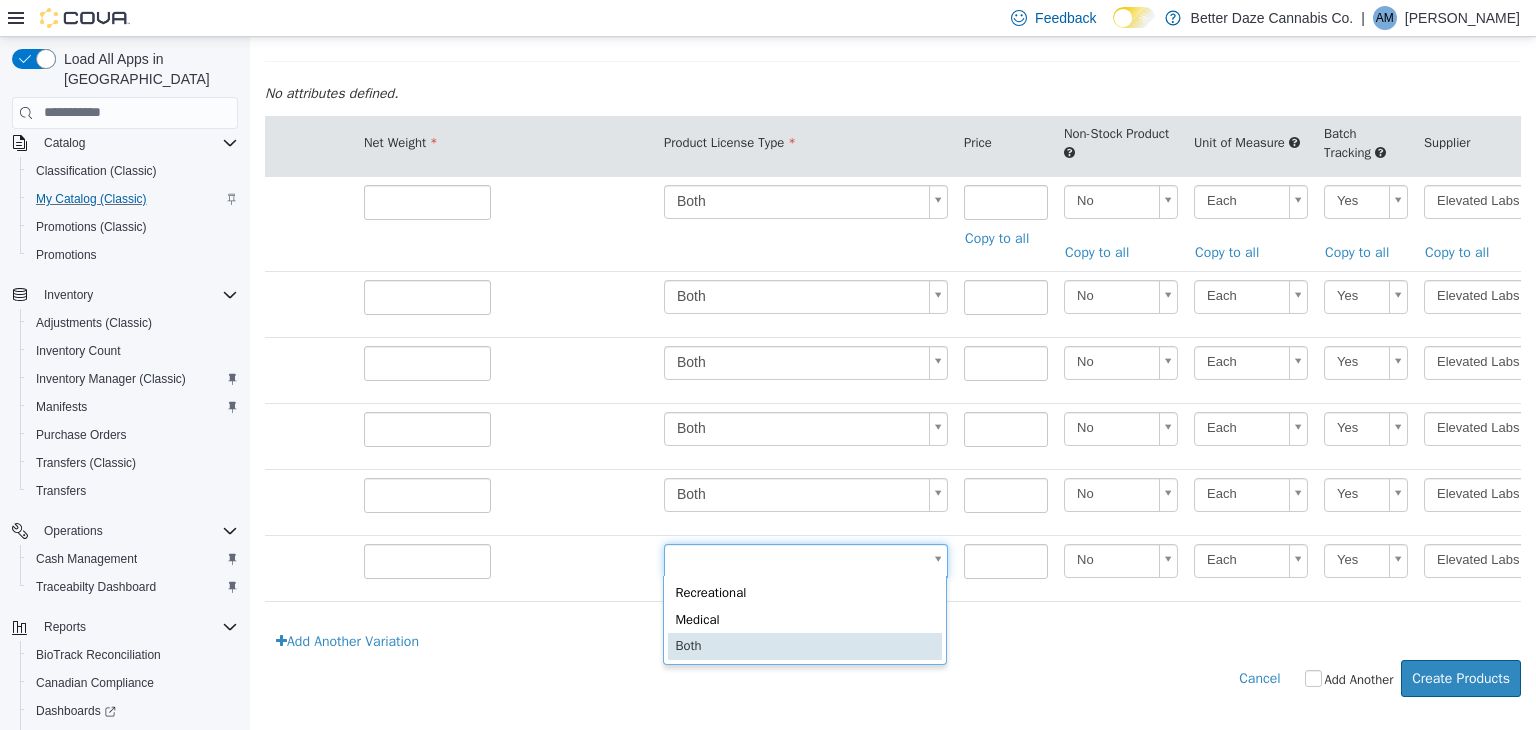 type on "*" 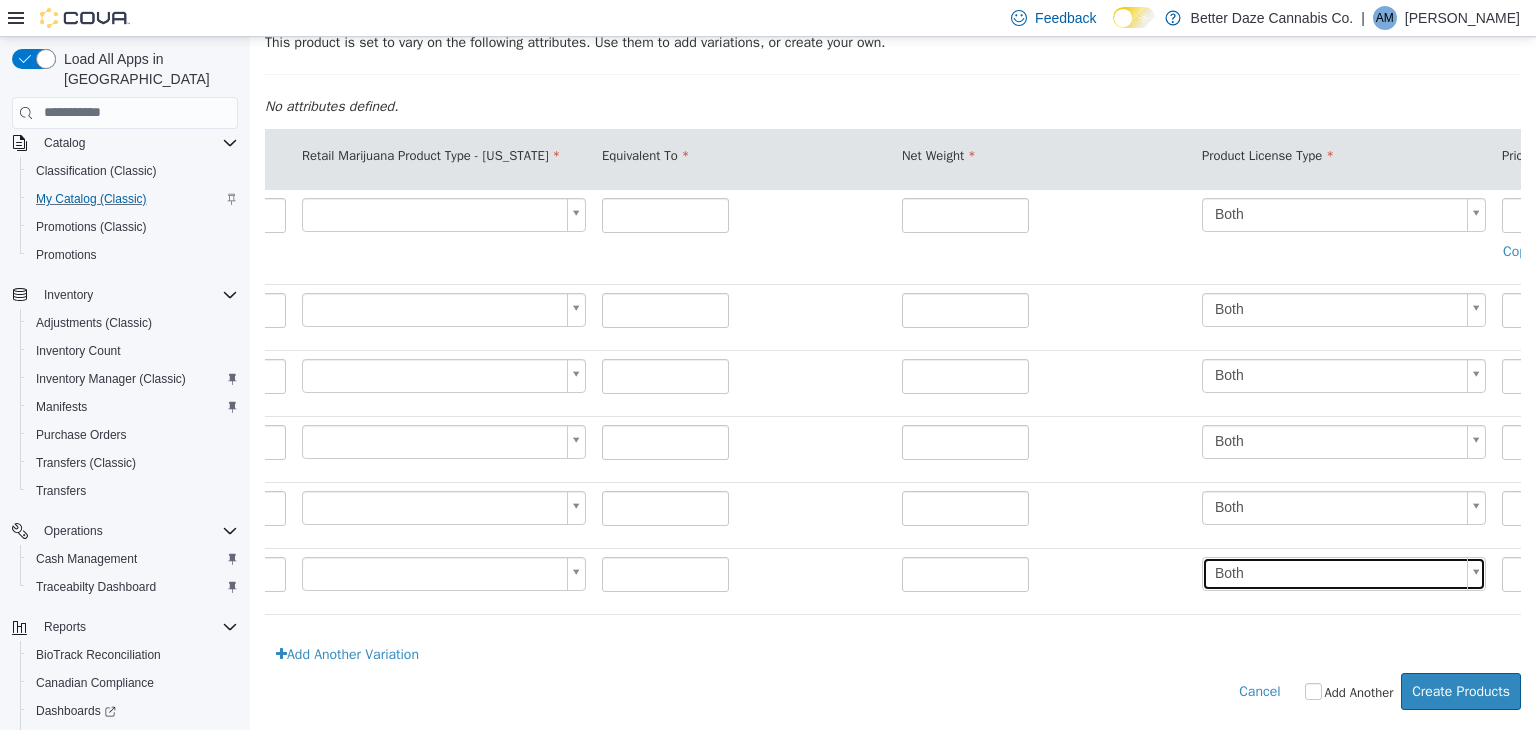 scroll, scrollTop: 0, scrollLeft: 199, axis: horizontal 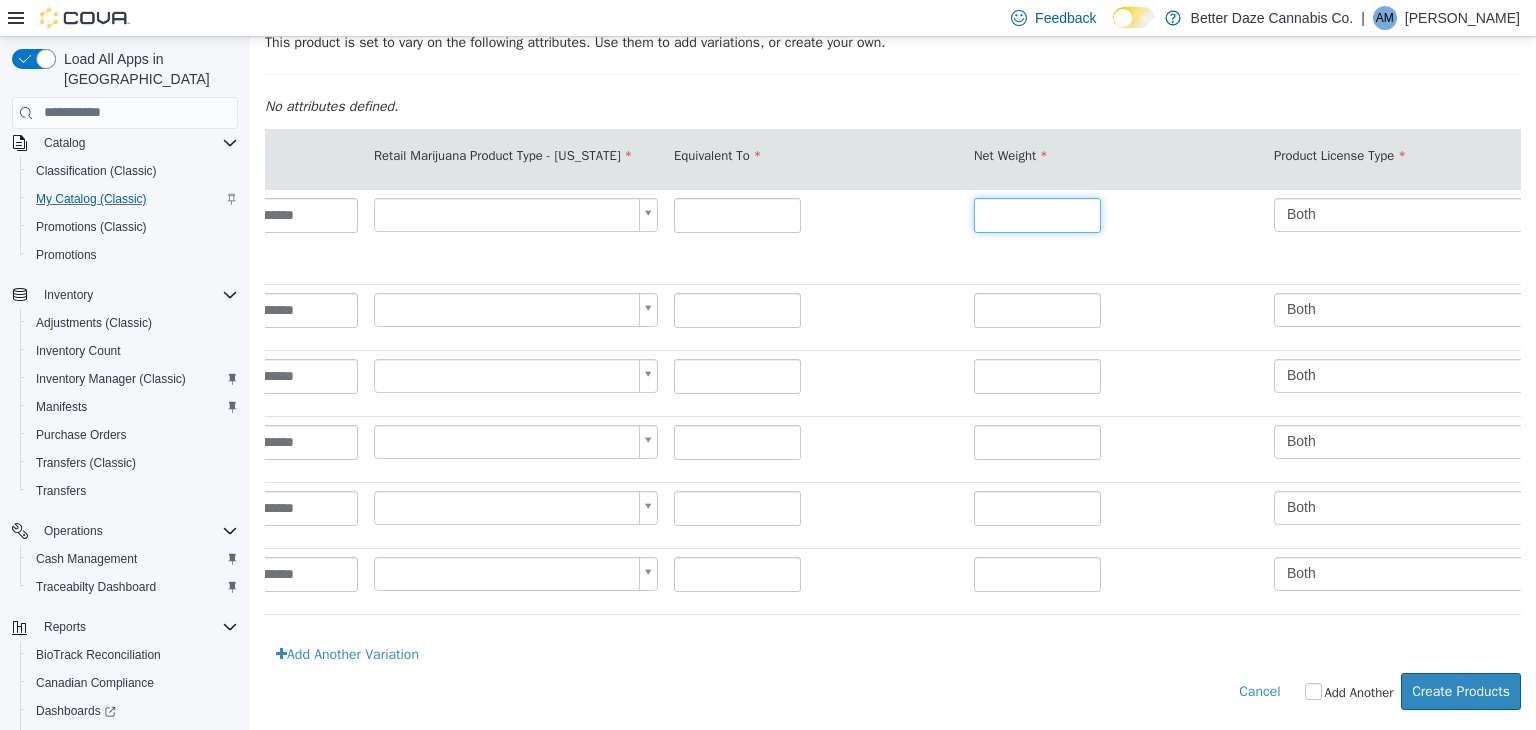 click at bounding box center (1037, 214) 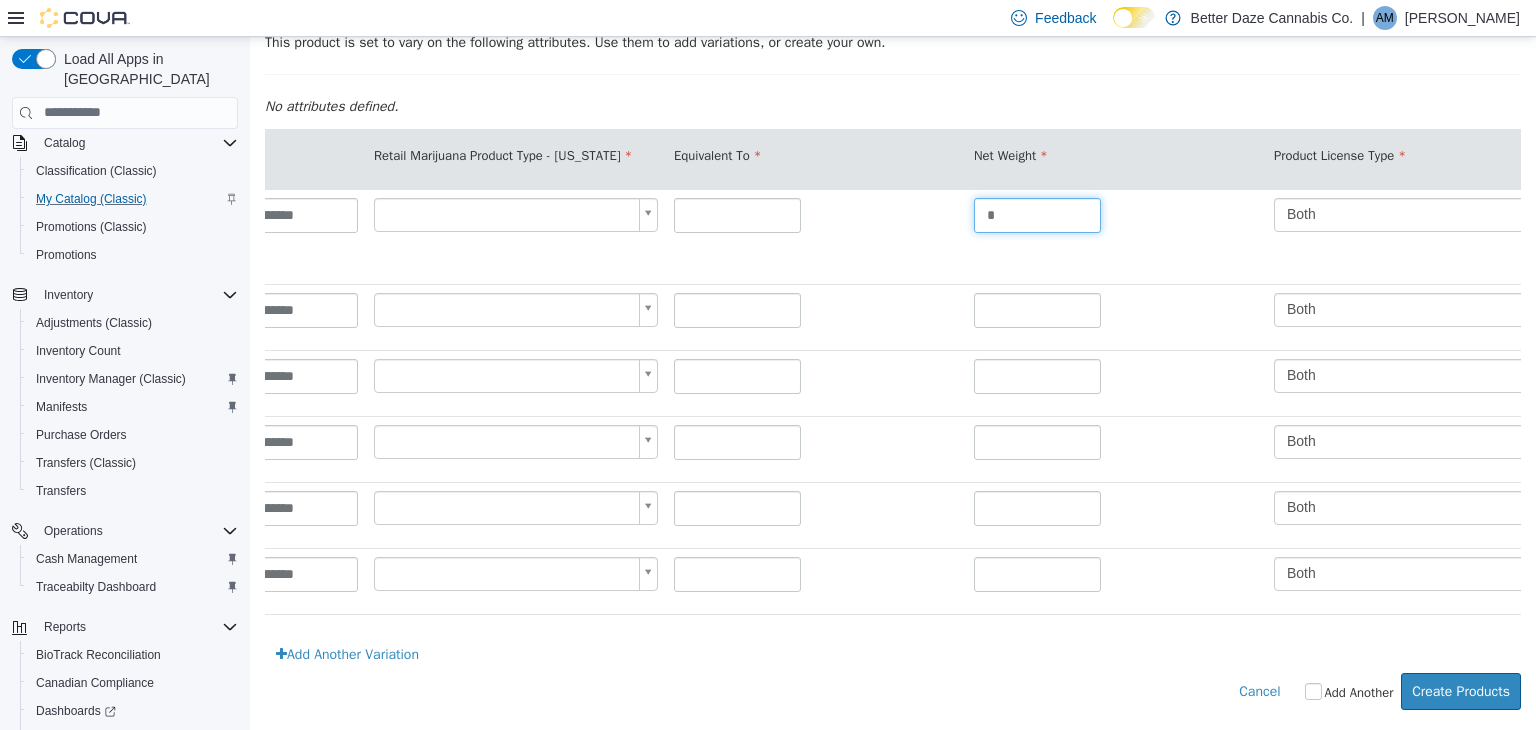 type on "*" 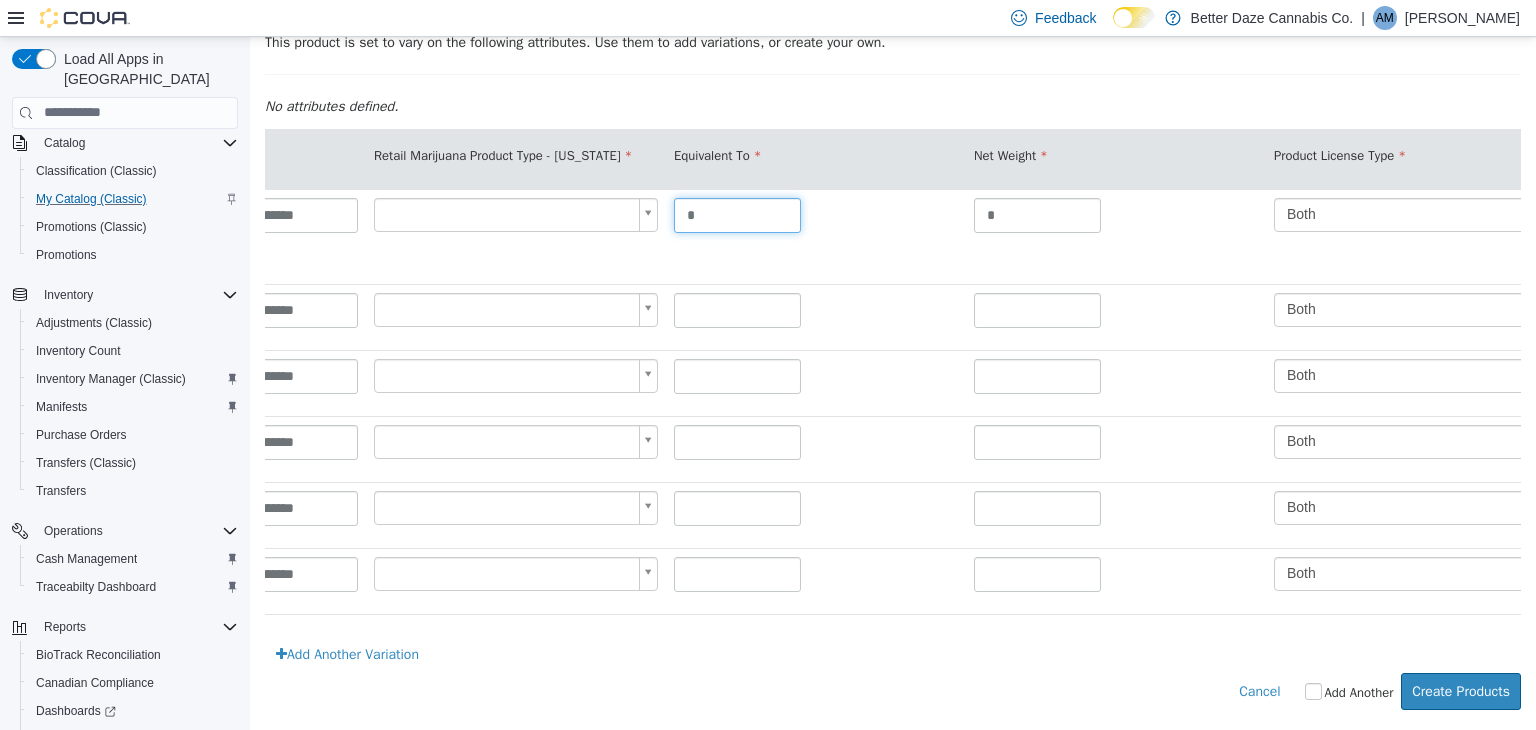 click on "*" at bounding box center [737, 214] 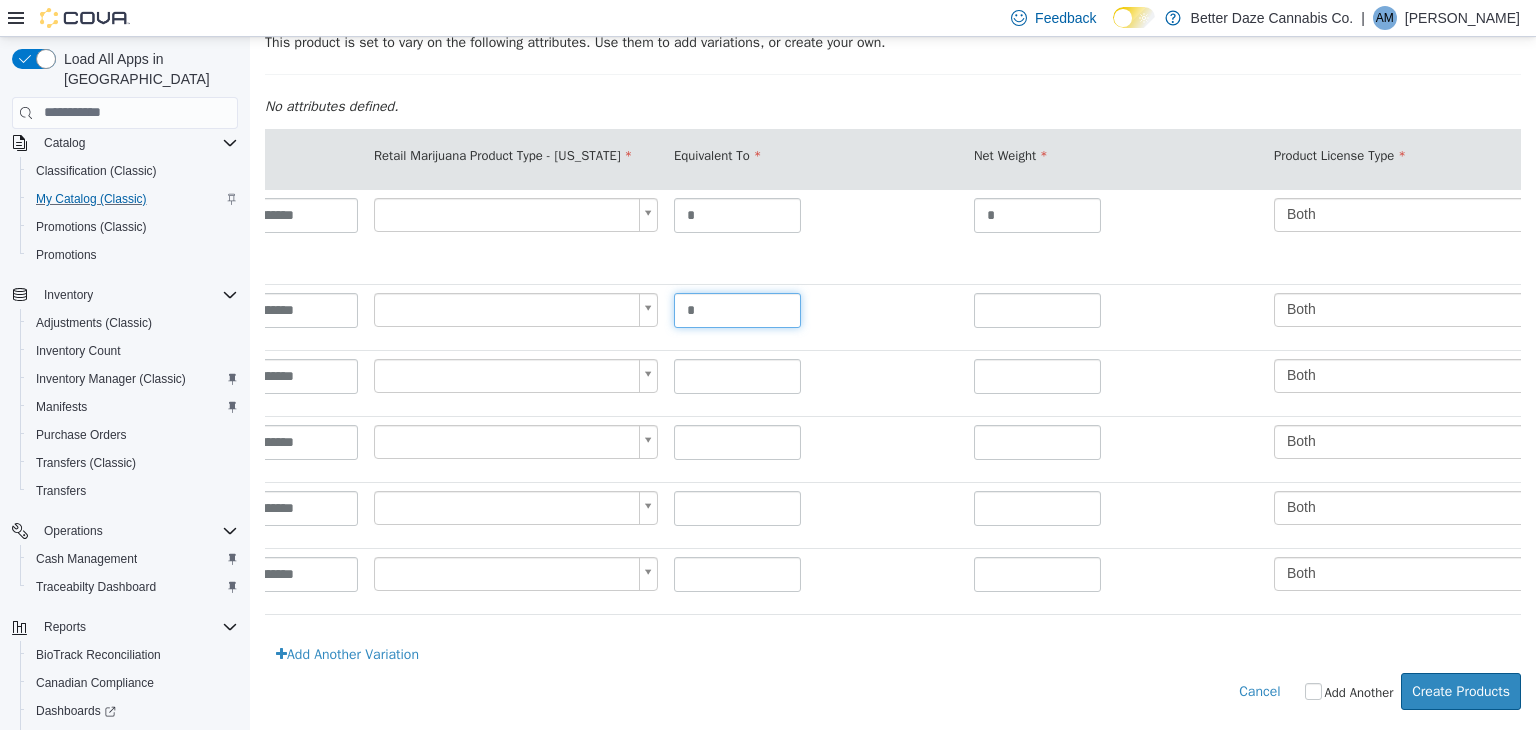 click on "*" at bounding box center [737, 309] 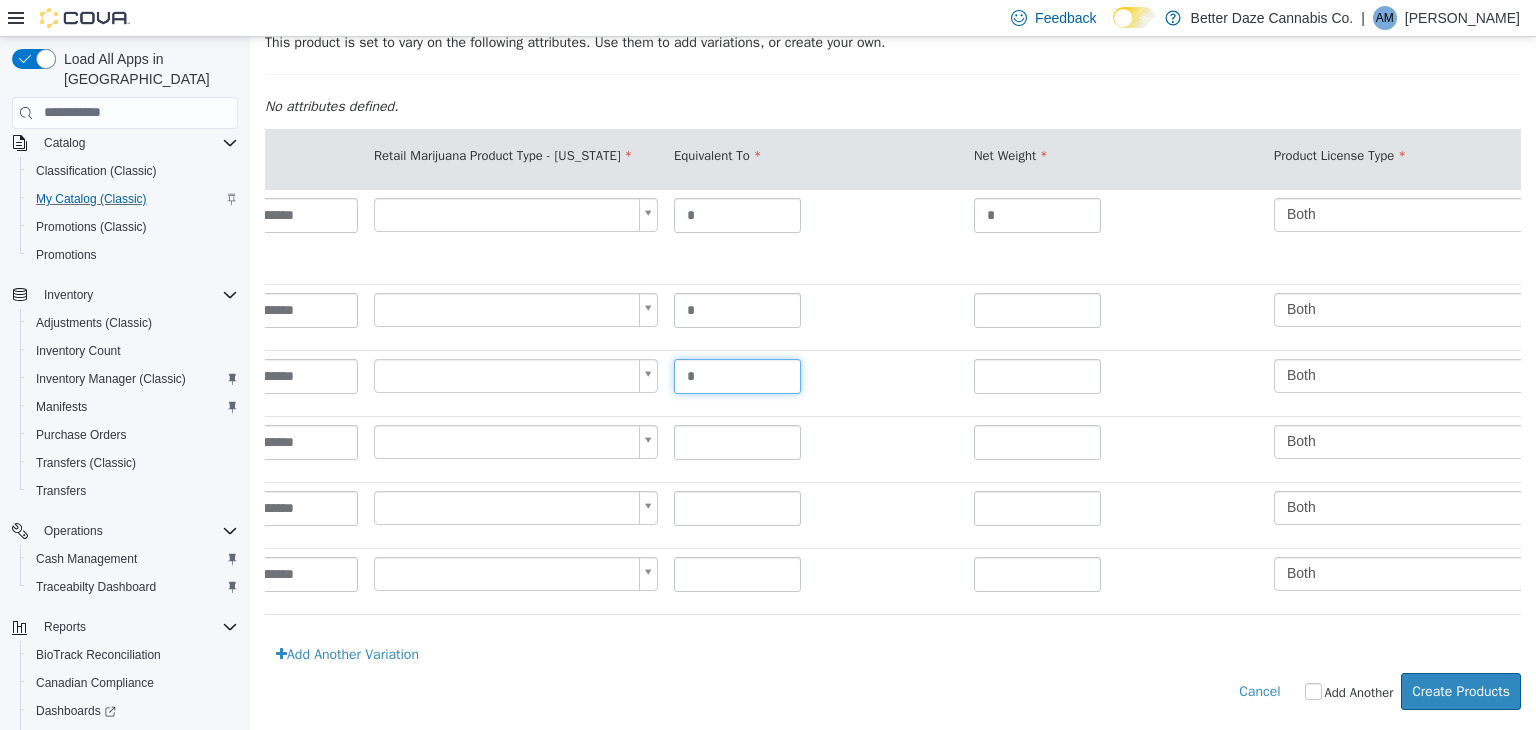 click on "*" at bounding box center (737, 375) 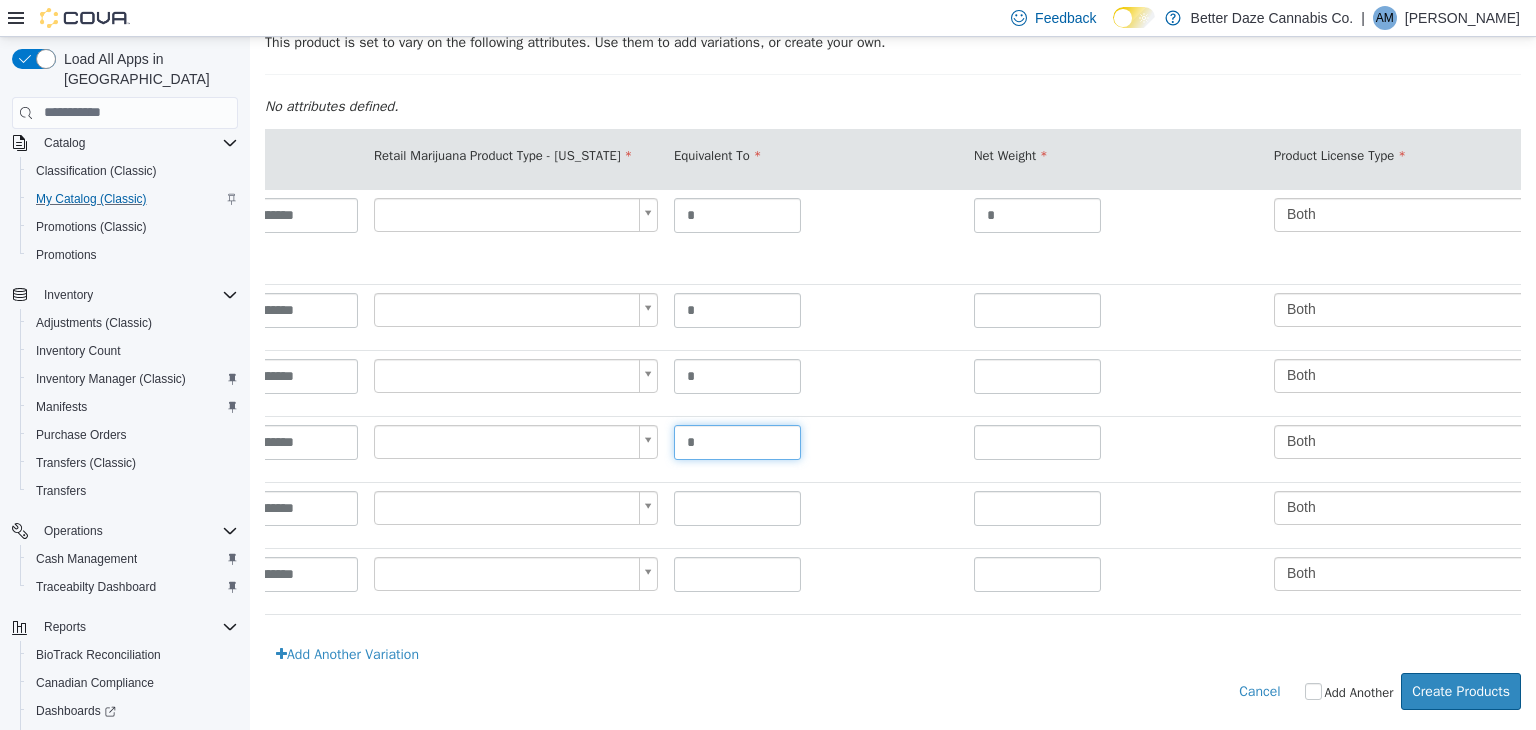 click on "*" at bounding box center (737, 441) 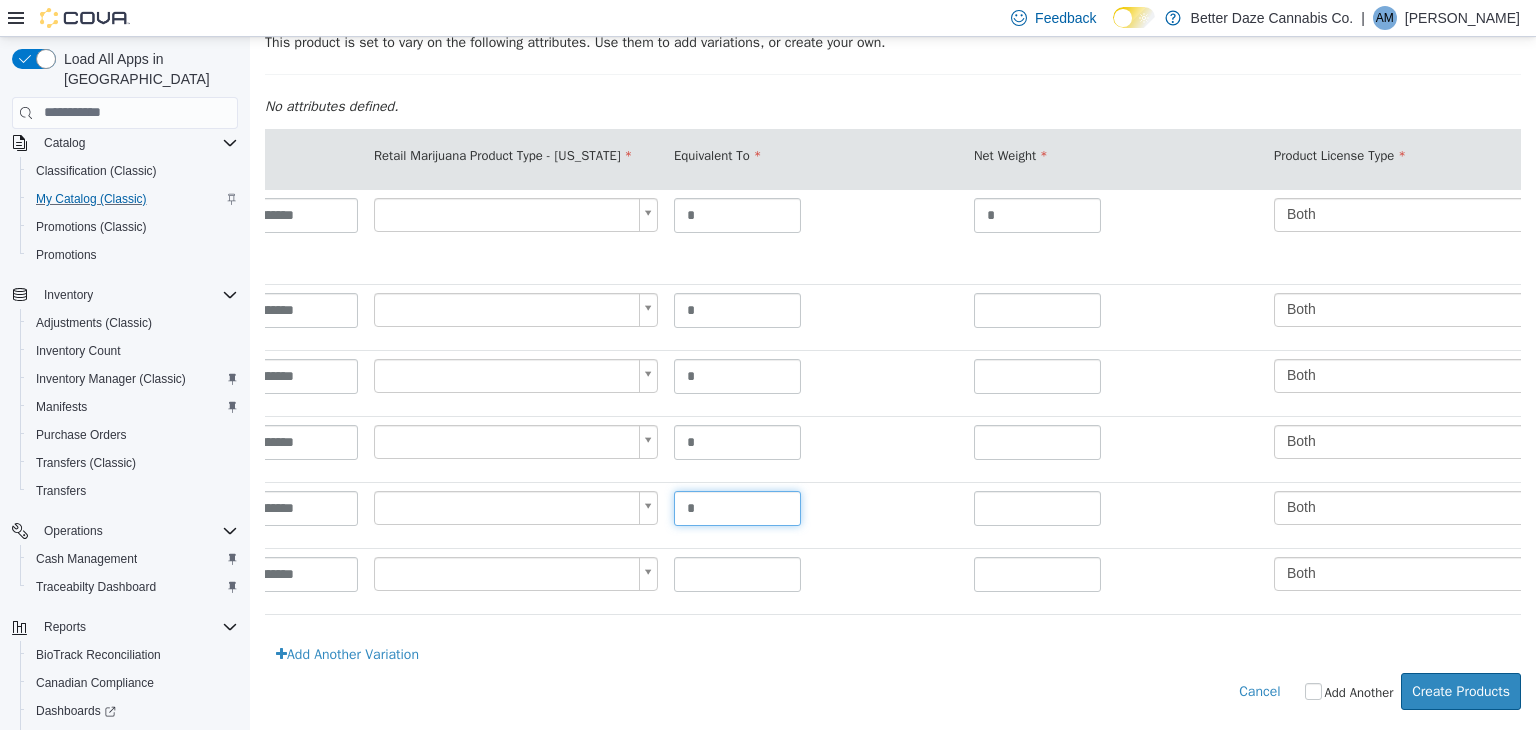 click on "*" at bounding box center (737, 507) 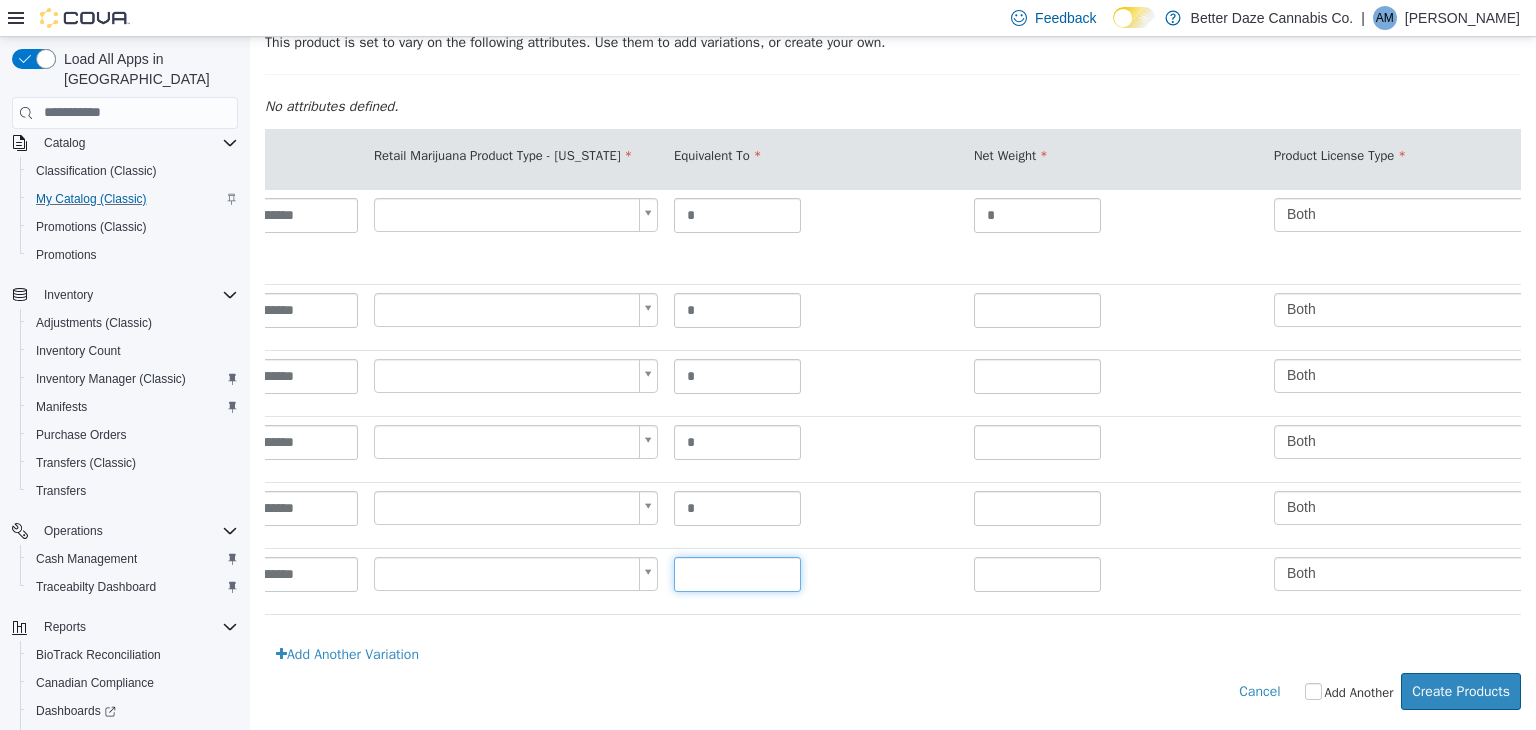 click at bounding box center [737, 573] 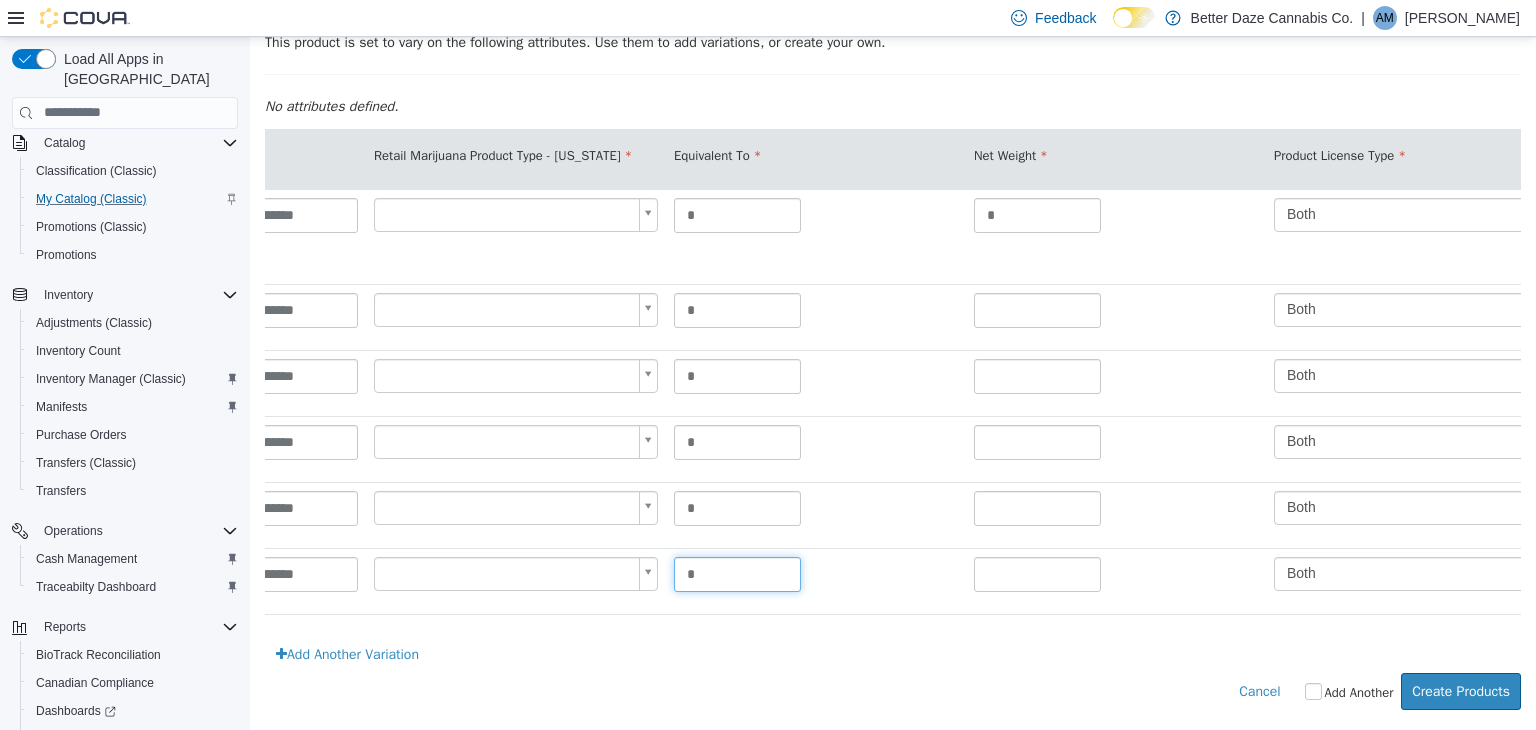 type on "*" 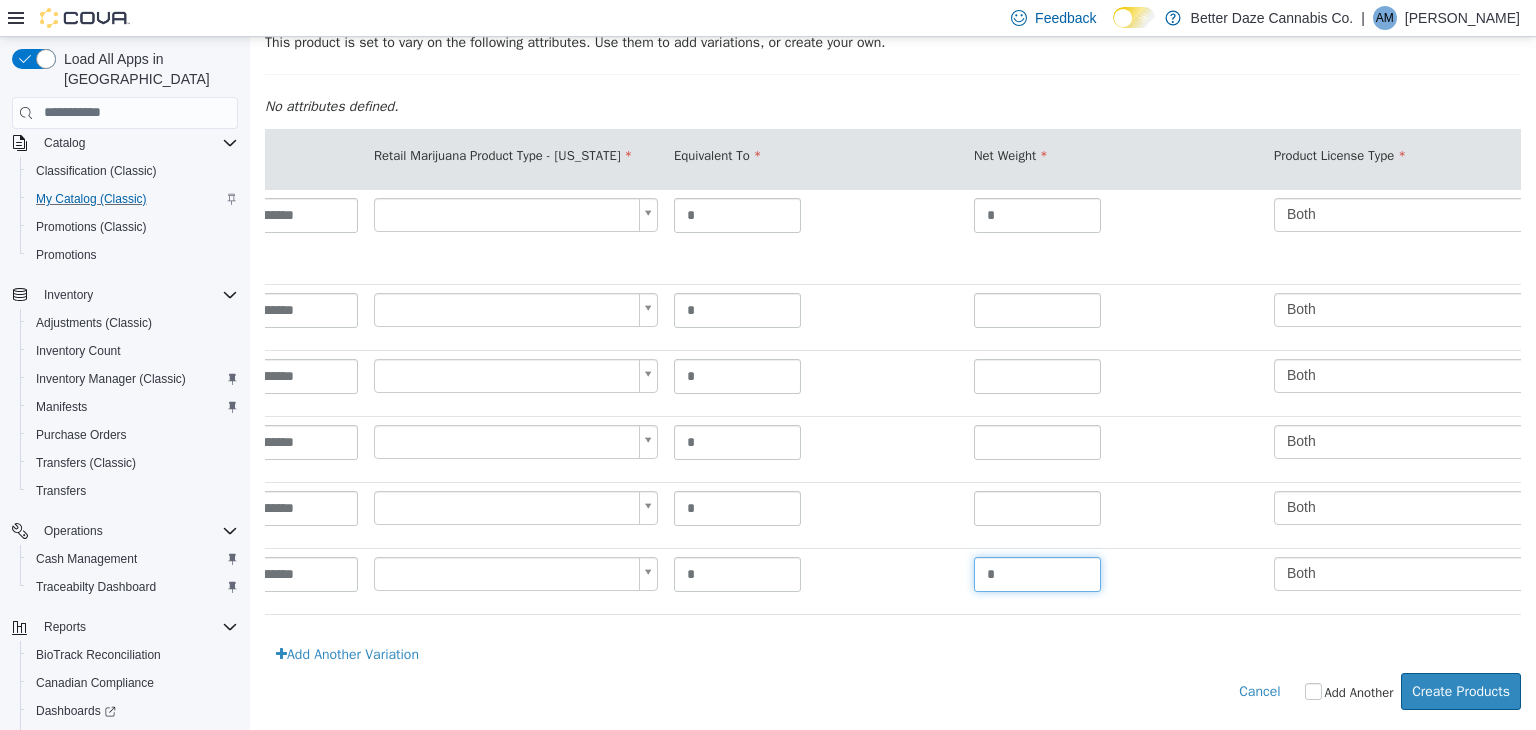 click on "*" at bounding box center (1037, 573) 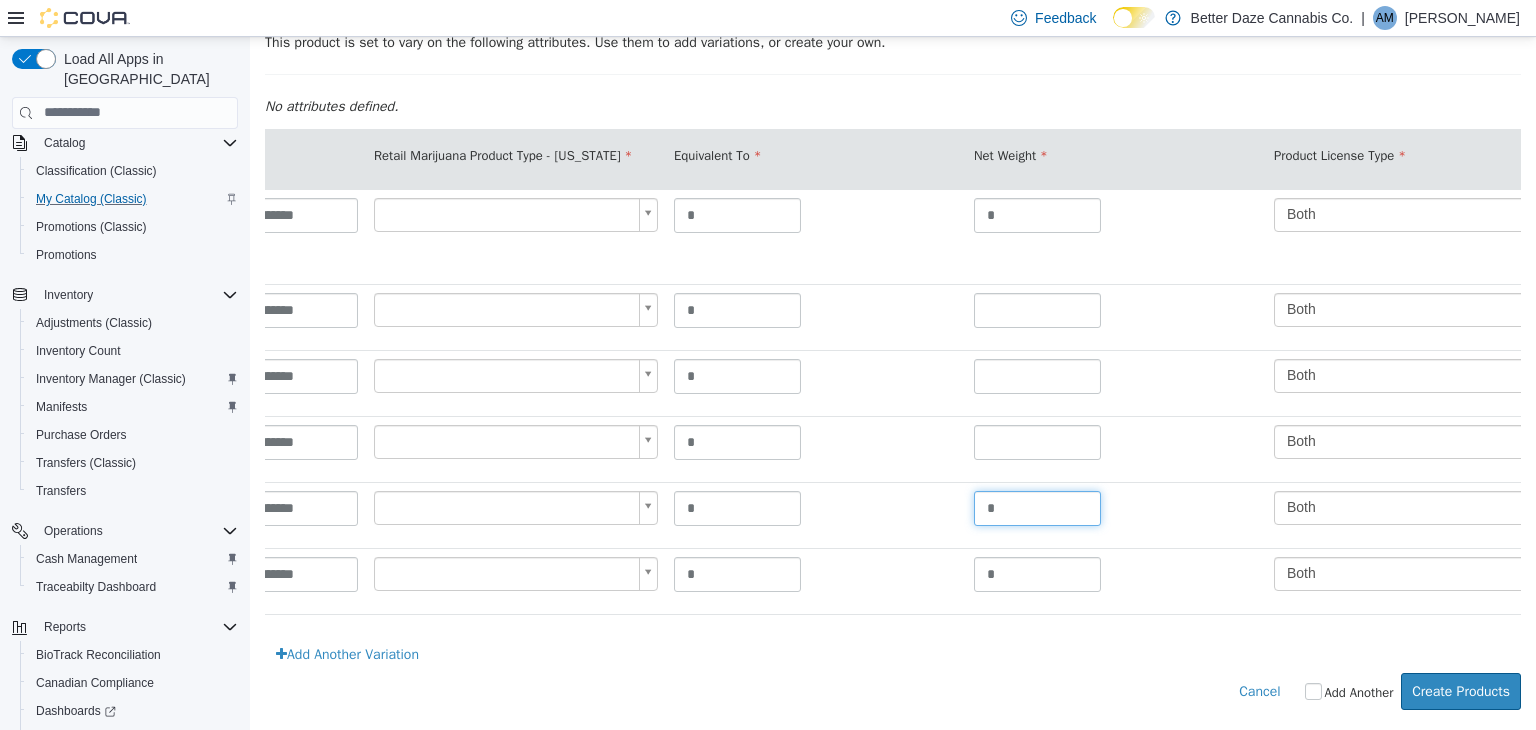 click on "*" at bounding box center (1037, 507) 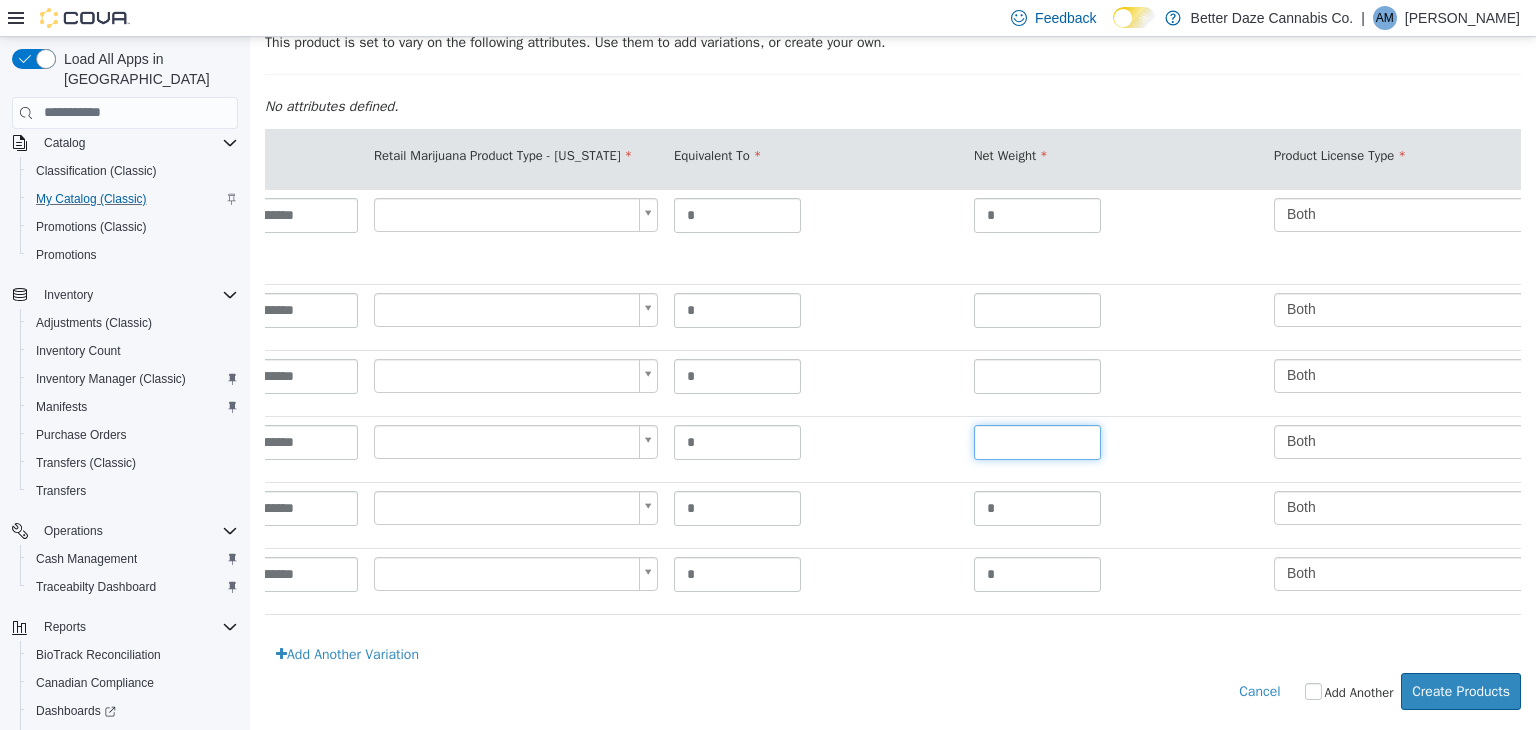 click at bounding box center [1037, 441] 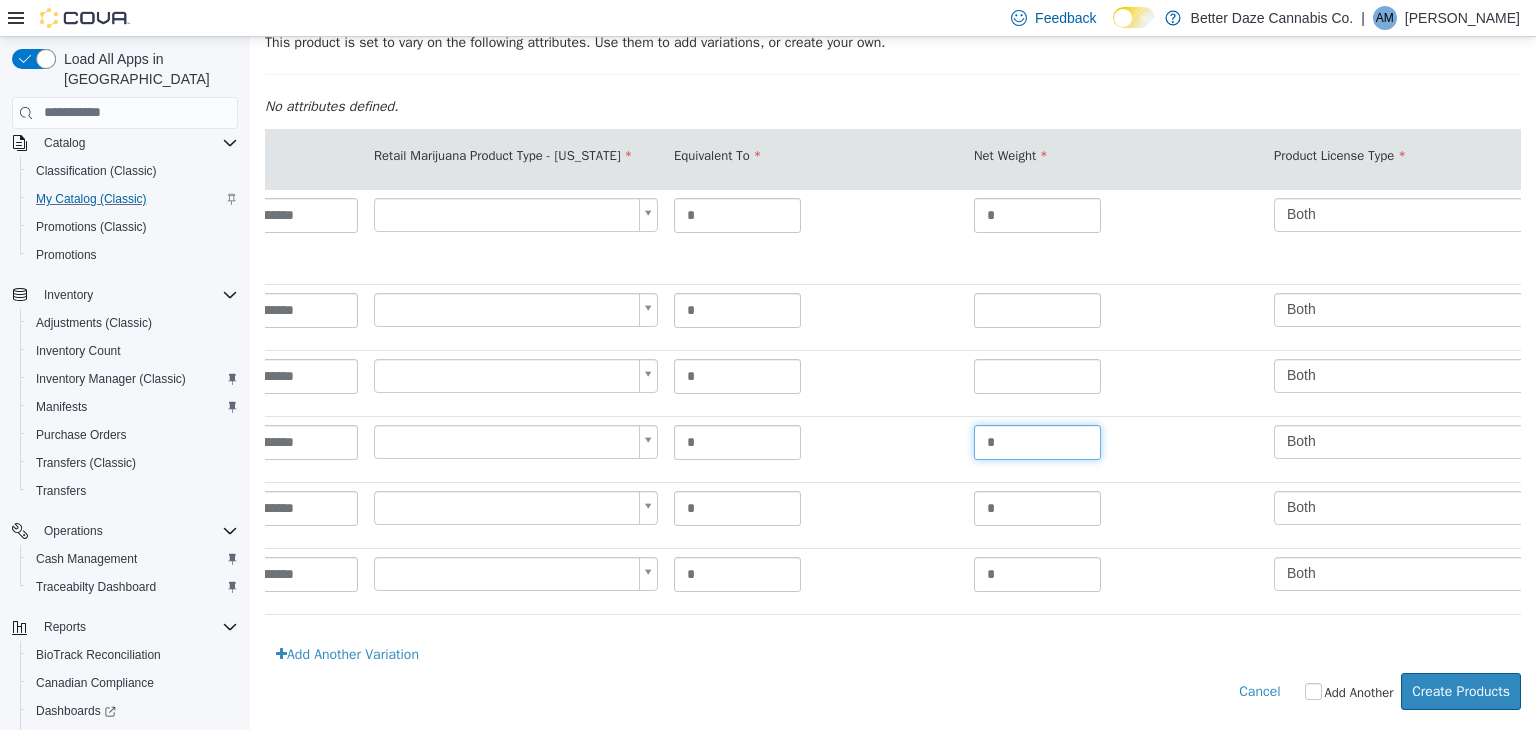 type on "*" 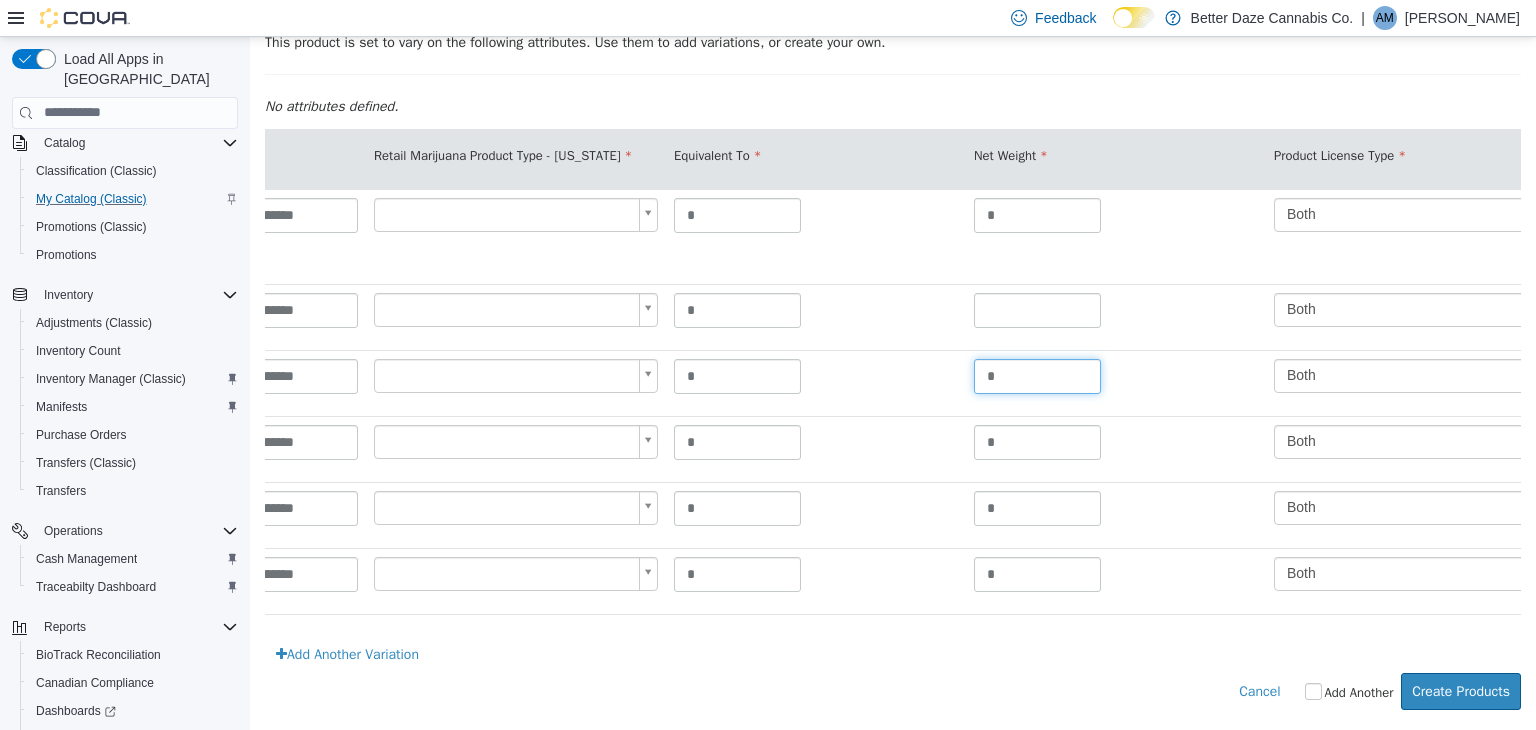 click on "*" at bounding box center [1037, 375] 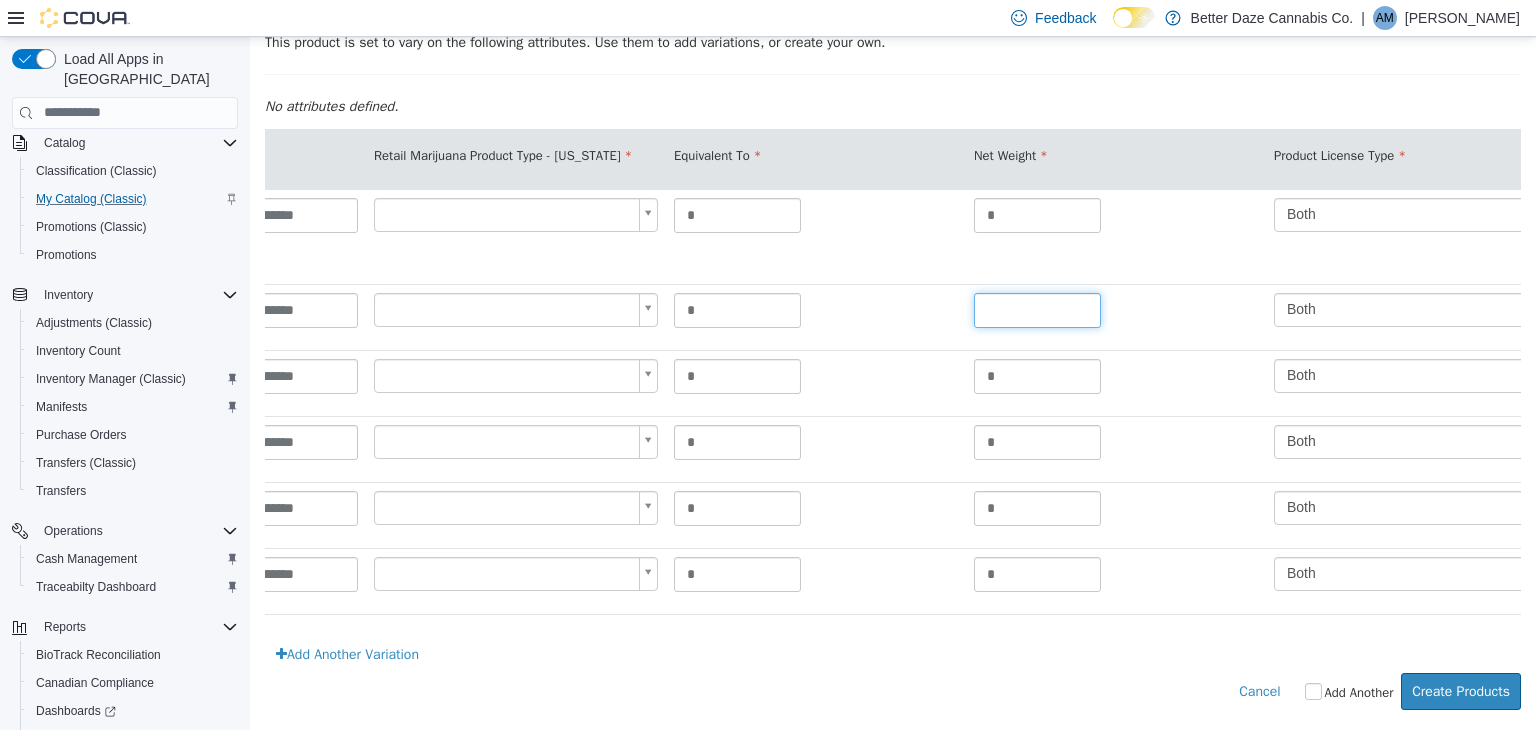 click at bounding box center [1037, 309] 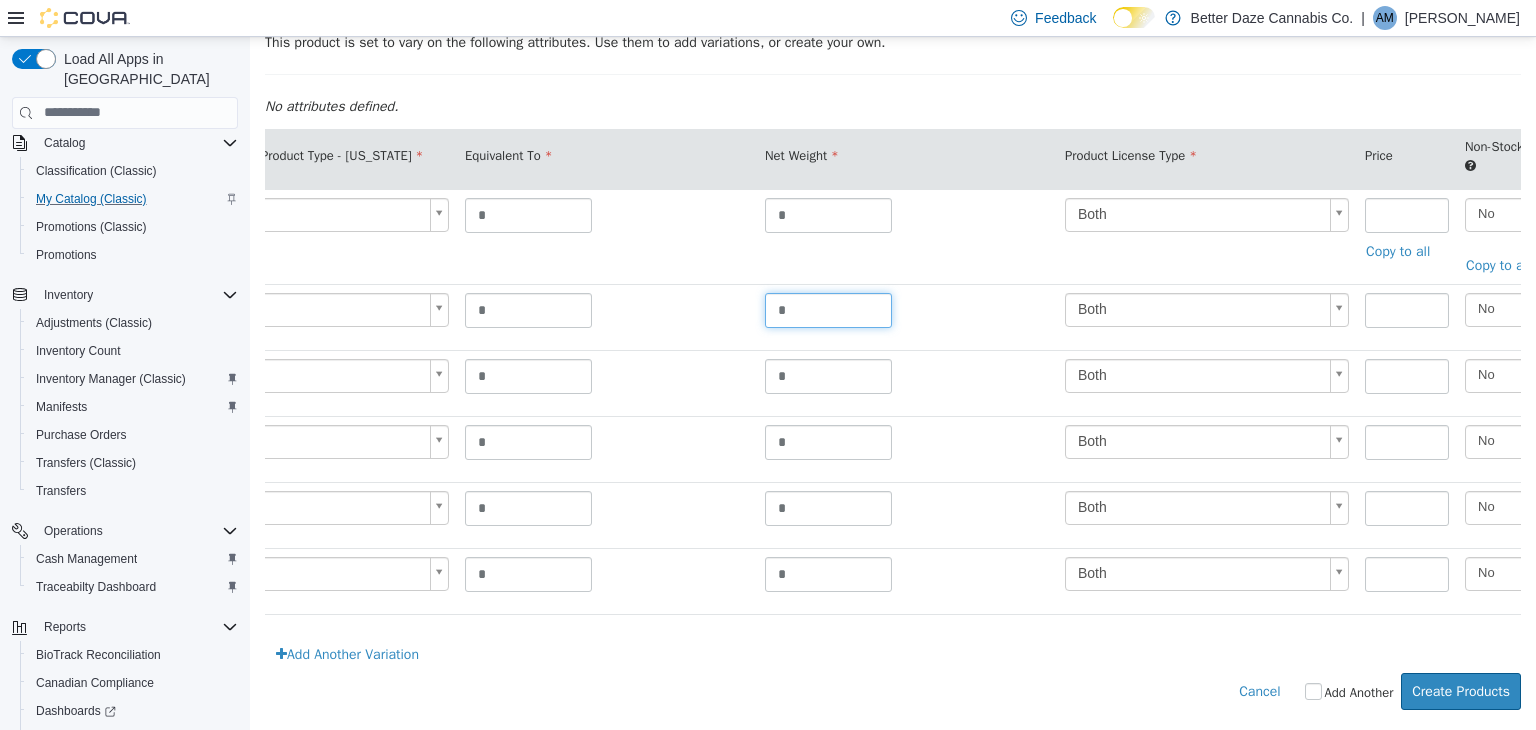 scroll, scrollTop: 0, scrollLeft: 0, axis: both 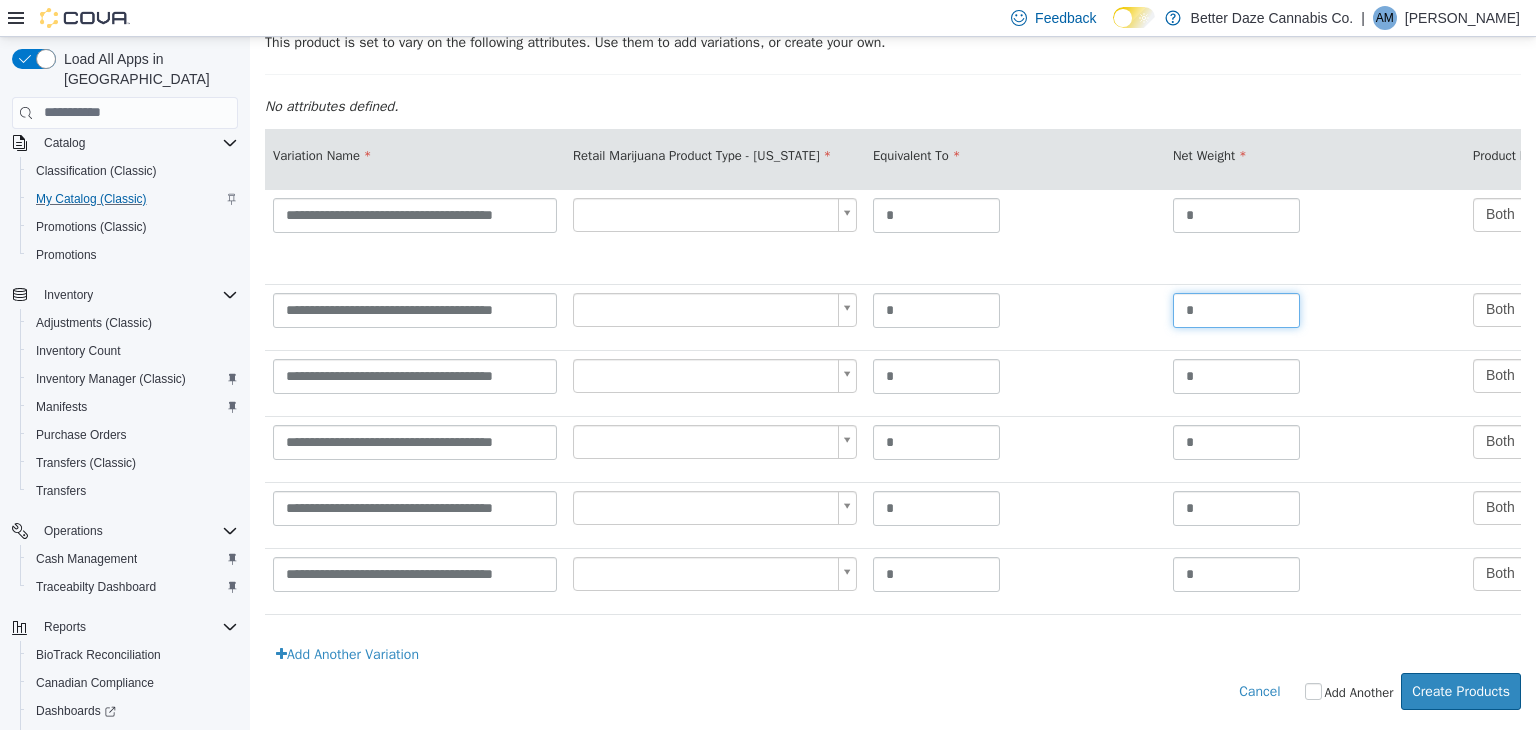 type on "*" 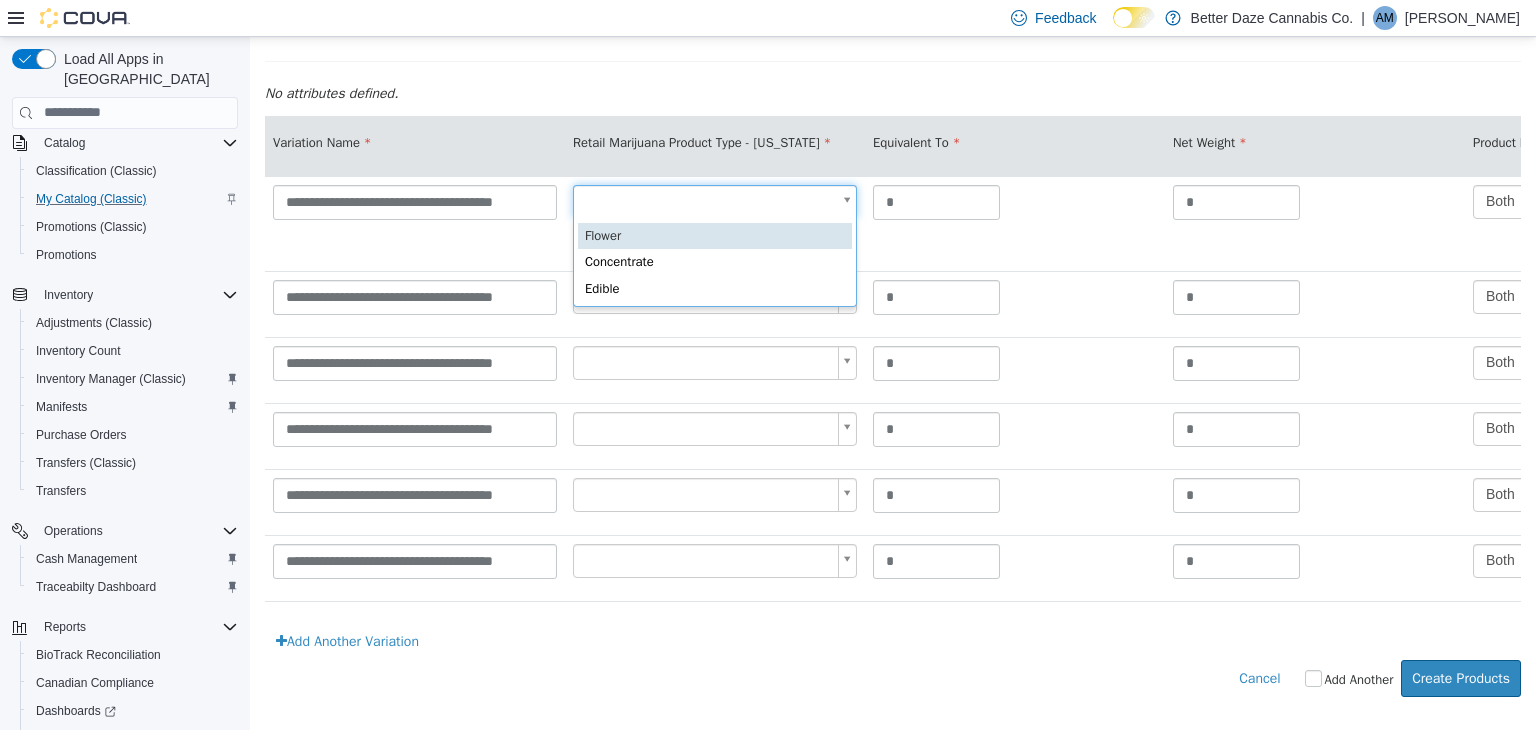click on "**********" at bounding box center [893, 208] 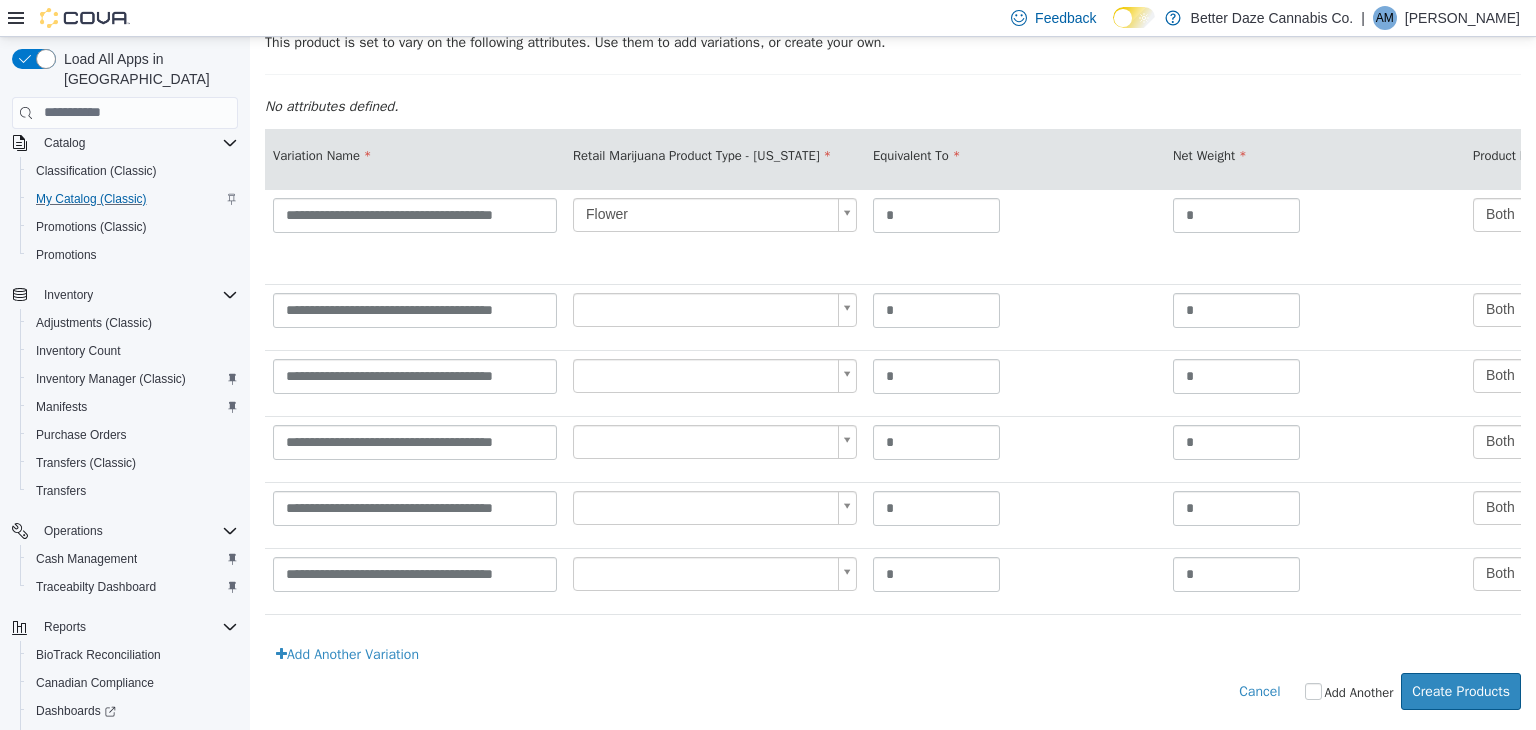 click on "**********" at bounding box center [893, 221] 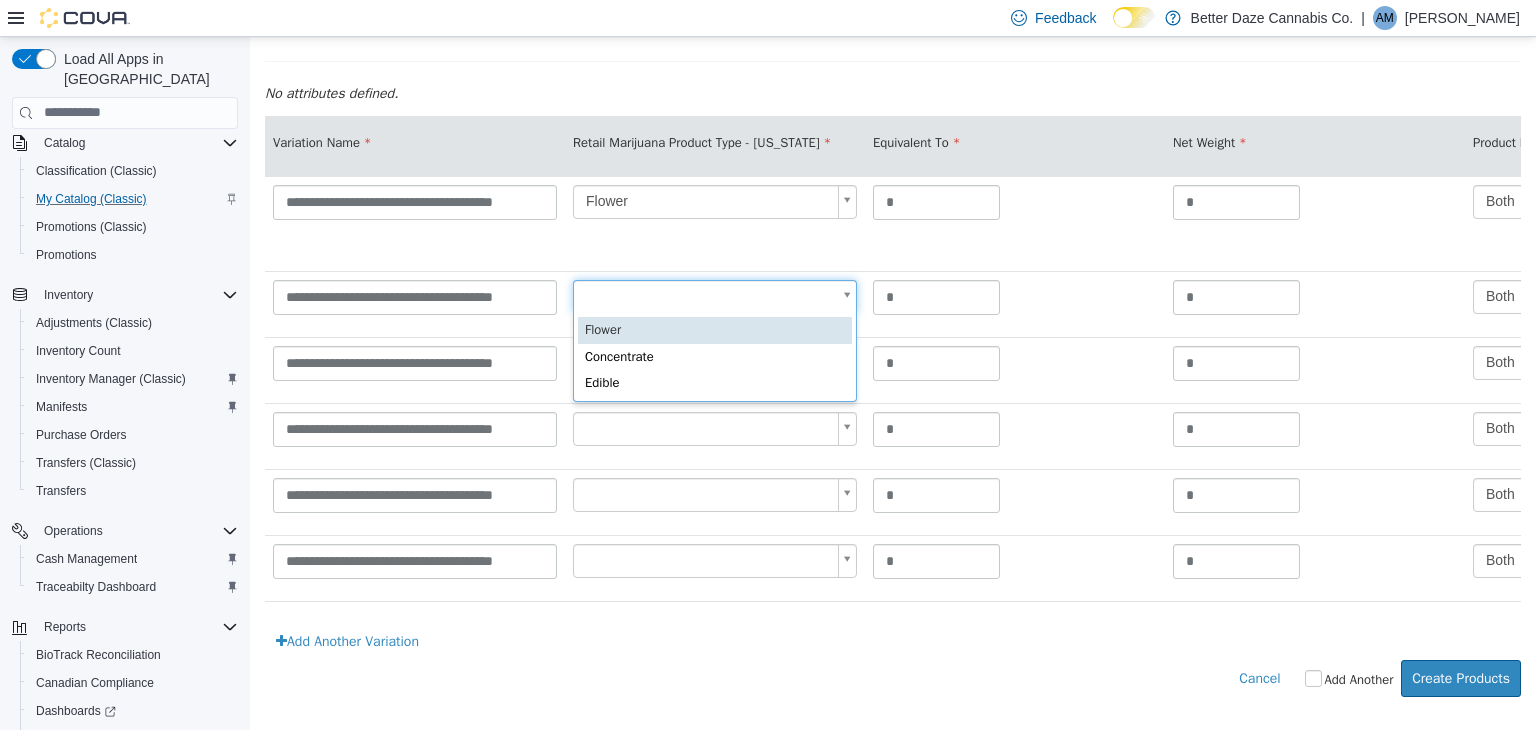 type on "*" 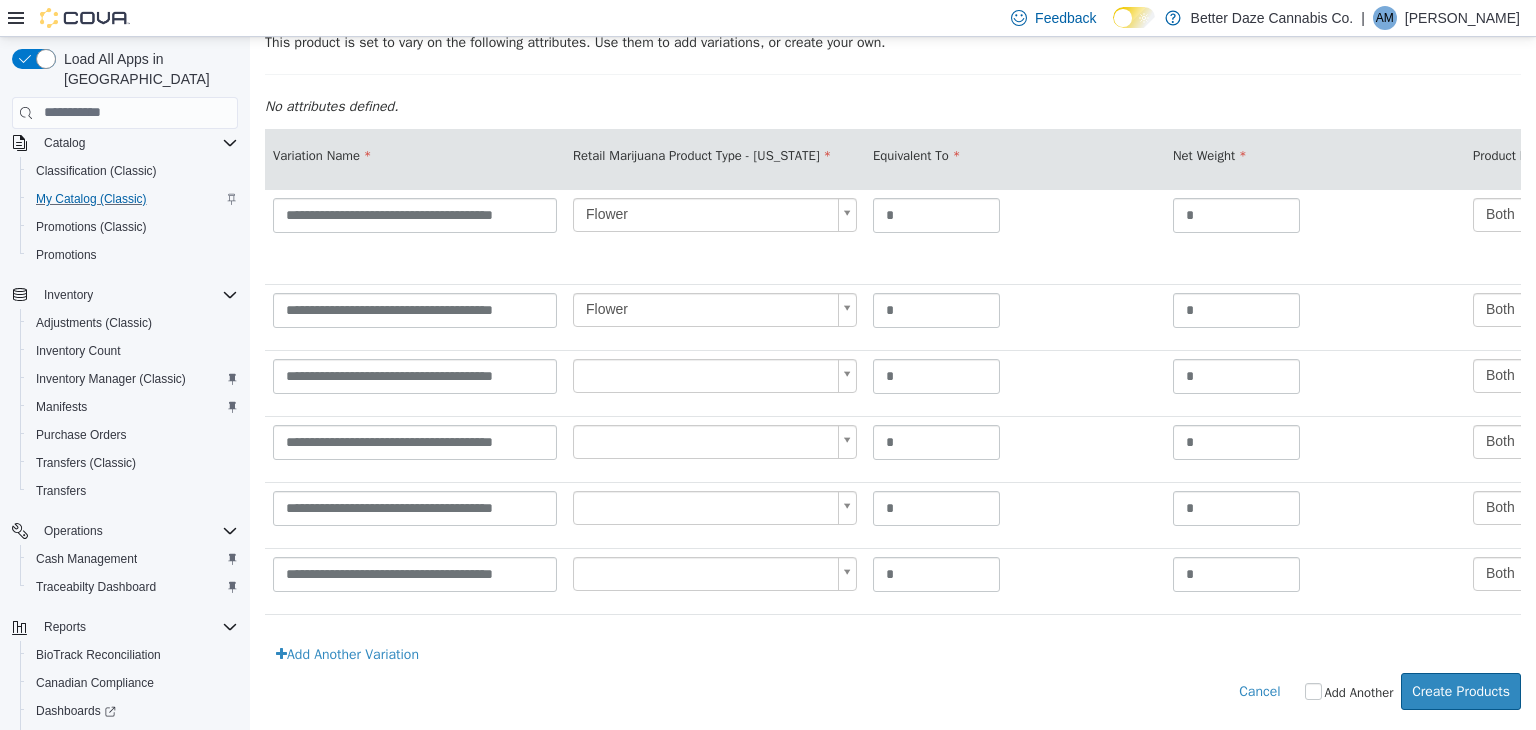 click on "**********" at bounding box center (893, 221) 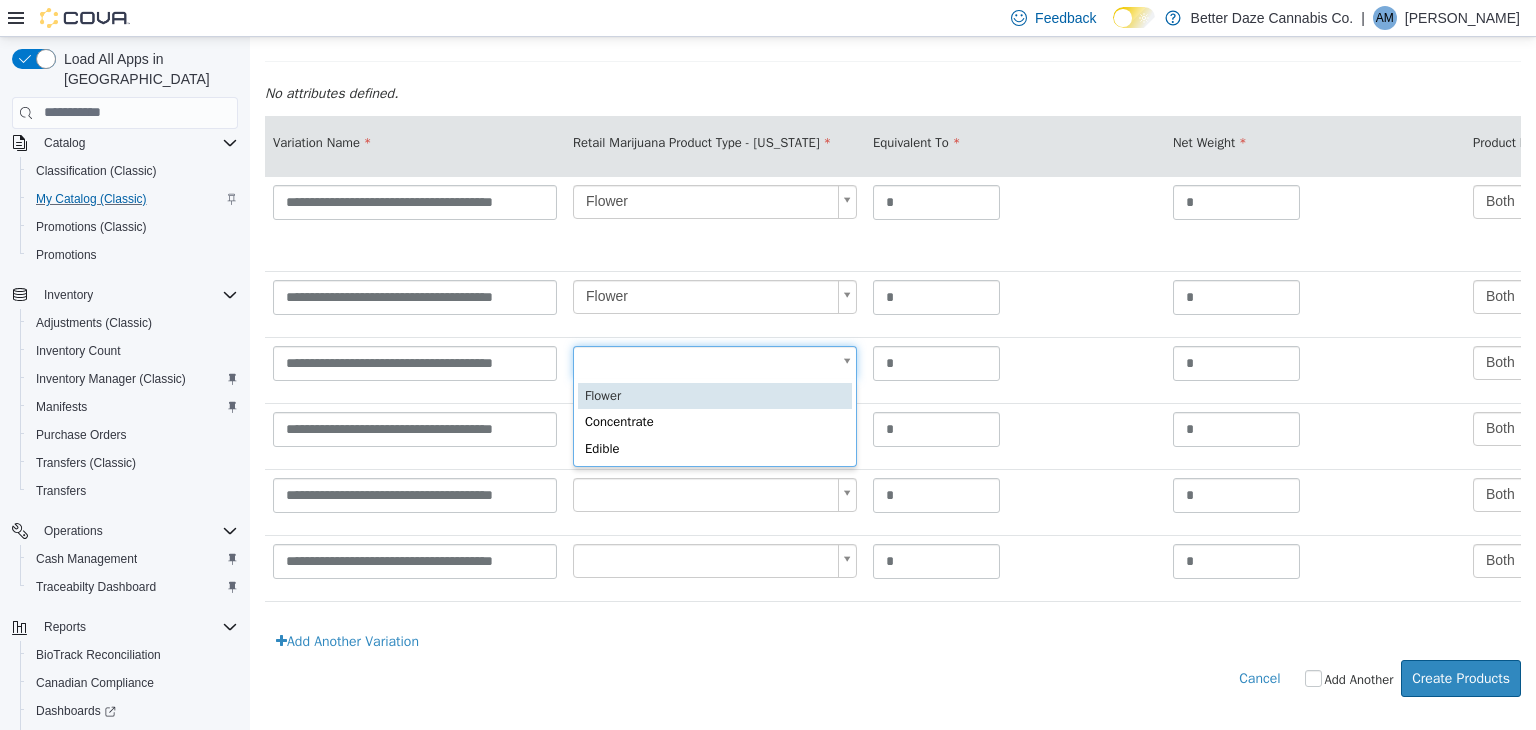type on "*" 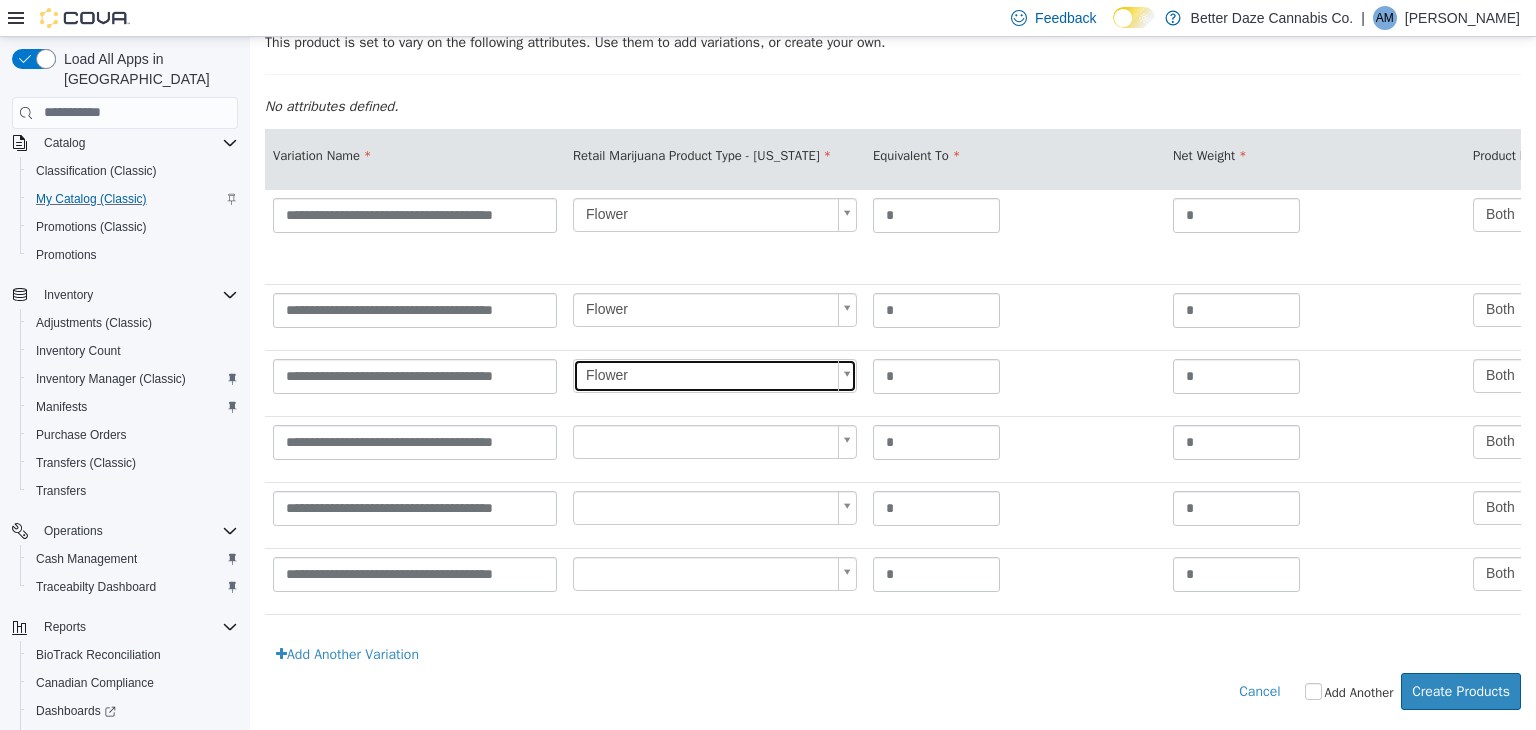 scroll, scrollTop: 0, scrollLeft: 0, axis: both 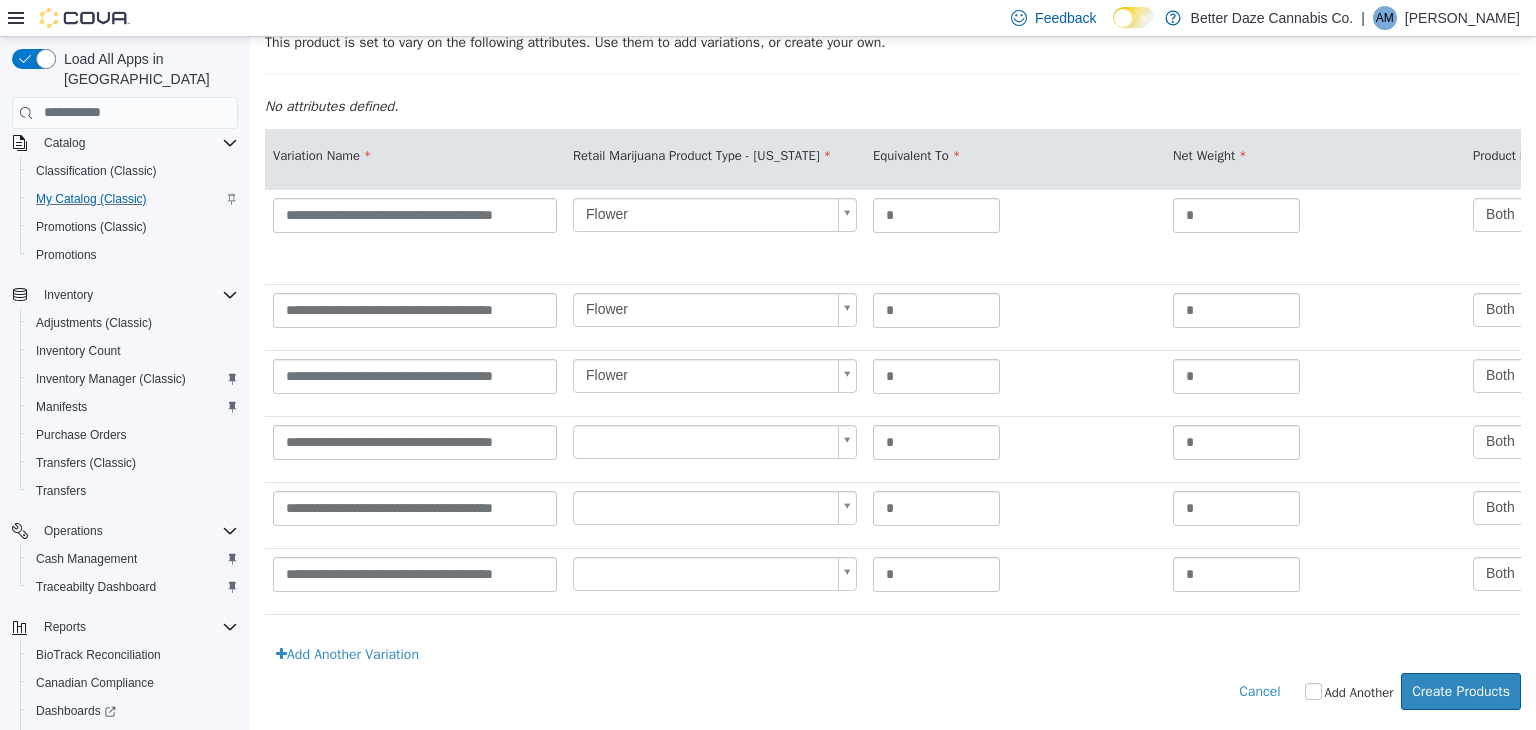click on "**********" at bounding box center [893, 221] 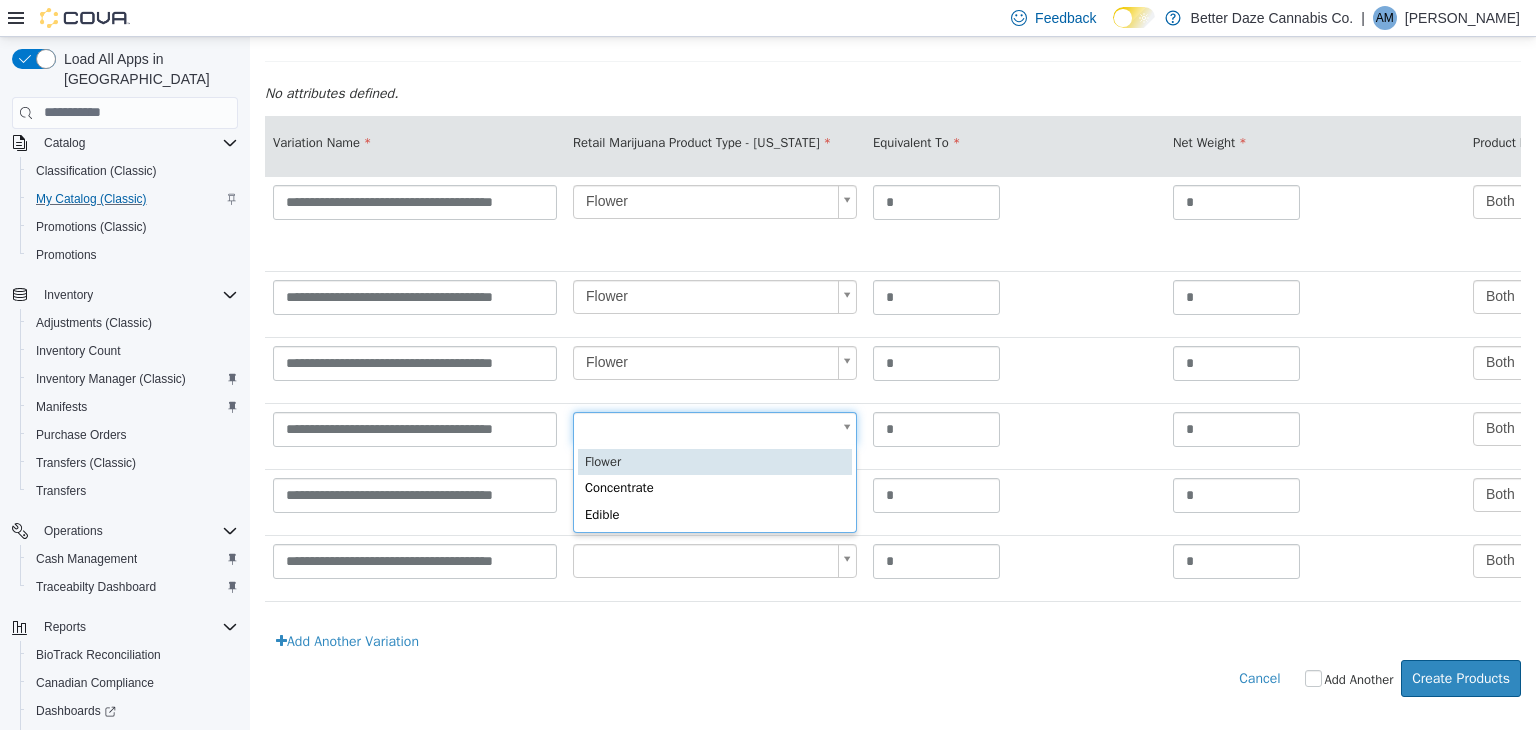 type on "*" 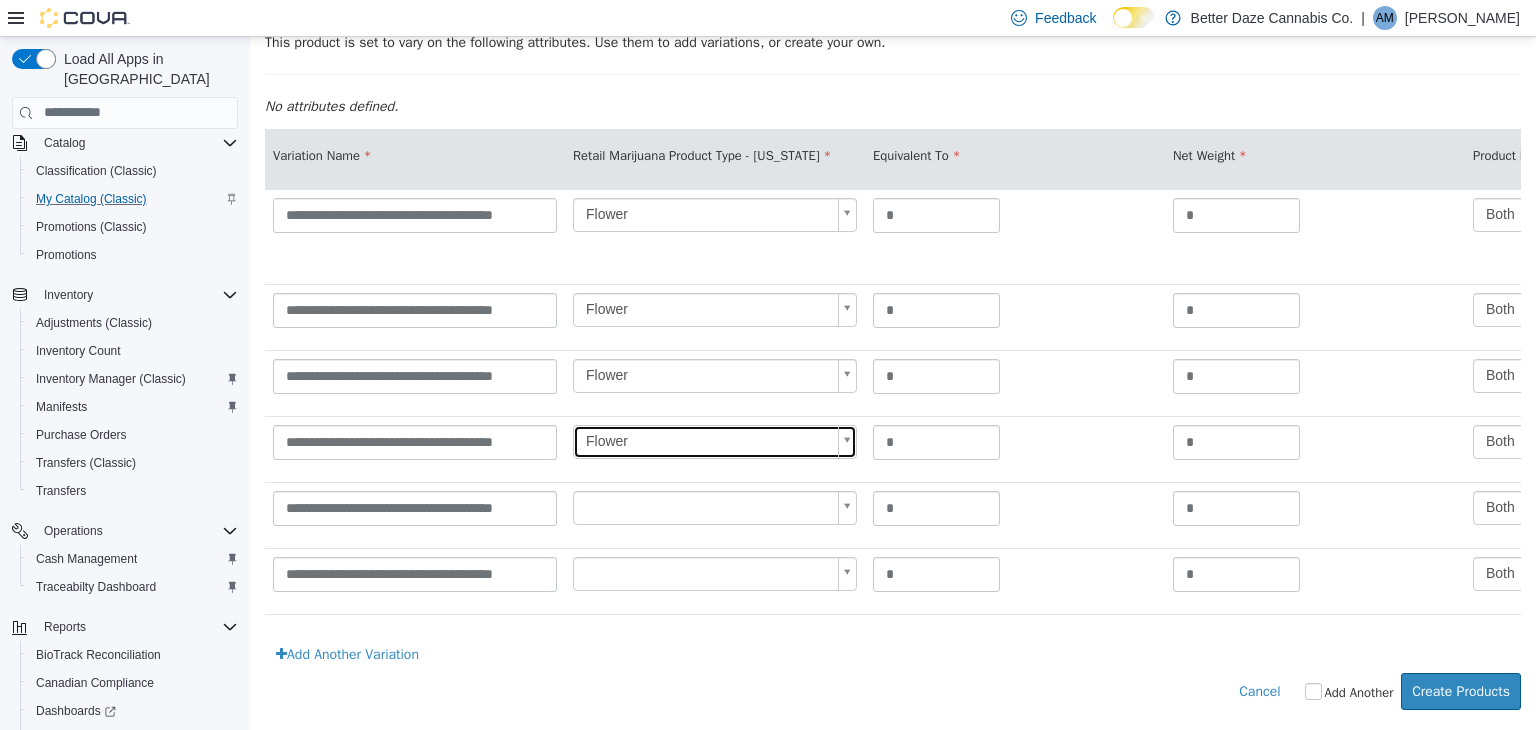 scroll, scrollTop: 0, scrollLeft: 0, axis: both 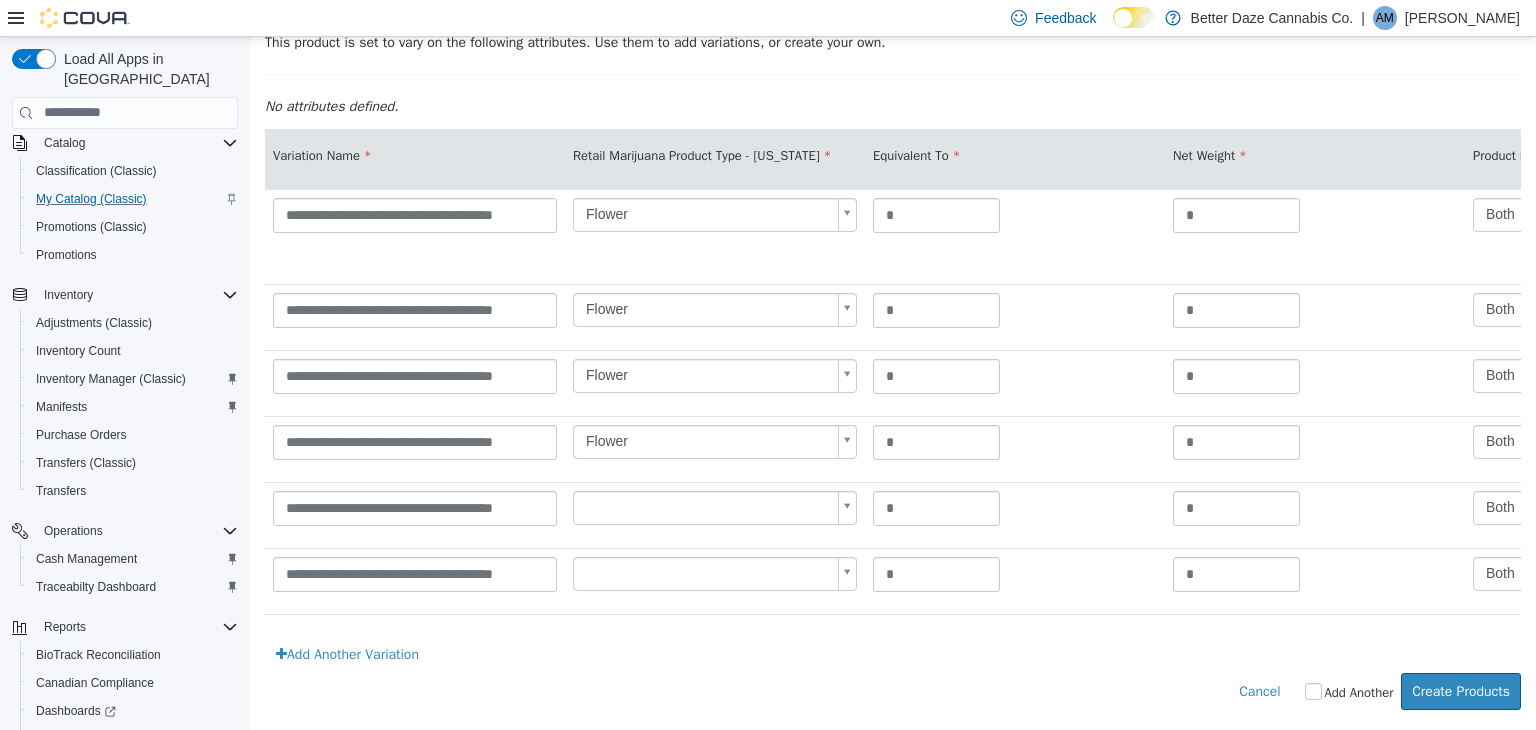 click at bounding box center [715, 514] 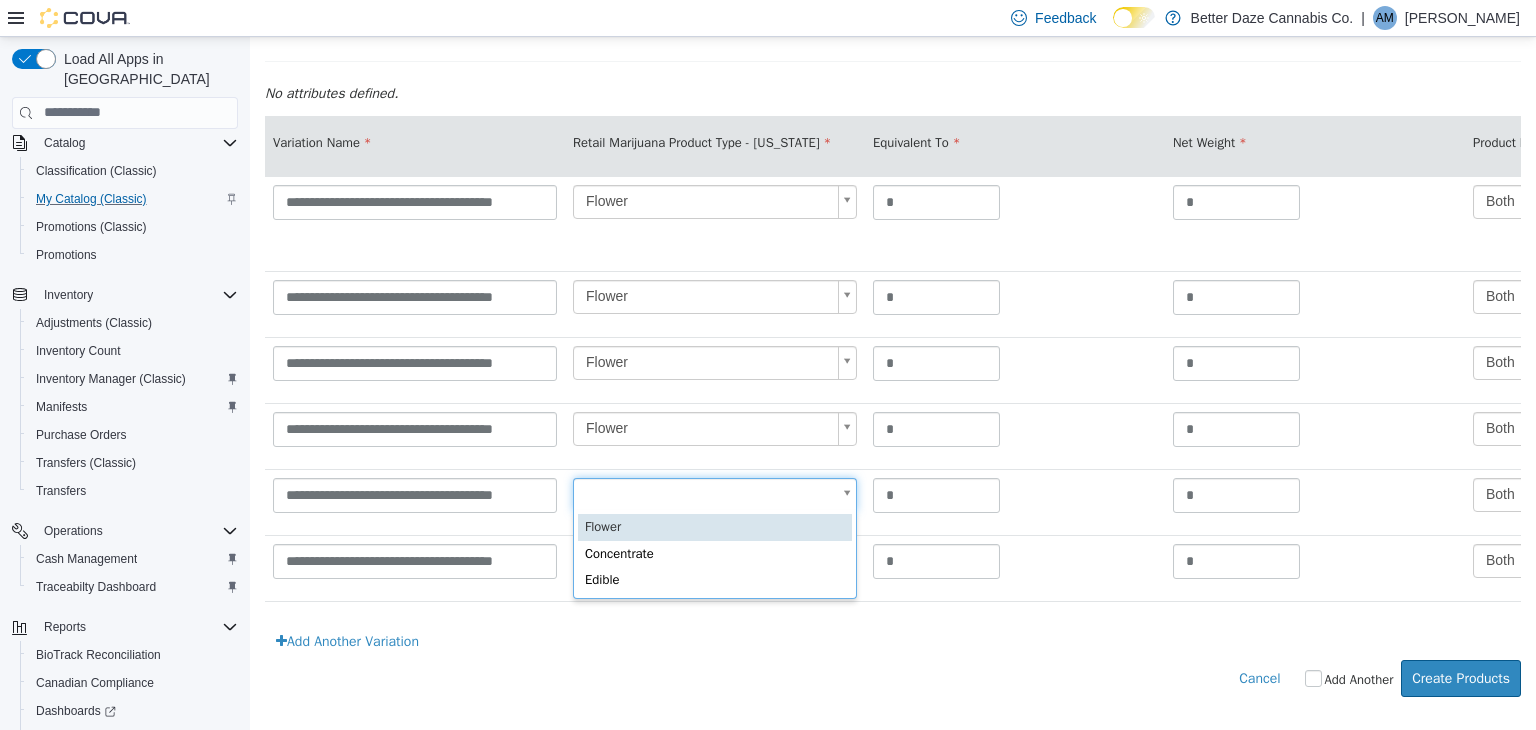 type on "*" 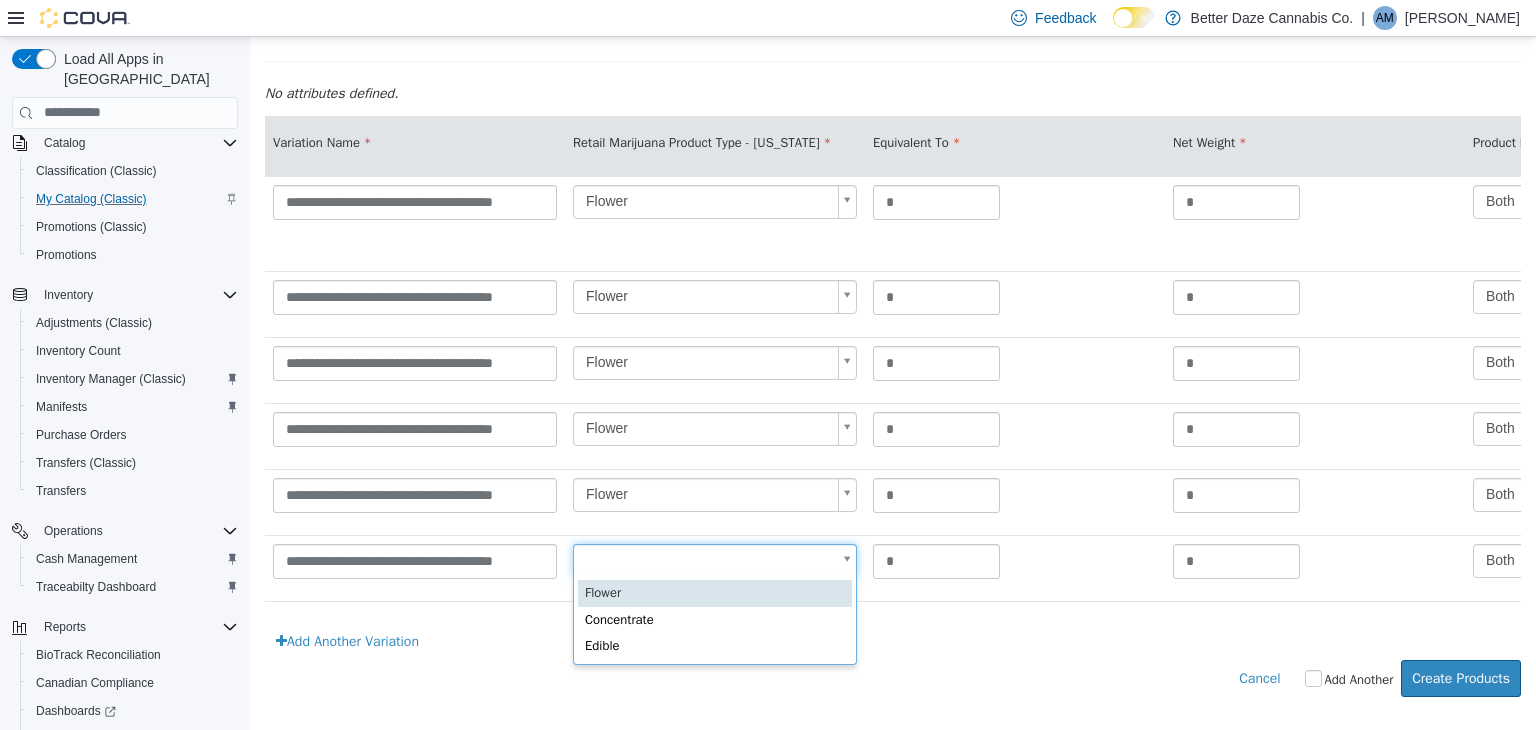 click on "**********" at bounding box center (893, 208) 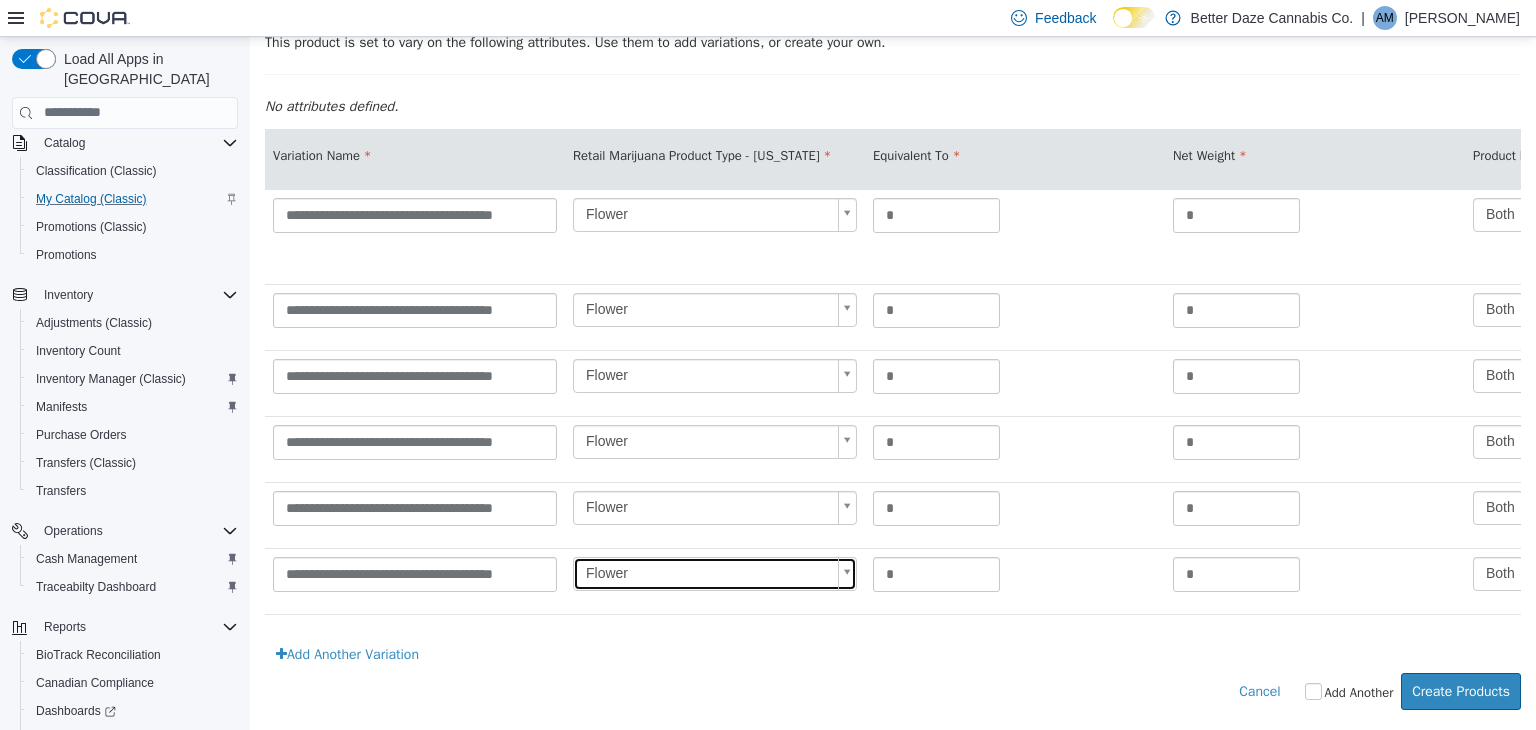 scroll, scrollTop: 0, scrollLeft: 0, axis: both 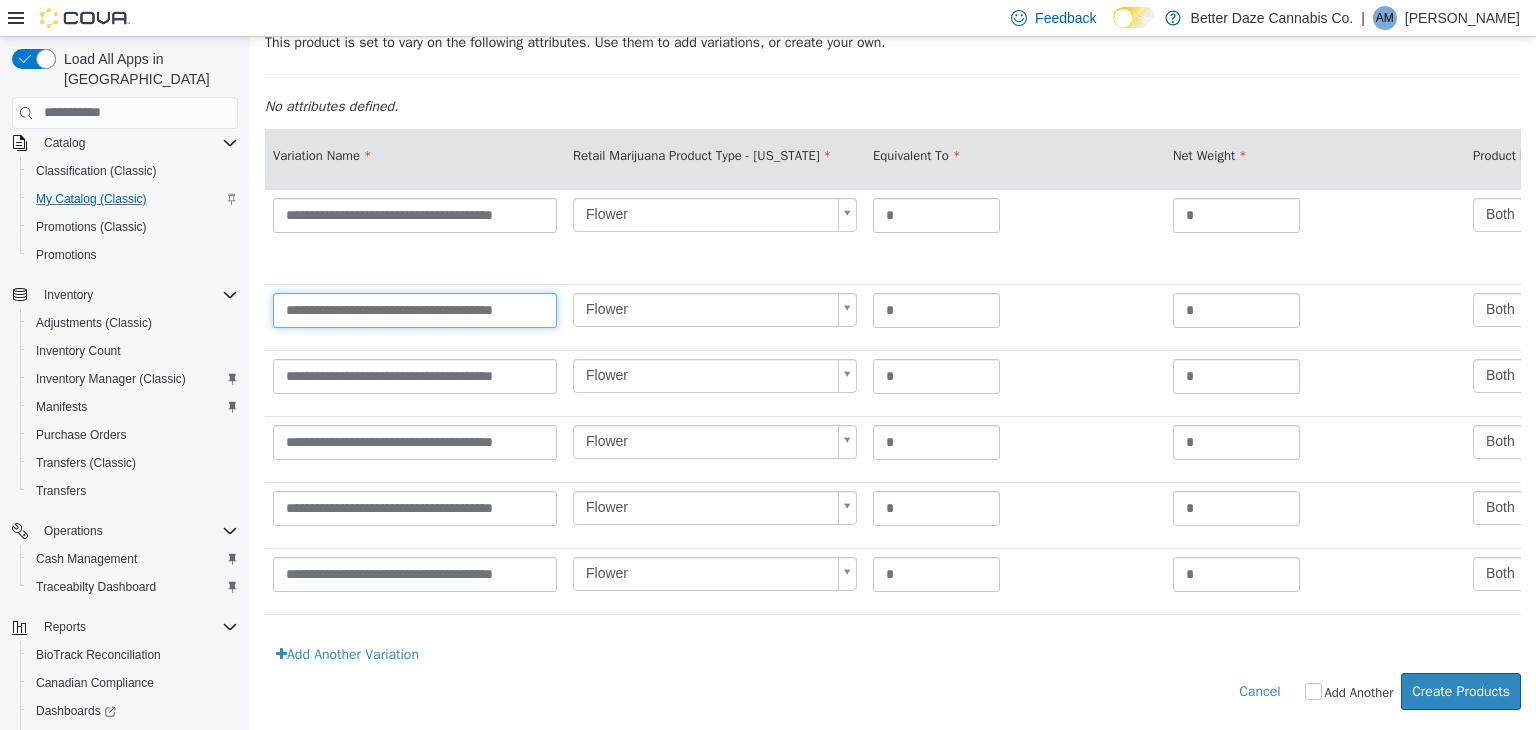 click on "**********" at bounding box center (415, 309) 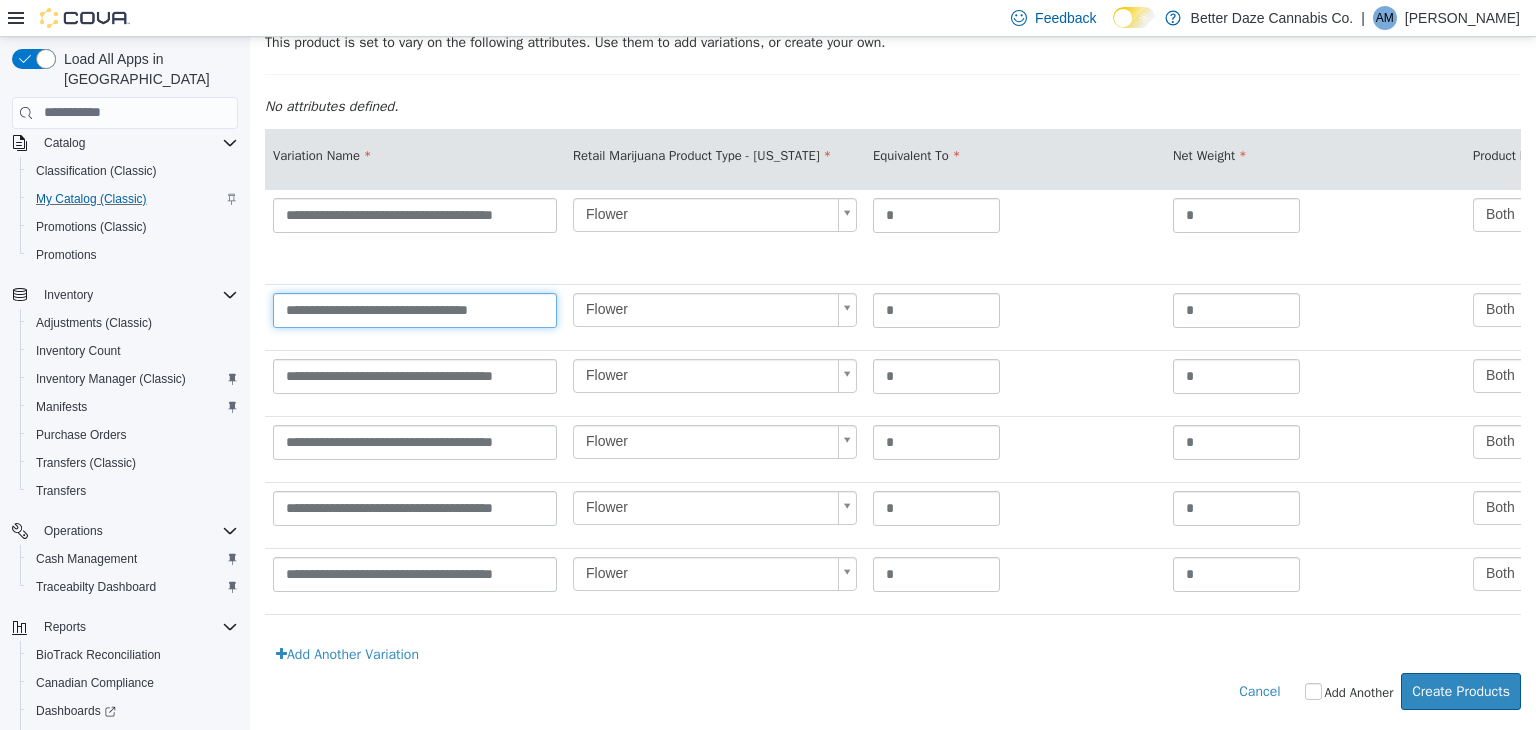 type on "**********" 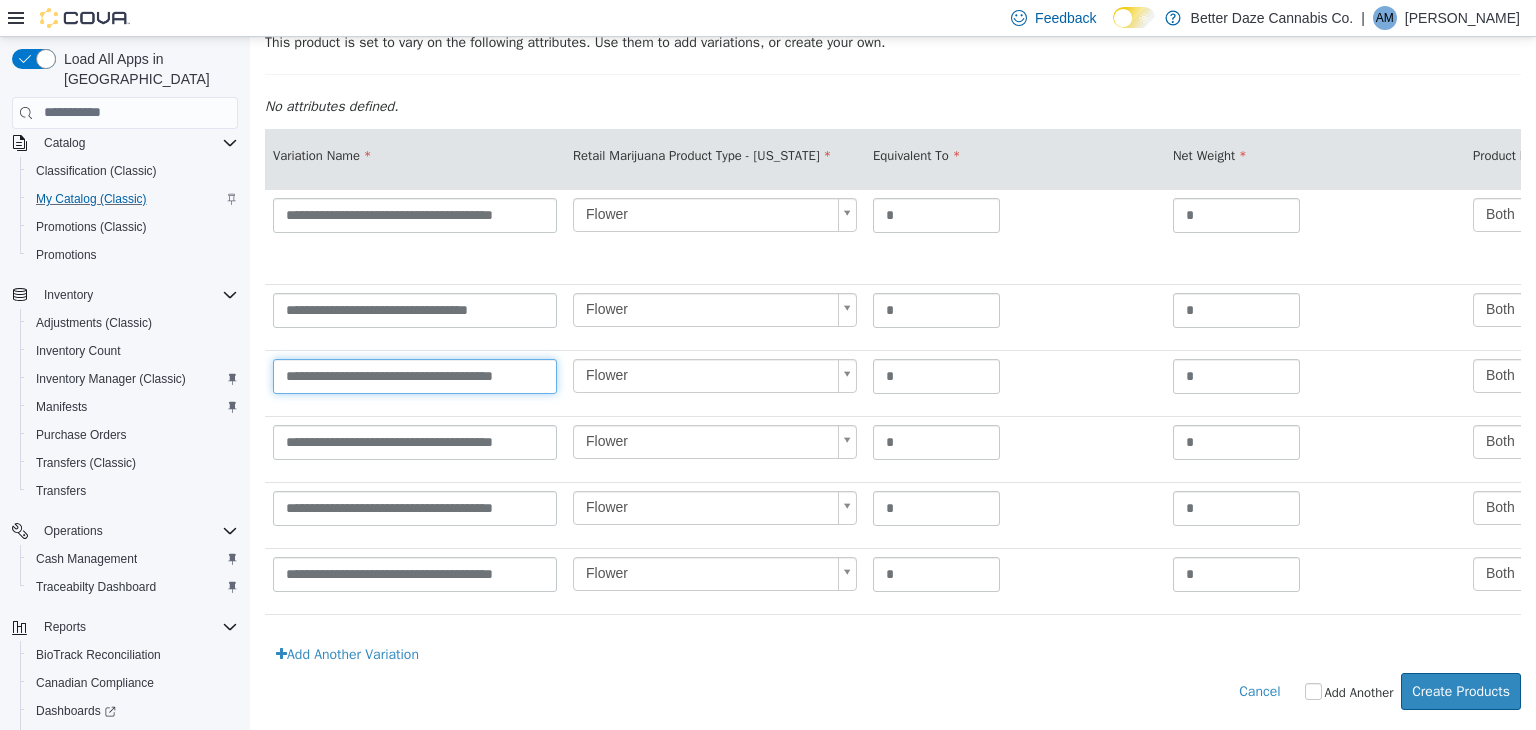 click on "**********" at bounding box center (415, 375) 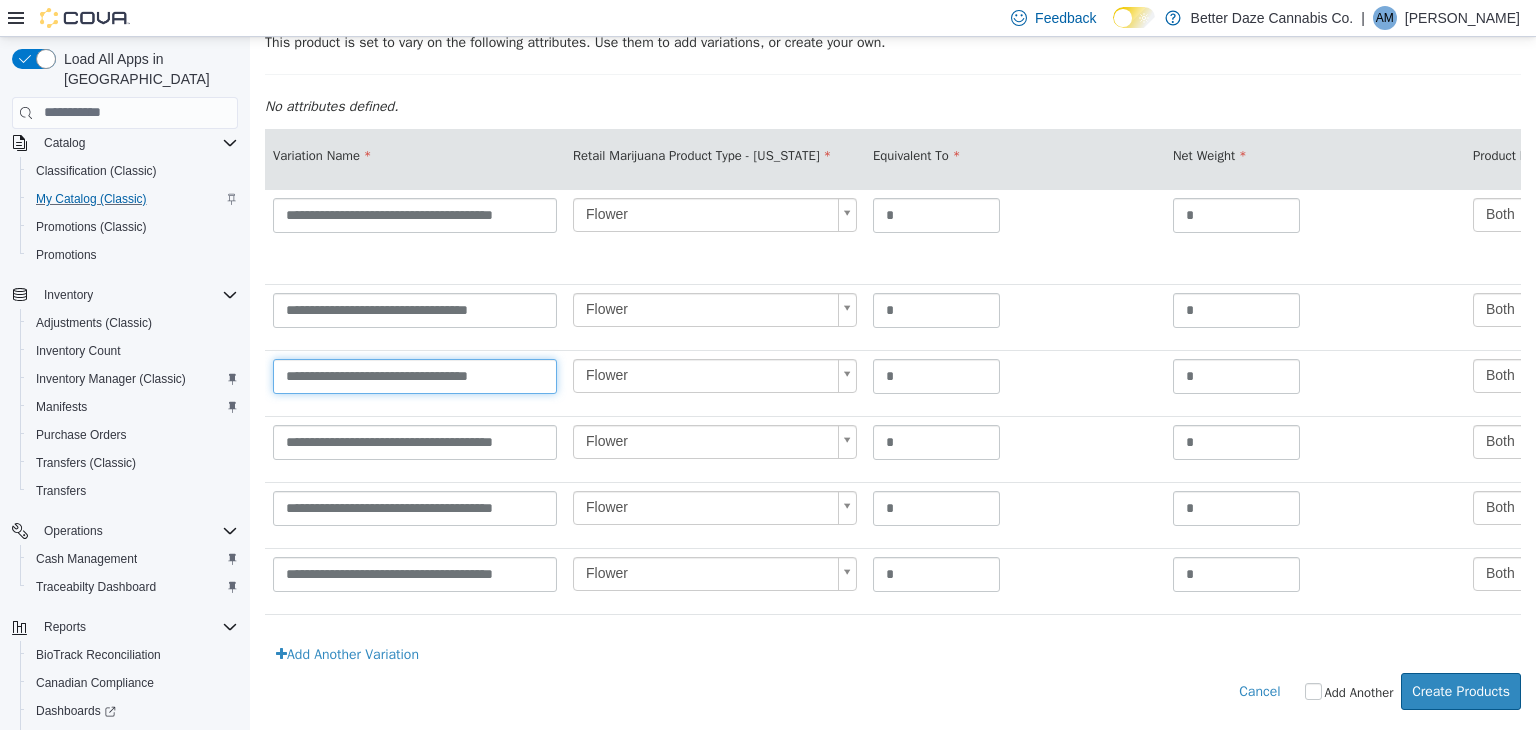 type on "**********" 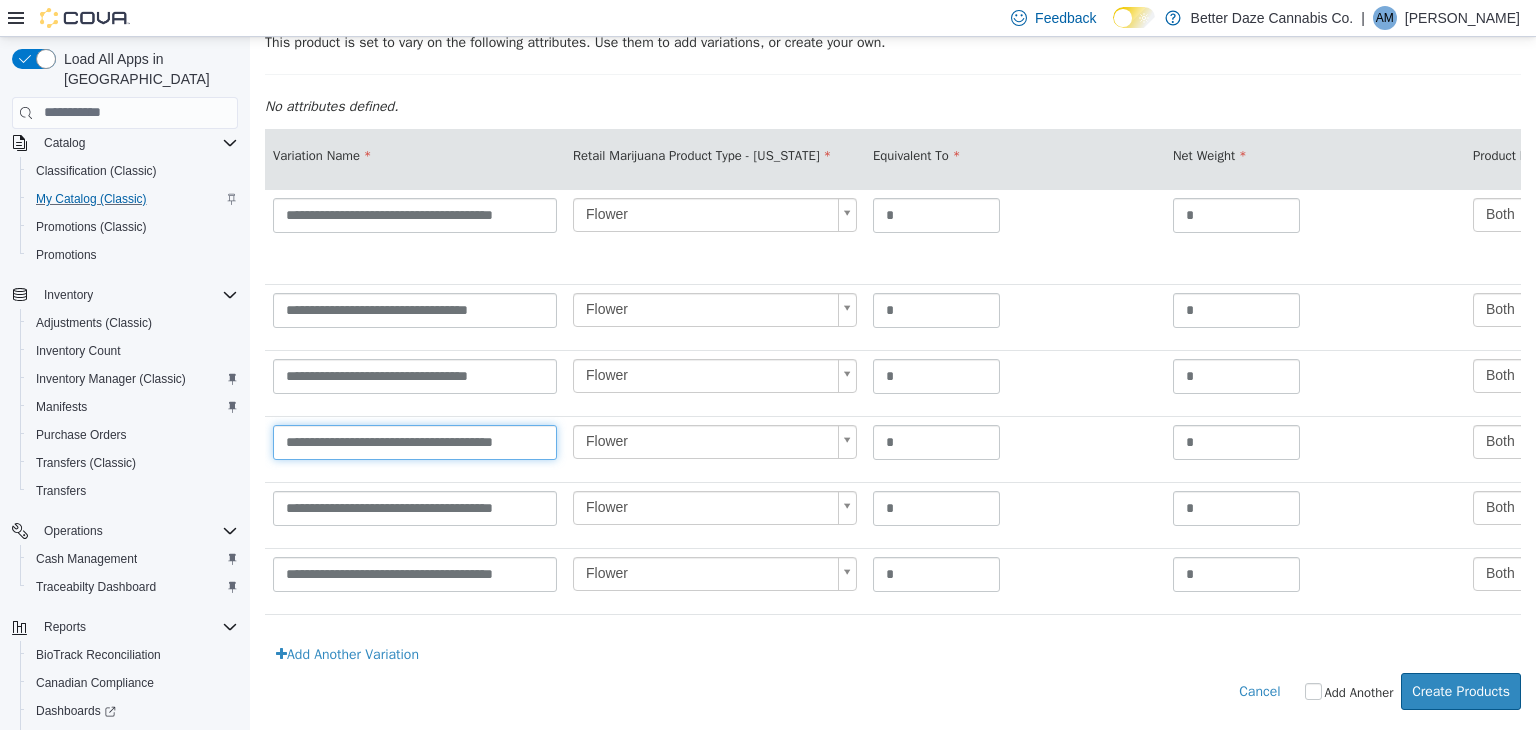 click on "**********" at bounding box center [415, 441] 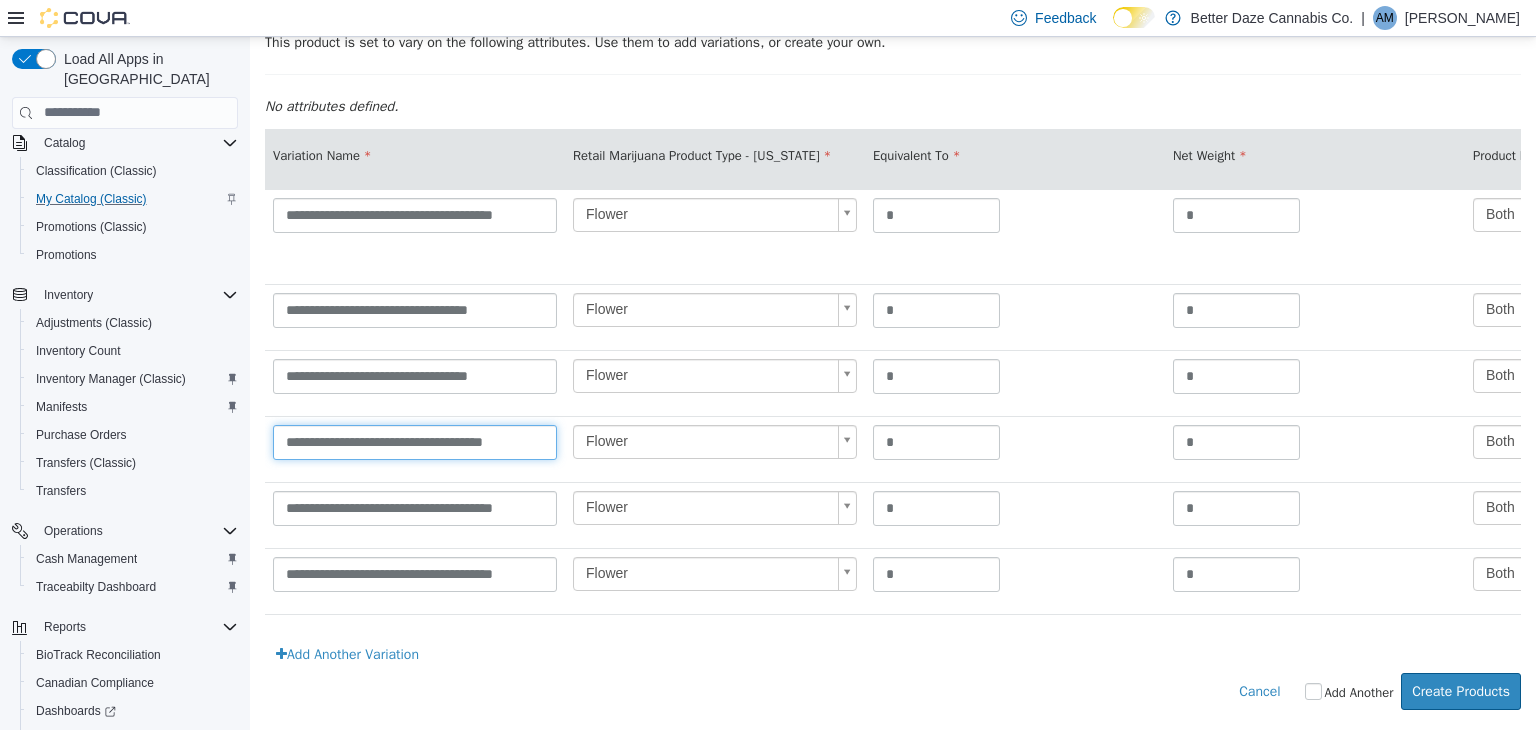 type on "**********" 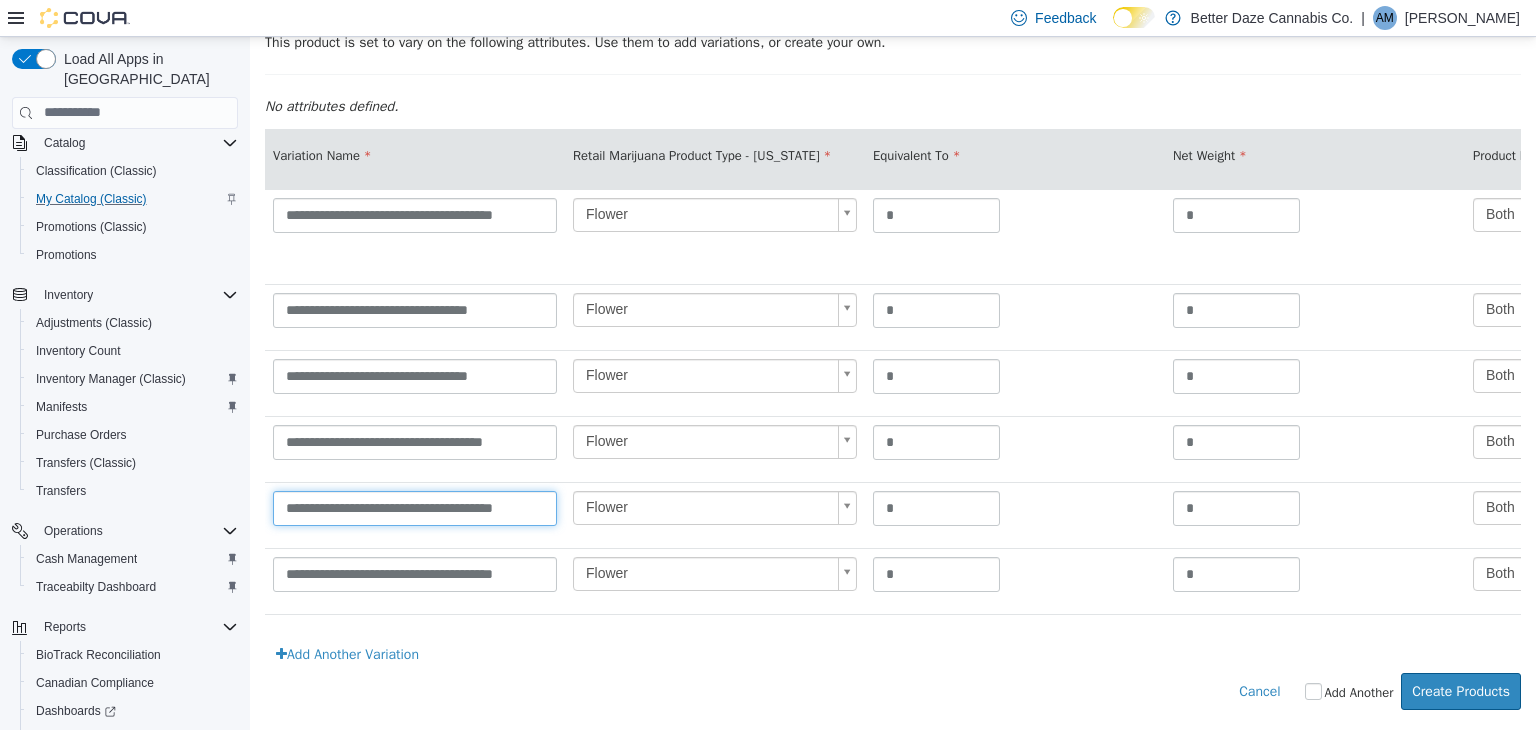 click on "**********" at bounding box center (415, 507) 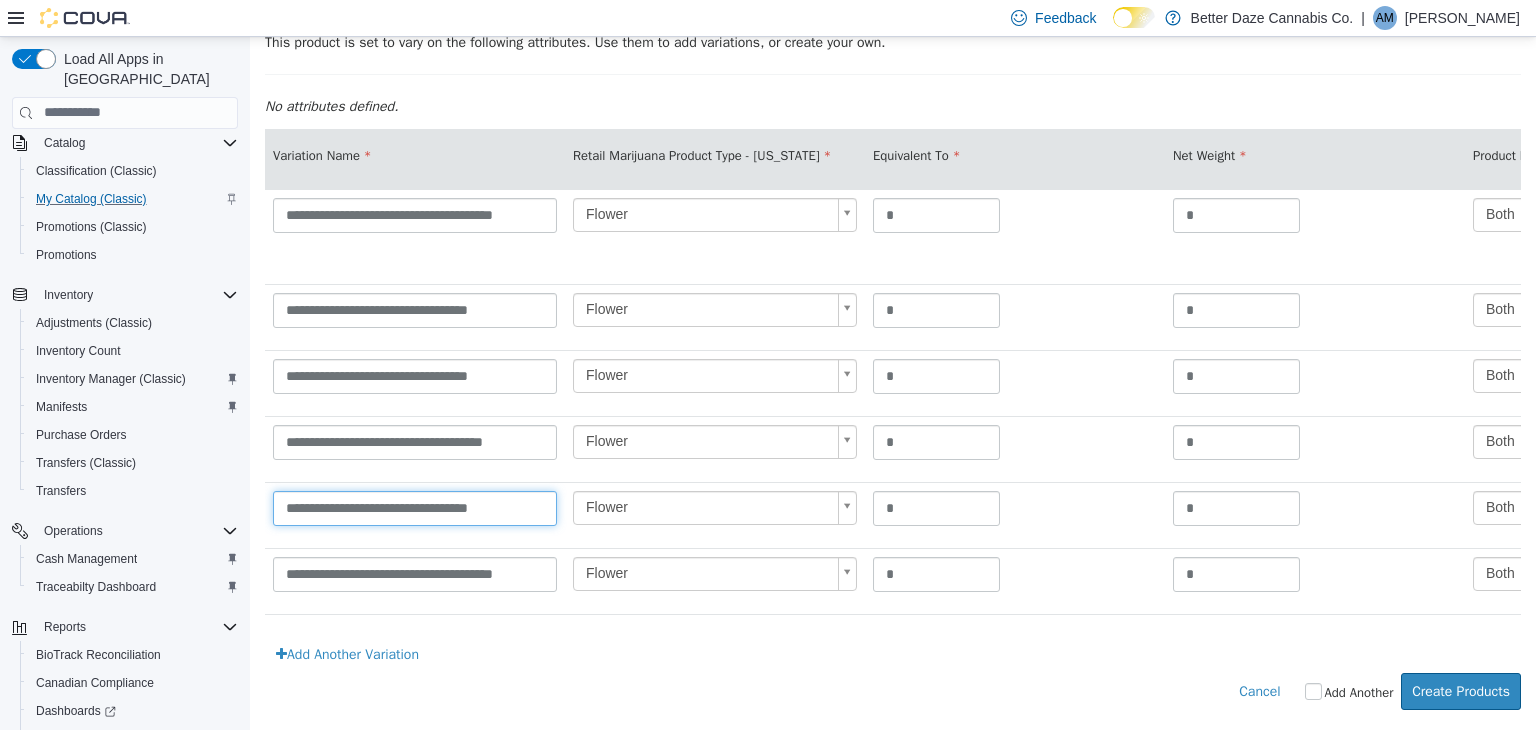 type on "**********" 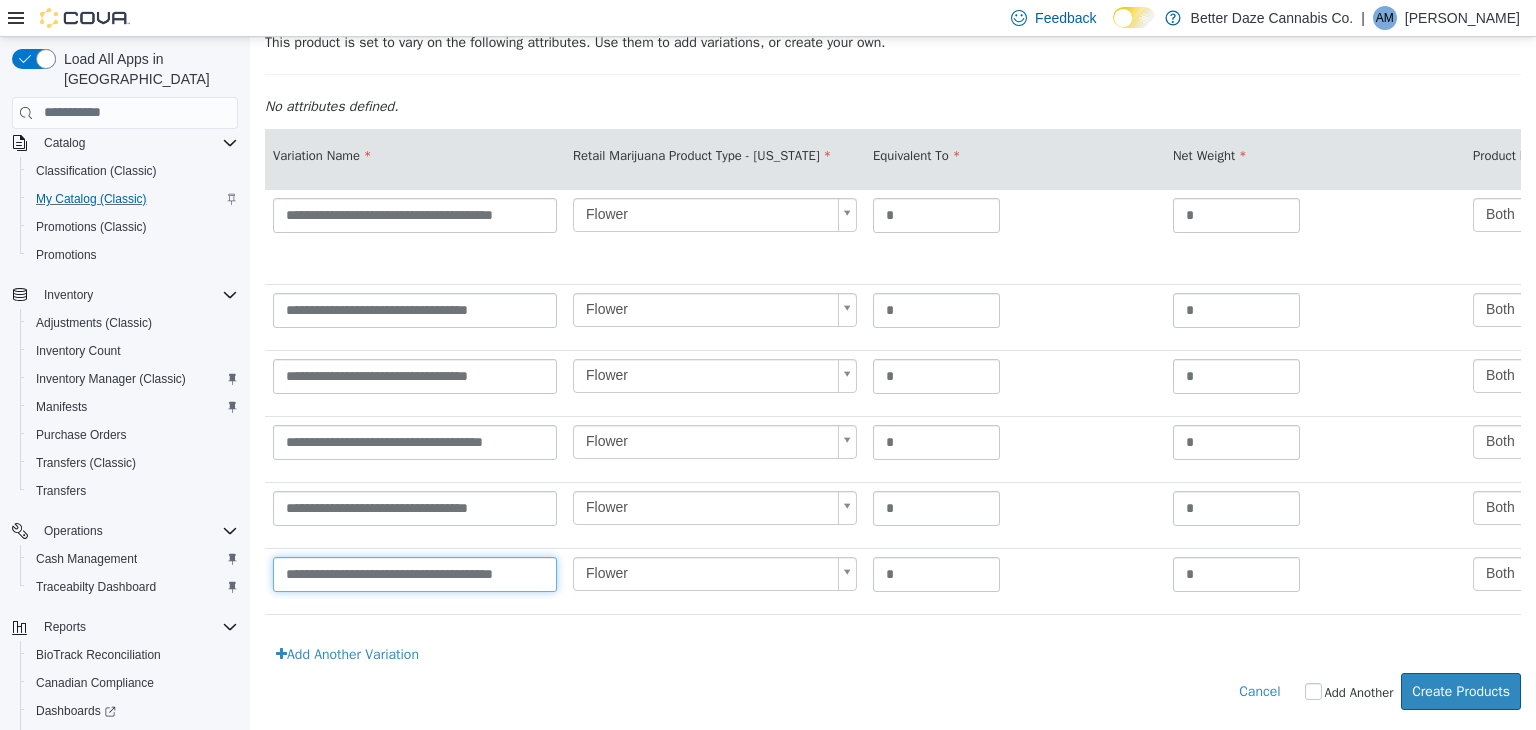 click on "**********" at bounding box center [415, 573] 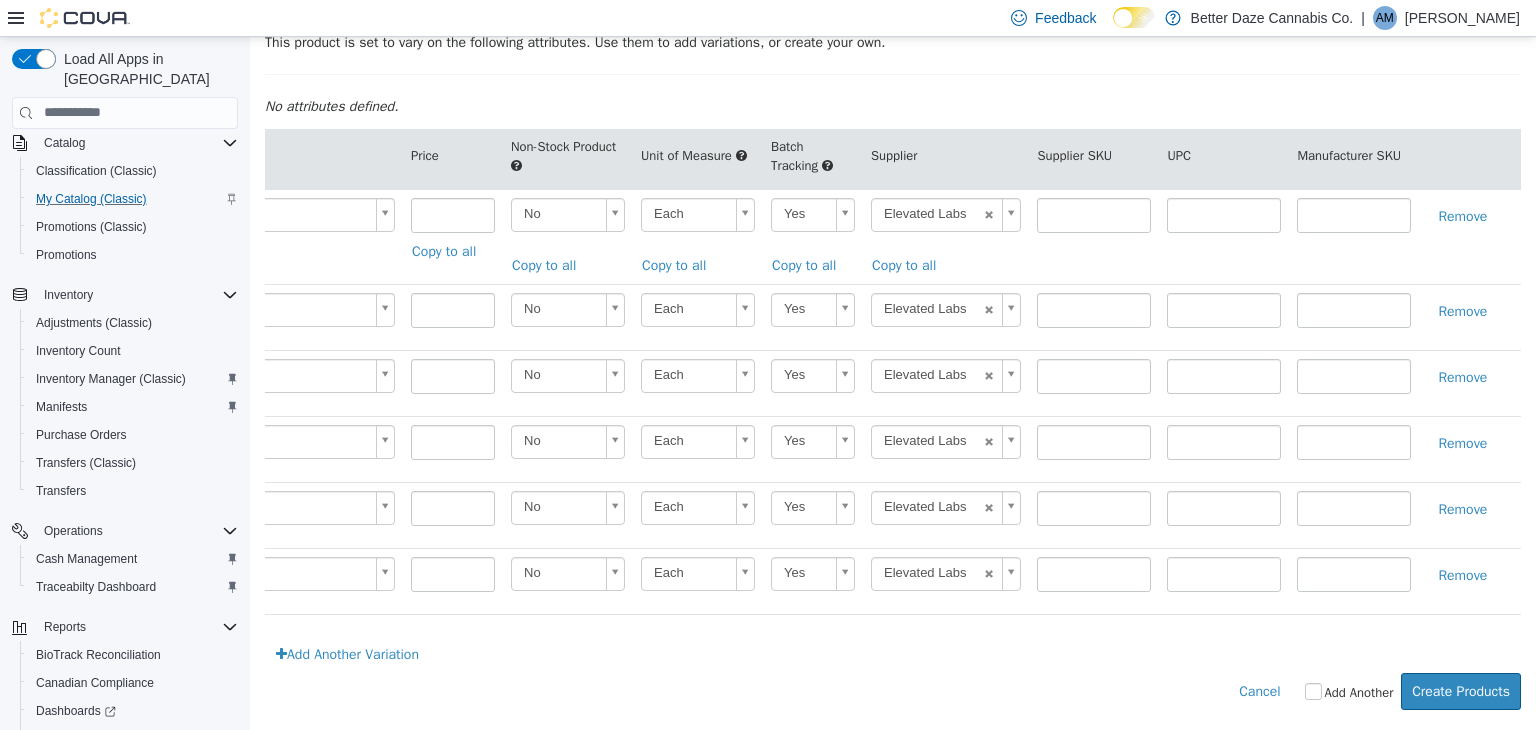 scroll, scrollTop: 0, scrollLeft: 1404, axis: horizontal 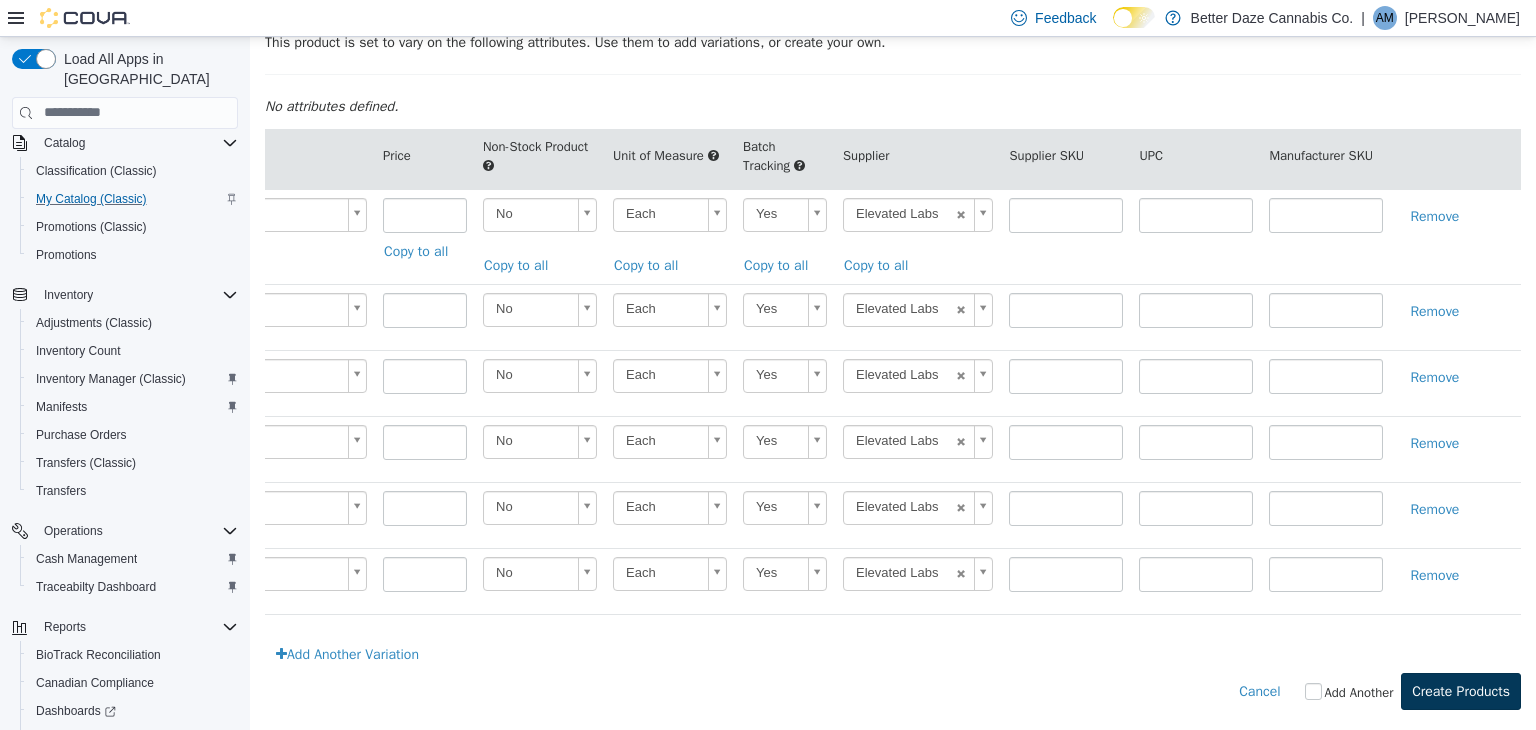 type on "**********" 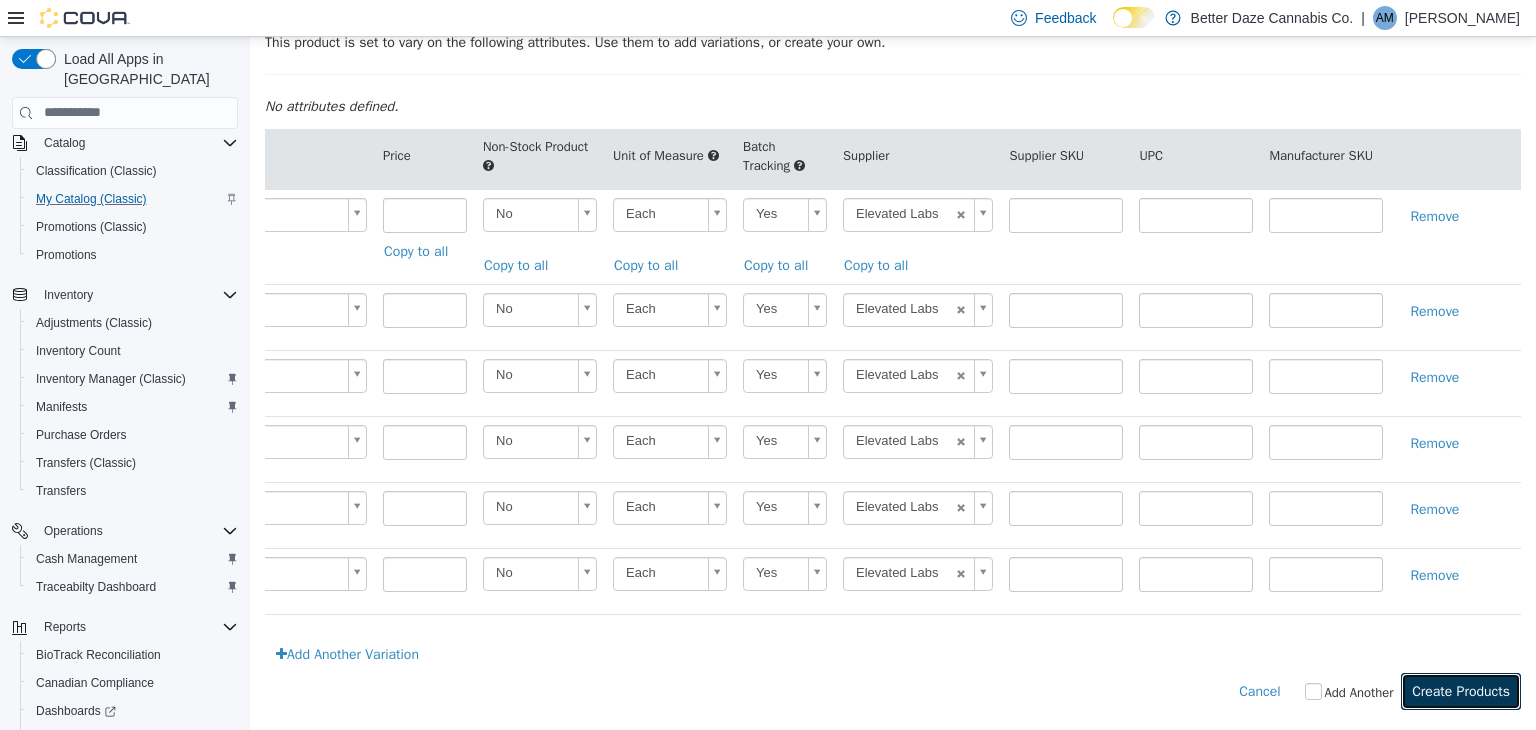 click on "Create Products" at bounding box center [1461, 690] 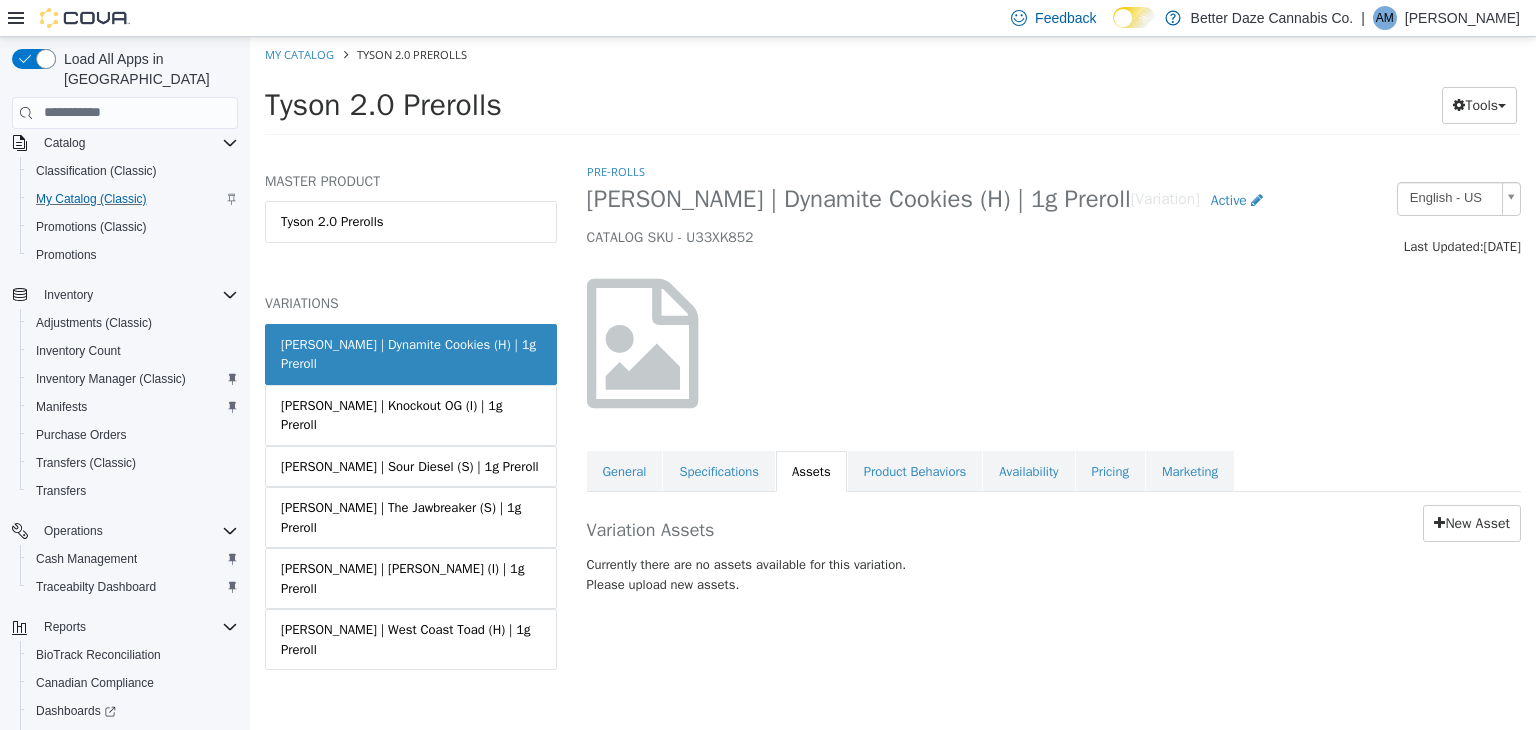 scroll, scrollTop: 0, scrollLeft: 0, axis: both 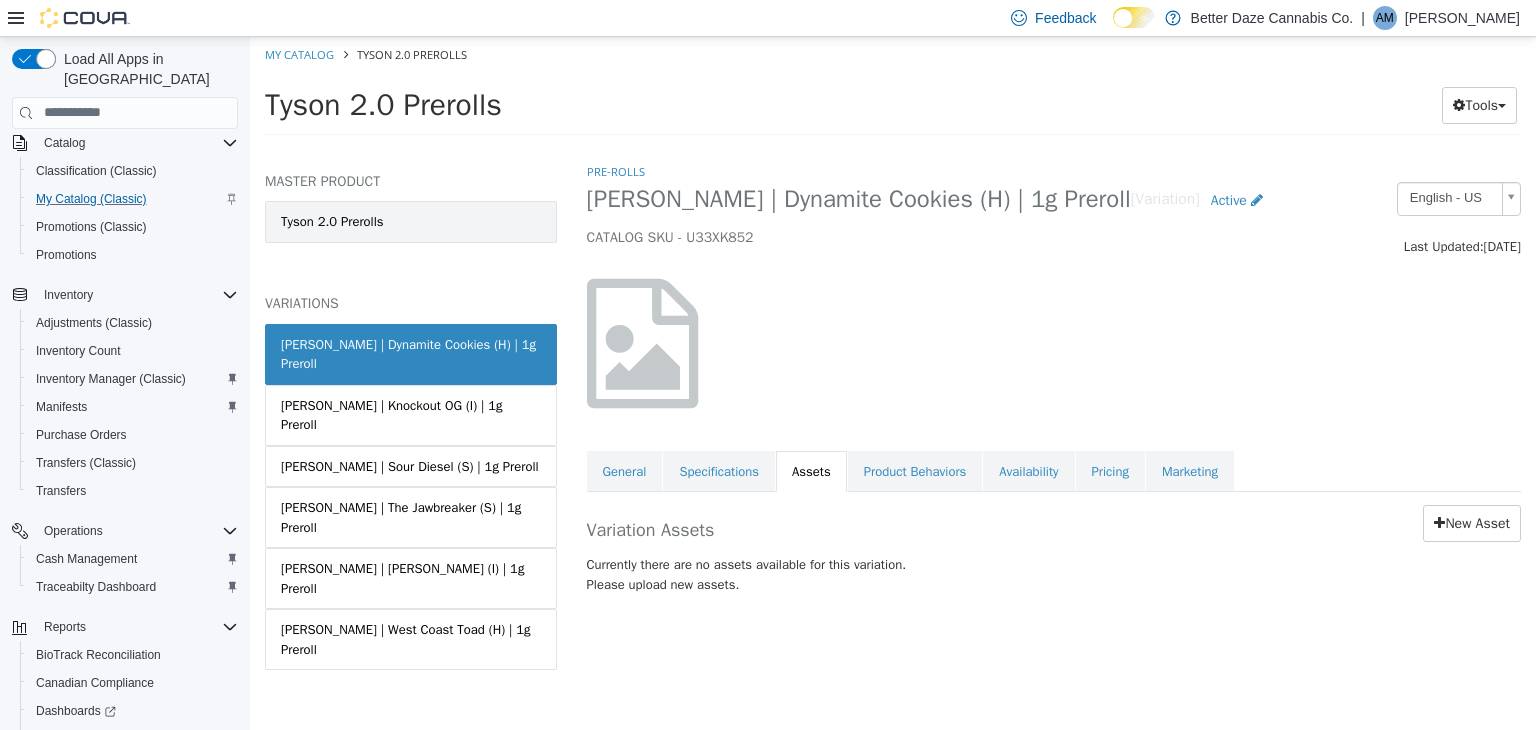 click on "Tyson 2.0 Prerolls" at bounding box center (411, 221) 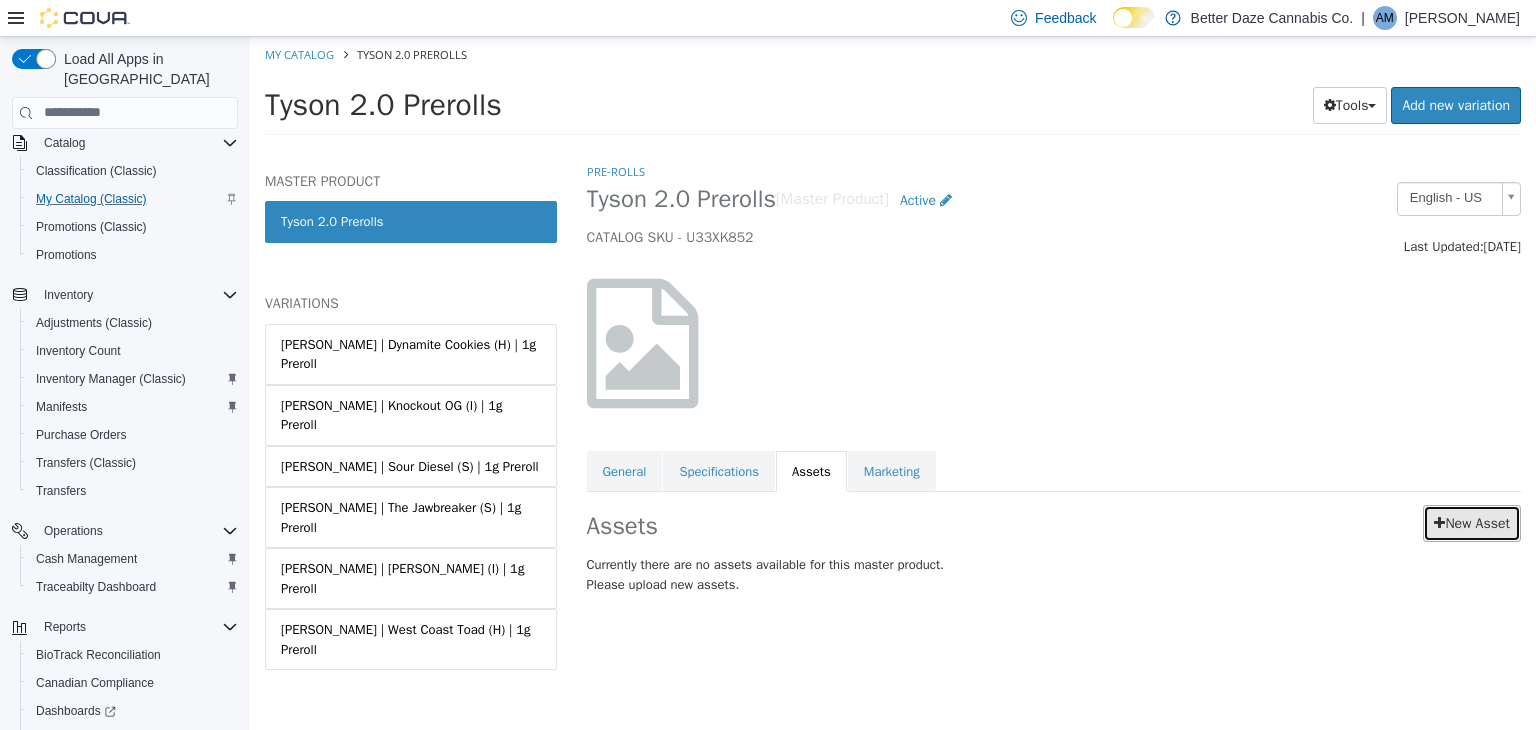 click on "New Asset" at bounding box center (1472, 522) 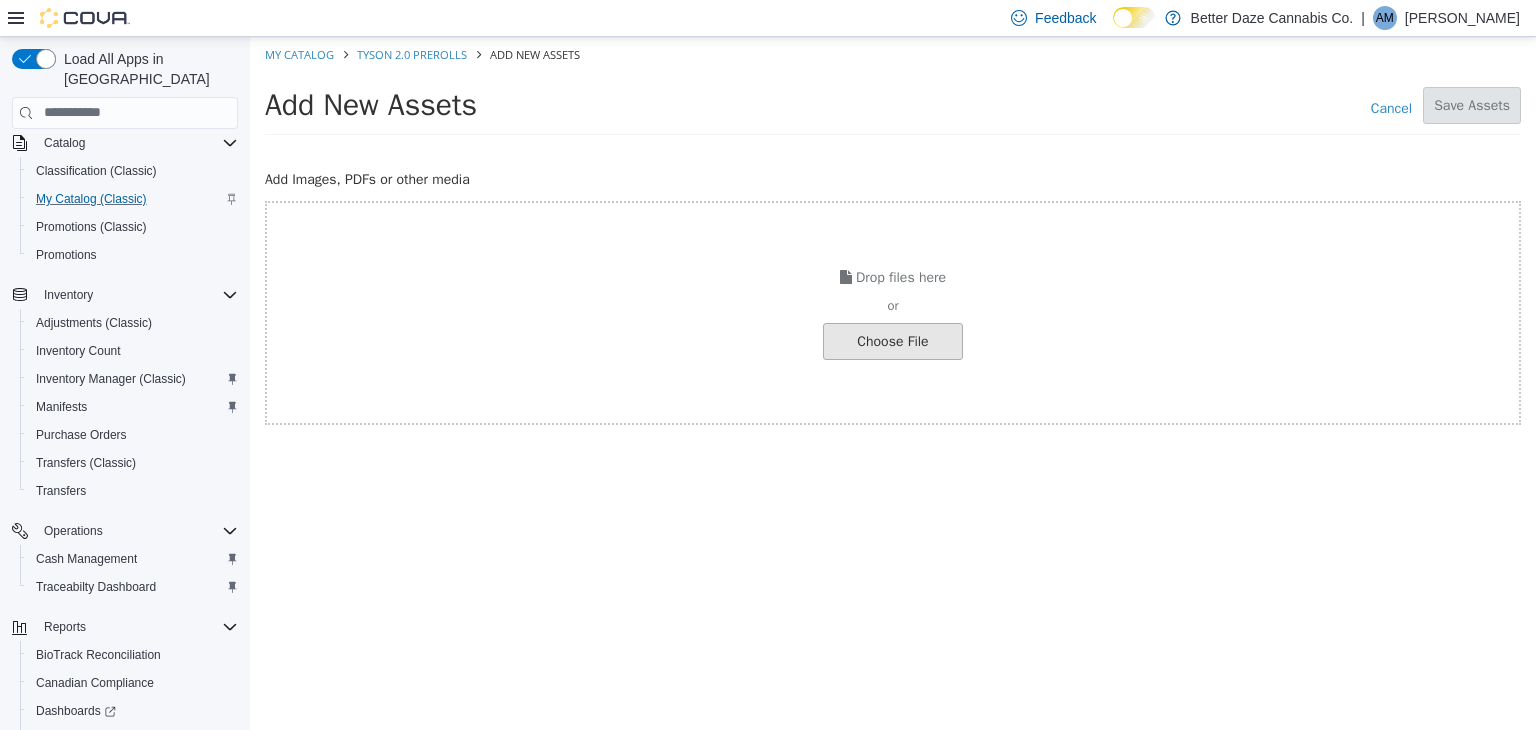 click at bounding box center [-154, 340] 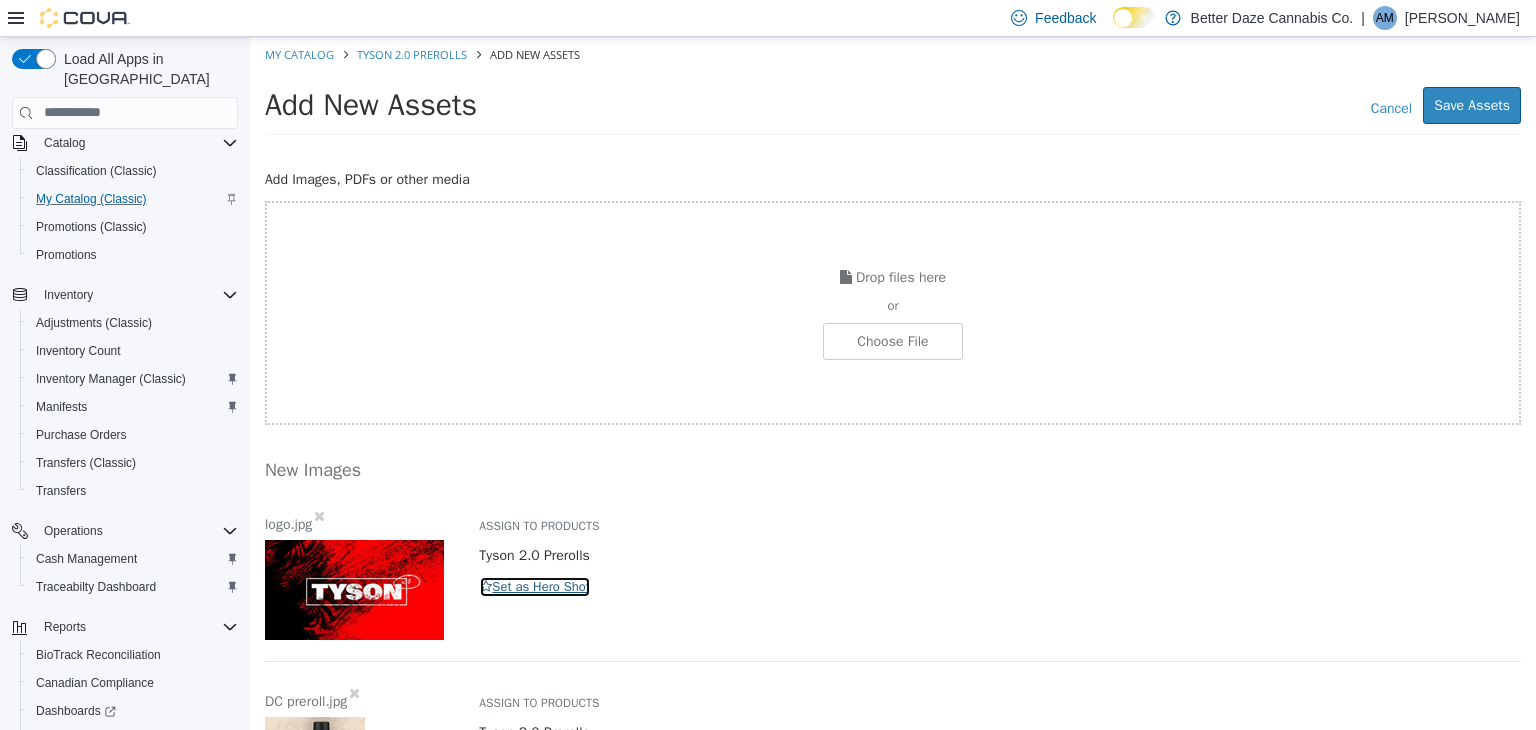 click on "Set as Hero Shot" at bounding box center (535, 586) 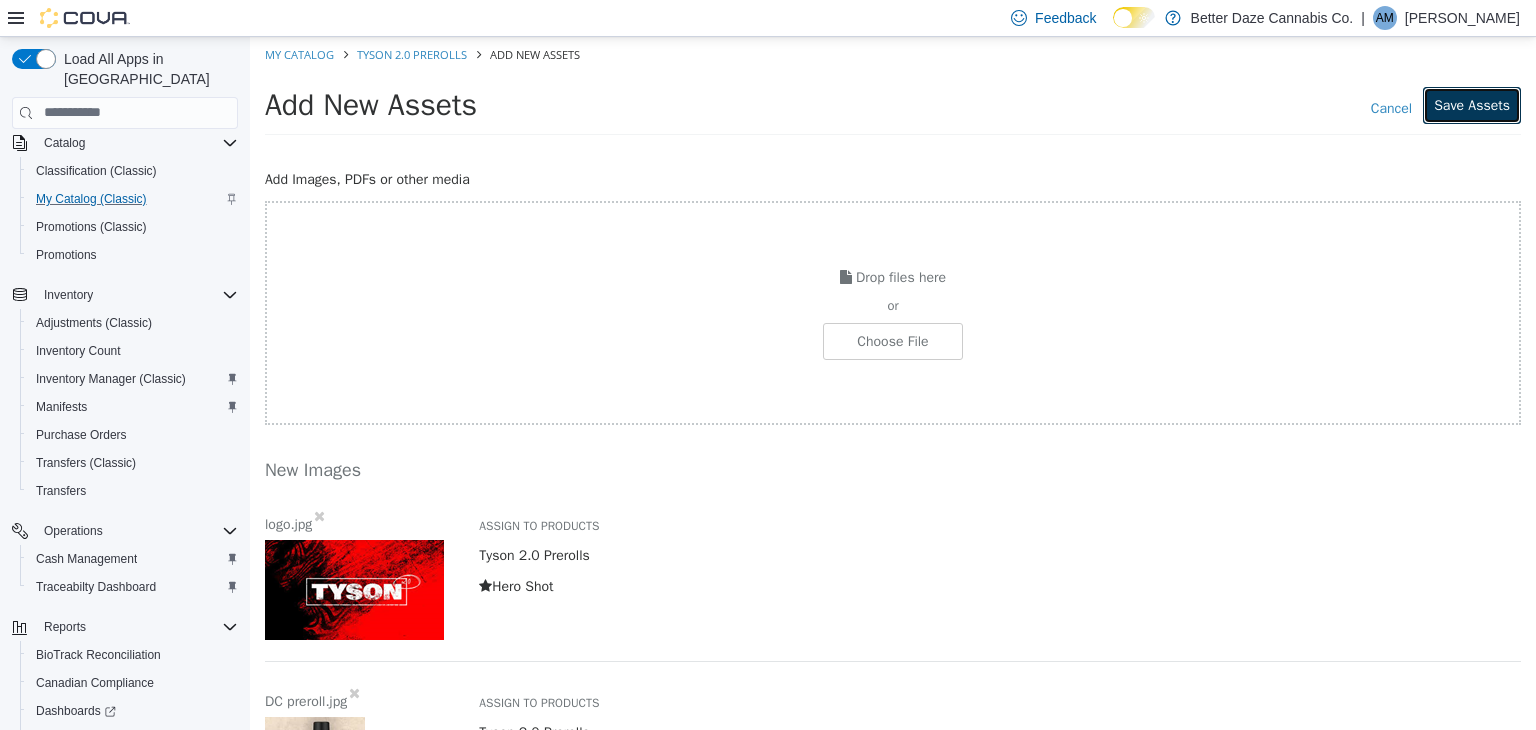 click on "Save Assets" at bounding box center (1472, 104) 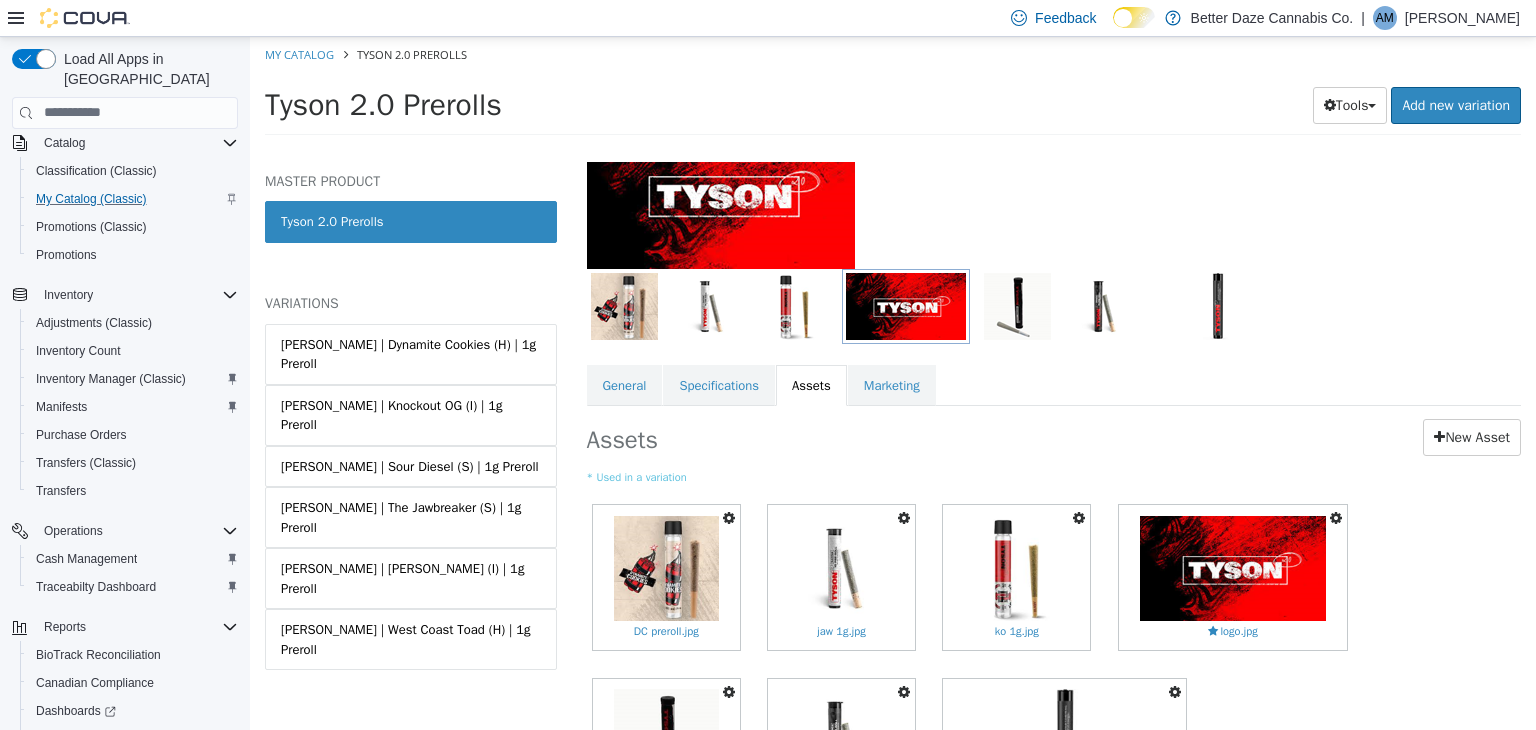 scroll, scrollTop: 162, scrollLeft: 0, axis: vertical 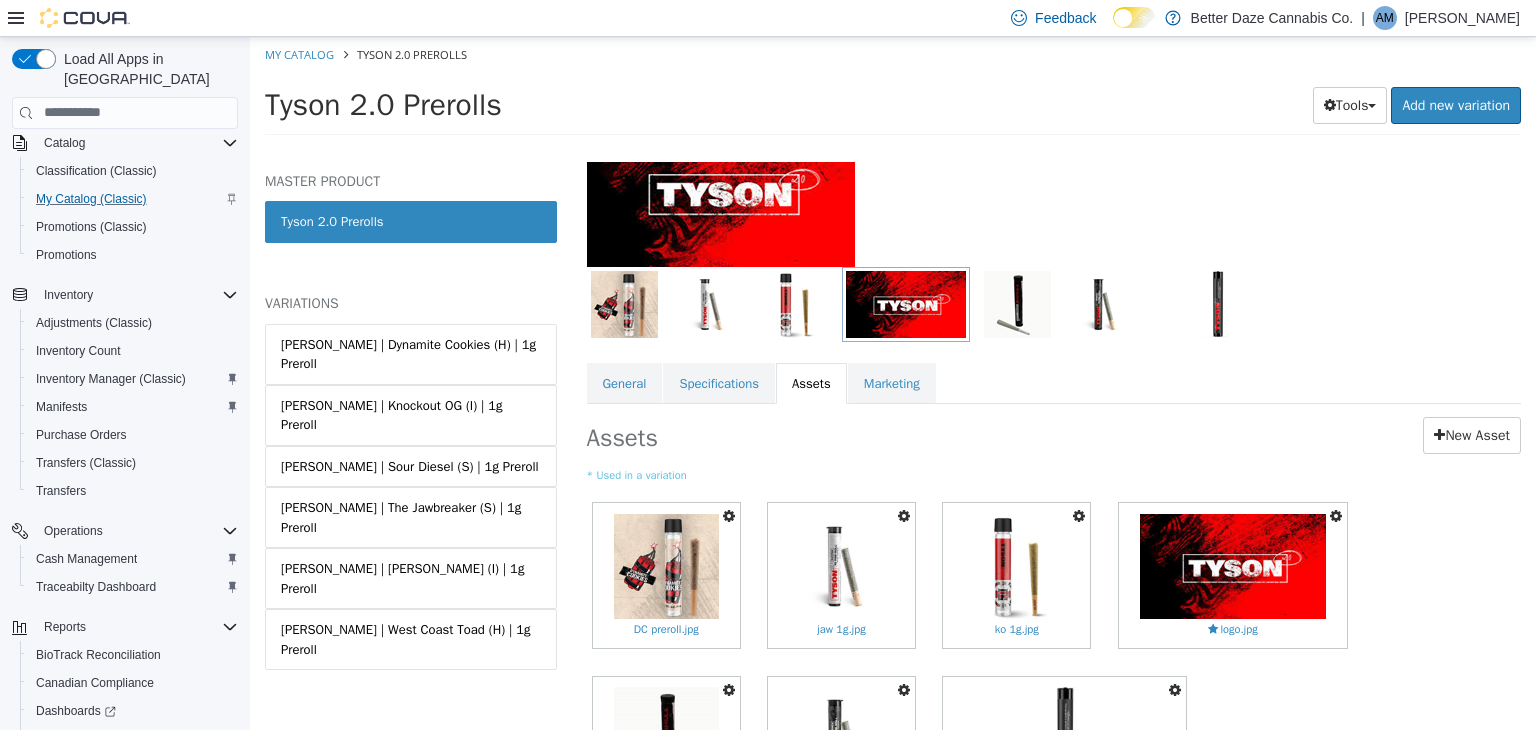 click at bounding box center [729, 515] 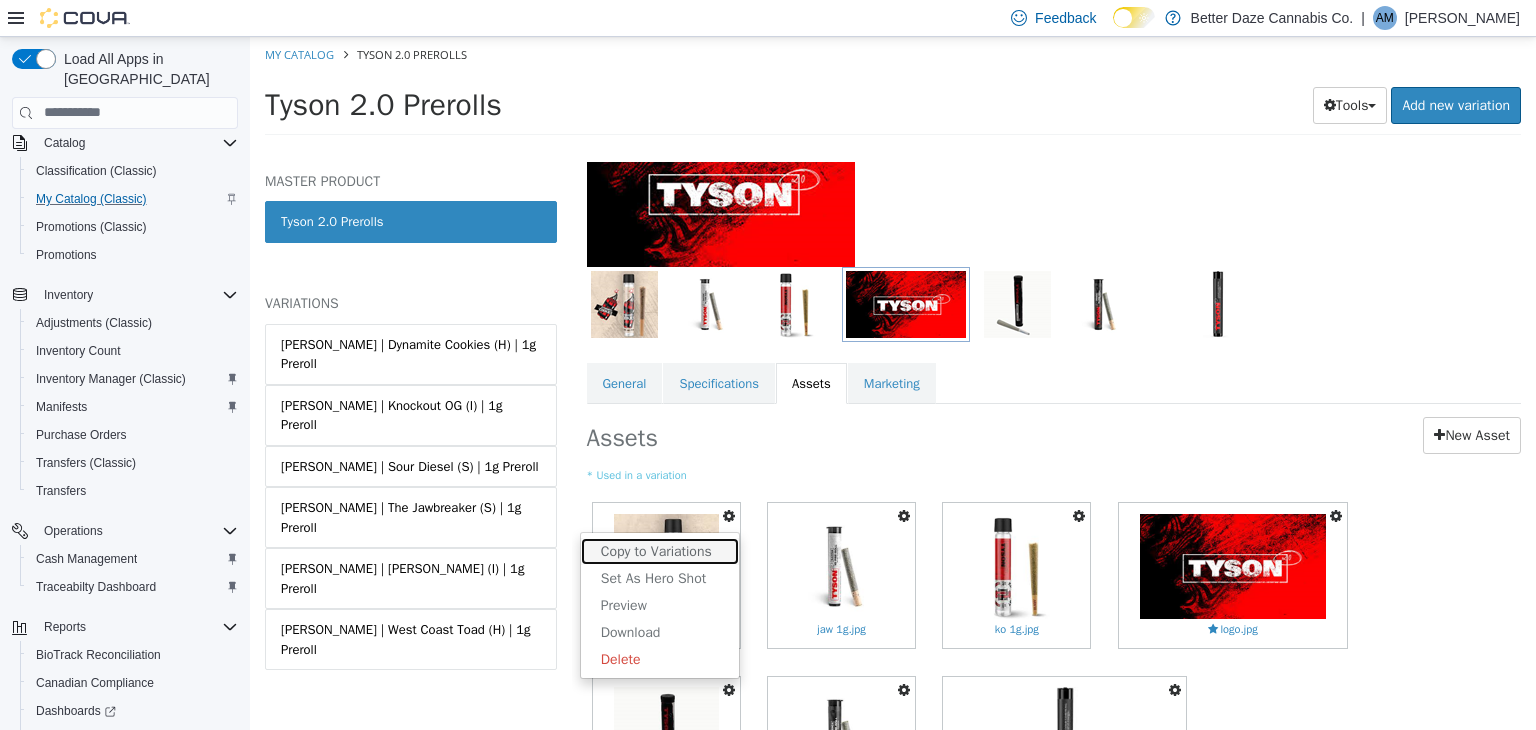 click on "Copy to Variations" at bounding box center (660, 550) 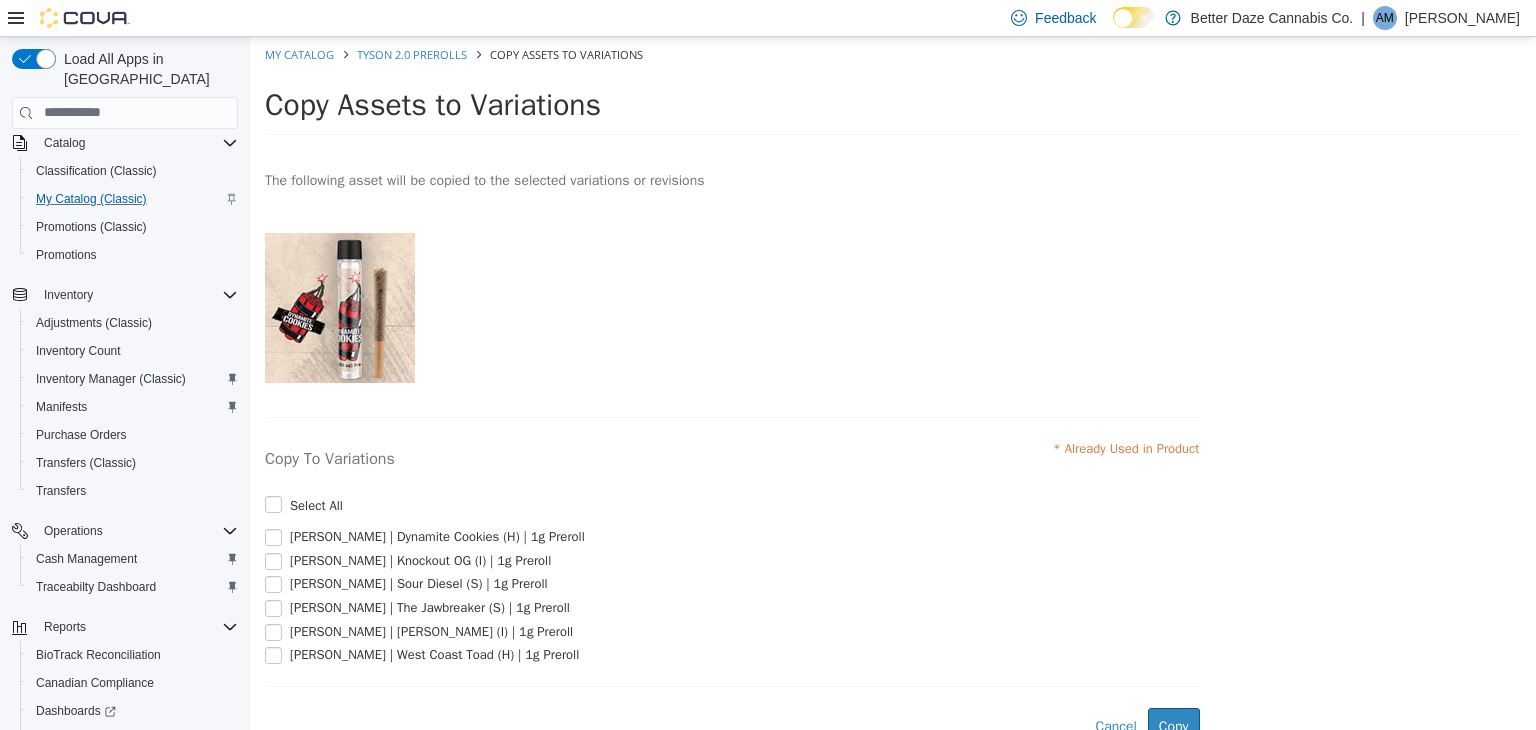 click on "[PERSON_NAME] | Dynamite Cookies (H) | 1g Preroll" at bounding box center (437, 535) 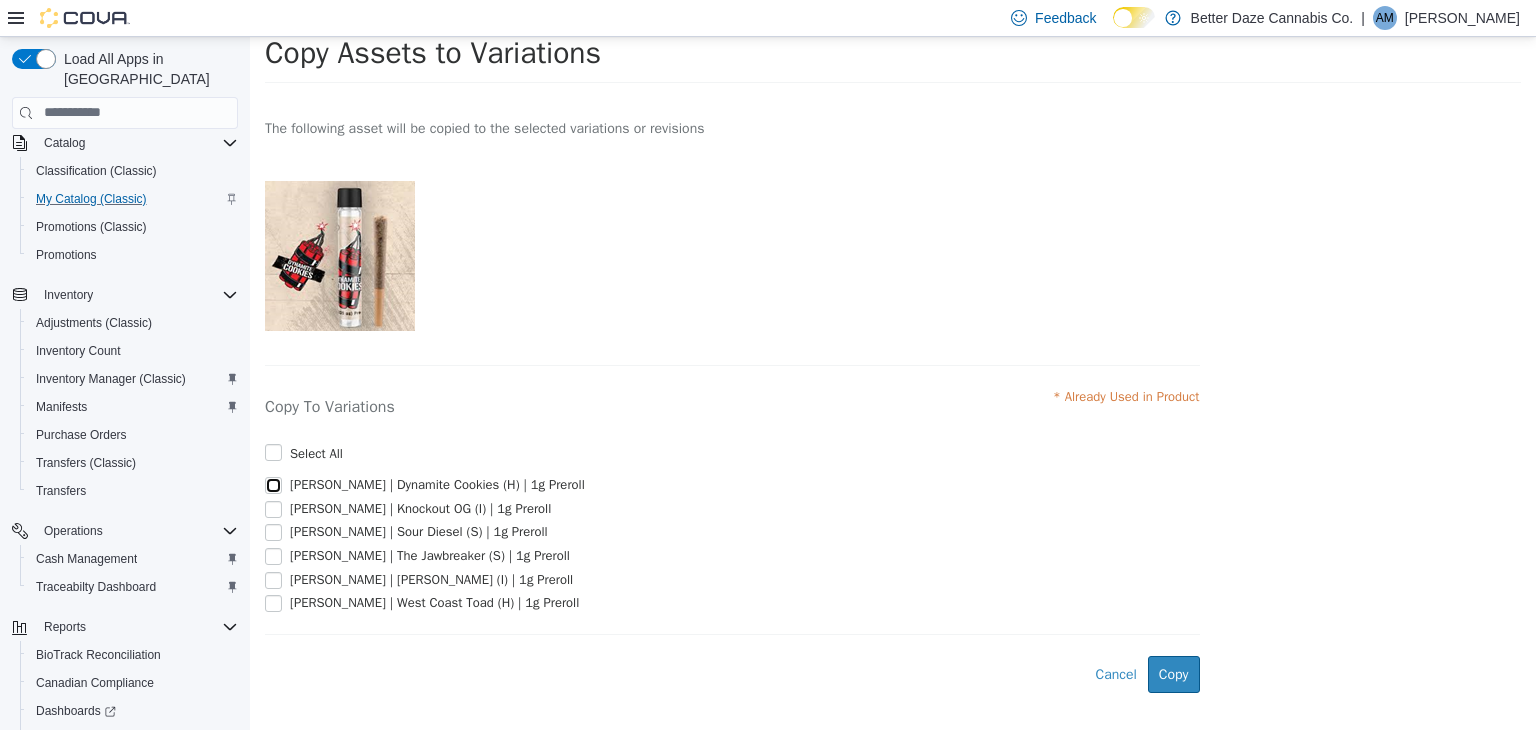 scroll, scrollTop: 76, scrollLeft: 0, axis: vertical 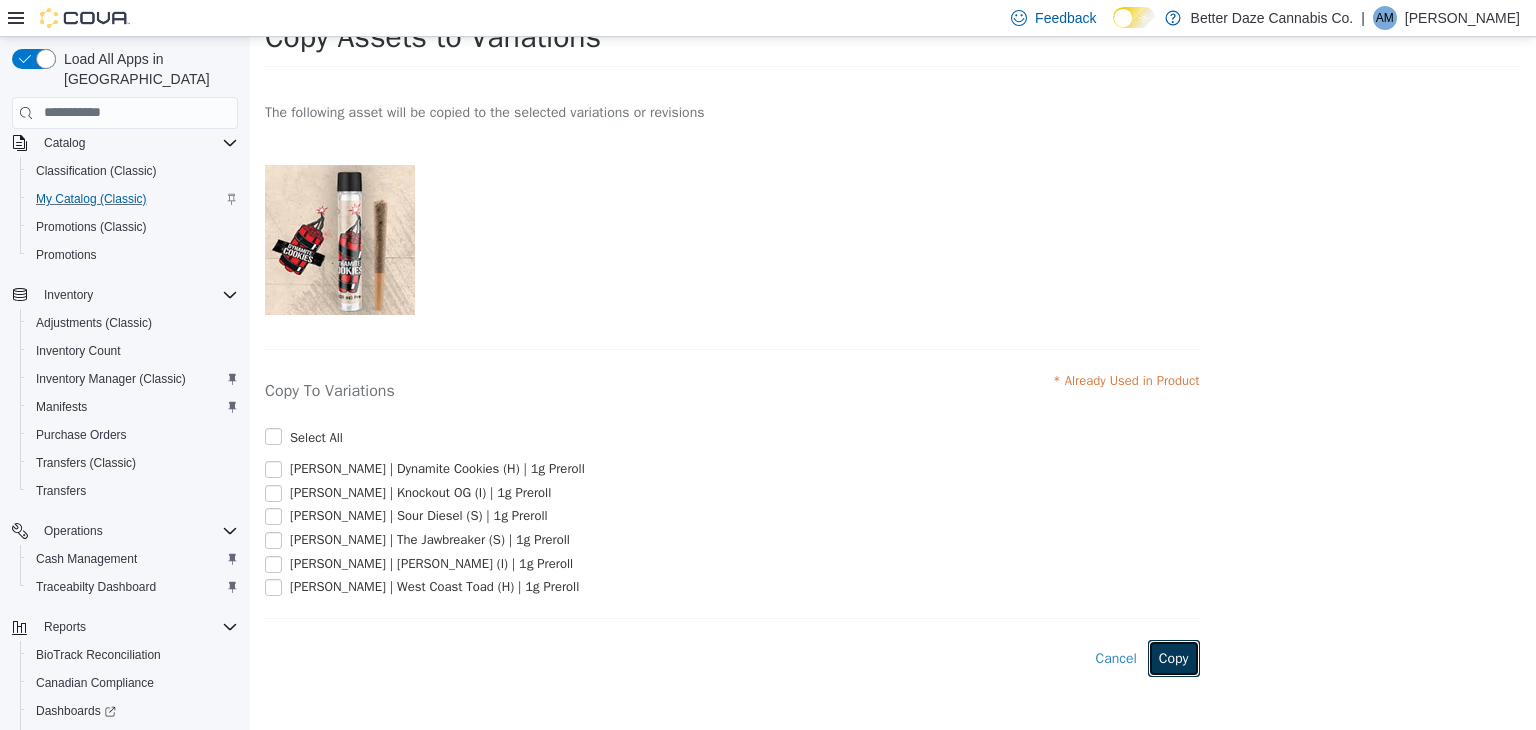 click on "Copy" at bounding box center (1174, 657) 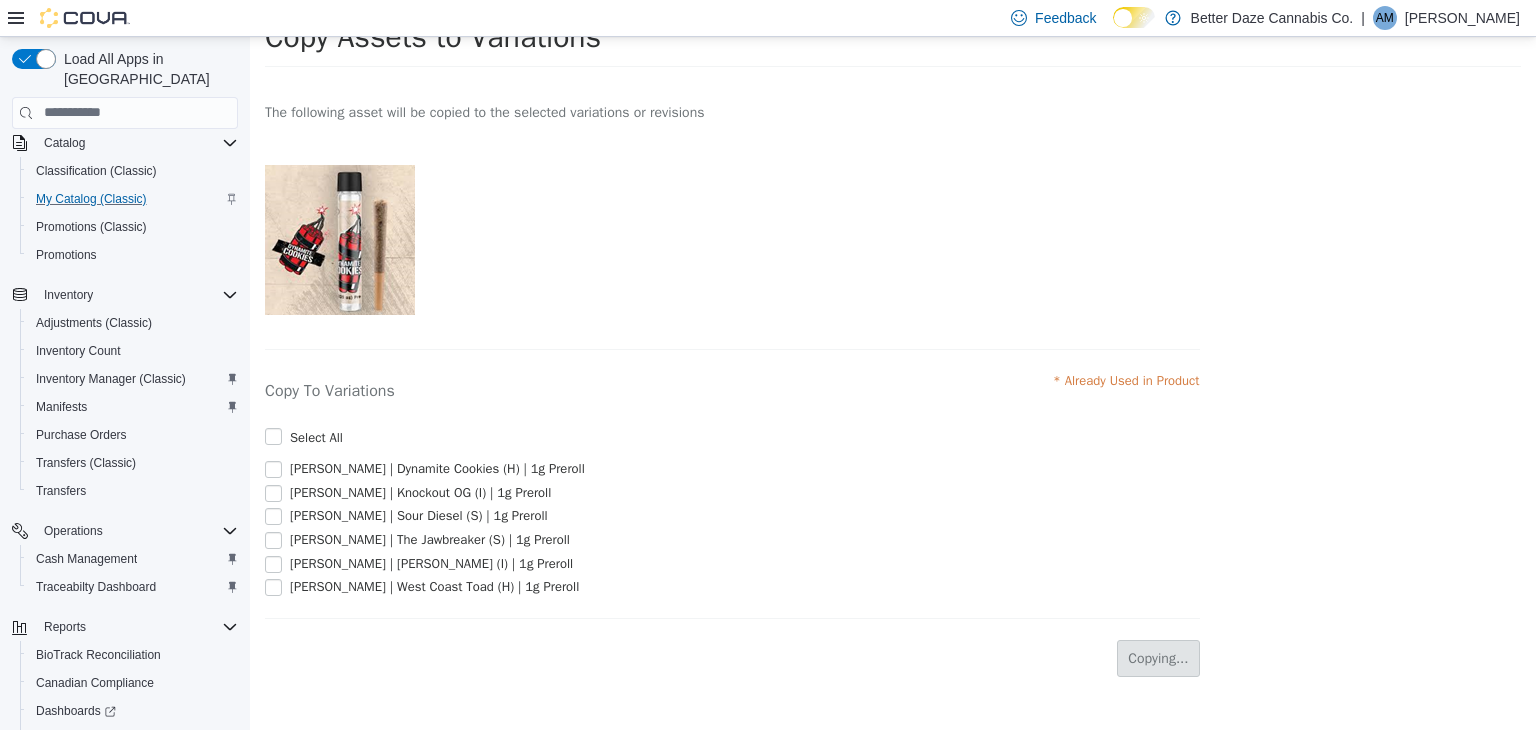 scroll, scrollTop: 0, scrollLeft: 0, axis: both 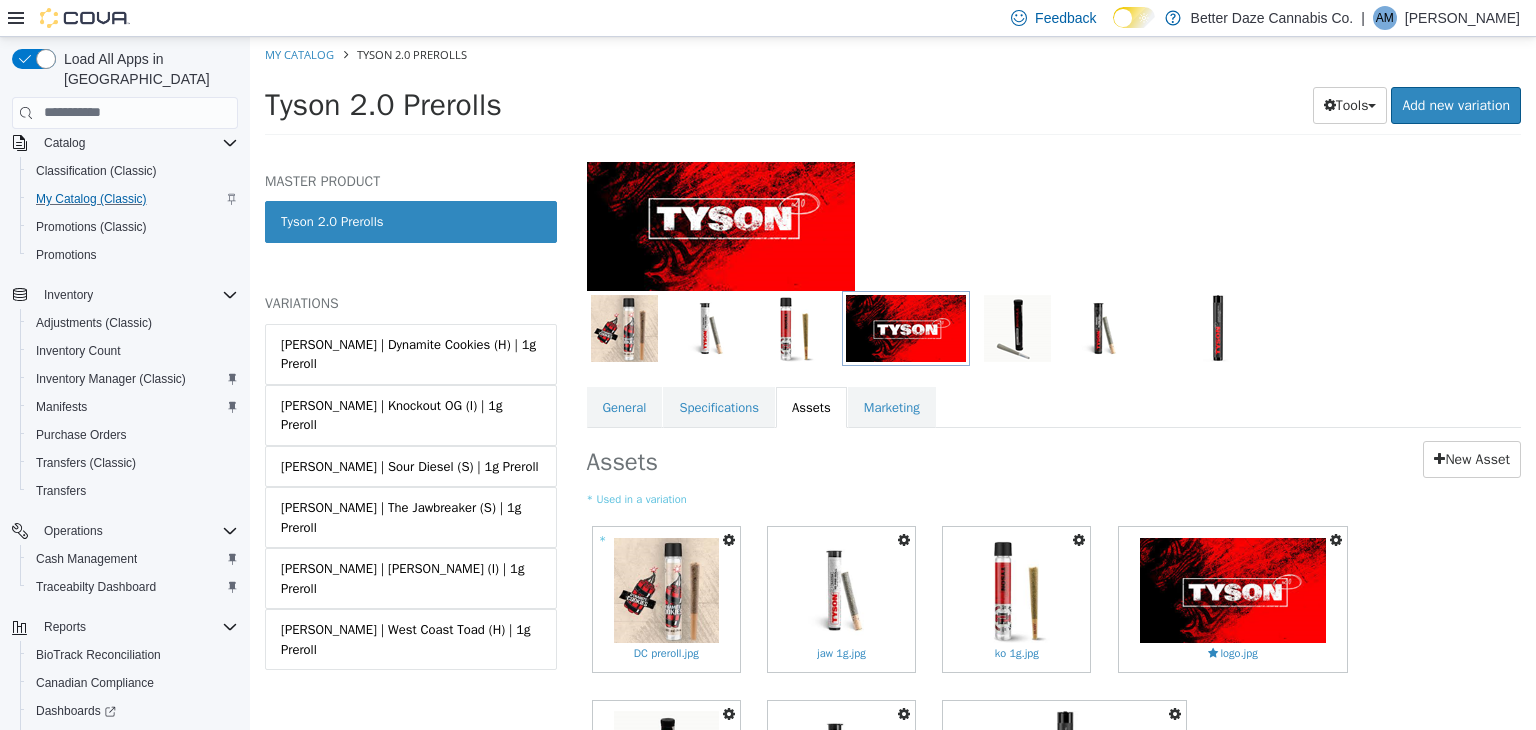 click at bounding box center (904, 539) 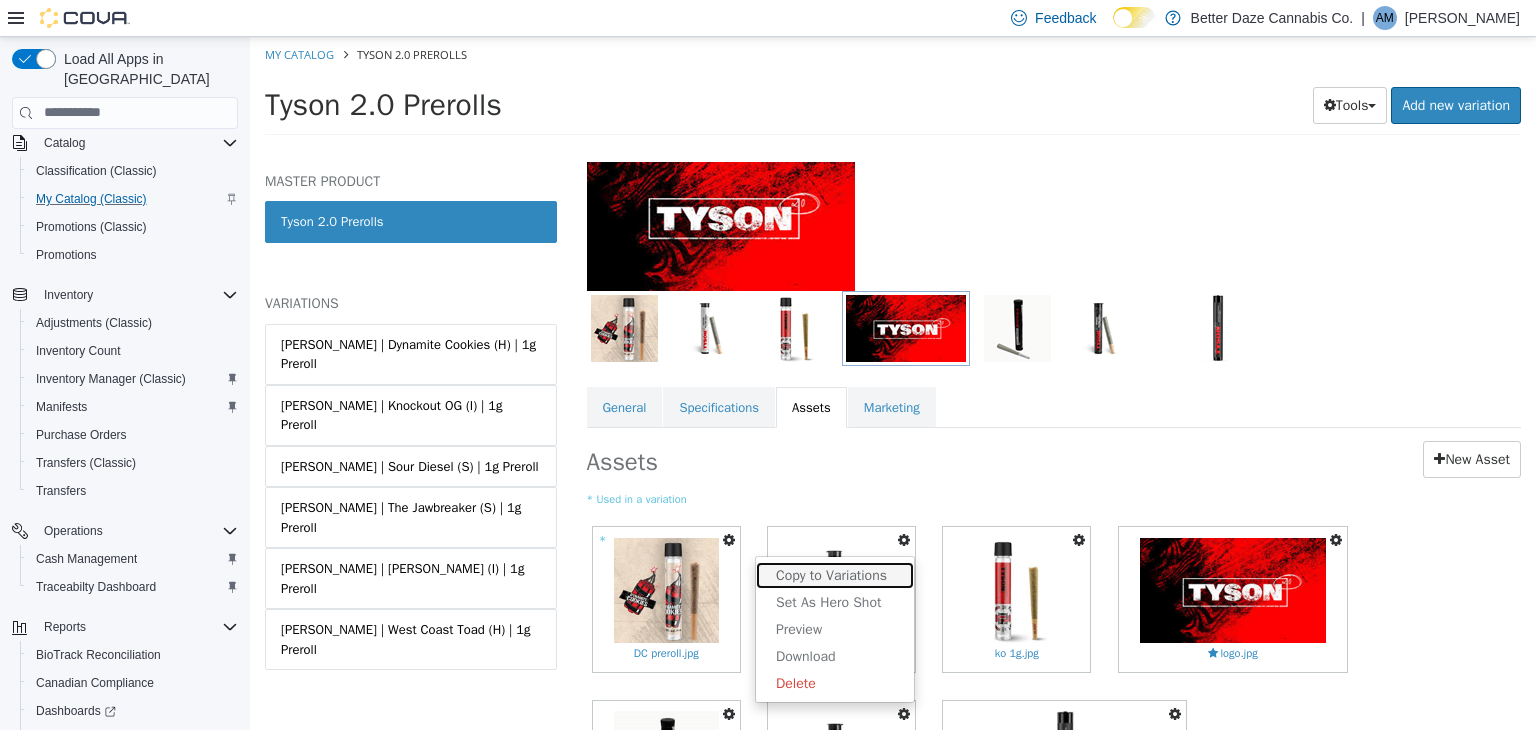 click on "Copy to Variations" at bounding box center [835, 574] 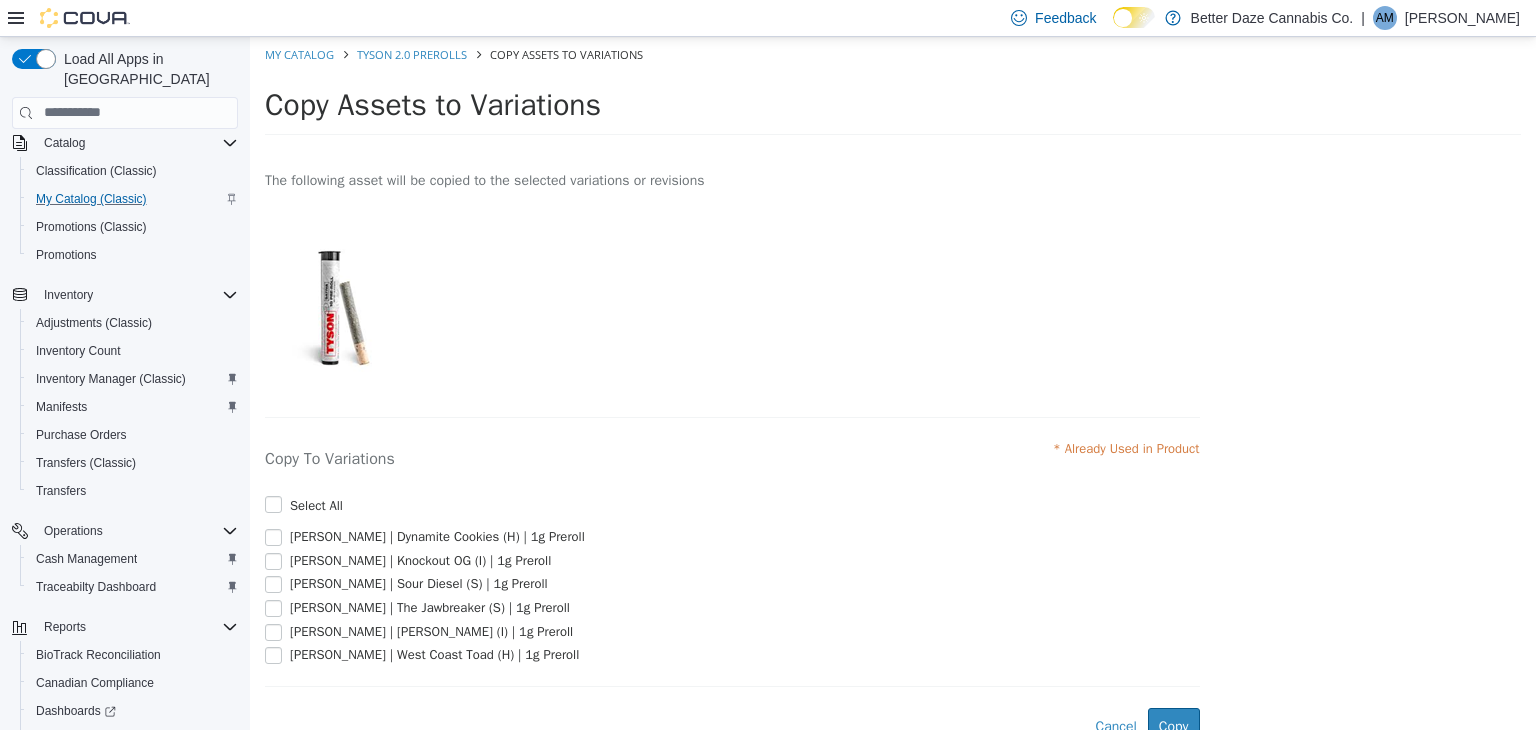 click on "[PERSON_NAME] | The Jawbreaker (S) | 1g Preroll" at bounding box center [427, 607] 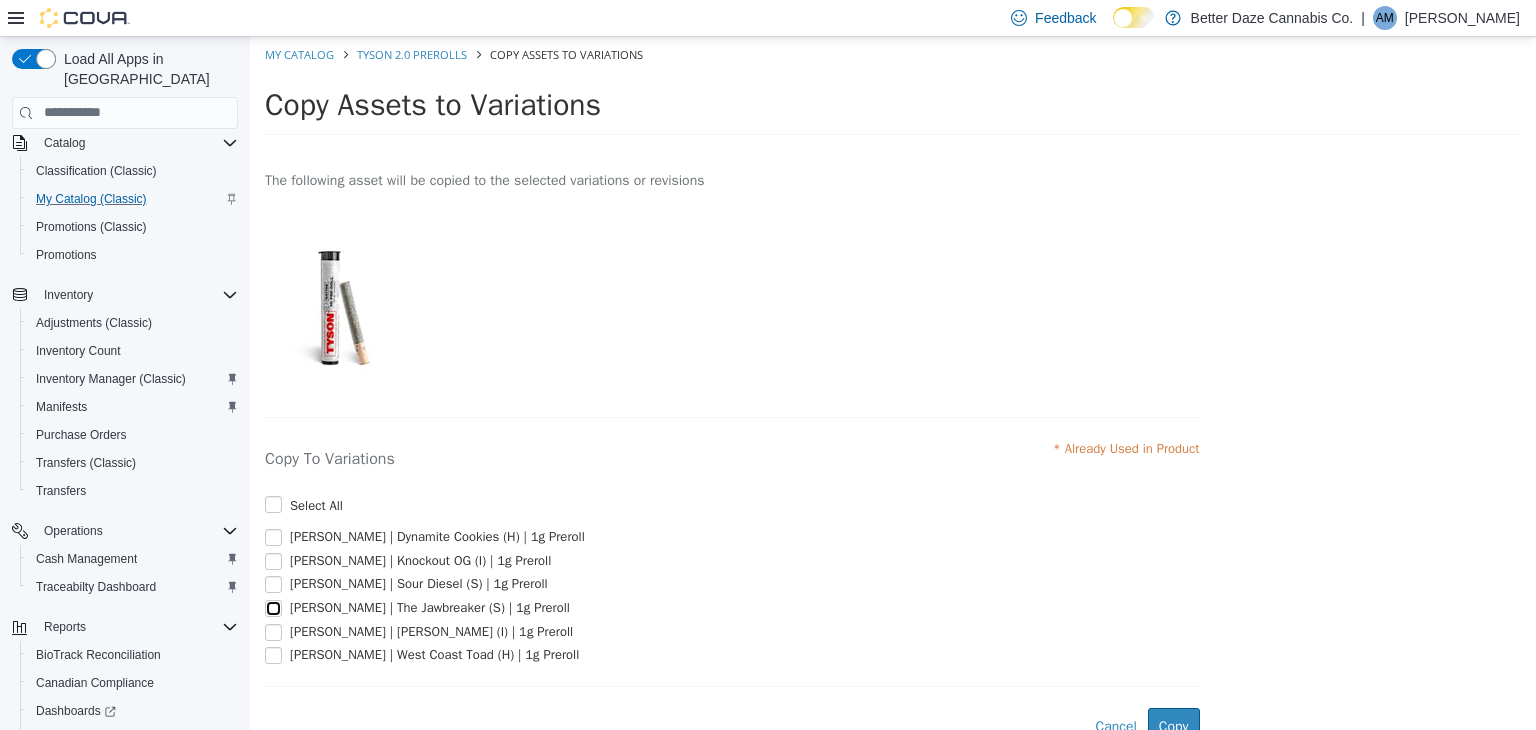 scroll, scrollTop: 76, scrollLeft: 0, axis: vertical 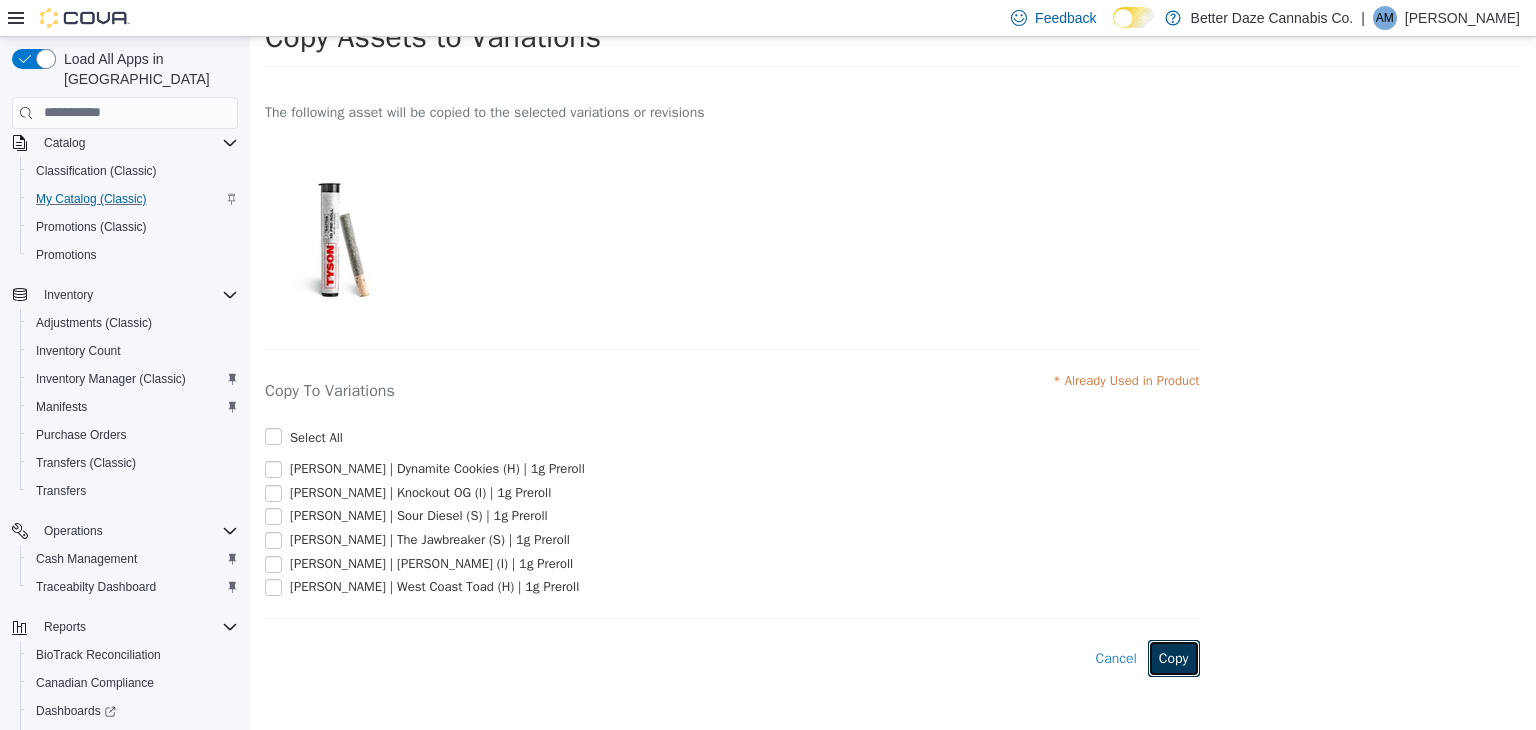 click on "Copy" at bounding box center [1174, 657] 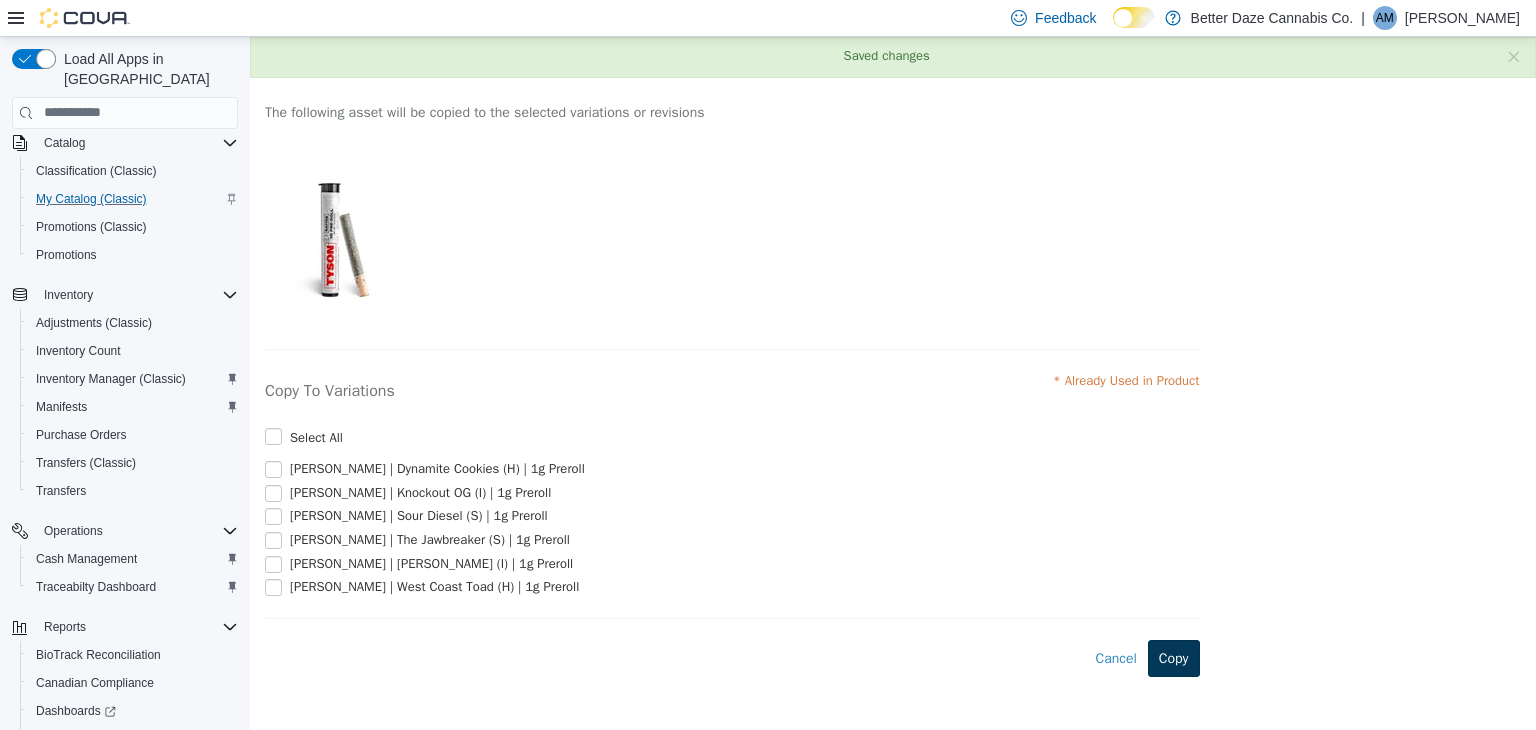 scroll, scrollTop: 0, scrollLeft: 0, axis: both 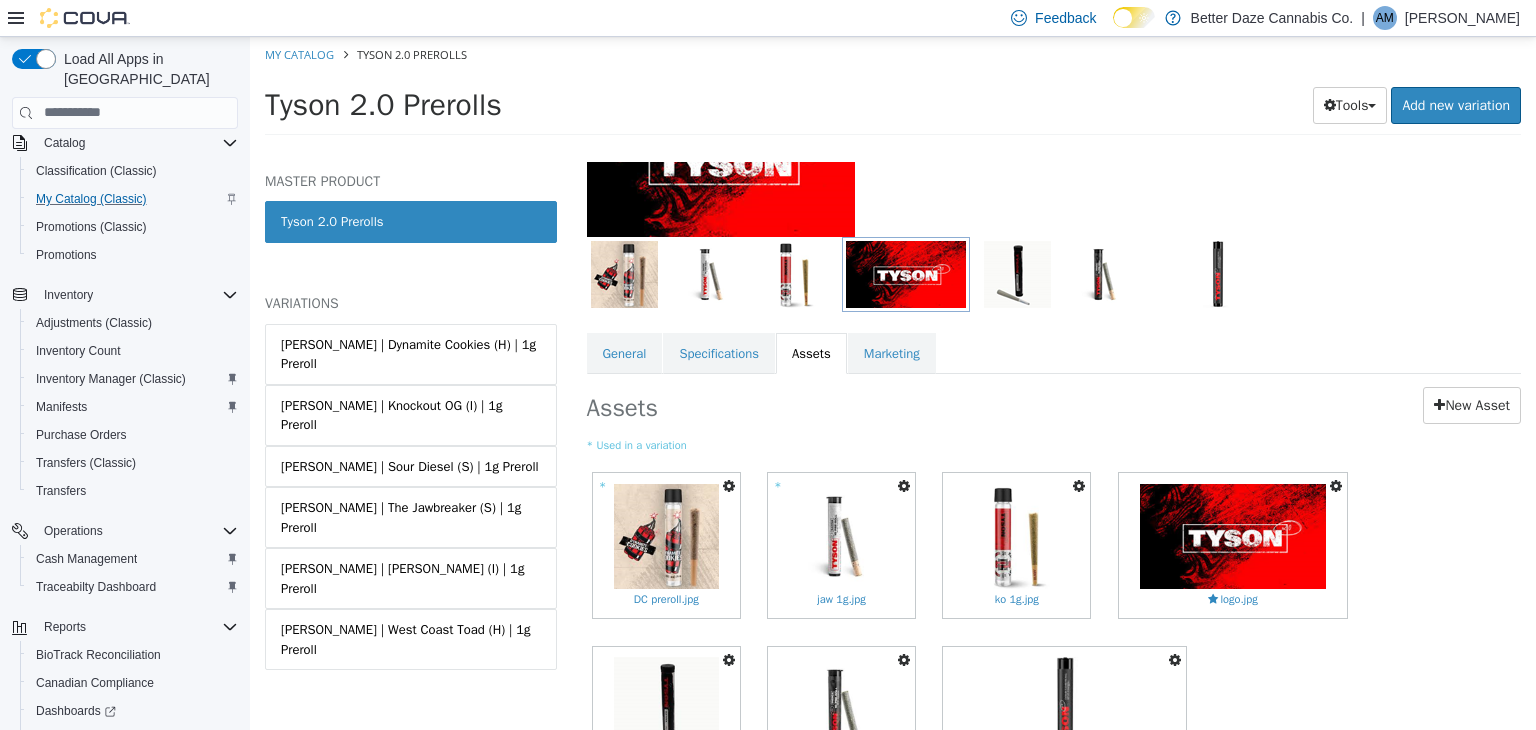click at bounding box center [1079, 485] 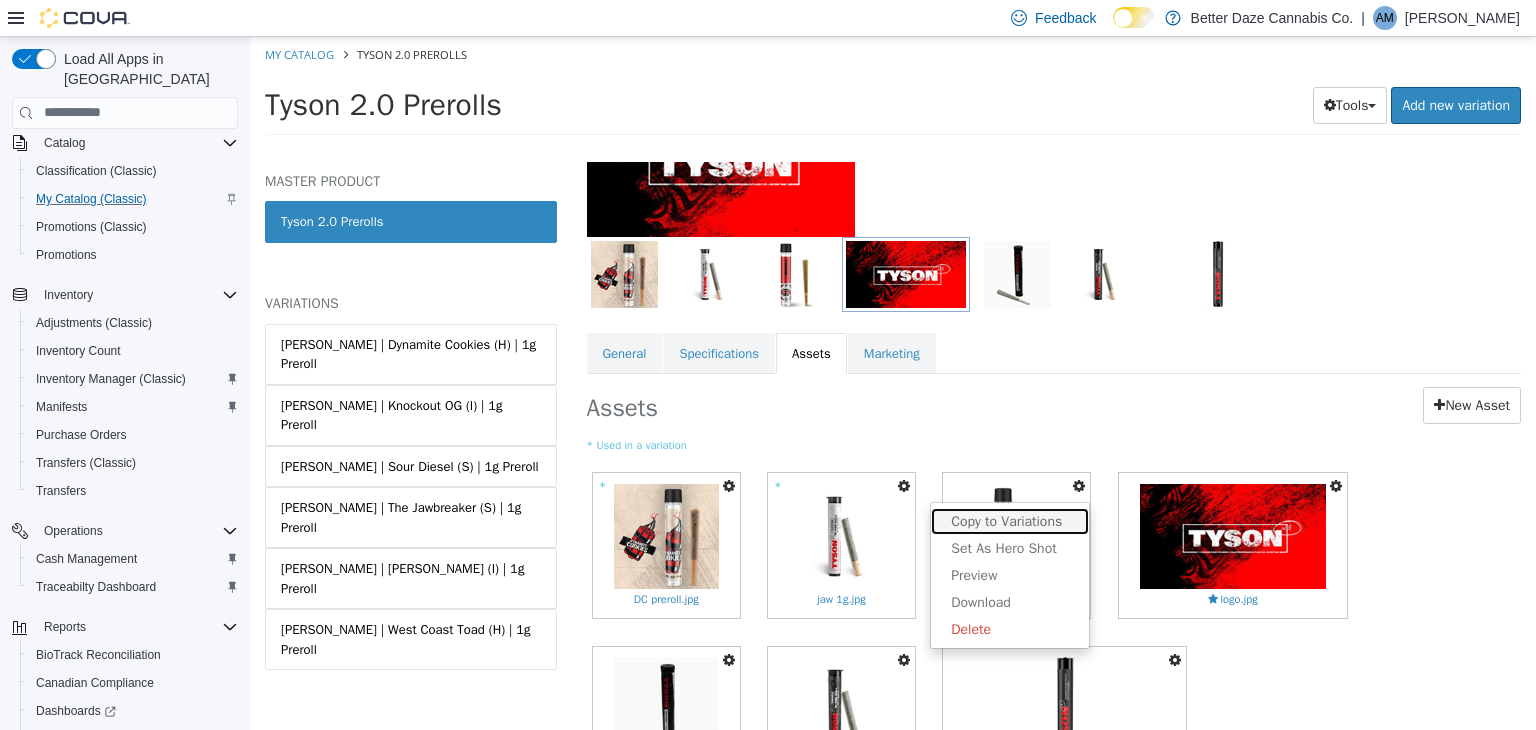 click on "Copy to Variations" at bounding box center (1010, 520) 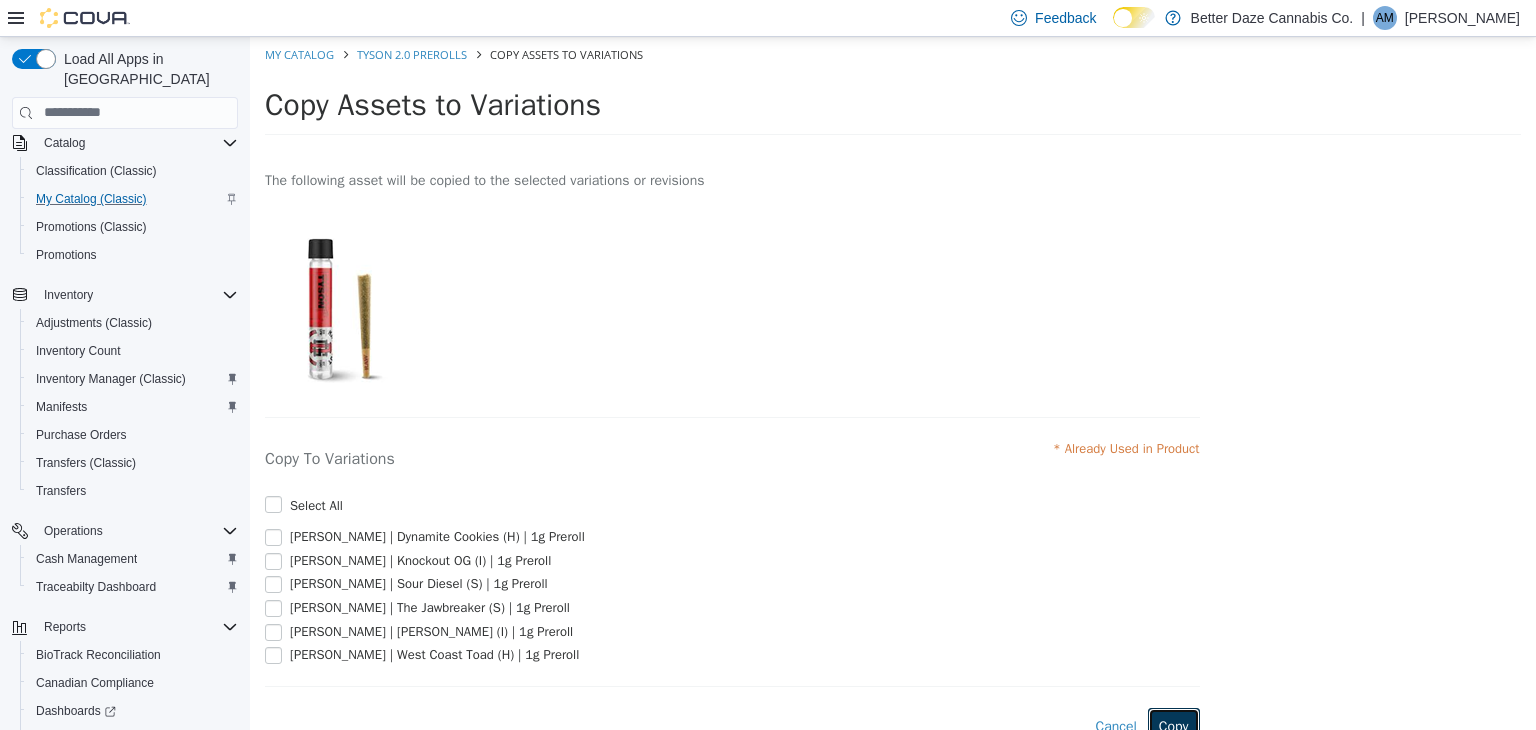 click on "Copy" at bounding box center (1174, 725) 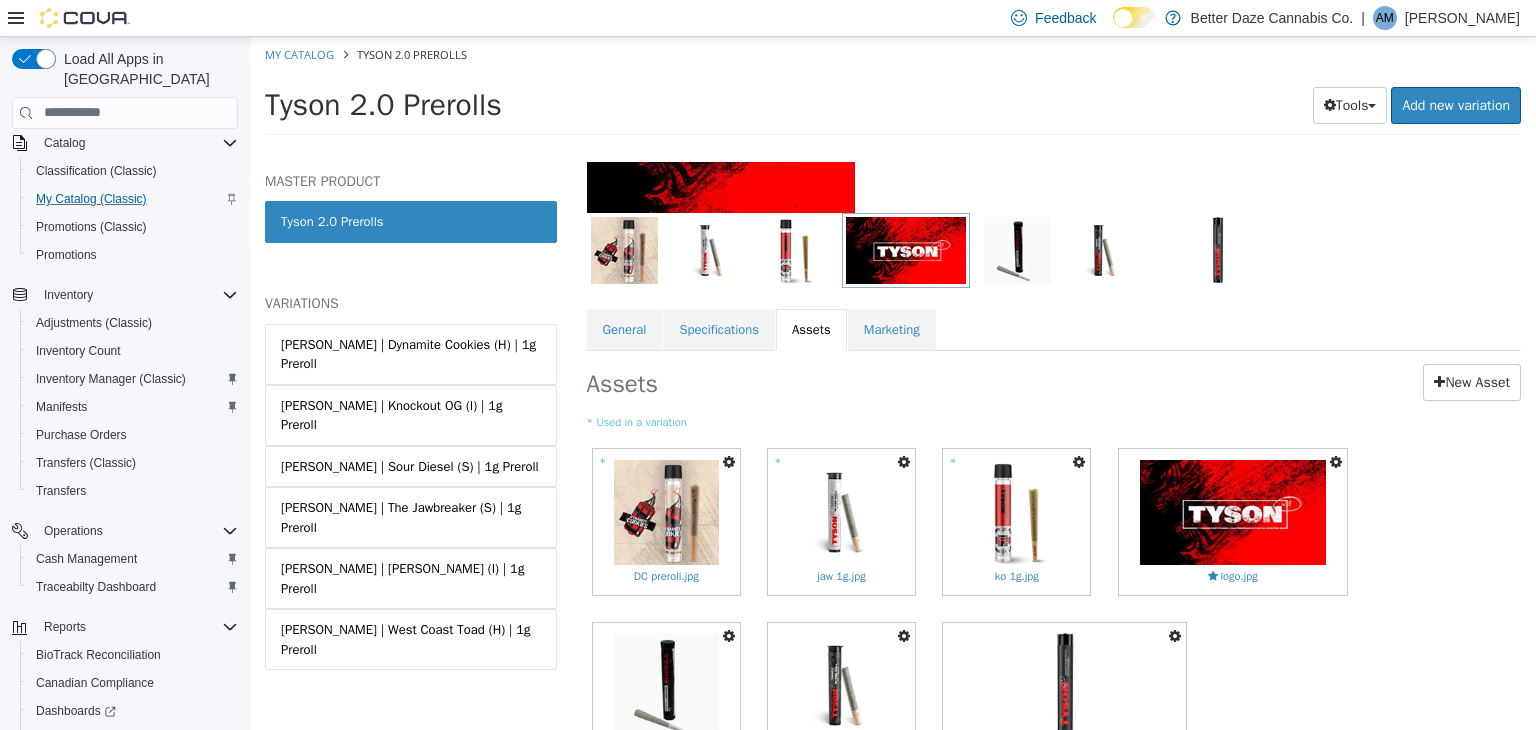 scroll, scrollTop: 221, scrollLeft: 0, axis: vertical 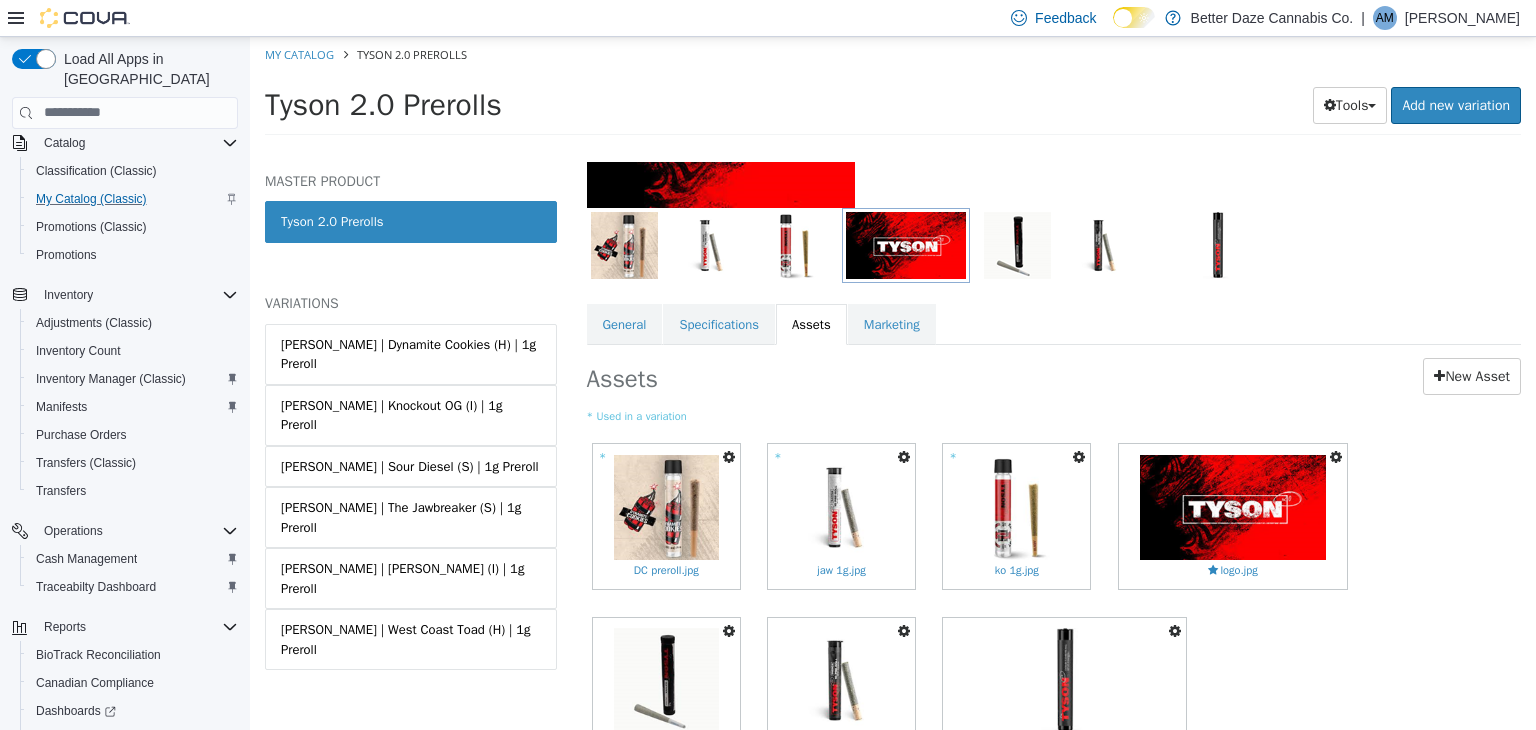 click at bounding box center (729, 630) 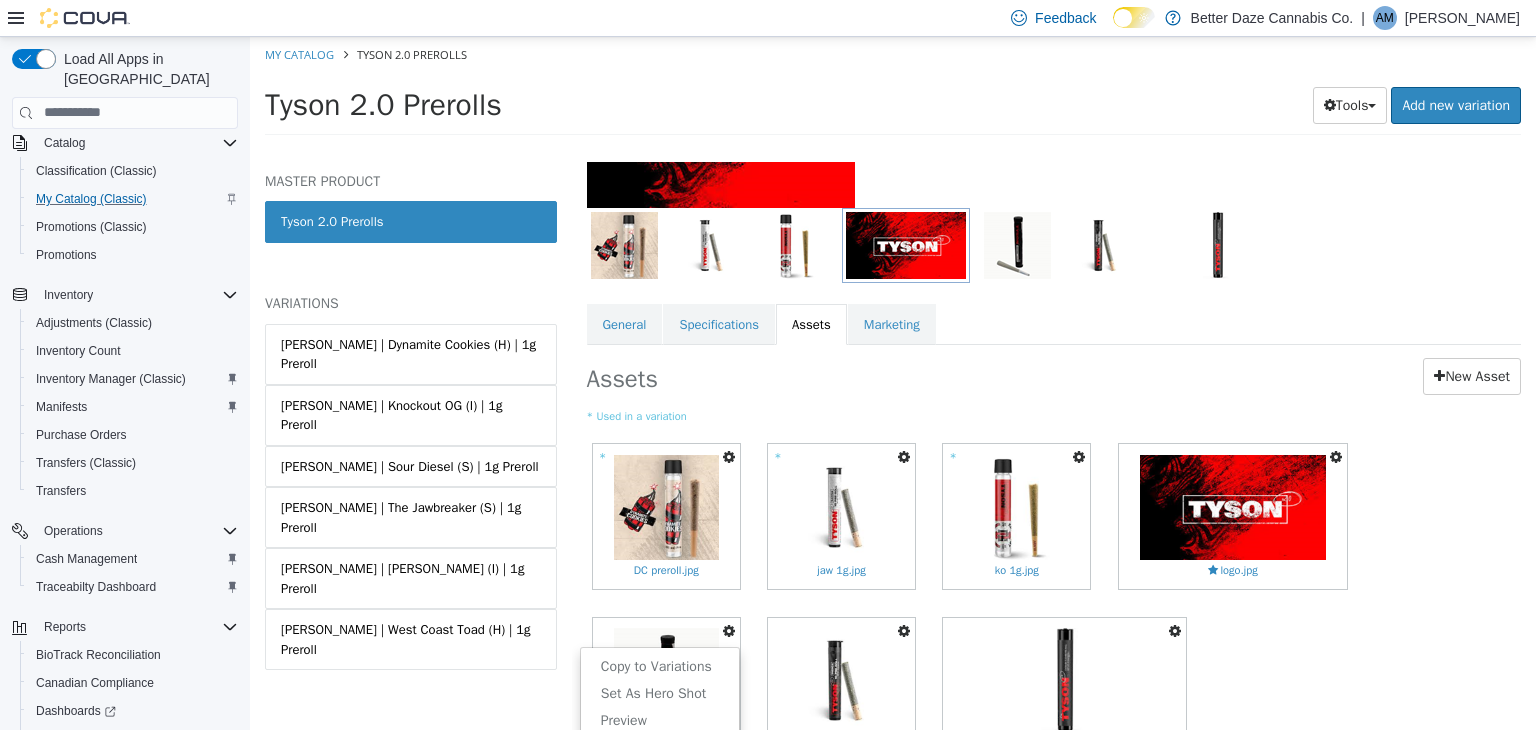 click on "MASTER PRODUCT
[PERSON_NAME] 2.0 Prerolls
VARIATIONS
[PERSON_NAME] | Dynamite Cookies (H) | 1g Preroll
[PERSON_NAME] | Knockout OG (I) | 1g Preroll
[PERSON_NAME] | Sour Diesel (S) | 1g Preroll
[PERSON_NAME] | The Jawbreaker (S) | 1g Preroll
[PERSON_NAME] | [PERSON_NAME] (I) | 1g Preroll
[PERSON_NAME] | West Coast Toad (H) | 1g Preroll" at bounding box center [411, 445] 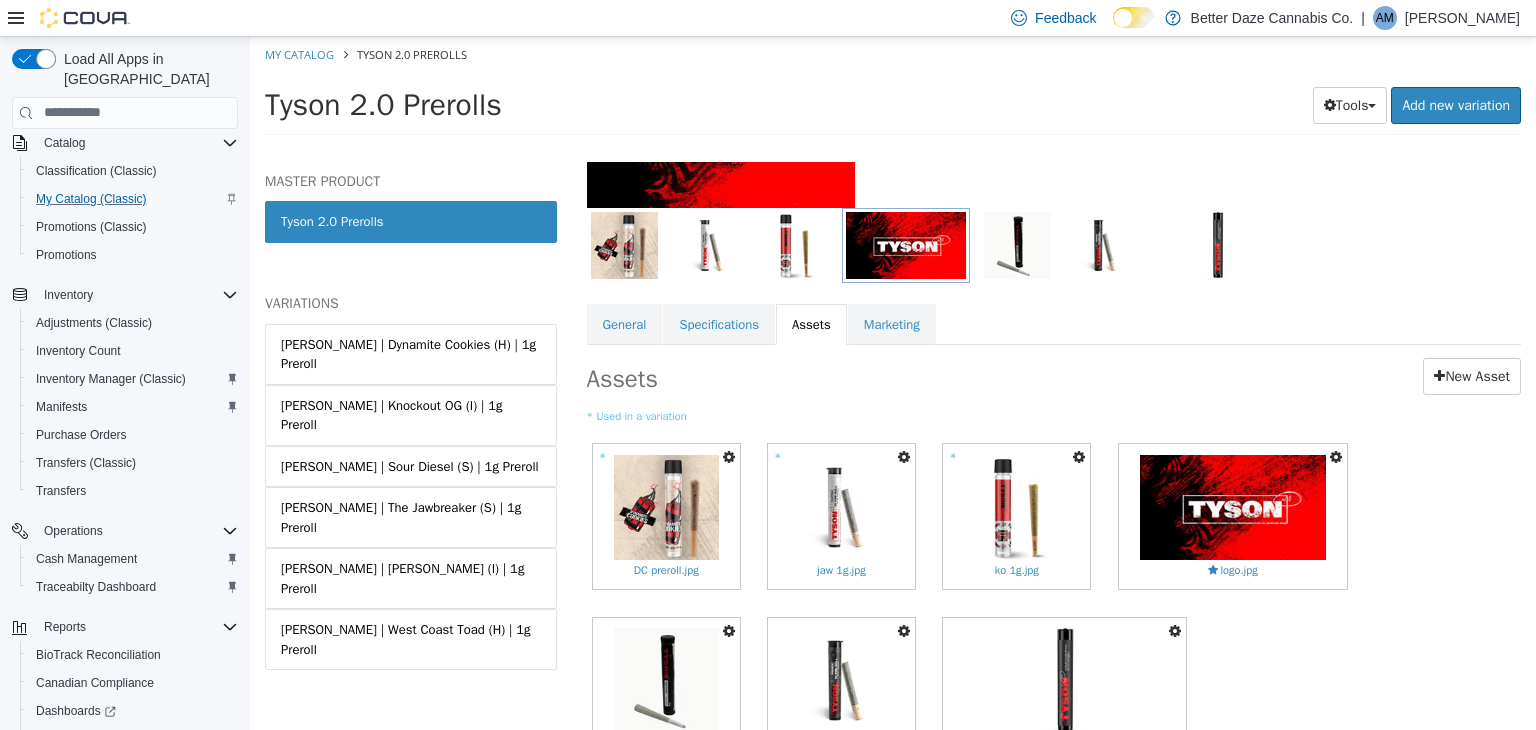 scroll, scrollTop: 342, scrollLeft: 0, axis: vertical 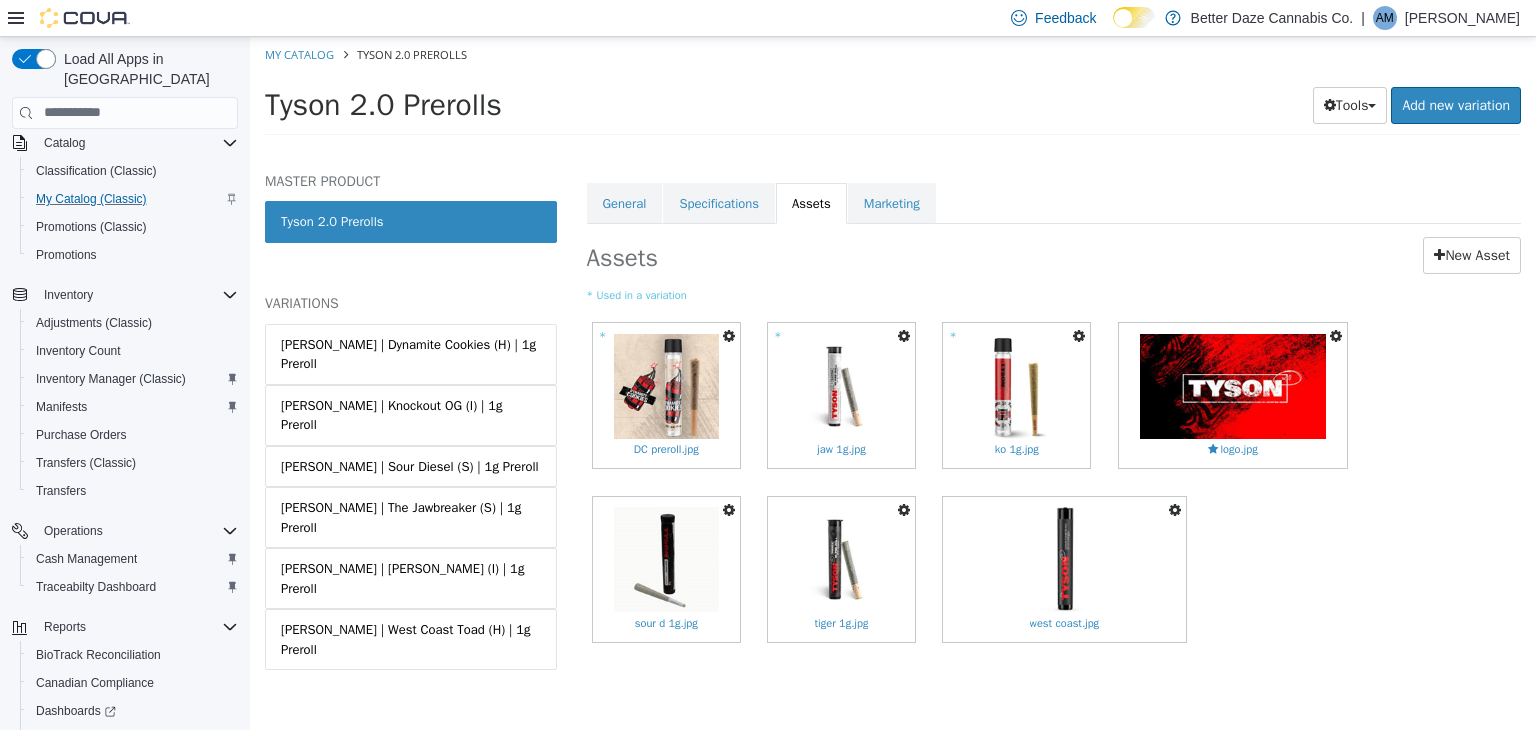 click at bounding box center [729, 509] 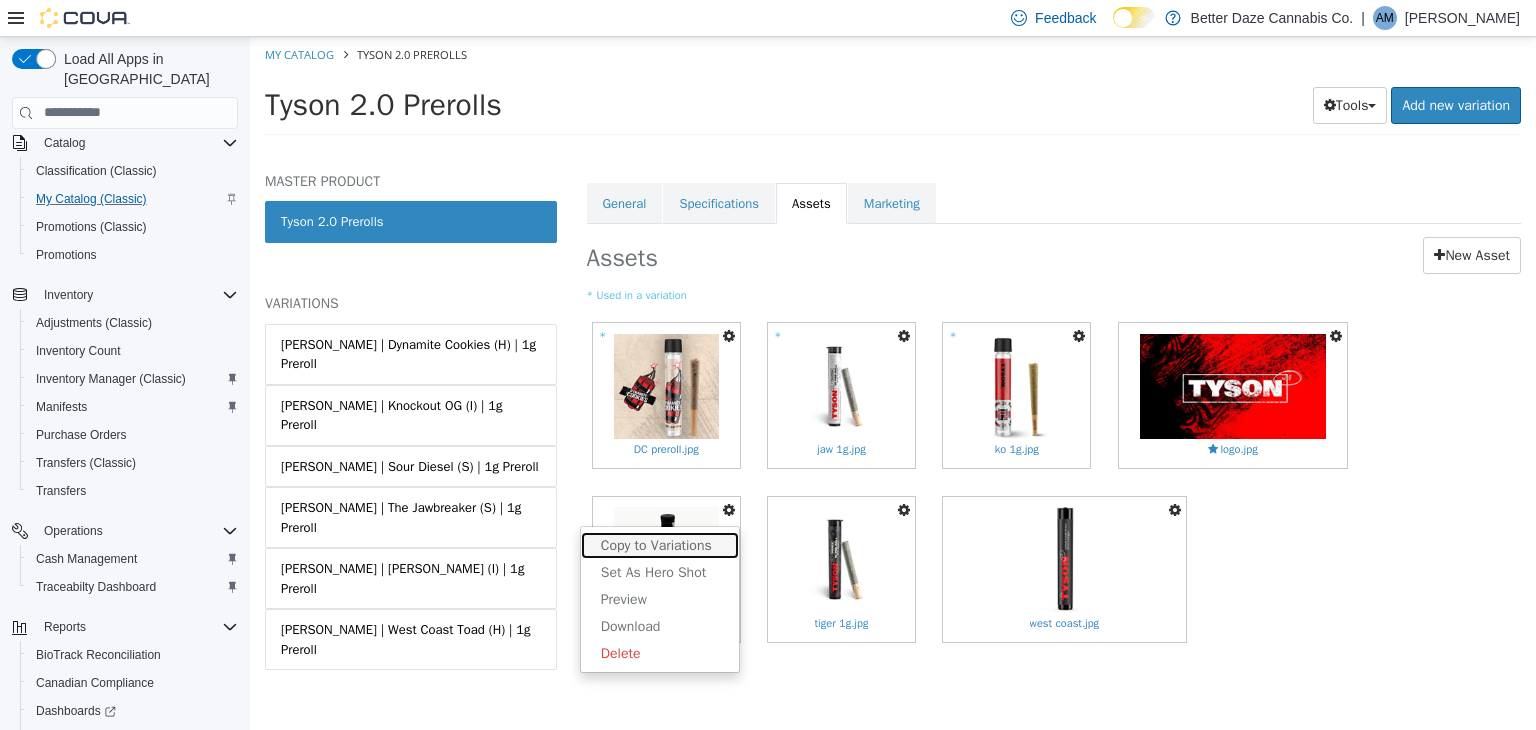 click on "Copy to Variations" at bounding box center (660, 544) 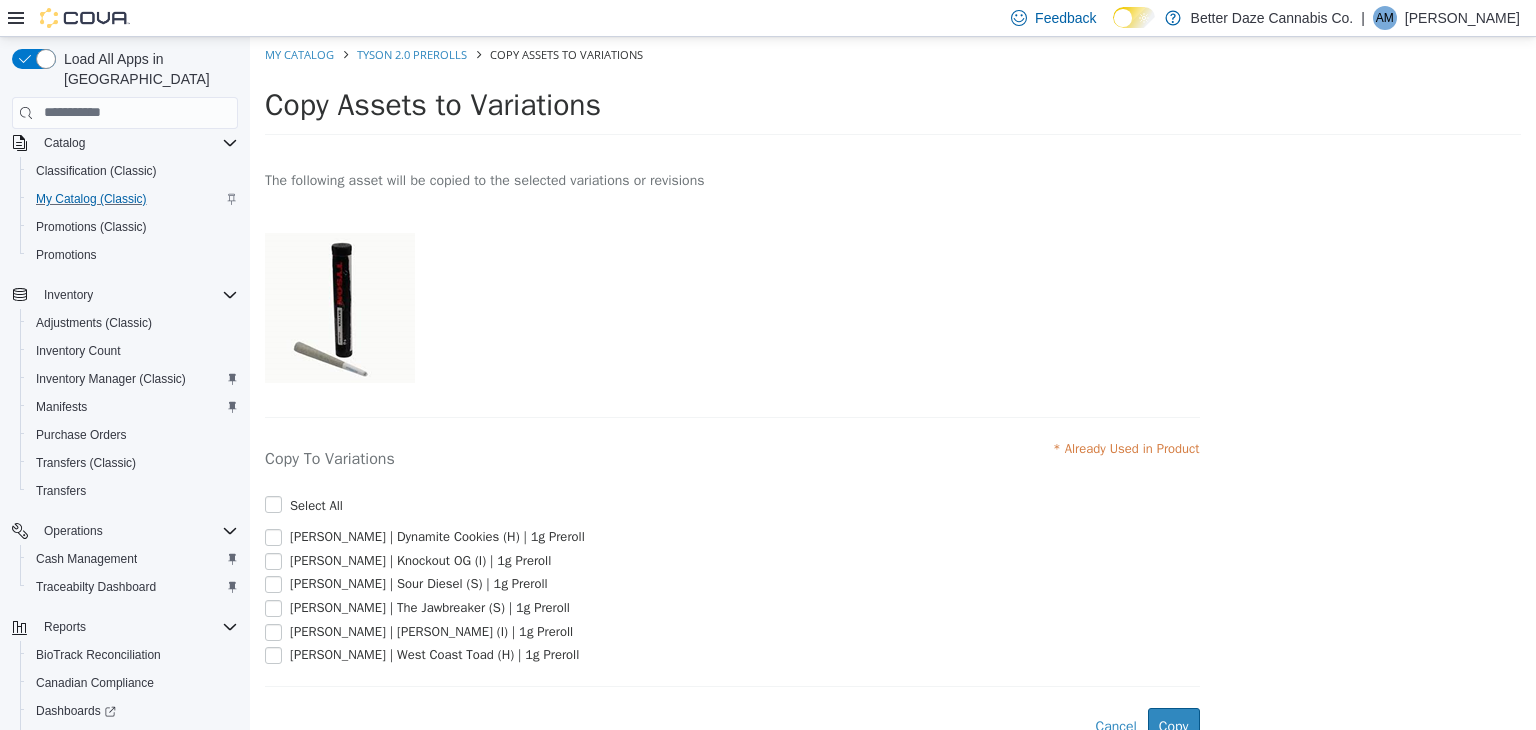 click on "[PERSON_NAME] | Sour Diesel (S) | 1g Preroll" at bounding box center (732, 582) 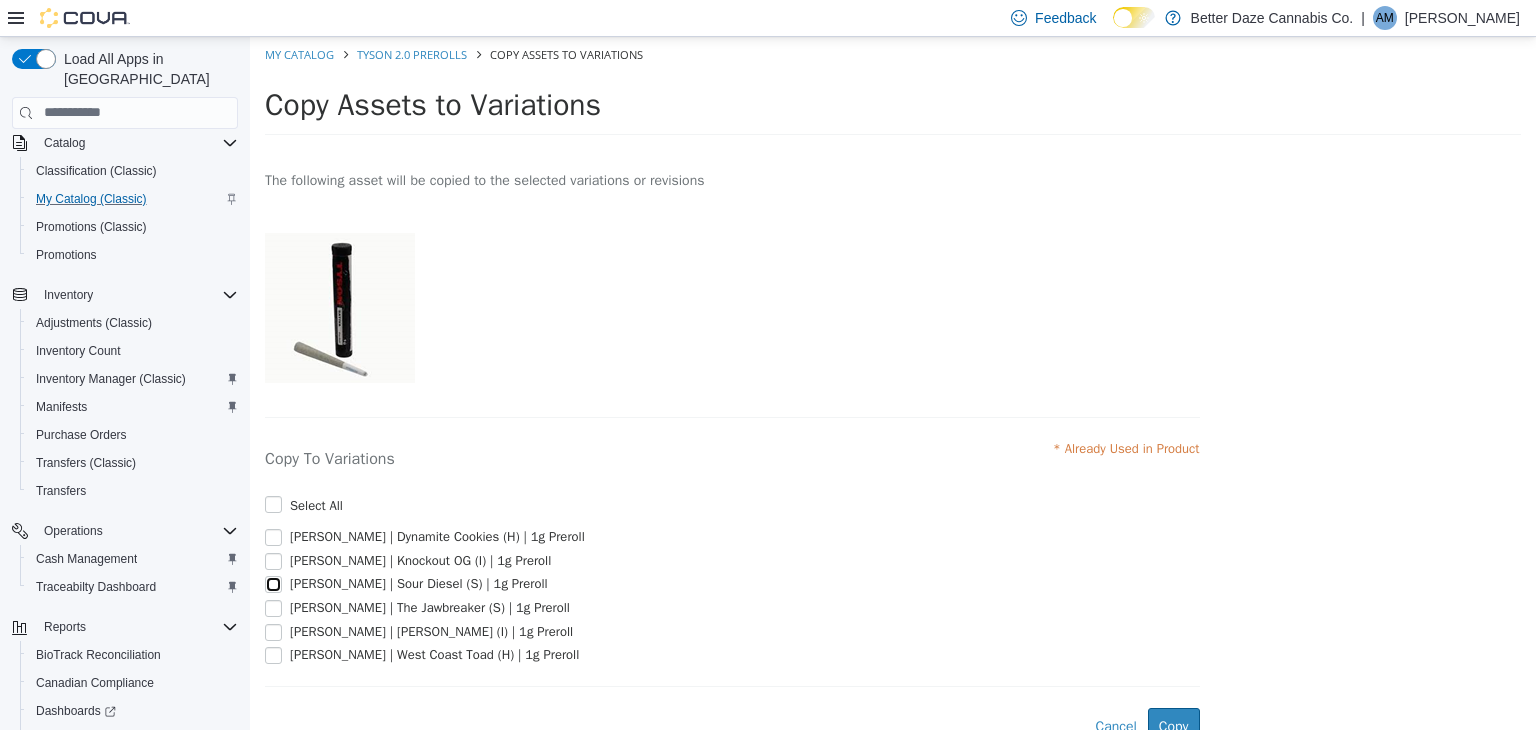 scroll, scrollTop: 76, scrollLeft: 0, axis: vertical 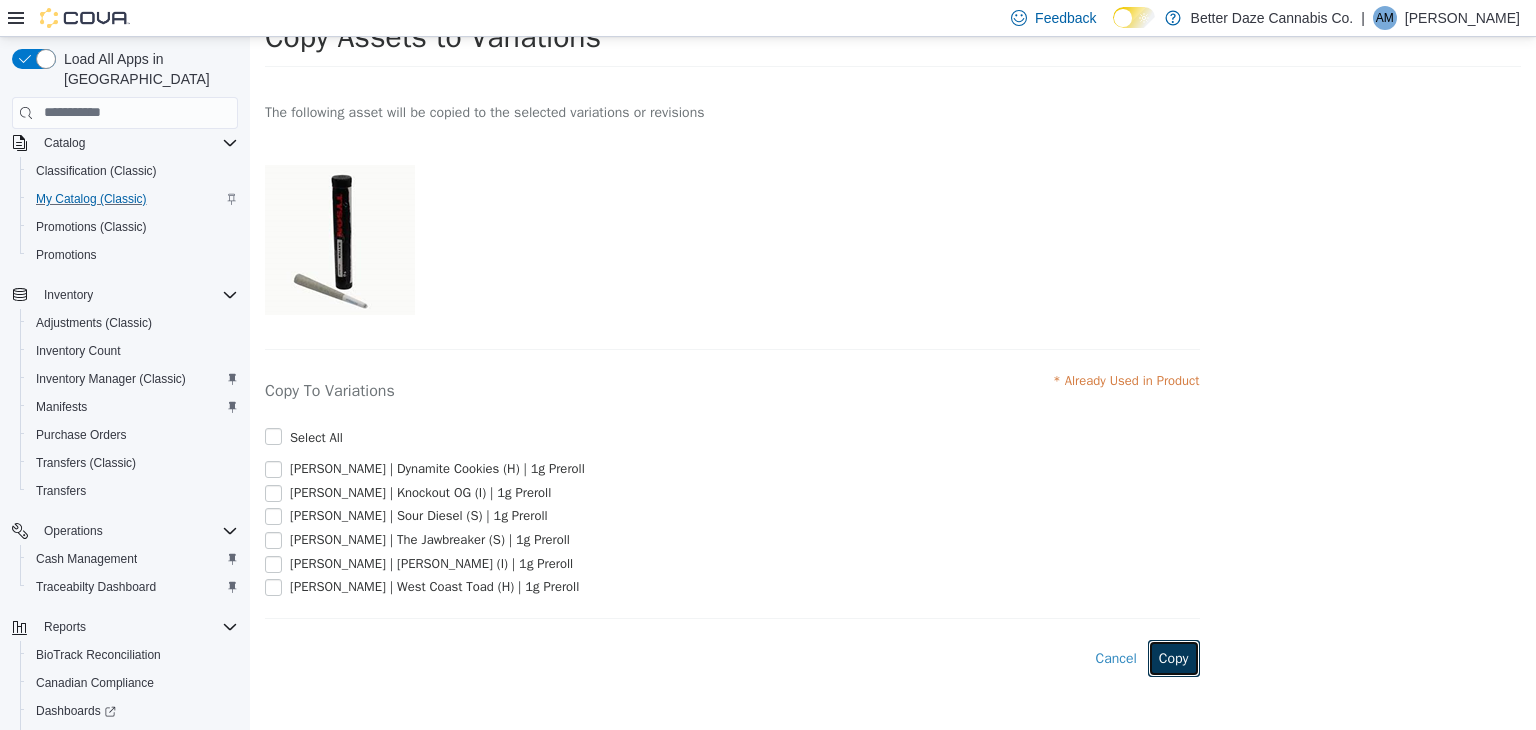 click on "Copy" at bounding box center (1174, 657) 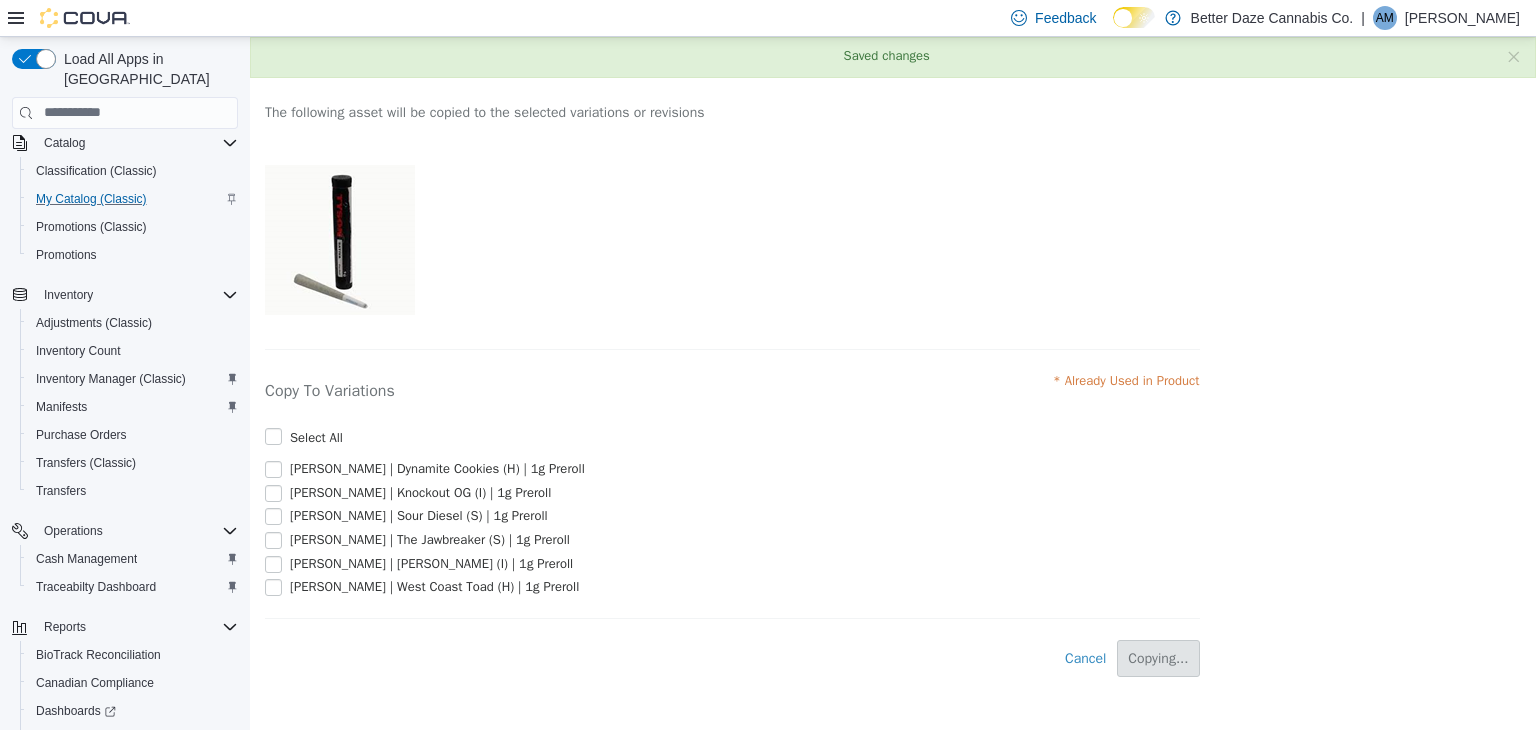 scroll, scrollTop: 0, scrollLeft: 0, axis: both 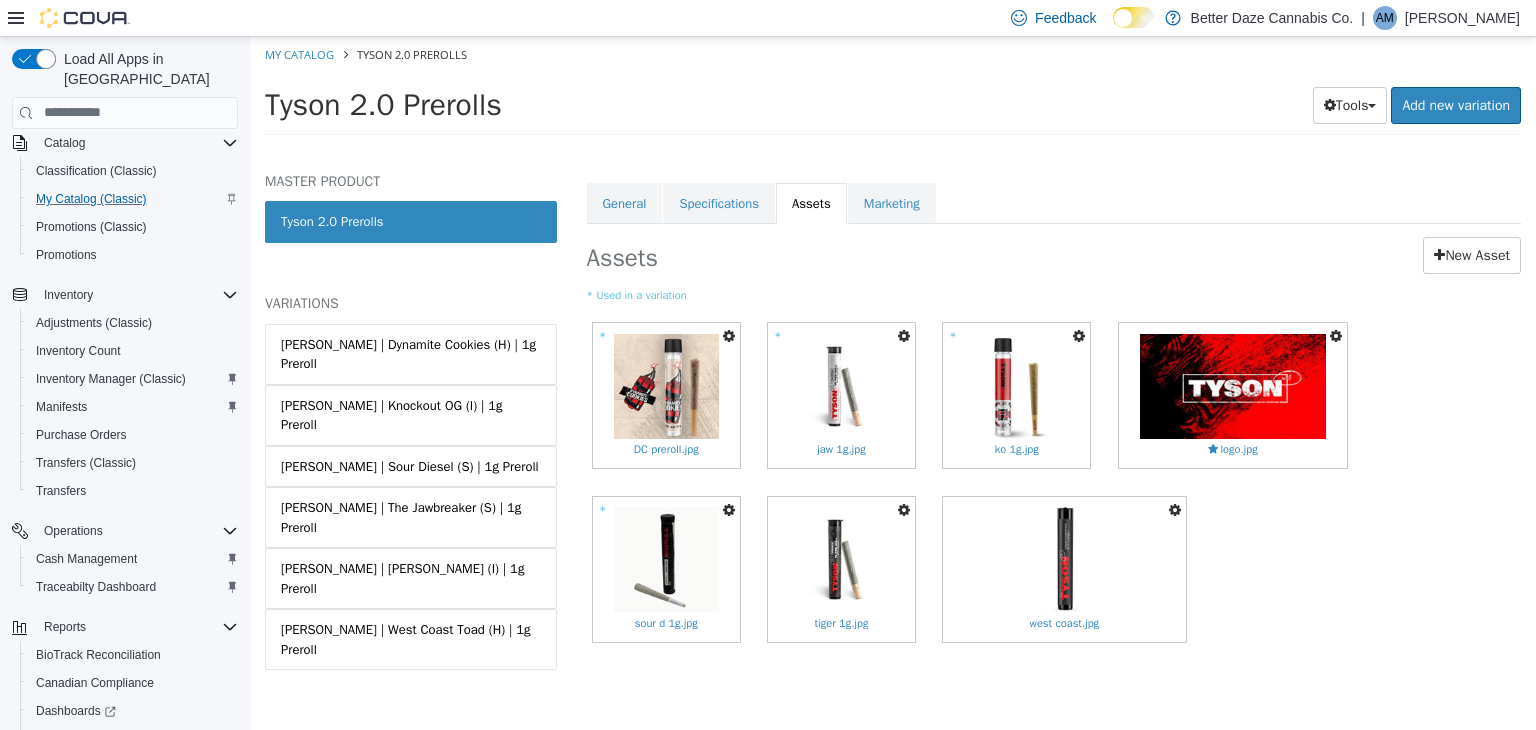 click at bounding box center [904, 509] 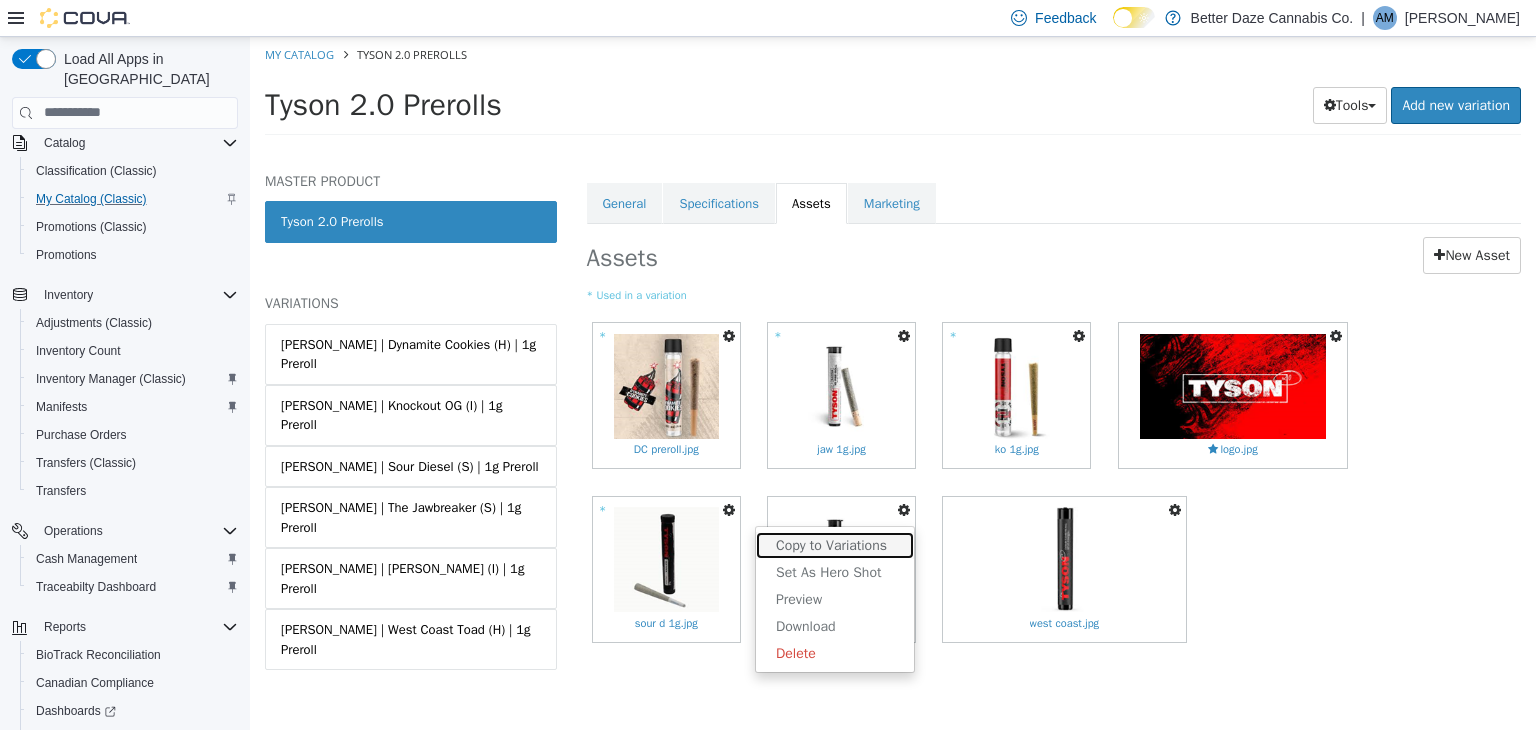 click on "Copy to Variations" at bounding box center (835, 544) 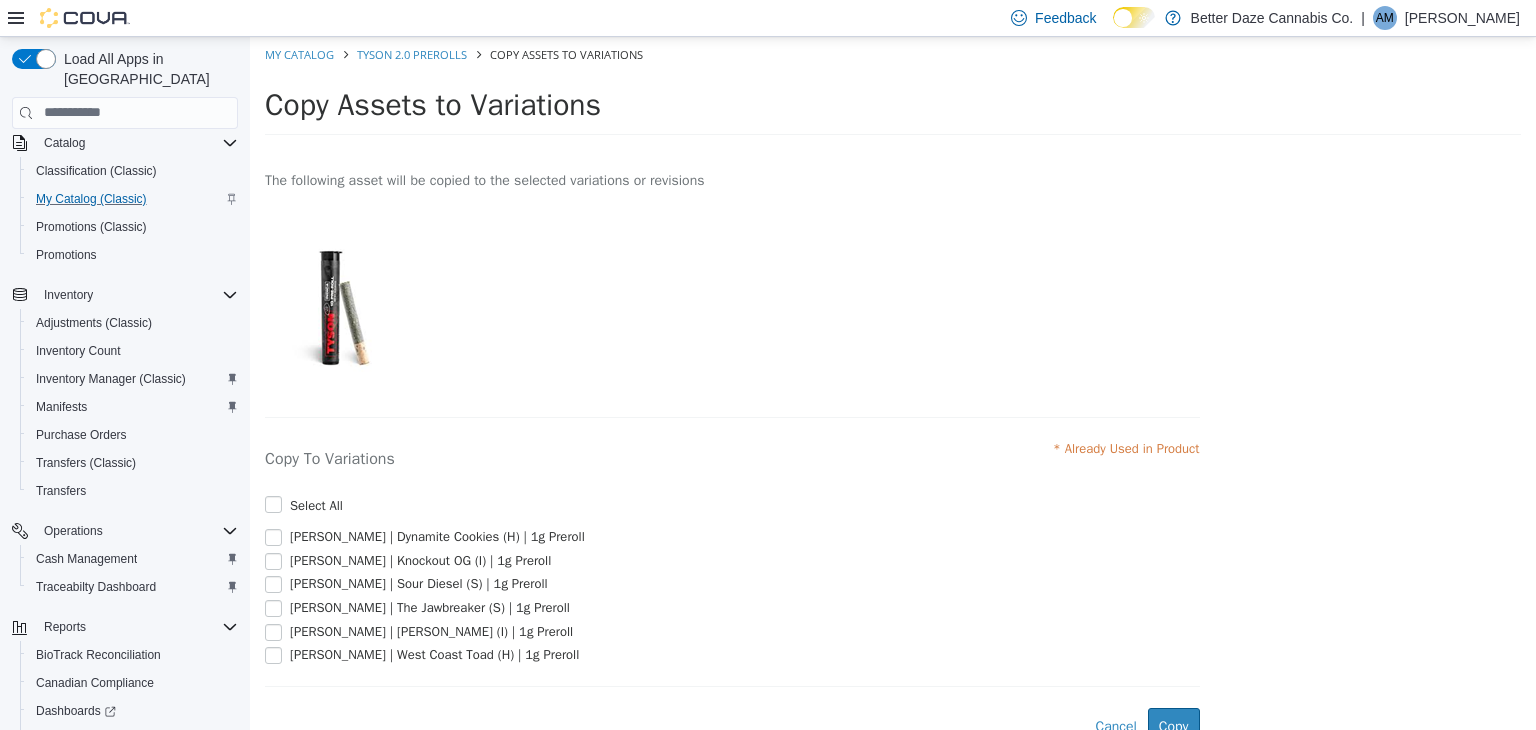 scroll, scrollTop: 76, scrollLeft: 0, axis: vertical 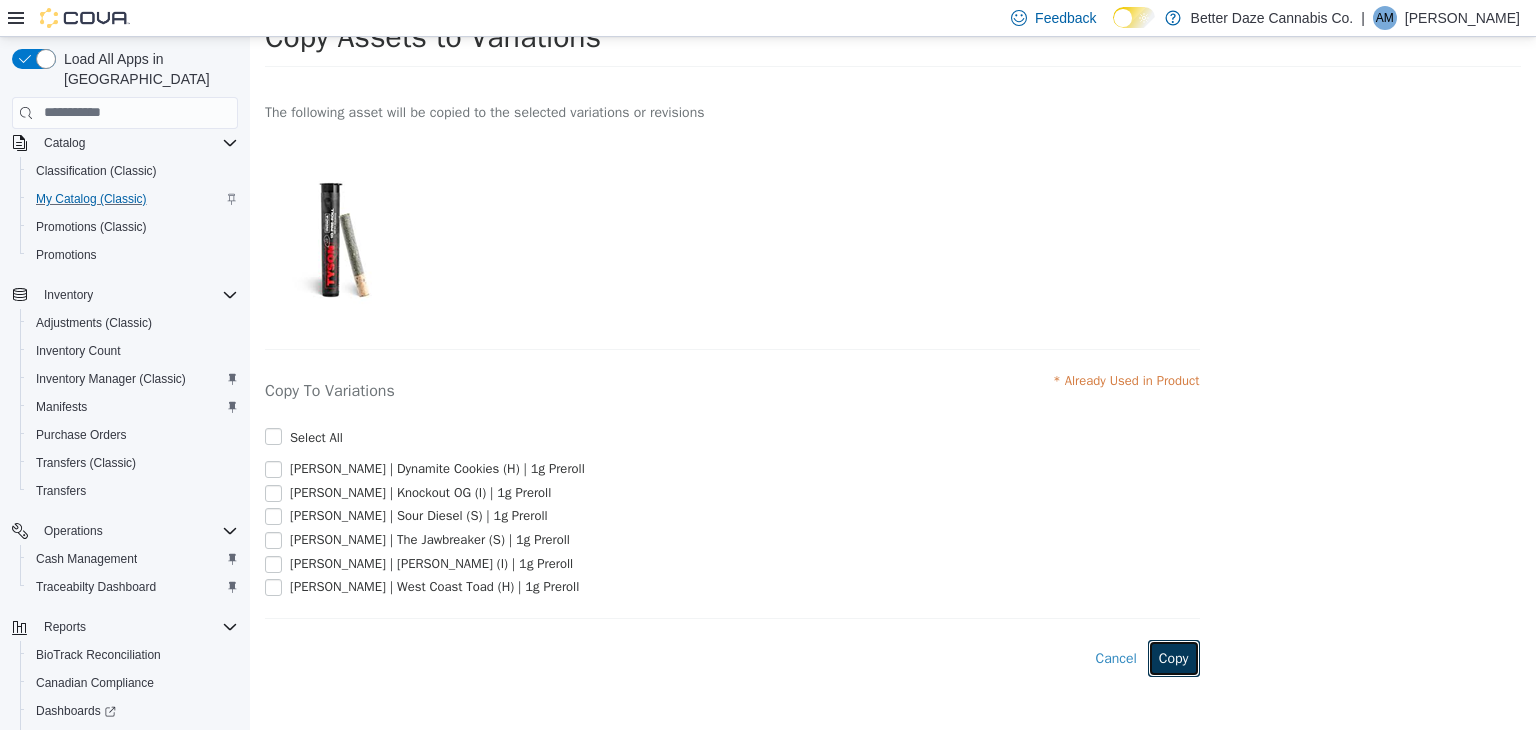 click on "Copy" at bounding box center (1174, 657) 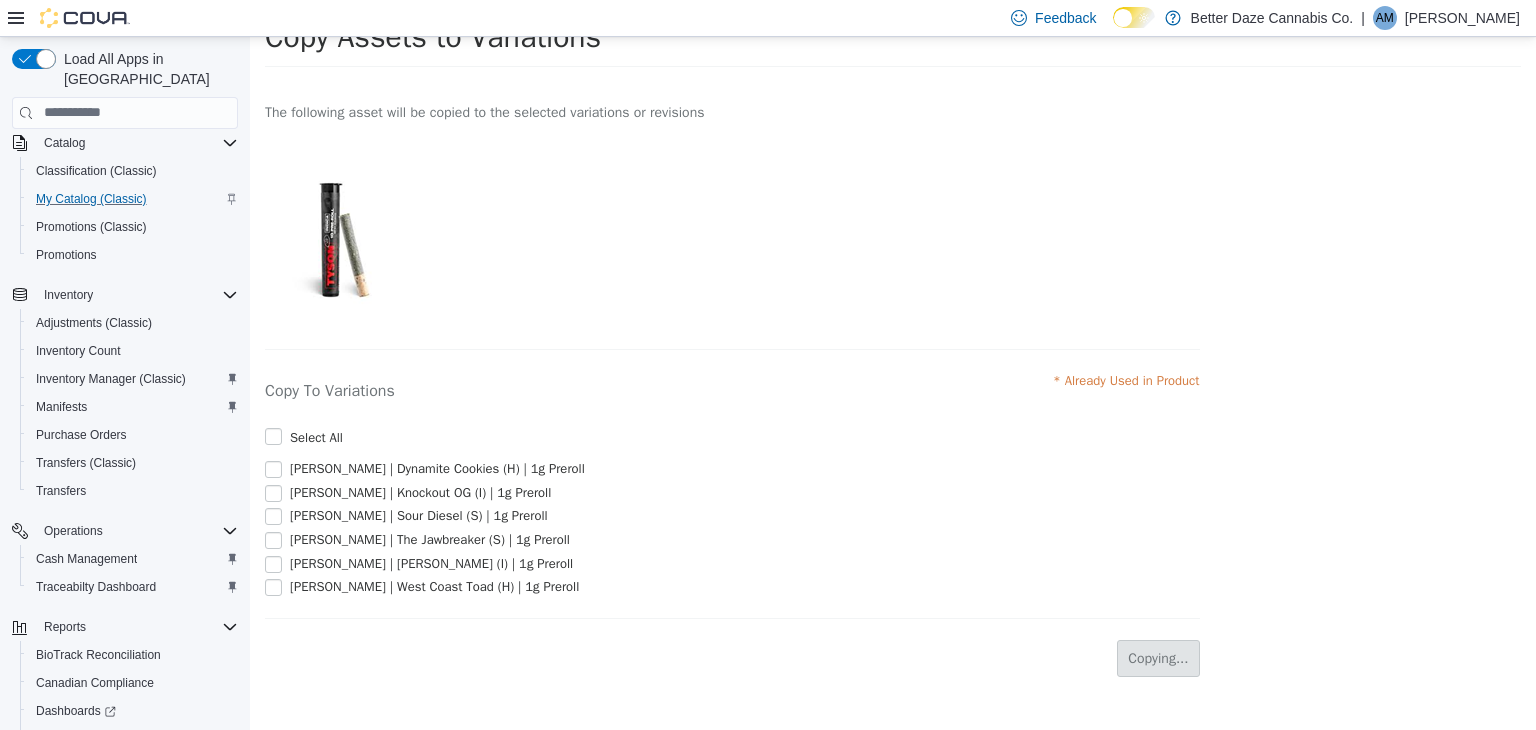 scroll, scrollTop: 0, scrollLeft: 0, axis: both 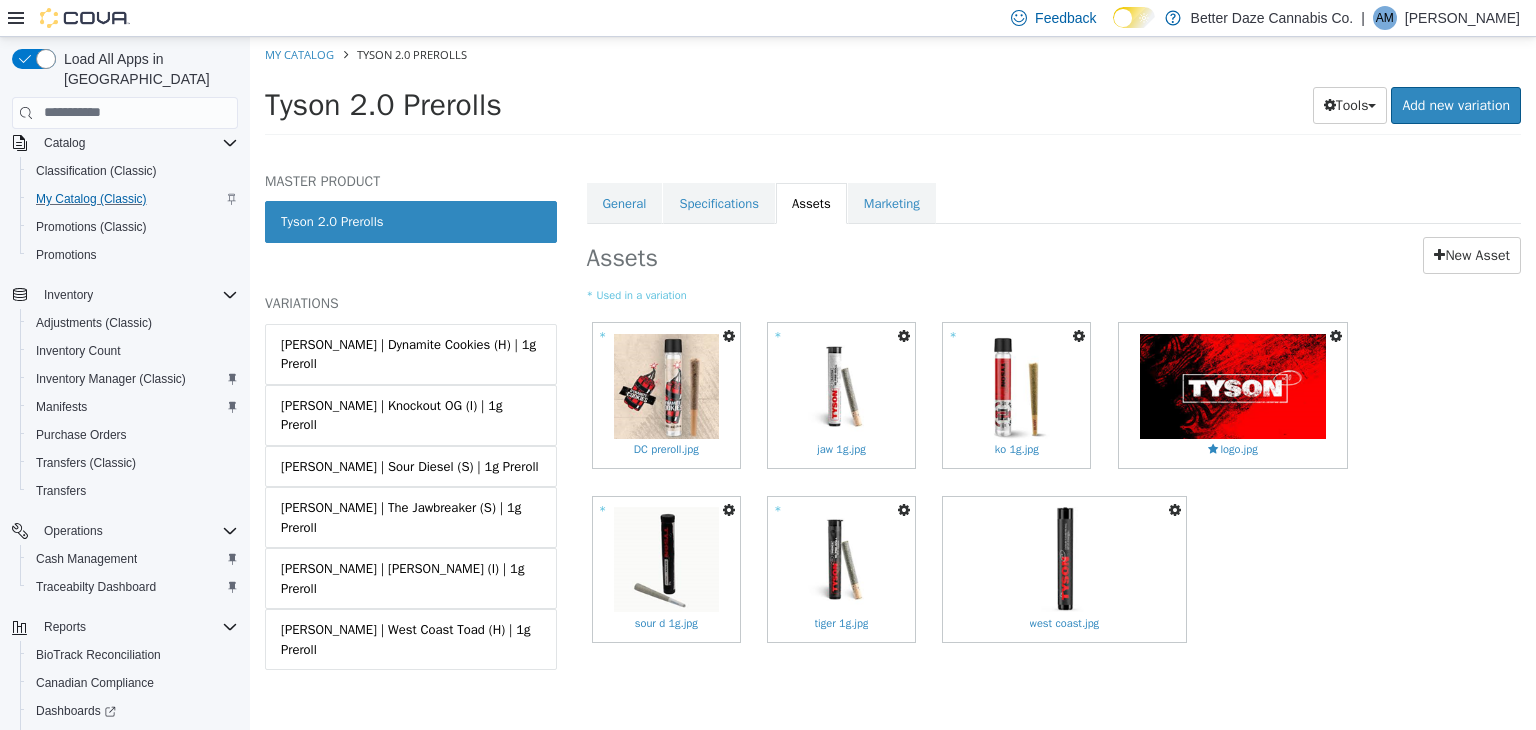 click at bounding box center [1175, 509] 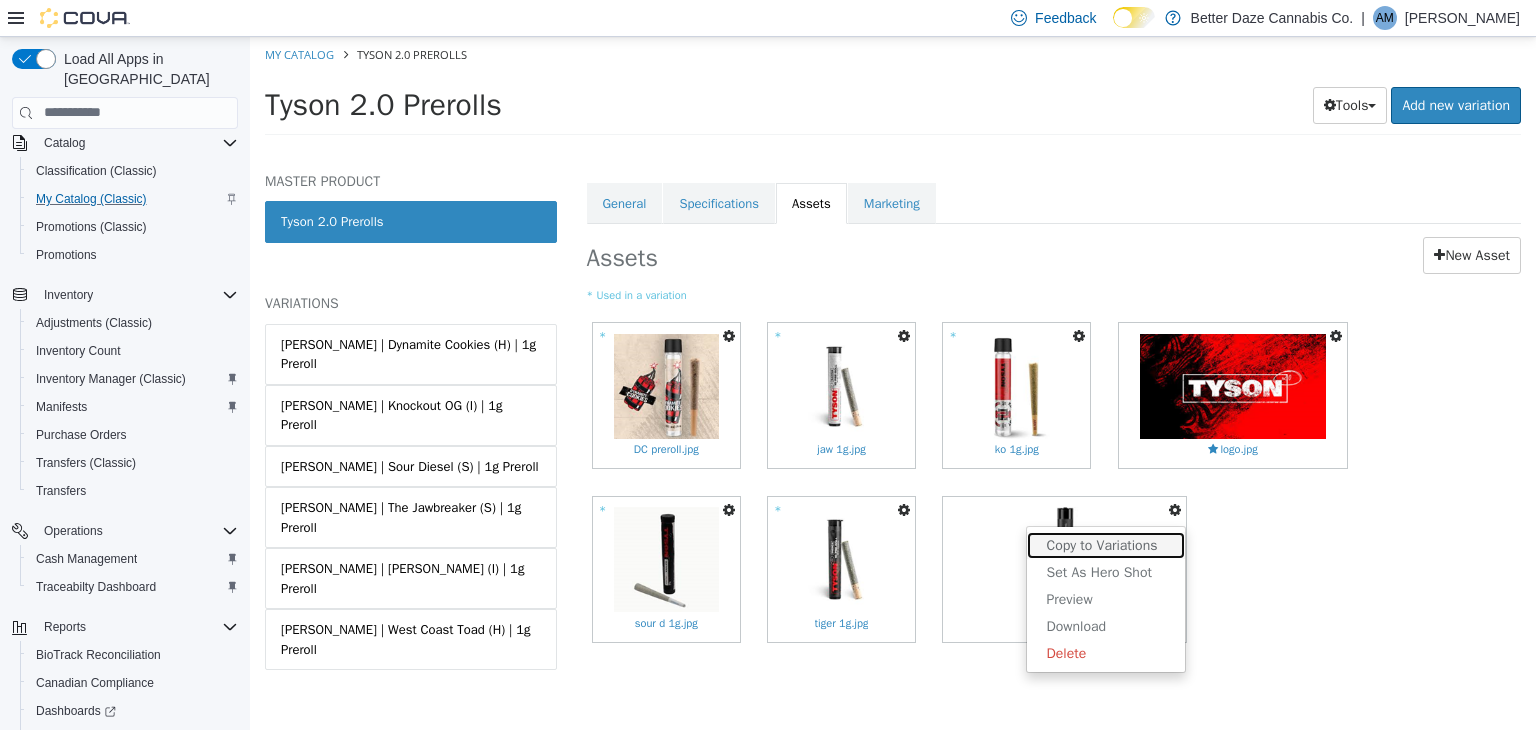 click on "Copy to Variations" at bounding box center (1106, 544) 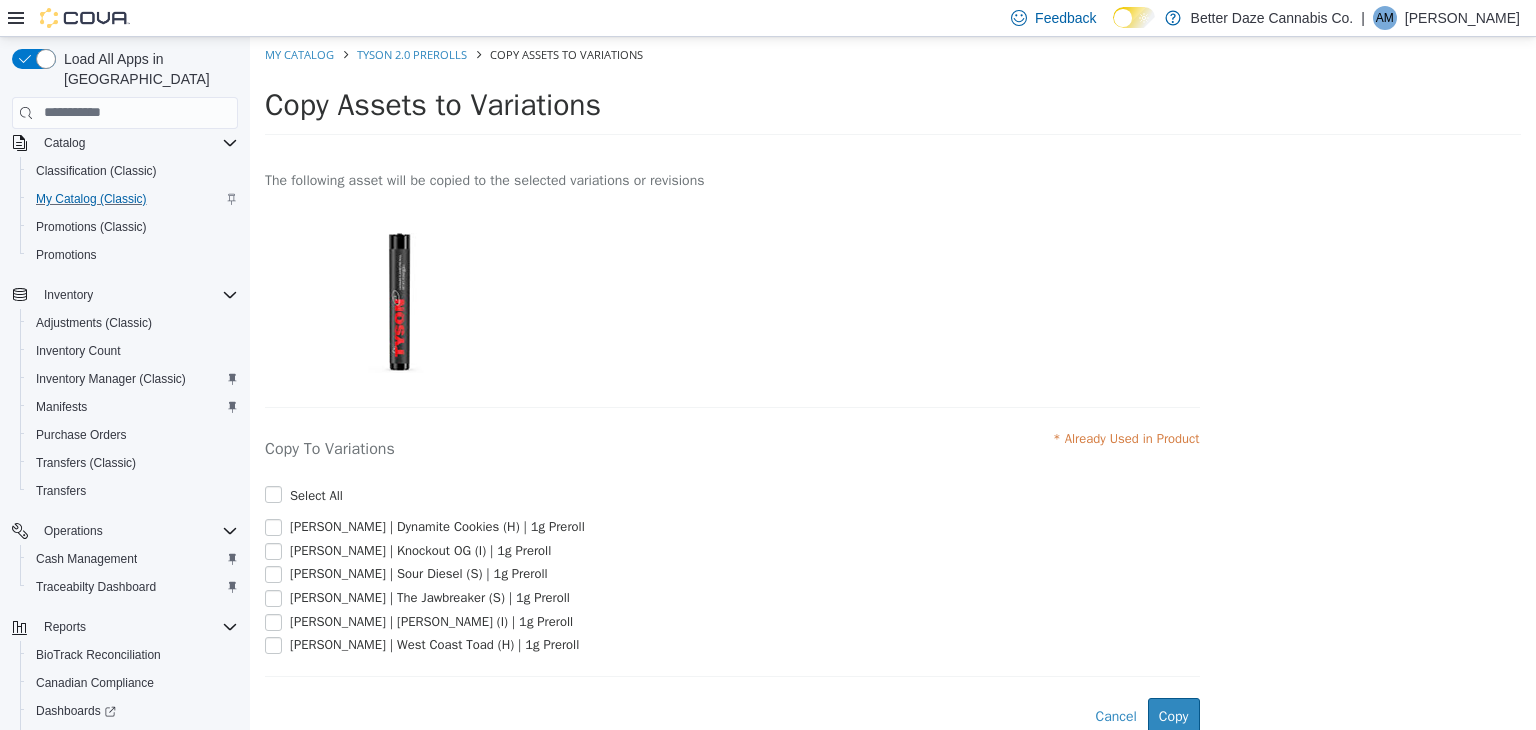 scroll, scrollTop: 67, scrollLeft: 0, axis: vertical 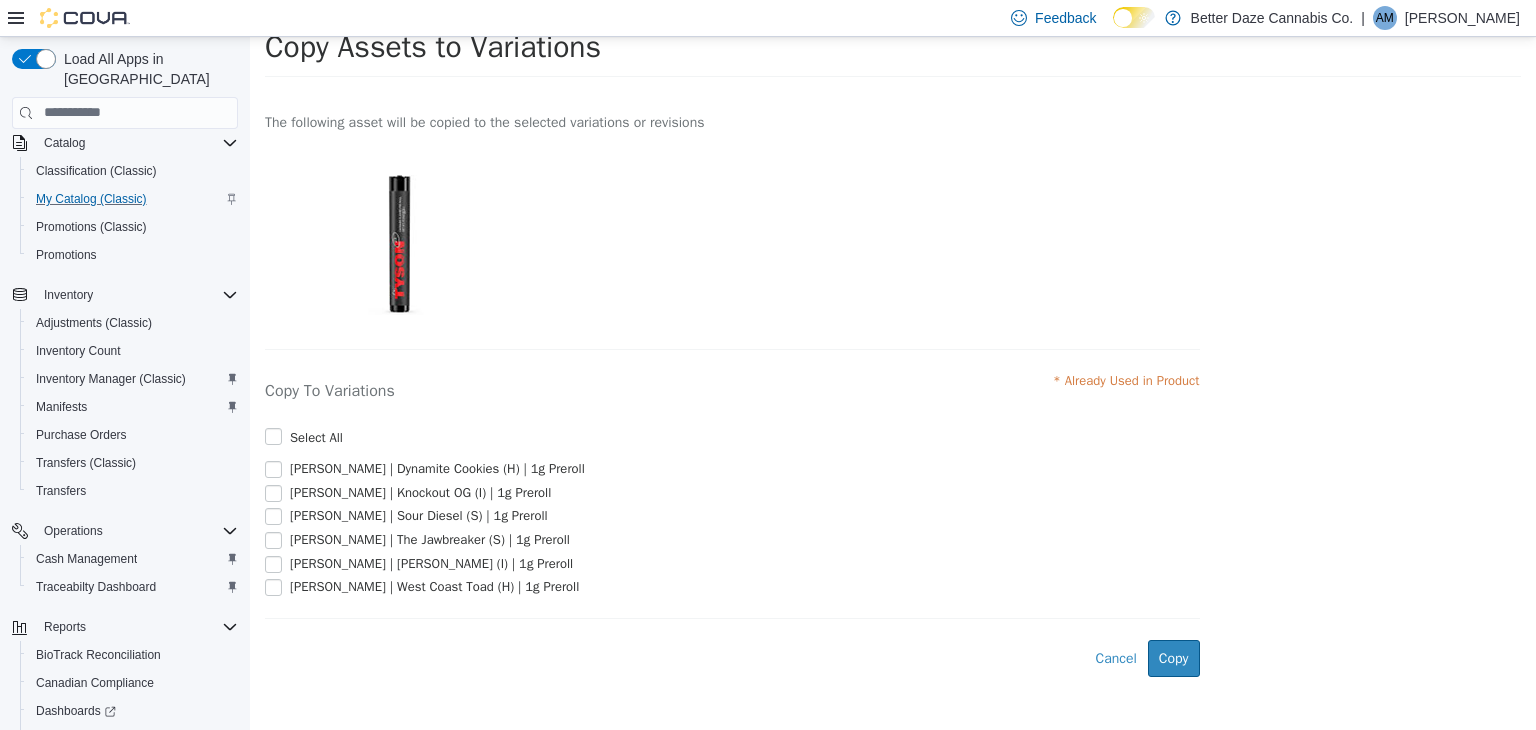 click on "[PERSON_NAME] | West Coast Toad (H) | 1g Preroll" at bounding box center (434, 585) 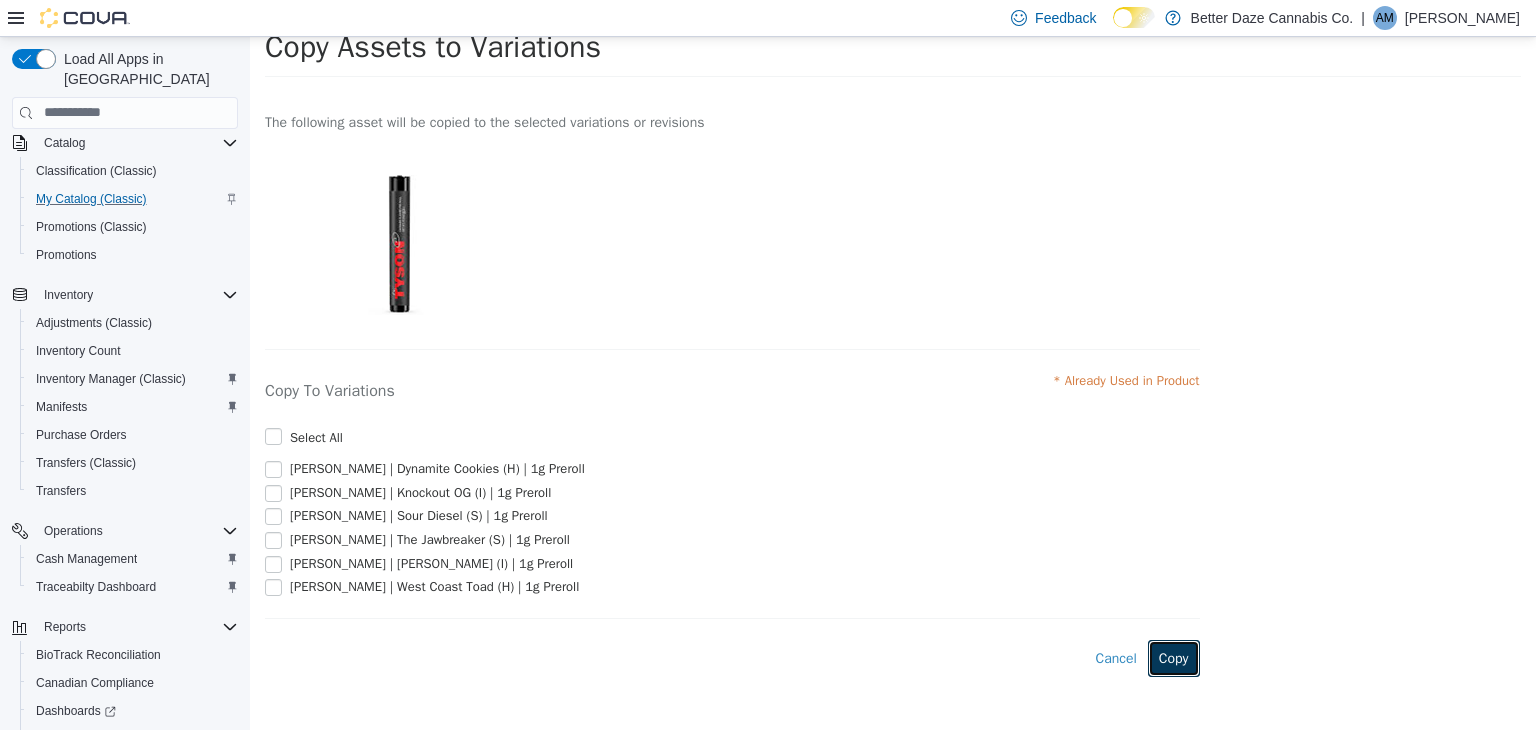click on "Copy" at bounding box center (1174, 657) 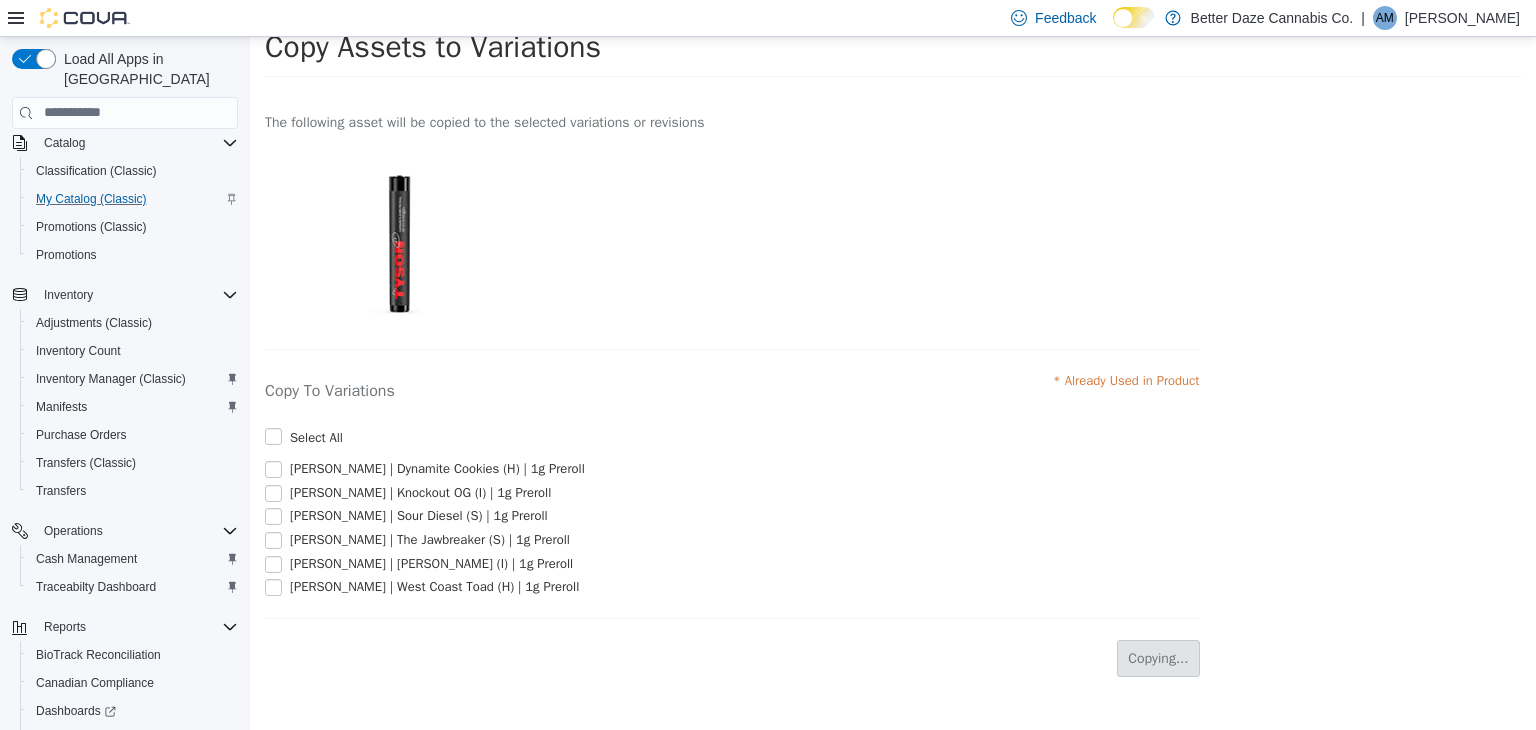 scroll, scrollTop: 0, scrollLeft: 0, axis: both 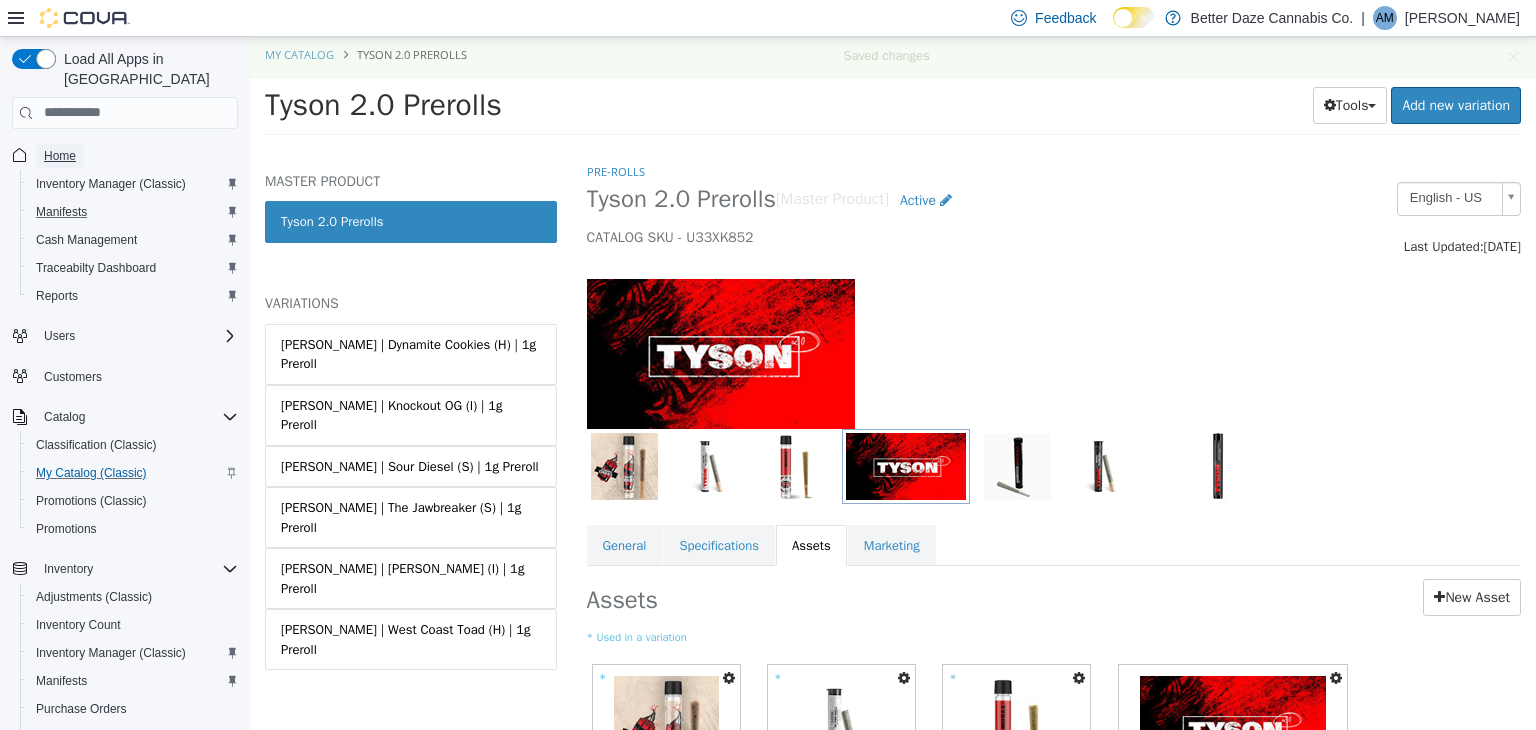 click on "Home" at bounding box center (60, 156) 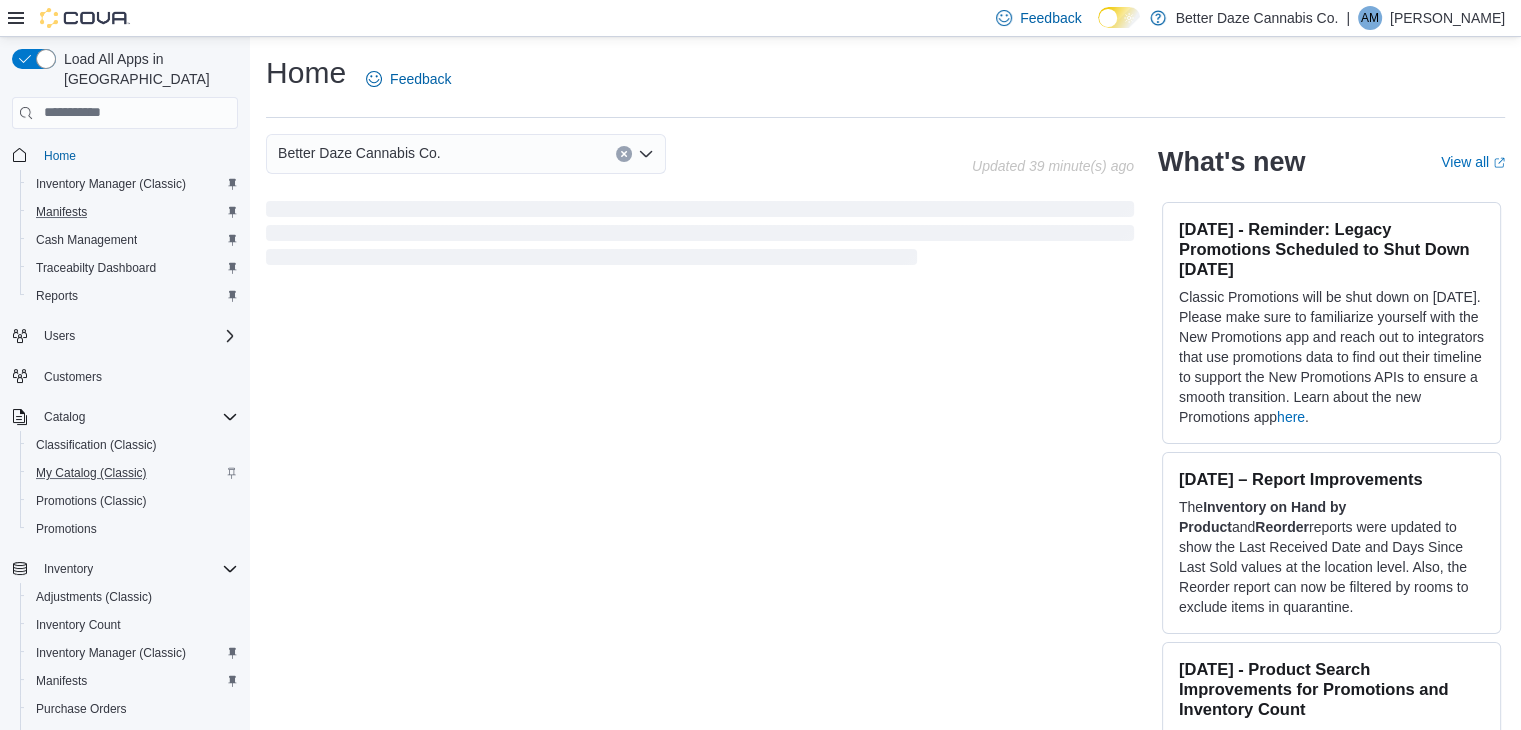 click on "Better Daze Cannabis Co." at bounding box center [466, 154] 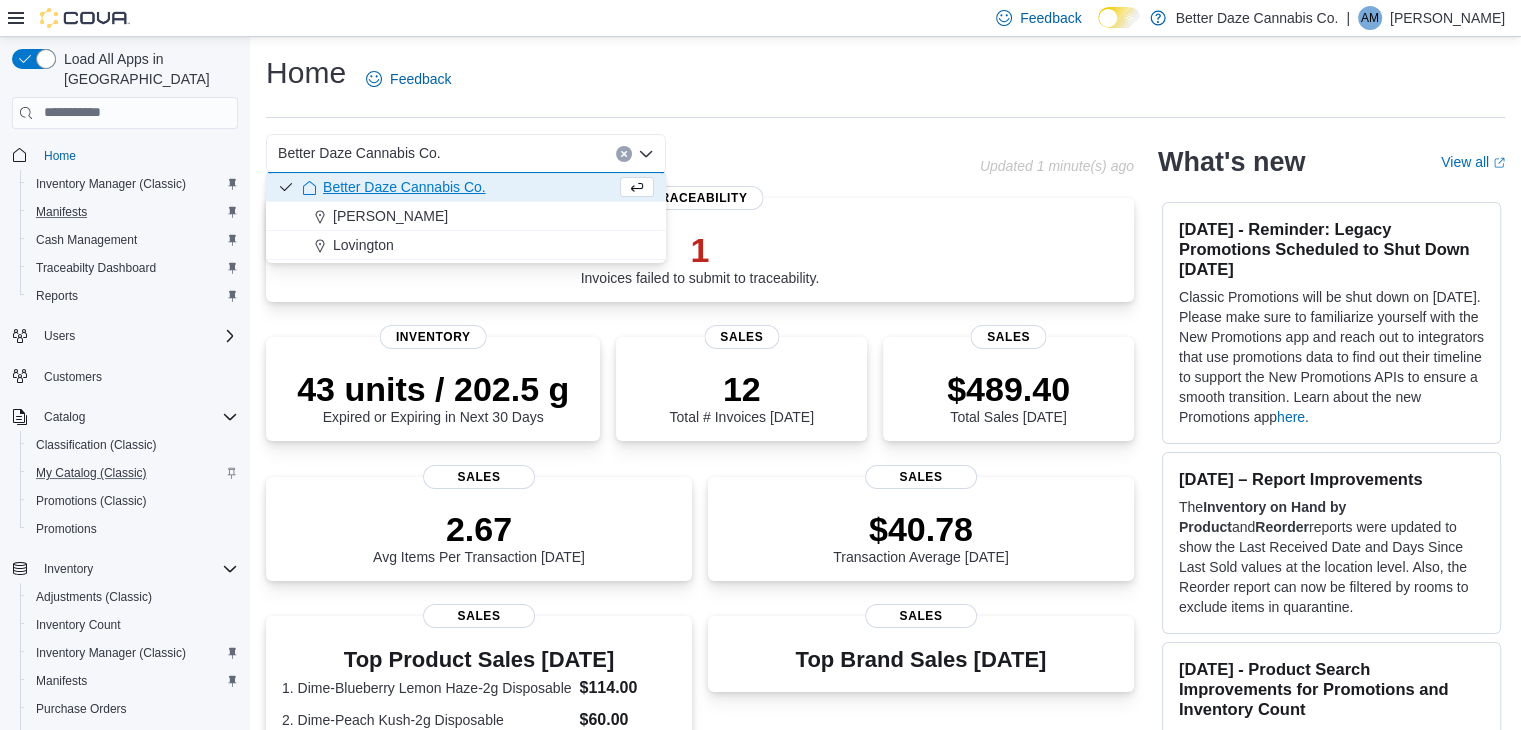 click on "Better Daze Cannabis Co." at bounding box center [466, 154] 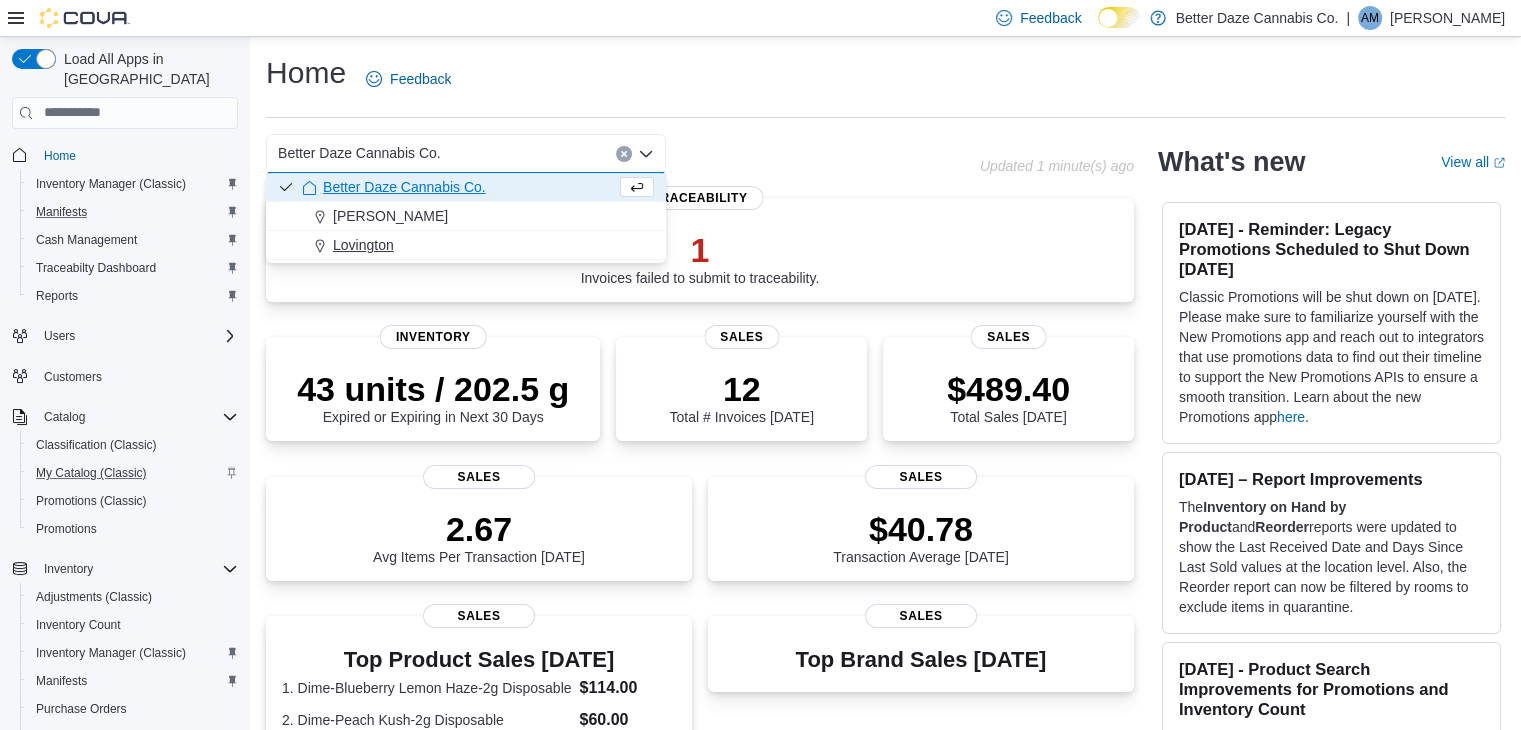 click on "Lovington" at bounding box center [363, 245] 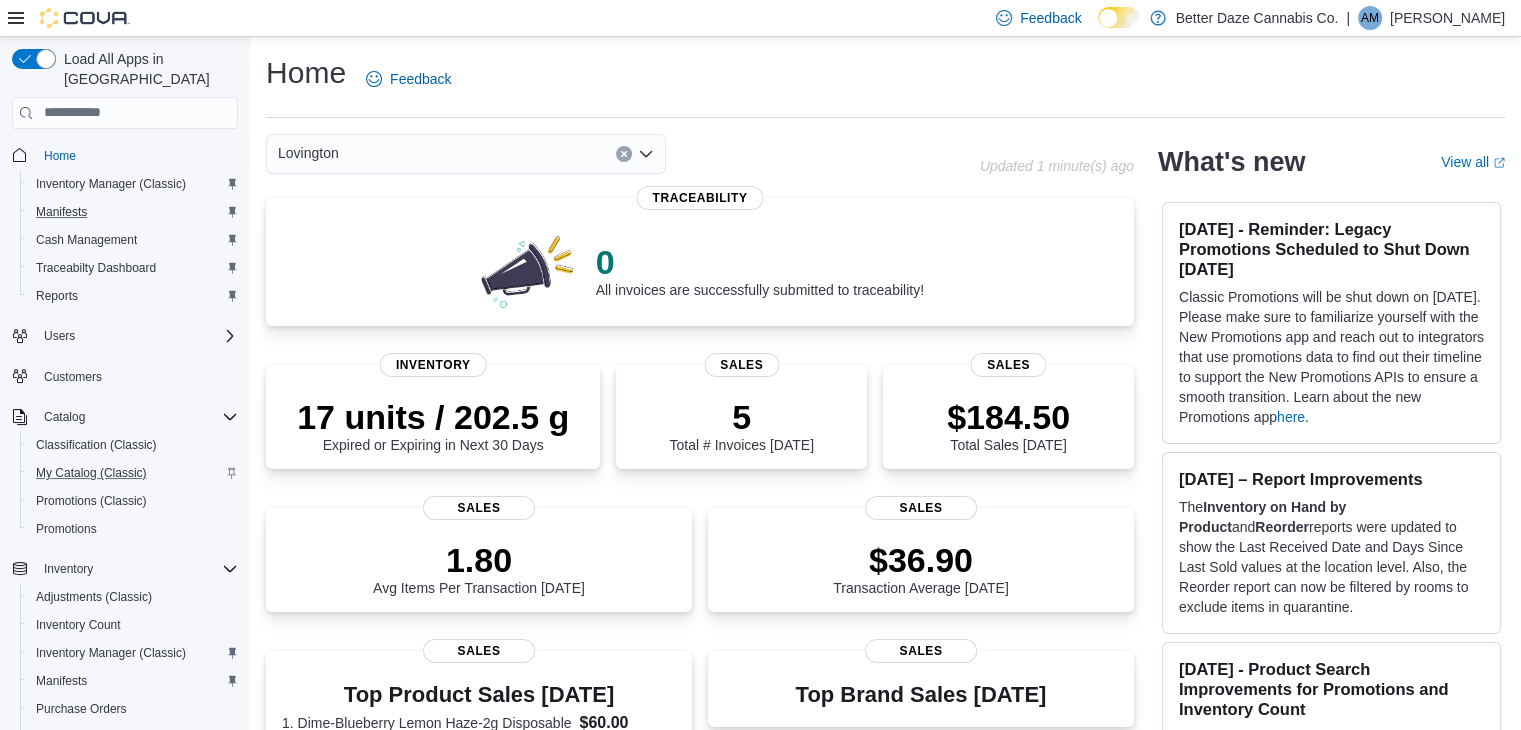 click on "Lovington Combo box. Selected. [GEOGRAPHIC_DATA]. Press Backspace to delete [GEOGRAPHIC_DATA]. Combo box input. Select a Location. Type some text or, to display a list of choices, press Down Arrow. To exit the list of choices, press Escape." at bounding box center [466, 154] 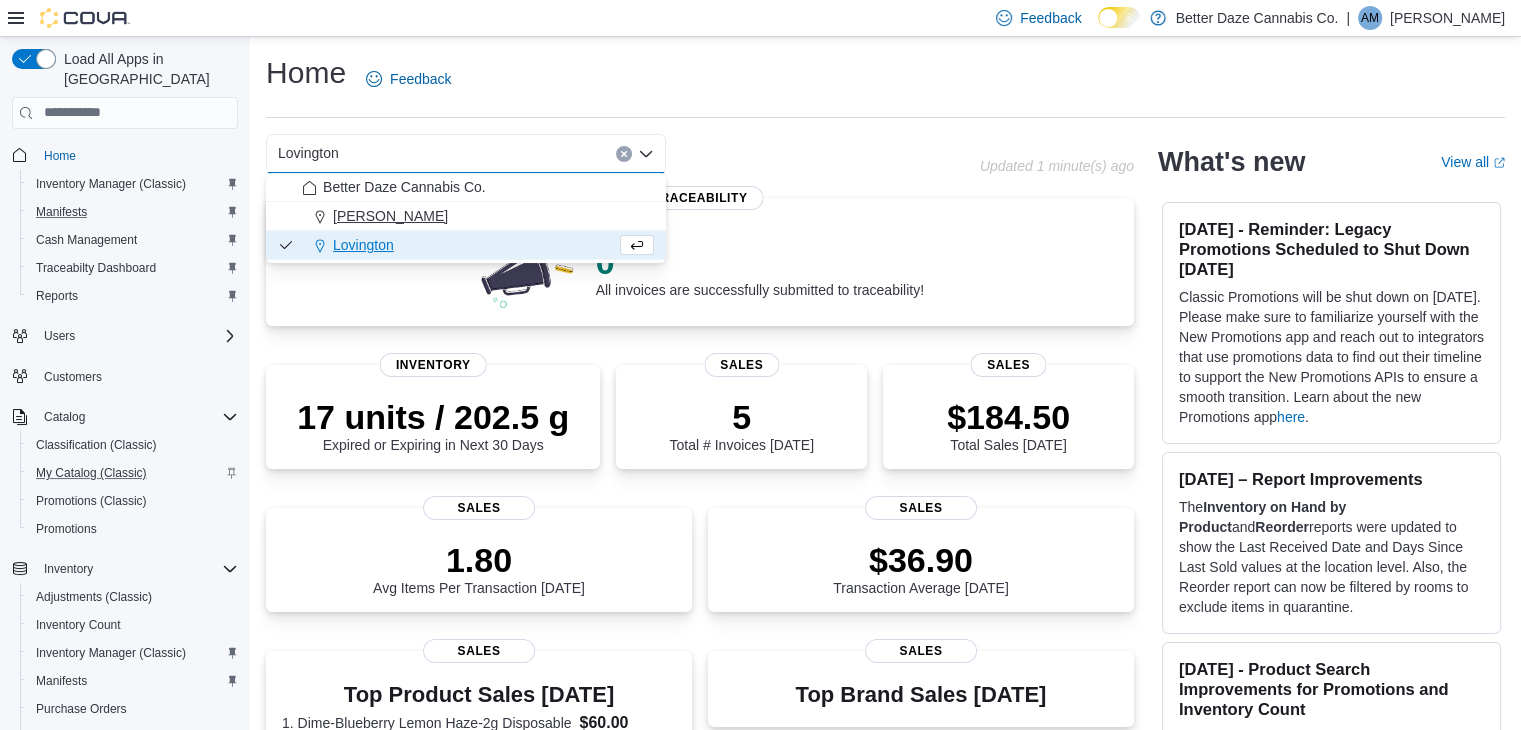 click on "[PERSON_NAME]" at bounding box center [478, 216] 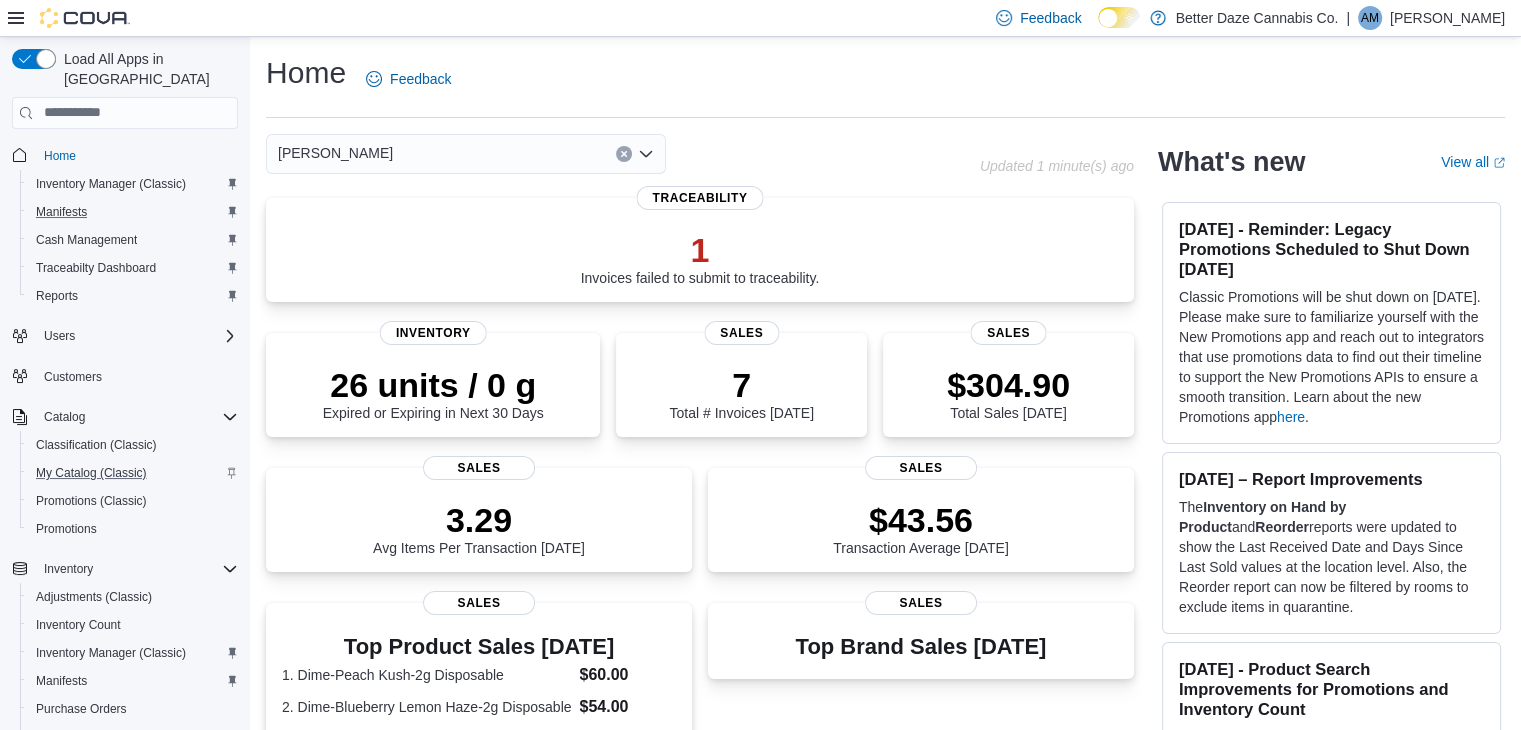 click on "Home Feedback [PERSON_NAME] Combo box. Selected. [PERSON_NAME]. Press Backspace to delete [PERSON_NAME]. Combo box input. Select a Location. Type some text or, to display a list of choices, press Down Arrow. To exit the list of choices, press Escape. Updated 1 minute(s) ago 1 Invoices failed to submit to traceability. Traceability 26 units / 0 g Expired or Expiring in Next 30 Days Inventory 7 Total # Invoices [DATE] Sales $304.90 Total Sales [DATE] Sales 3.29 Avg Items Per Transaction [DATE] Sales $43.56 Transaction Average [DATE] Sales Top Product Sales [DATE] 1. Dime-Peach Kush-2g Disposable $60.00 2. Dime-Blueberry Lemon Haze-2g Disposable $54.00 3. Dime-Watermelon Kush-1g Tank $50.00 4. Cookies- [GEOGRAPHIC_DATA] 3.5G Flower Bags $40.00 5. TR-Super [PERSON_NAME]-Loose Flower $20.00 Sales Top Brand Sales [DATE] Sales Average Transactions per Hour Sales What's new View all (opens in a new tab or window) [DATE] - Reminder: Legacy Promotions Scheduled to Shut Down [DATE] here . [DATE] – Report Improvements The   and  Reorder and  *" at bounding box center [885, 672] 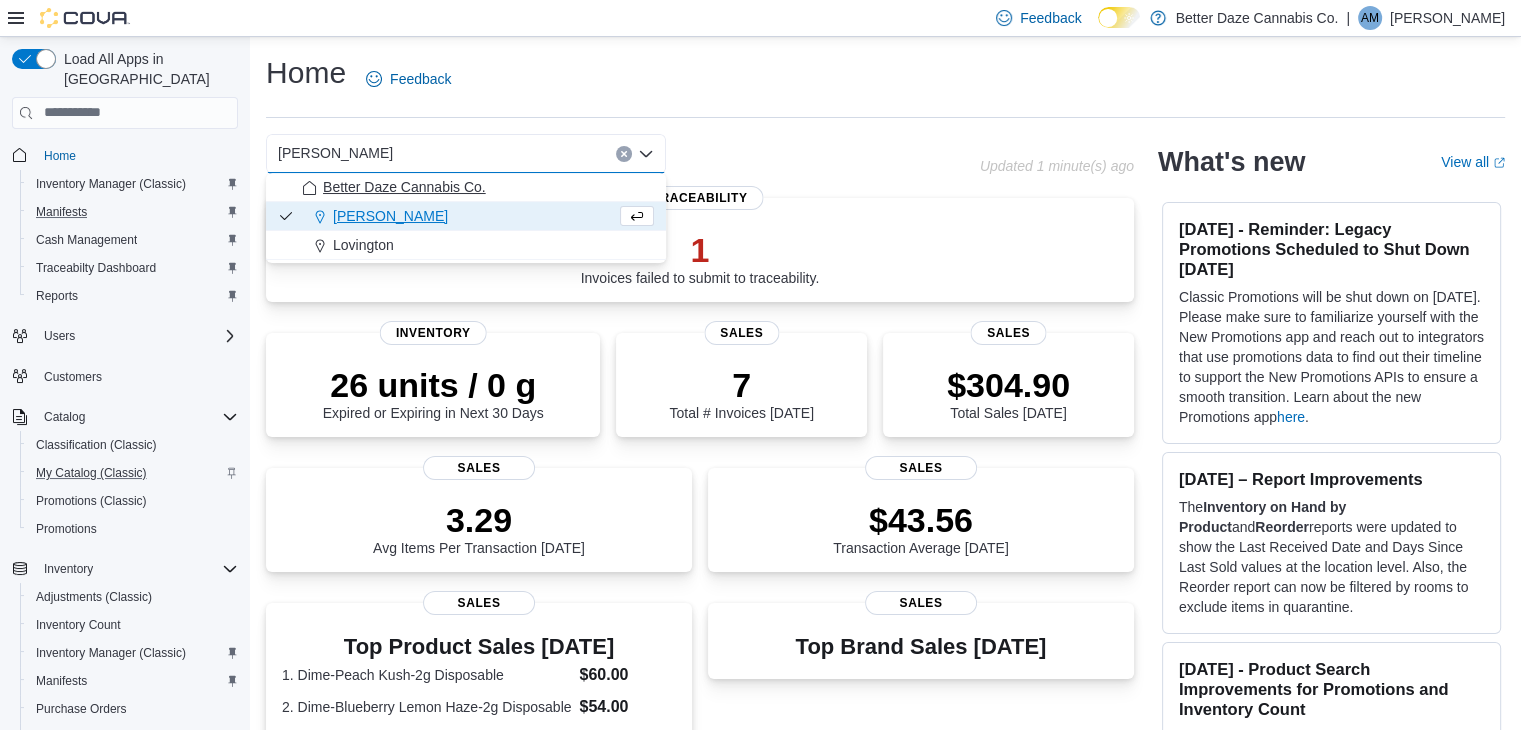 click on "Better Daze Cannabis Co." at bounding box center (404, 187) 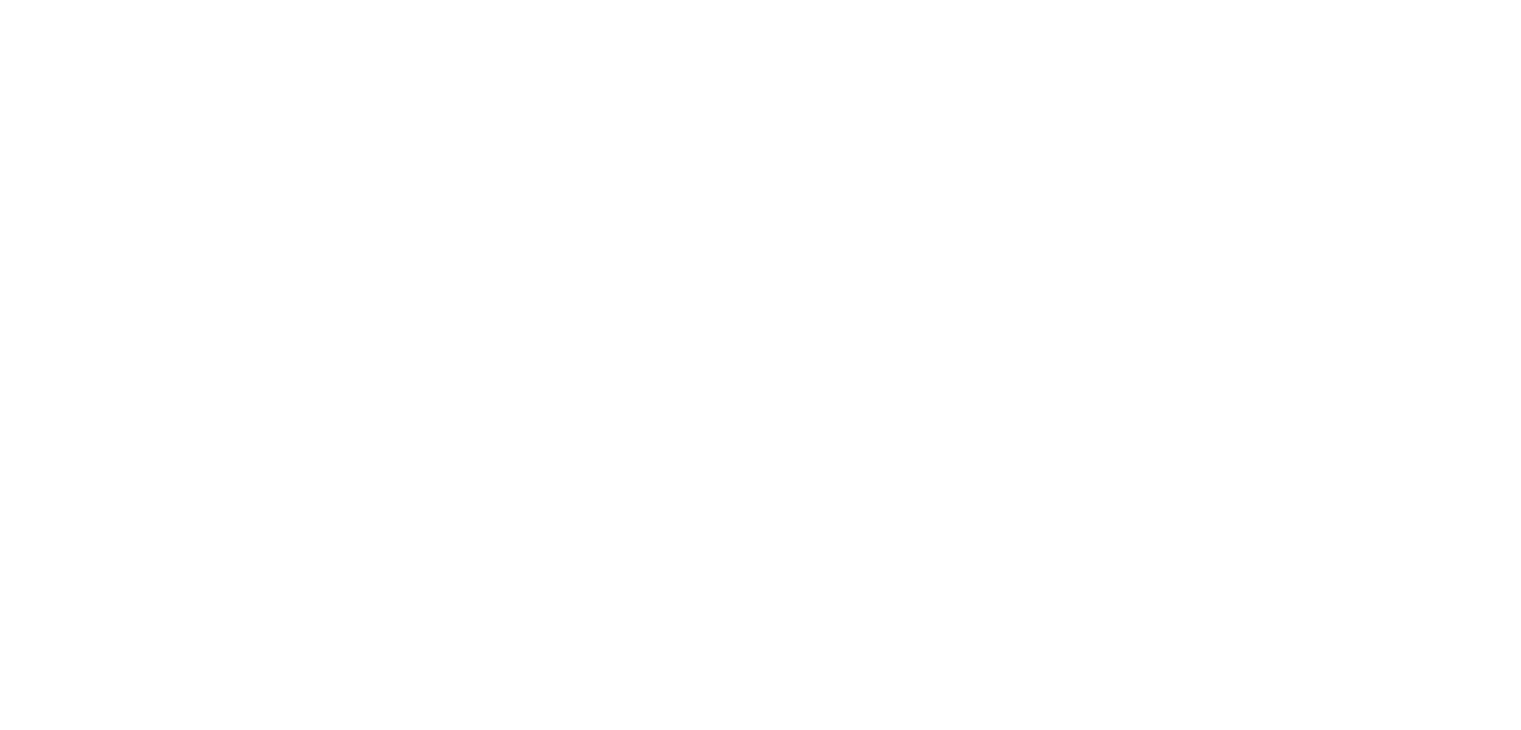 scroll, scrollTop: 0, scrollLeft: 0, axis: both 